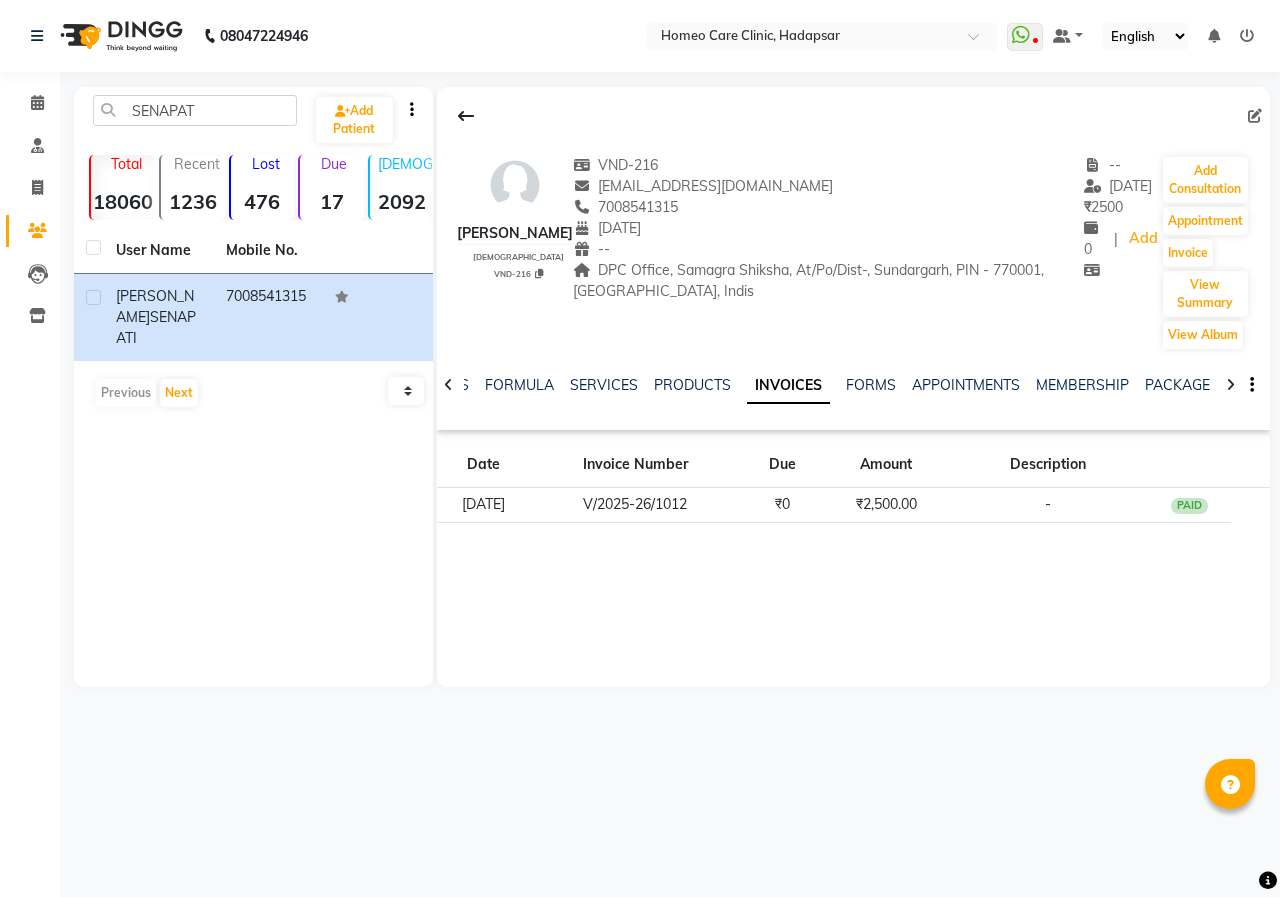 scroll, scrollTop: 0, scrollLeft: 0, axis: both 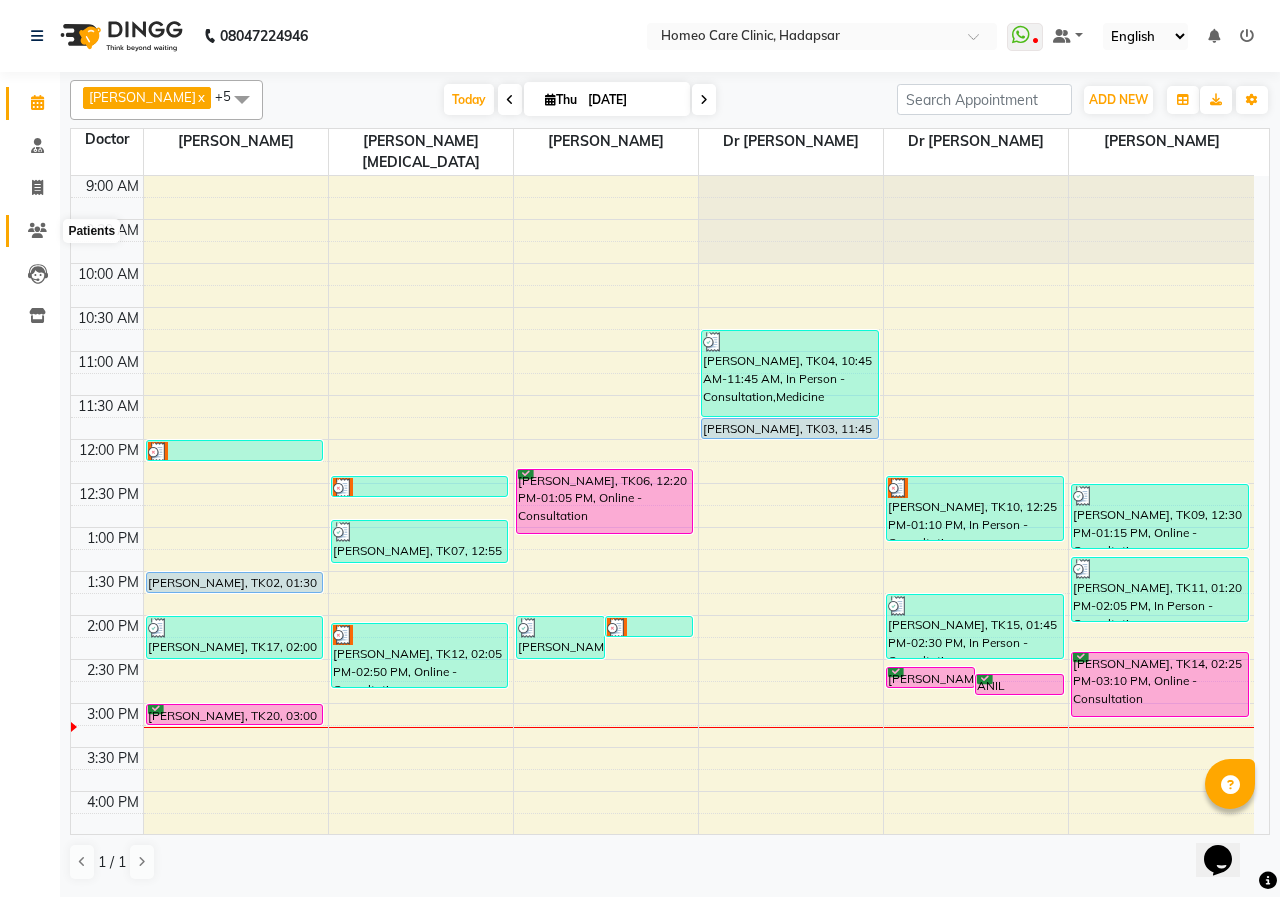 drag, startPoint x: 23, startPoint y: 240, endPoint x: 42, endPoint y: 164, distance: 78.339005 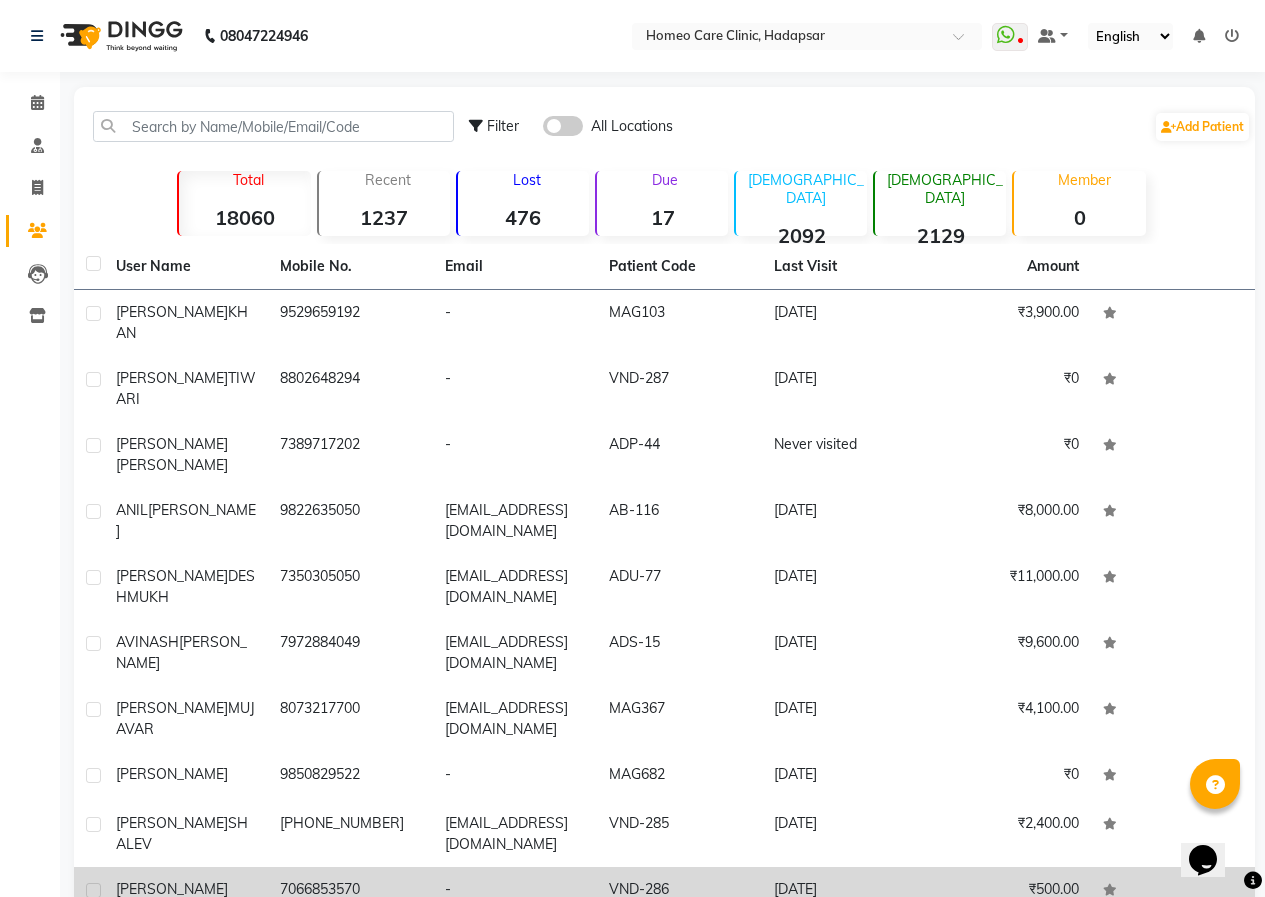 scroll, scrollTop: 71, scrollLeft: 0, axis: vertical 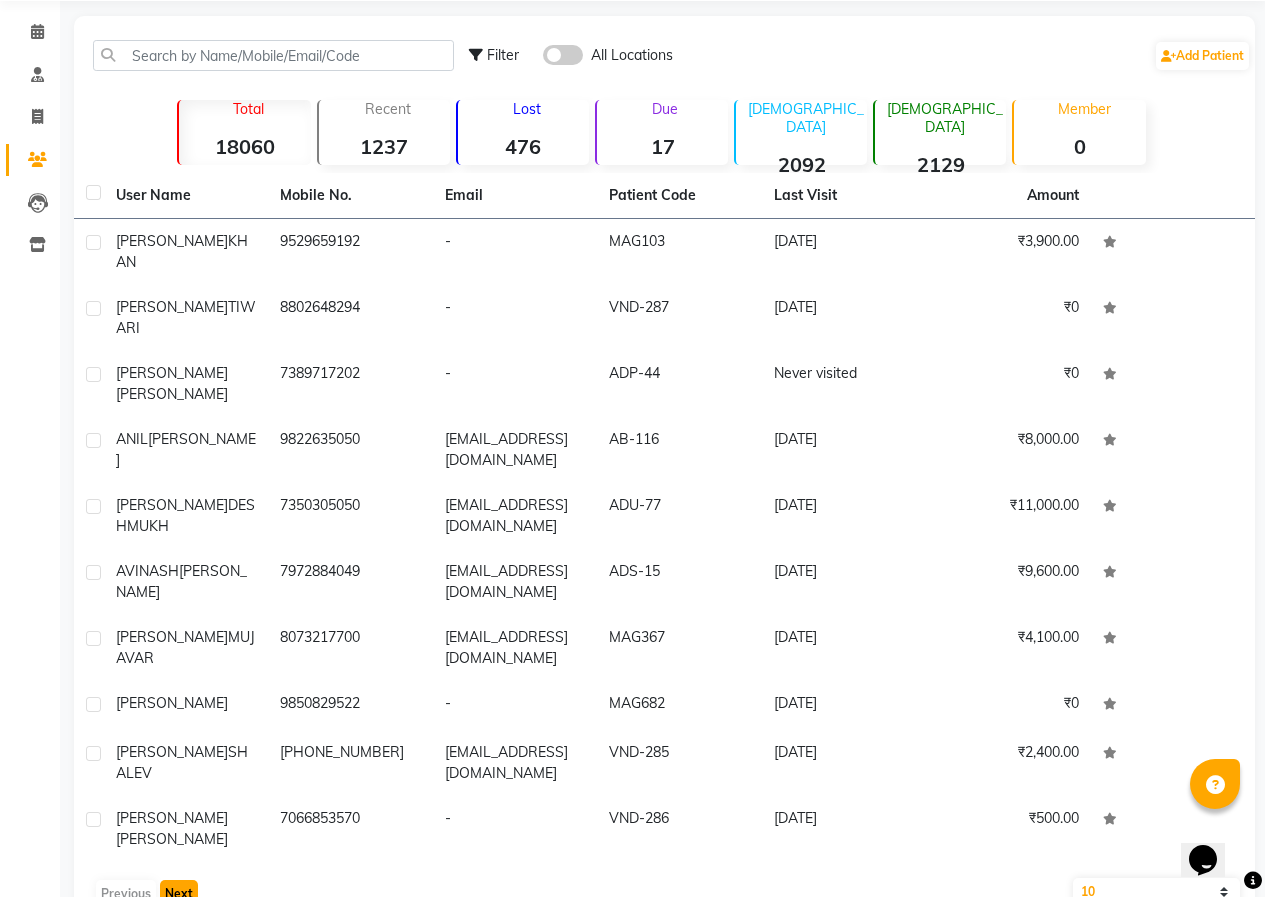click on "Next" 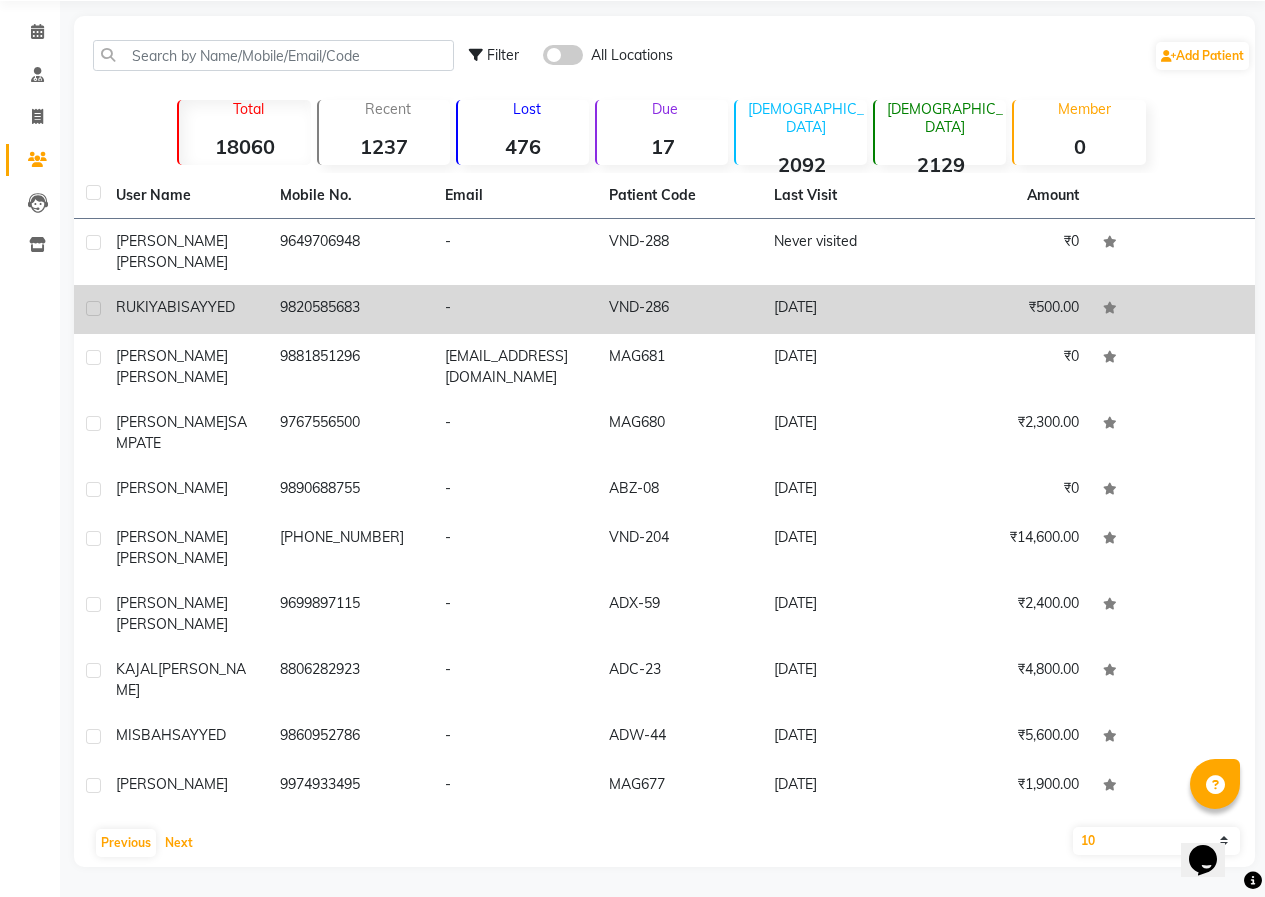 scroll, scrollTop: 54, scrollLeft: 0, axis: vertical 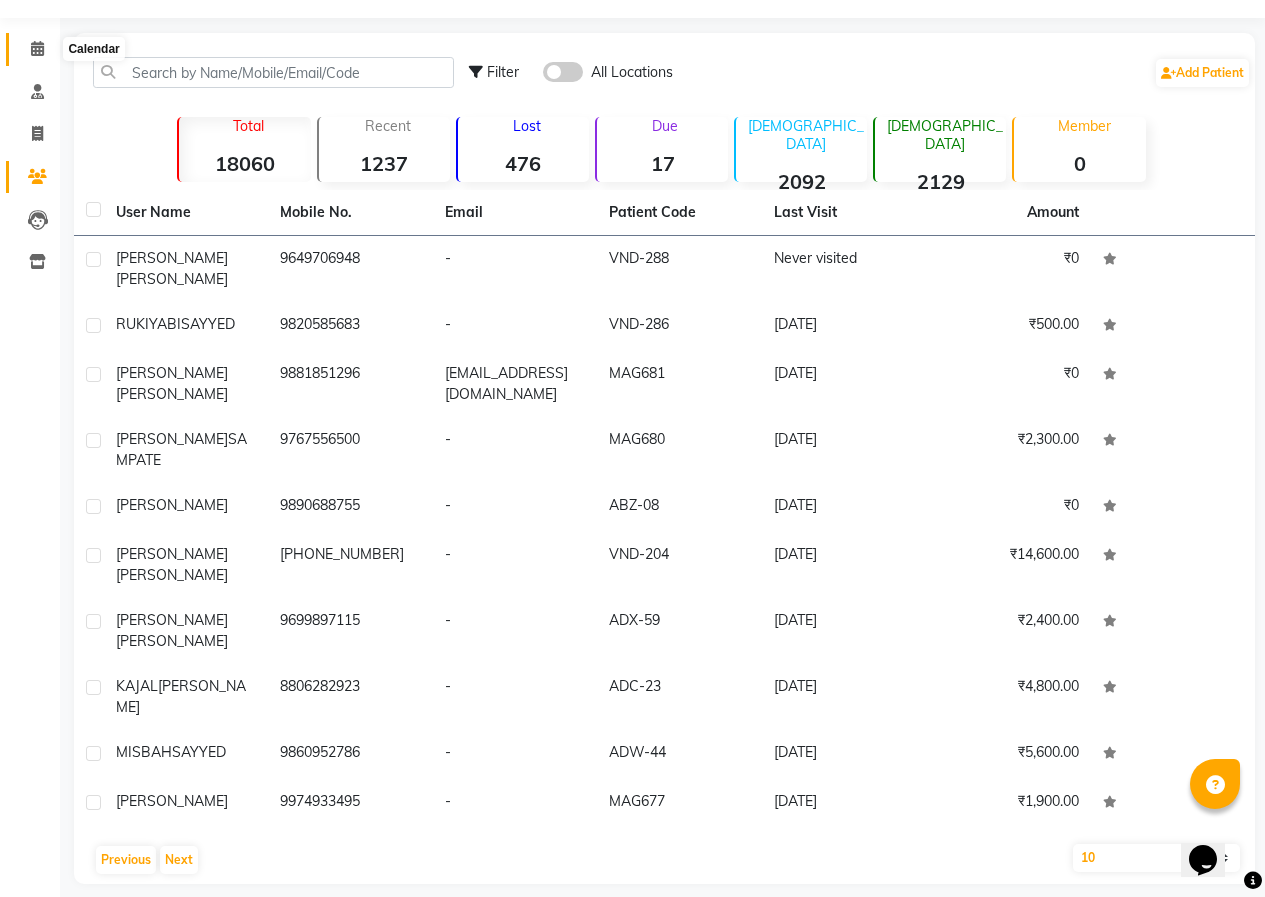 click 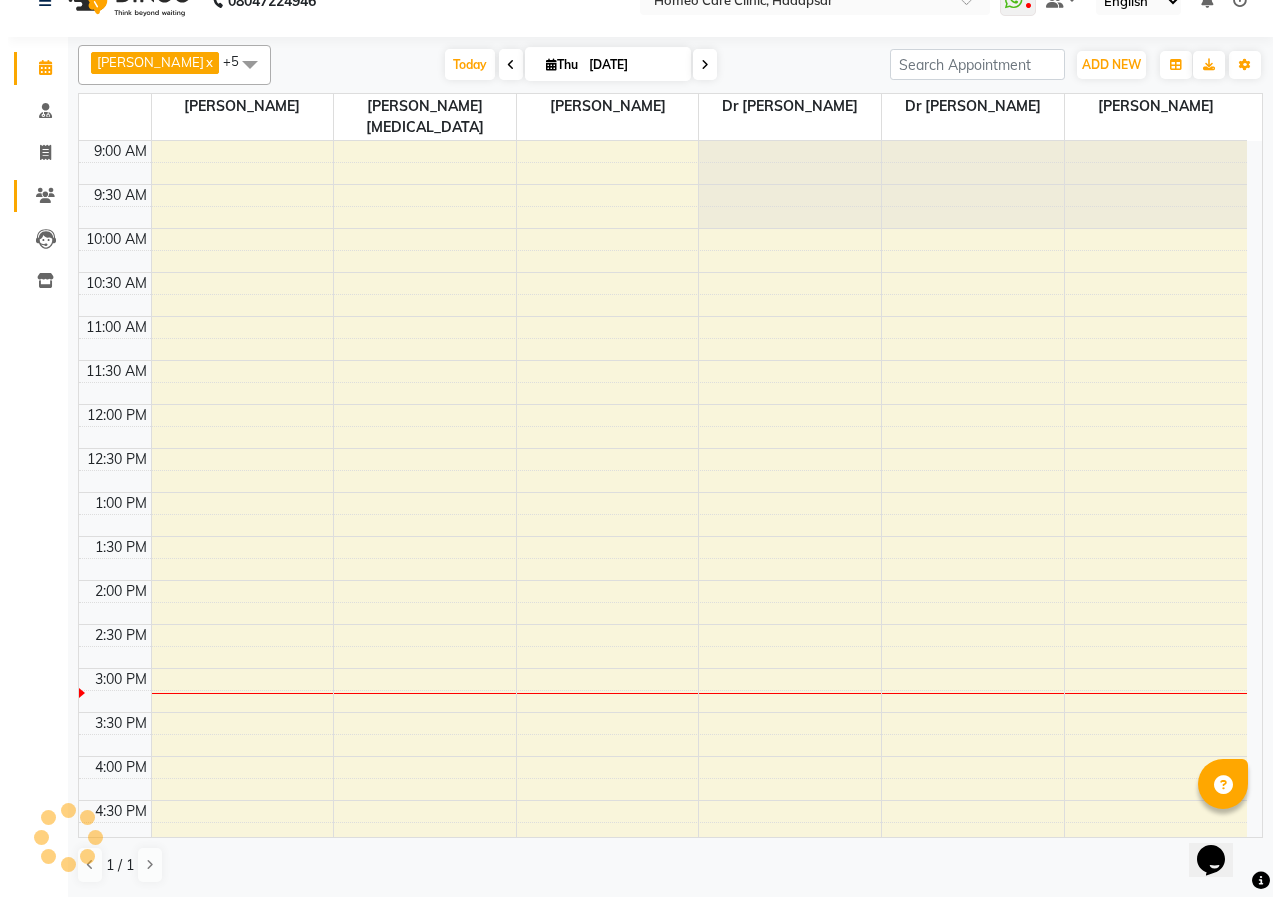 scroll, scrollTop: 0, scrollLeft: 0, axis: both 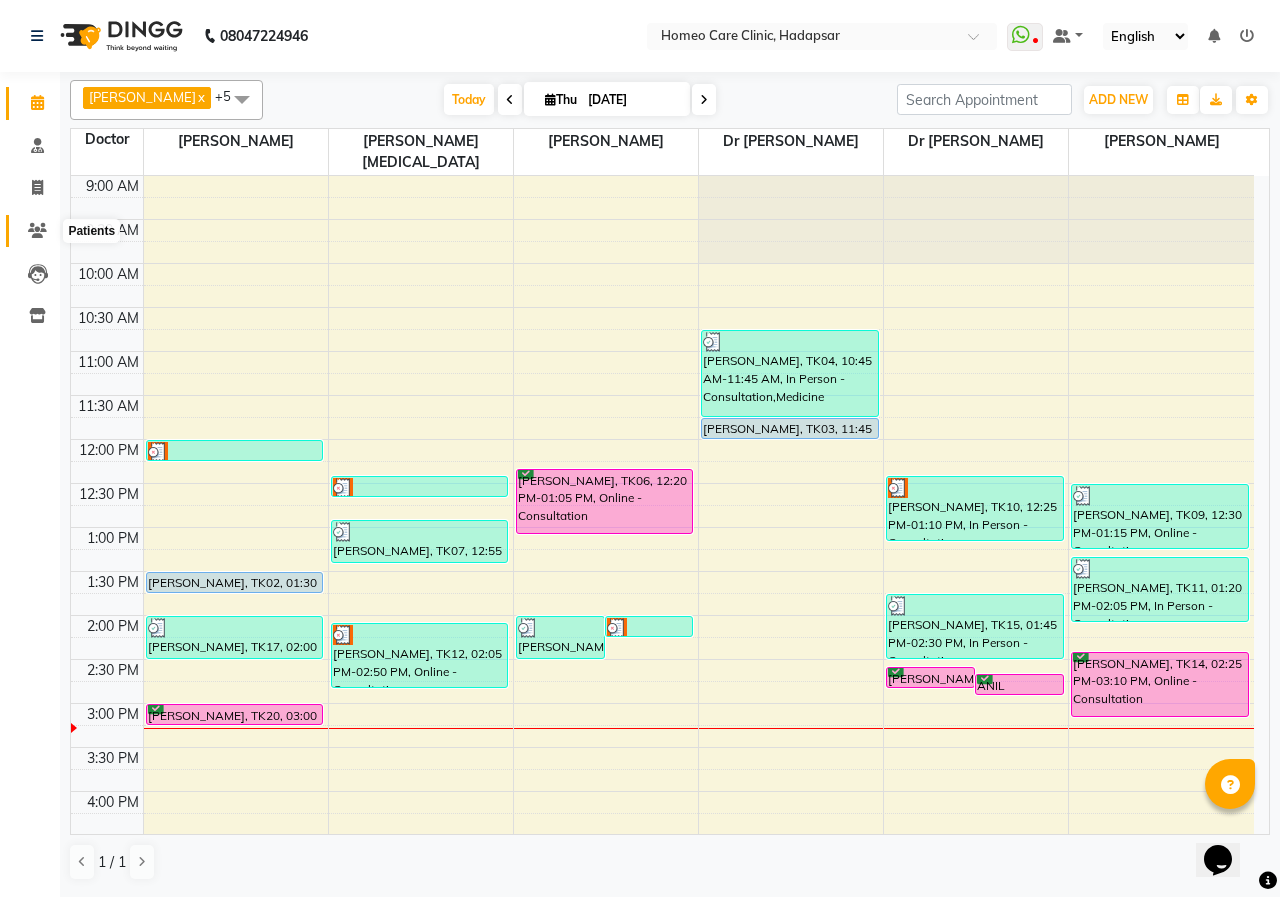 click 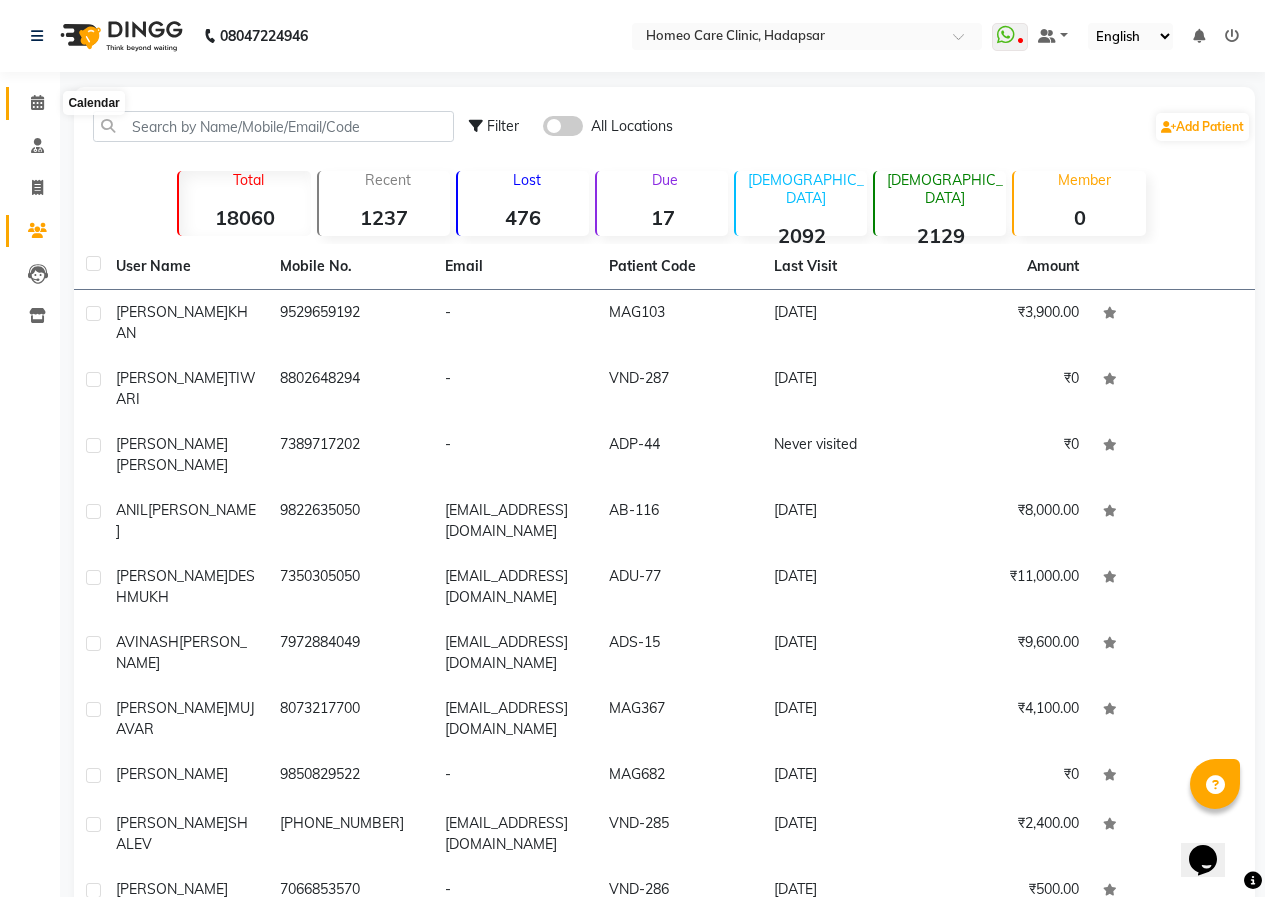 click 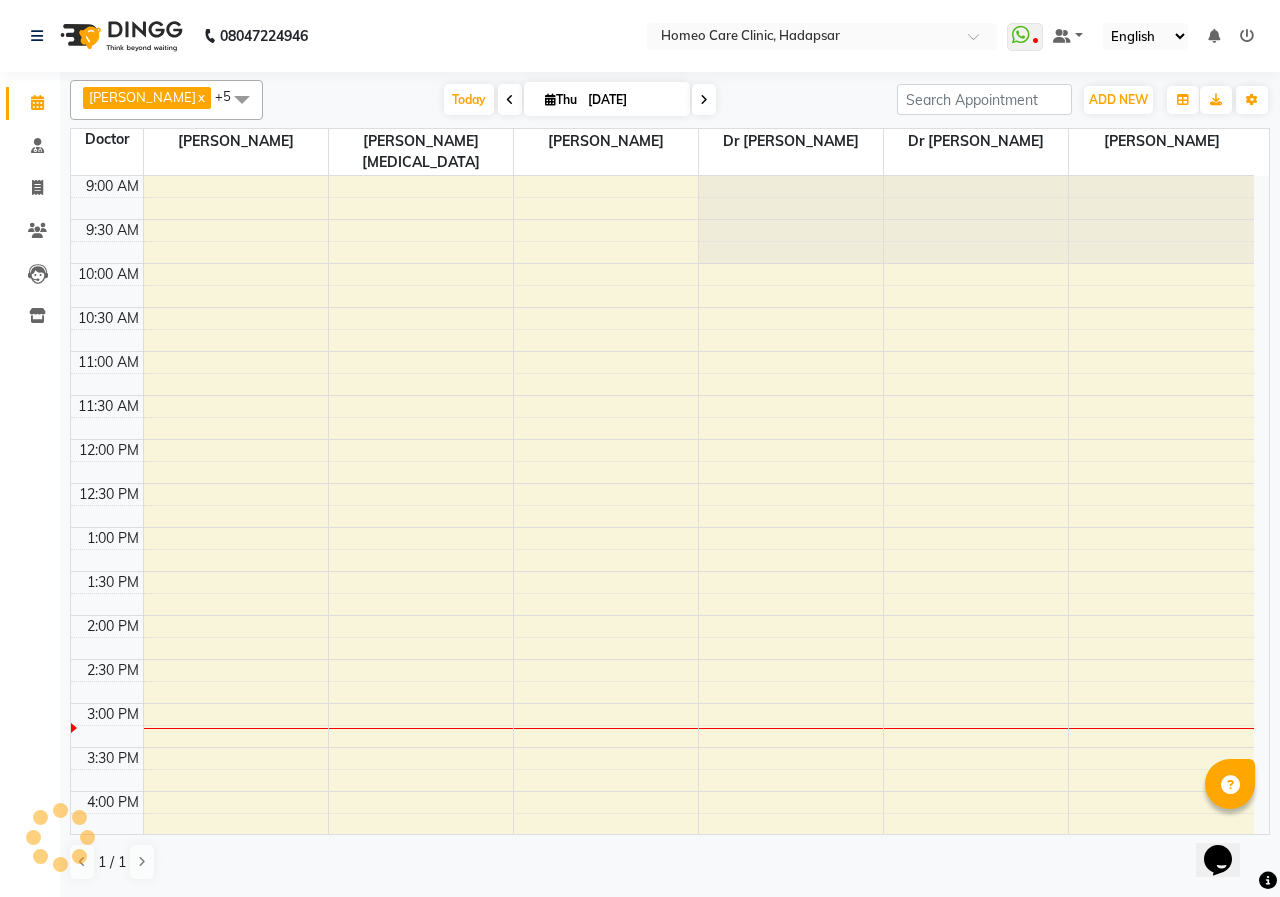 scroll, scrollTop: 0, scrollLeft: 0, axis: both 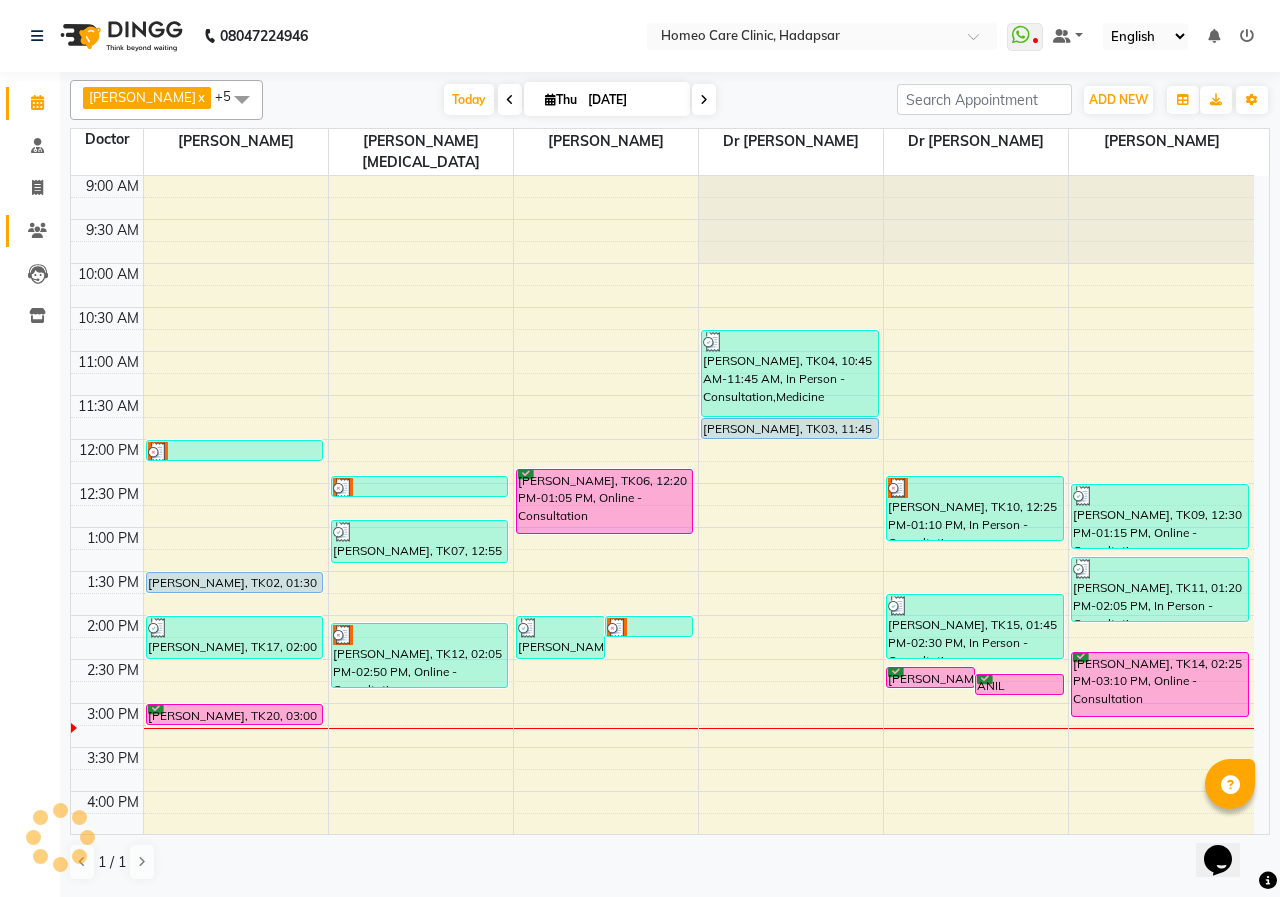 click on "Patients" 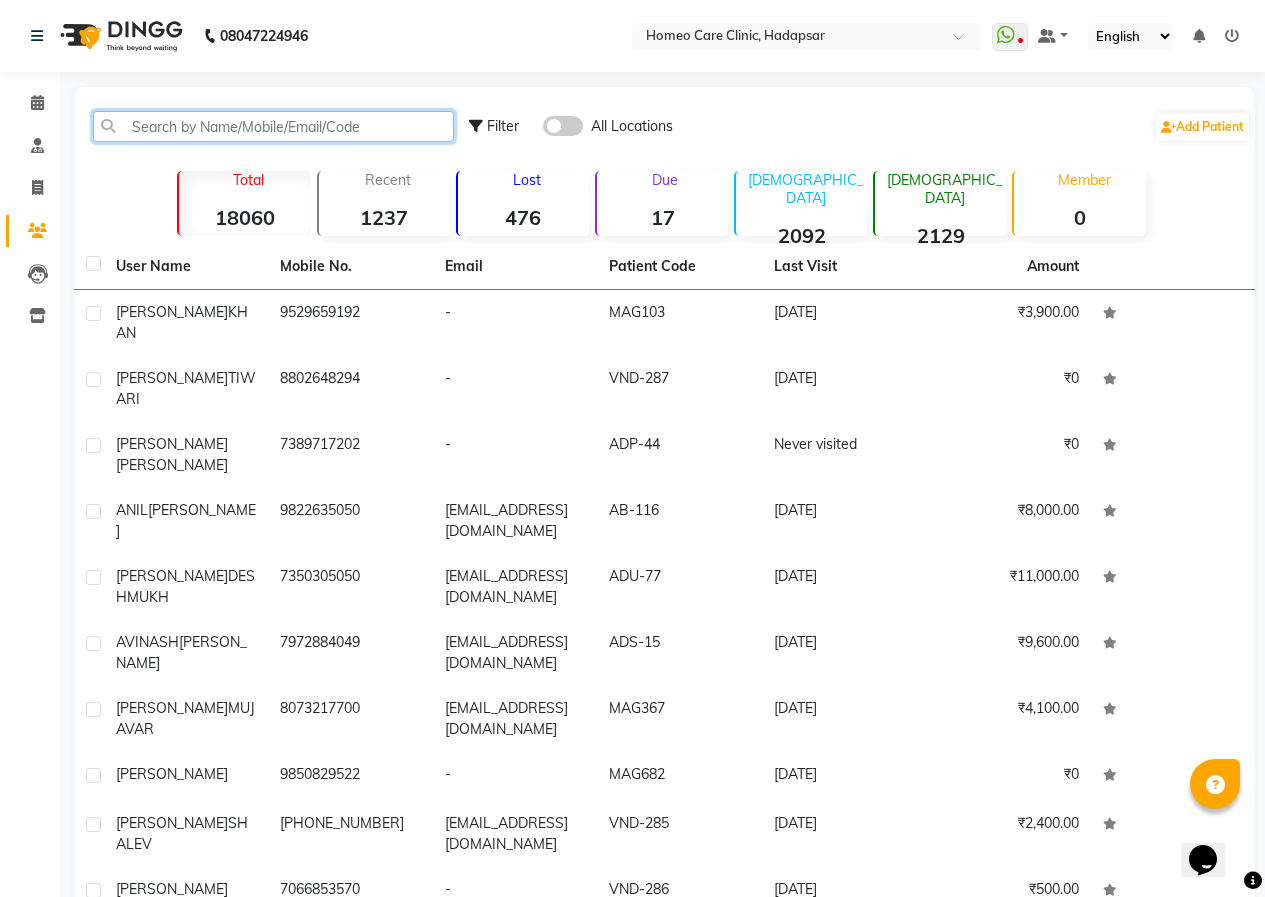 click 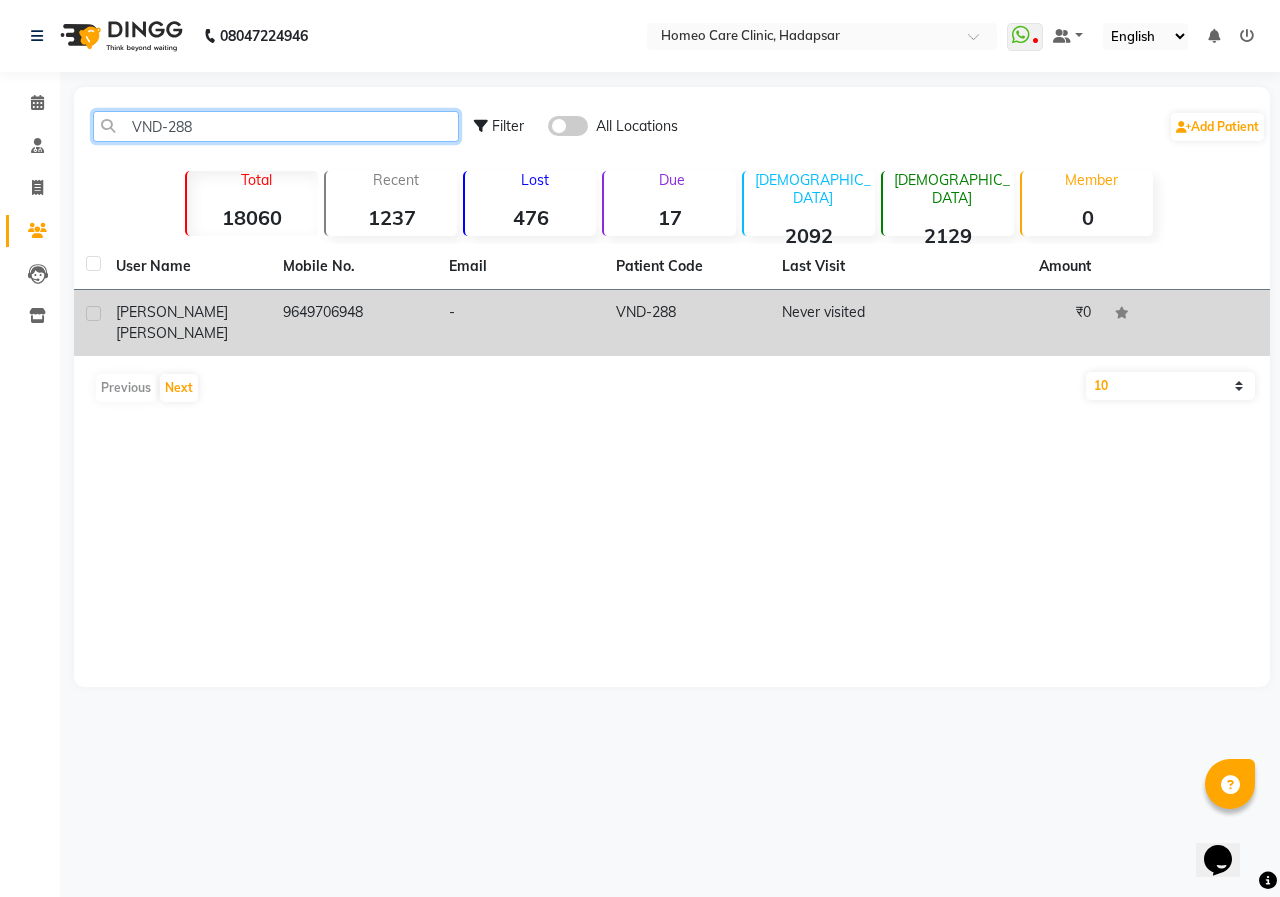 type on "VND-288" 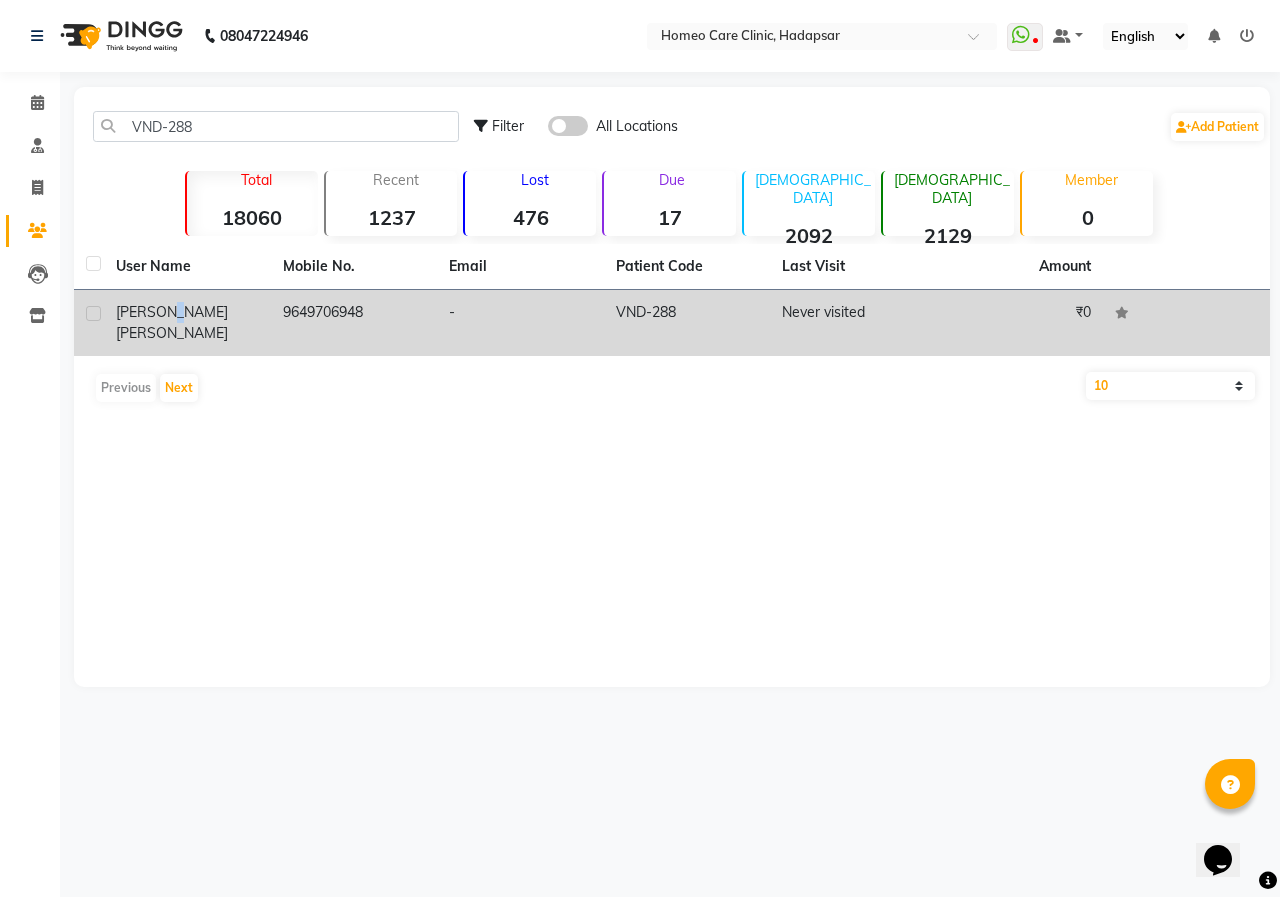 click on "[PERSON_NAME]" 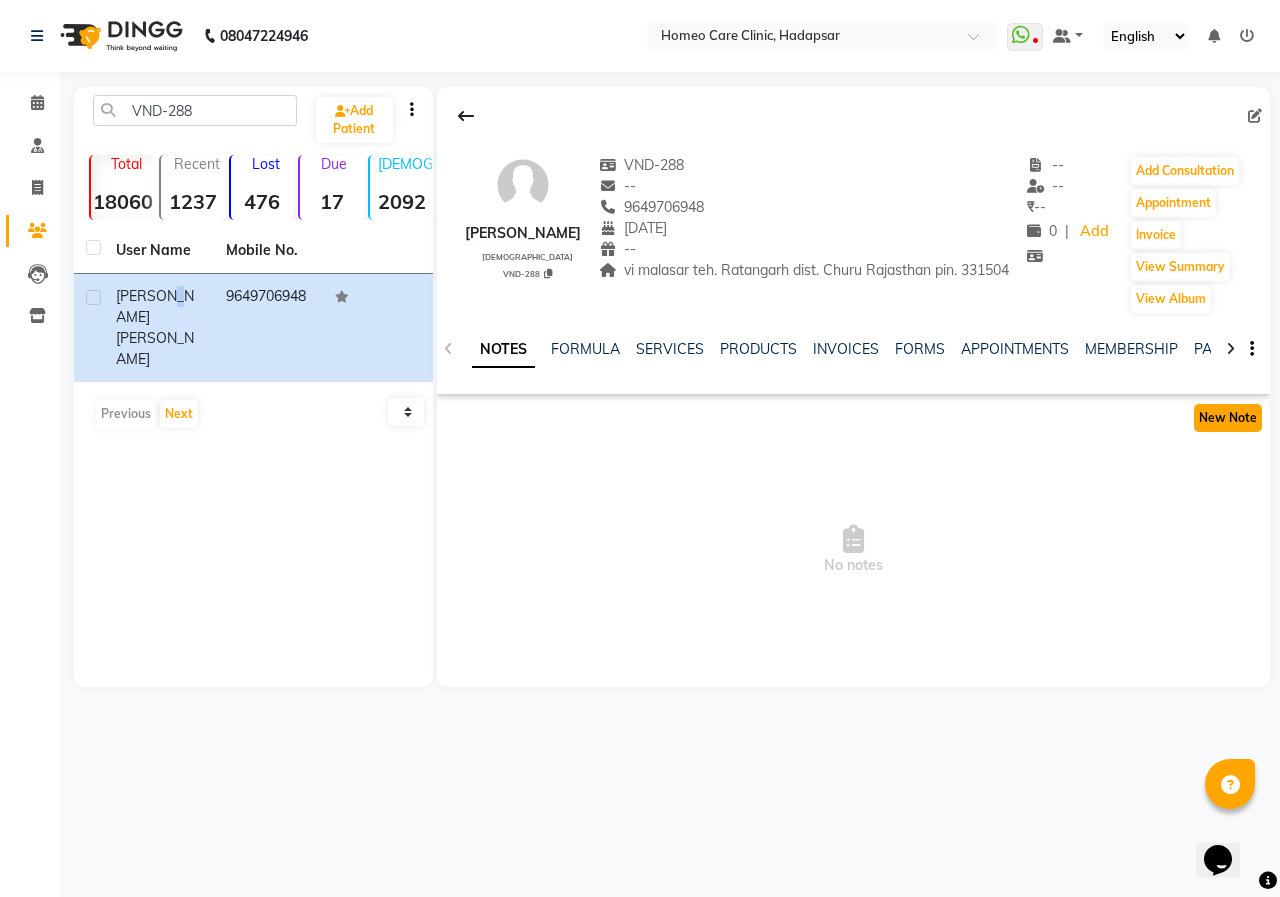click on "New Note" 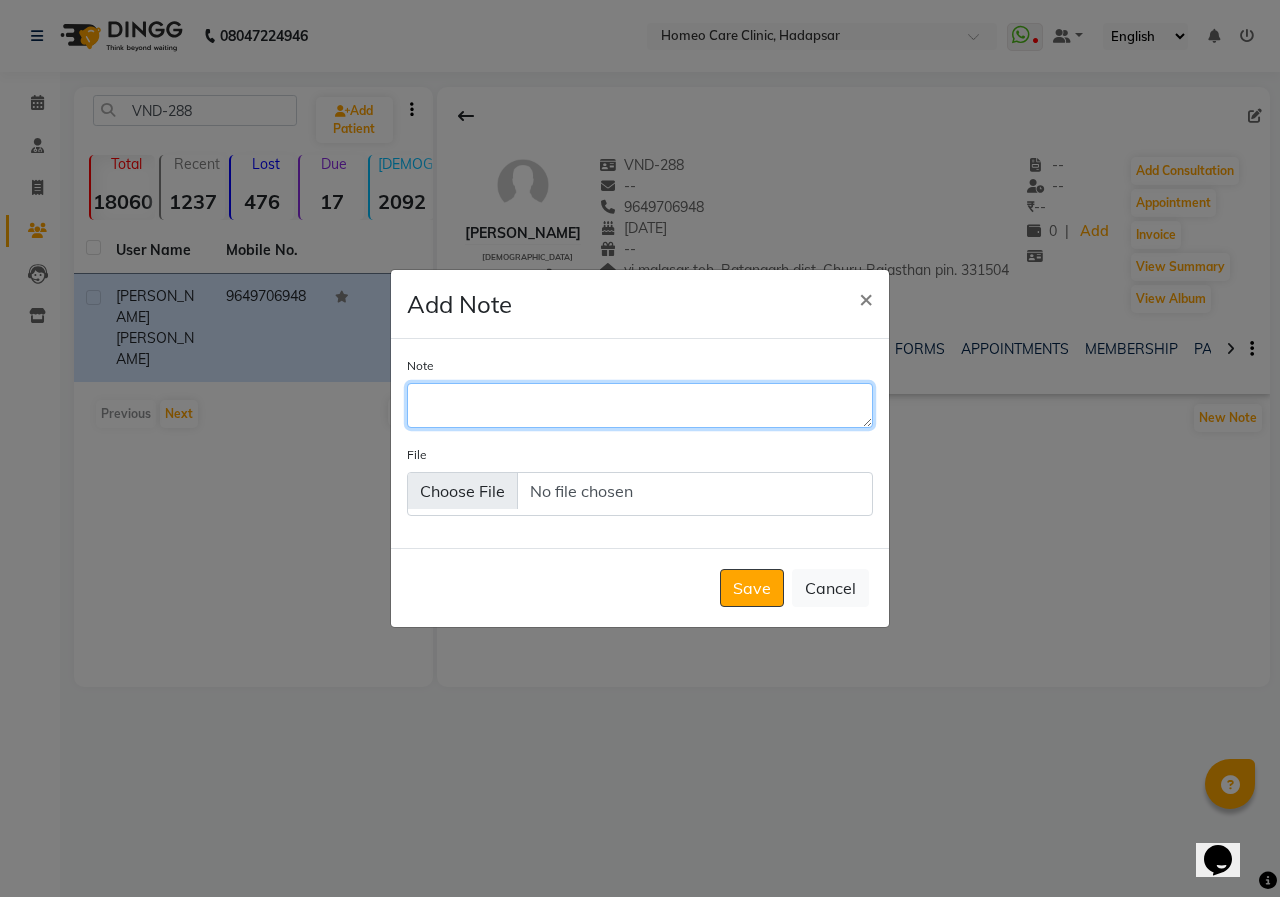 click on "Note" at bounding box center [640, 405] 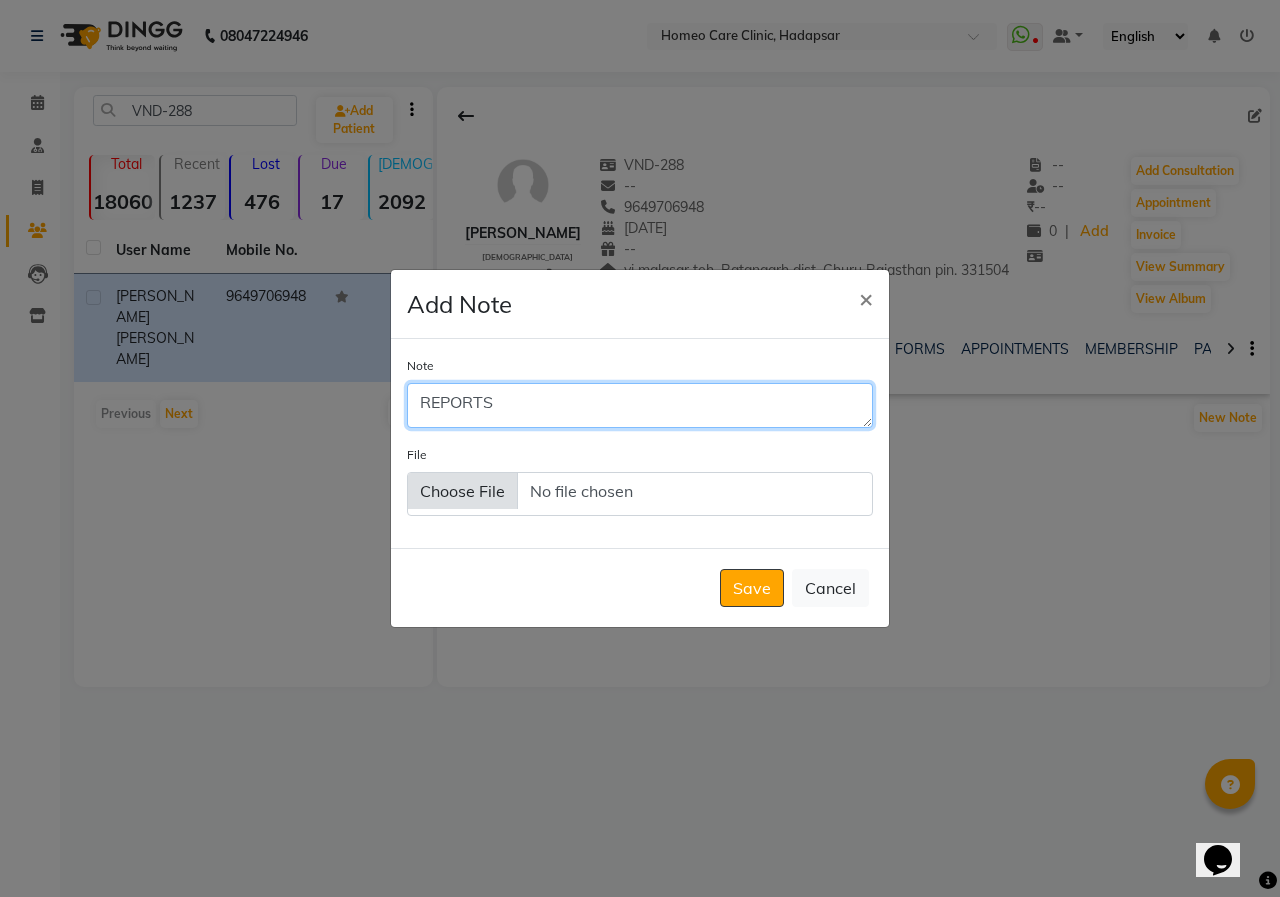 type on "REPORTS" 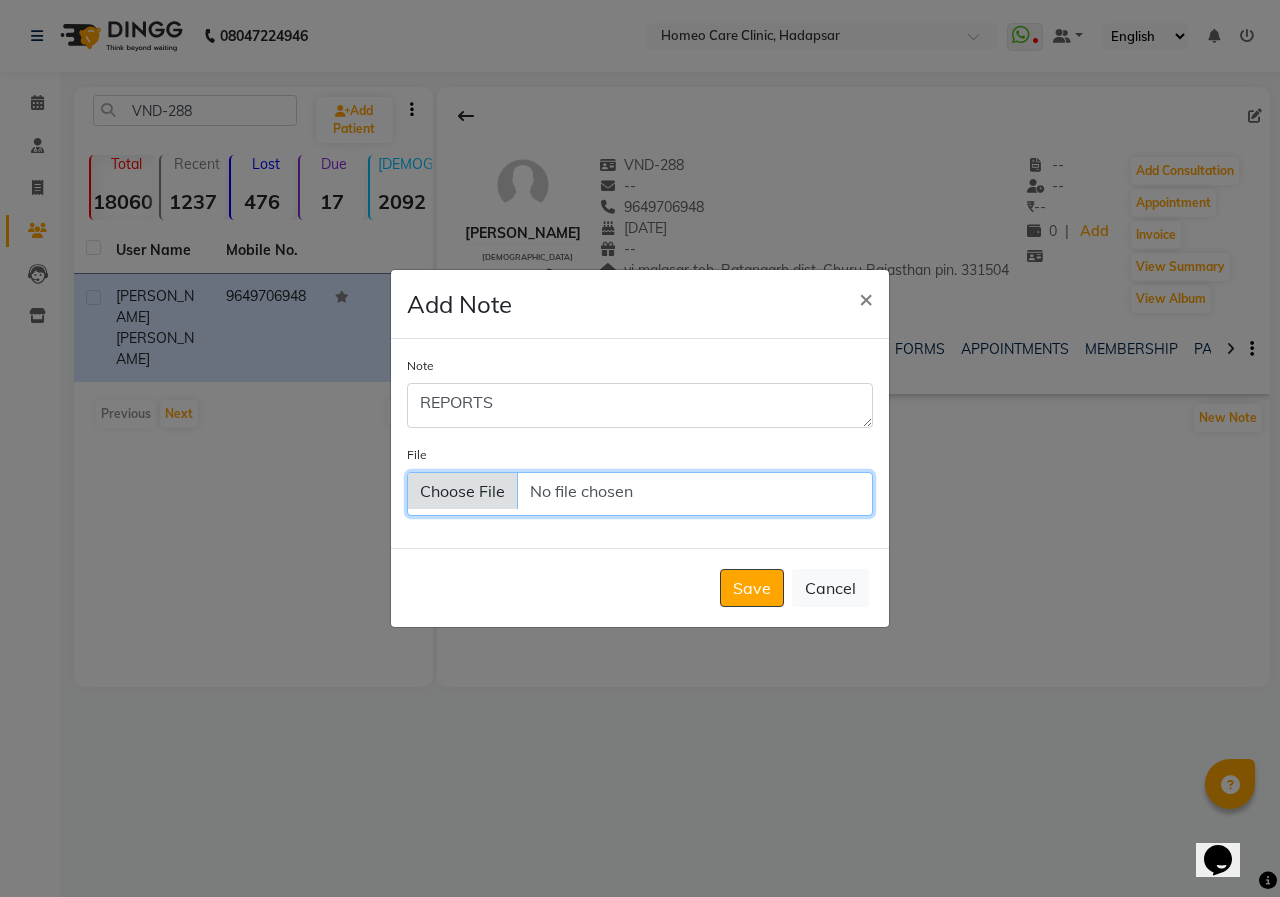click on "File" at bounding box center [640, 494] 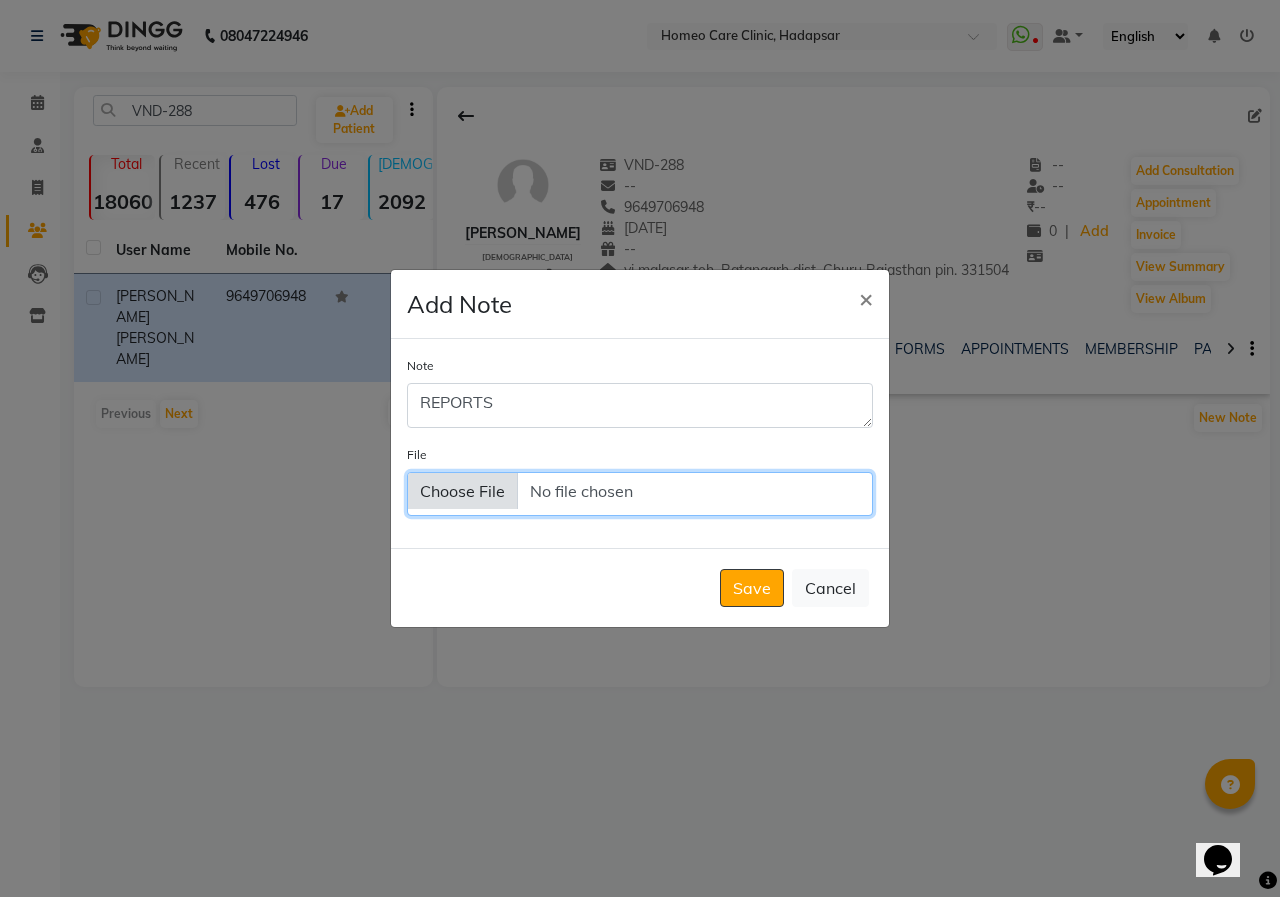 type on "C:\fakepath\ACE Scanner_2025_07_10.pdf" 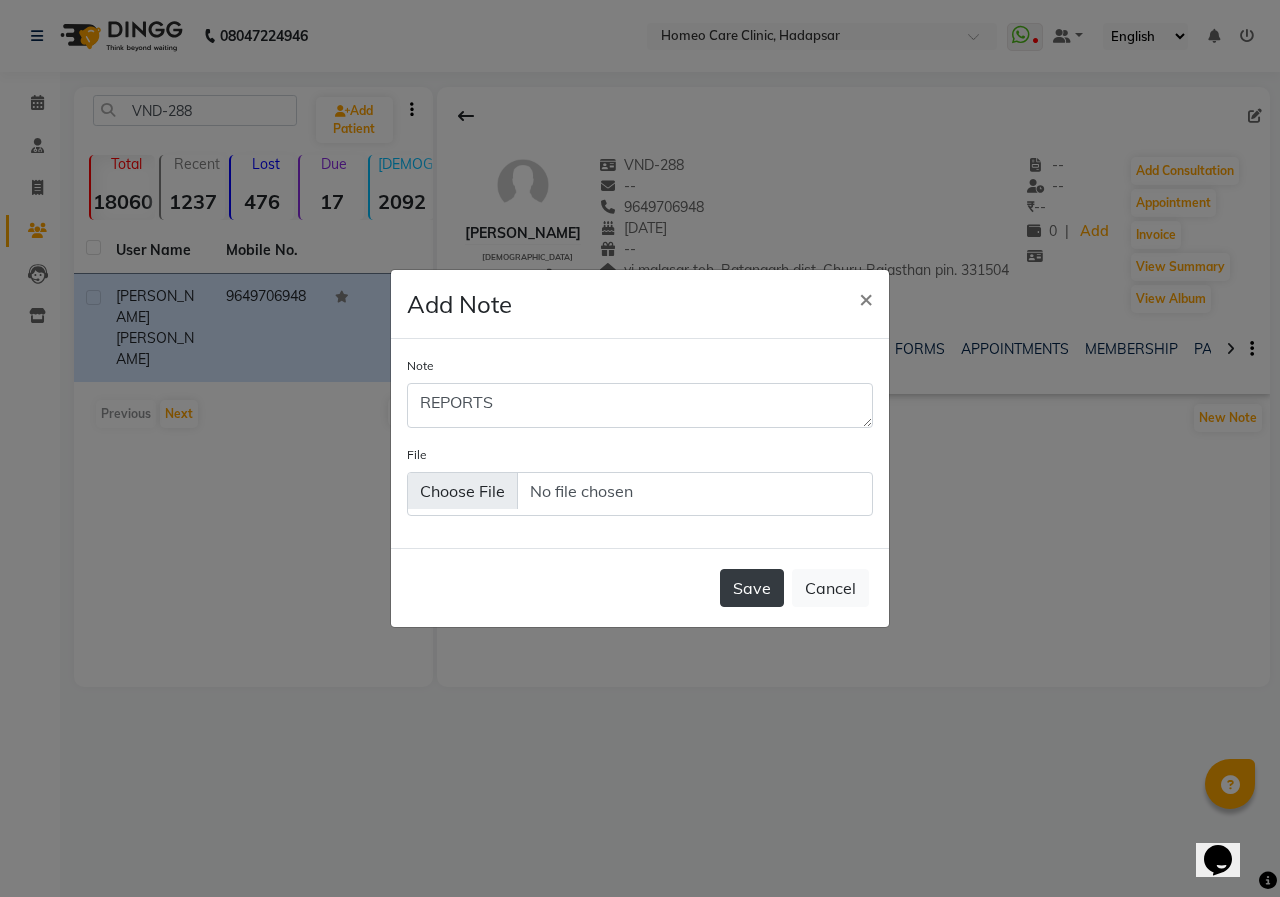 click on "Save" 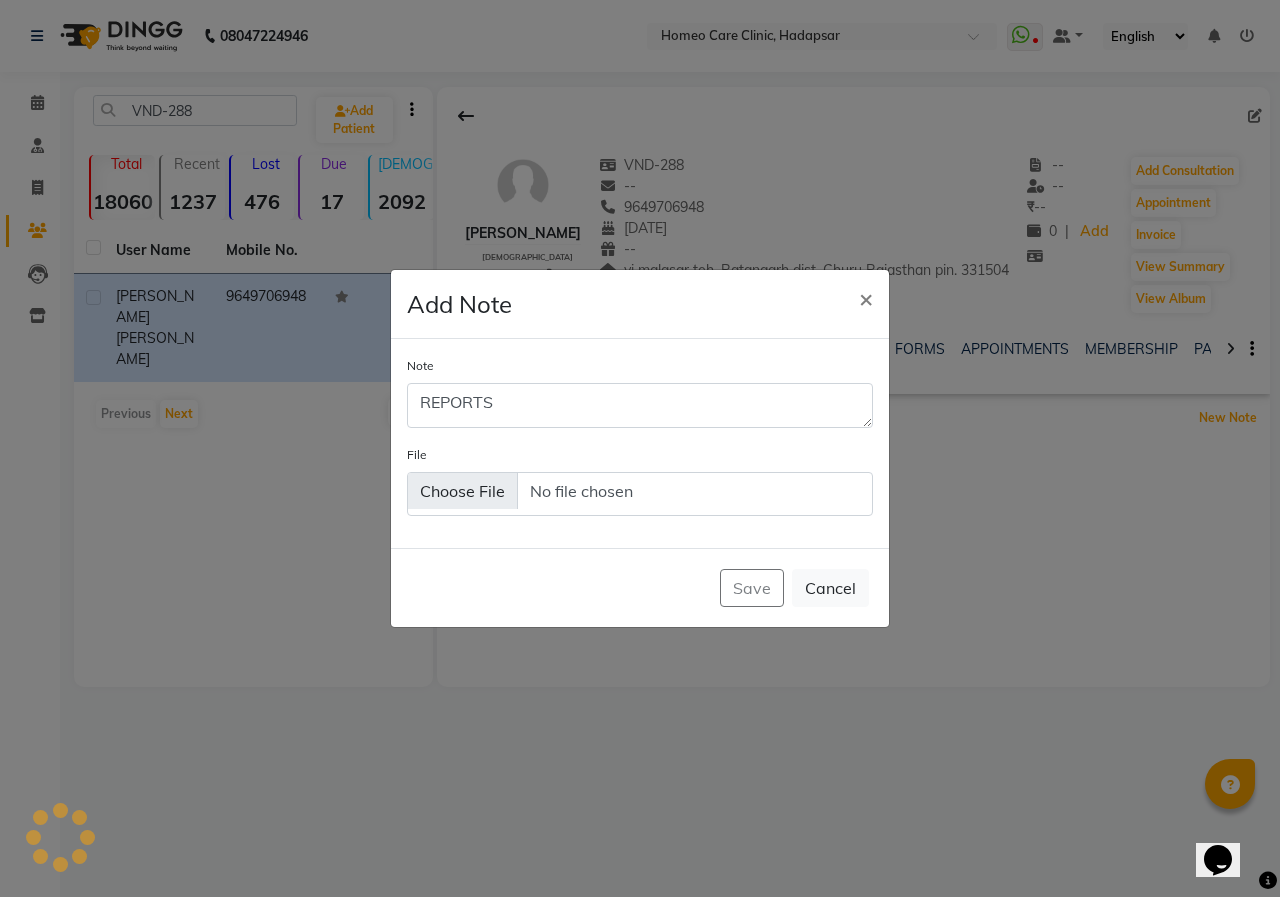 type 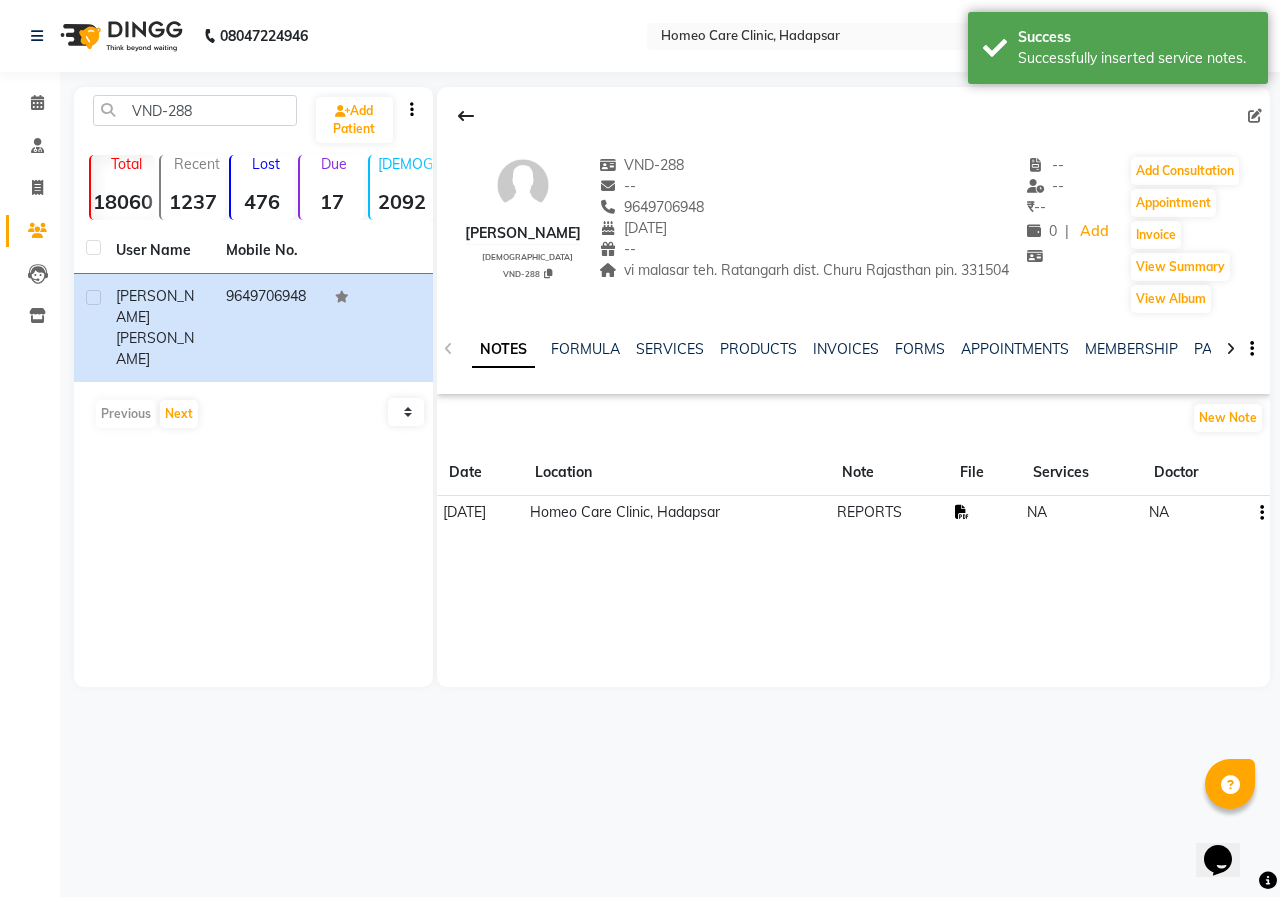 click 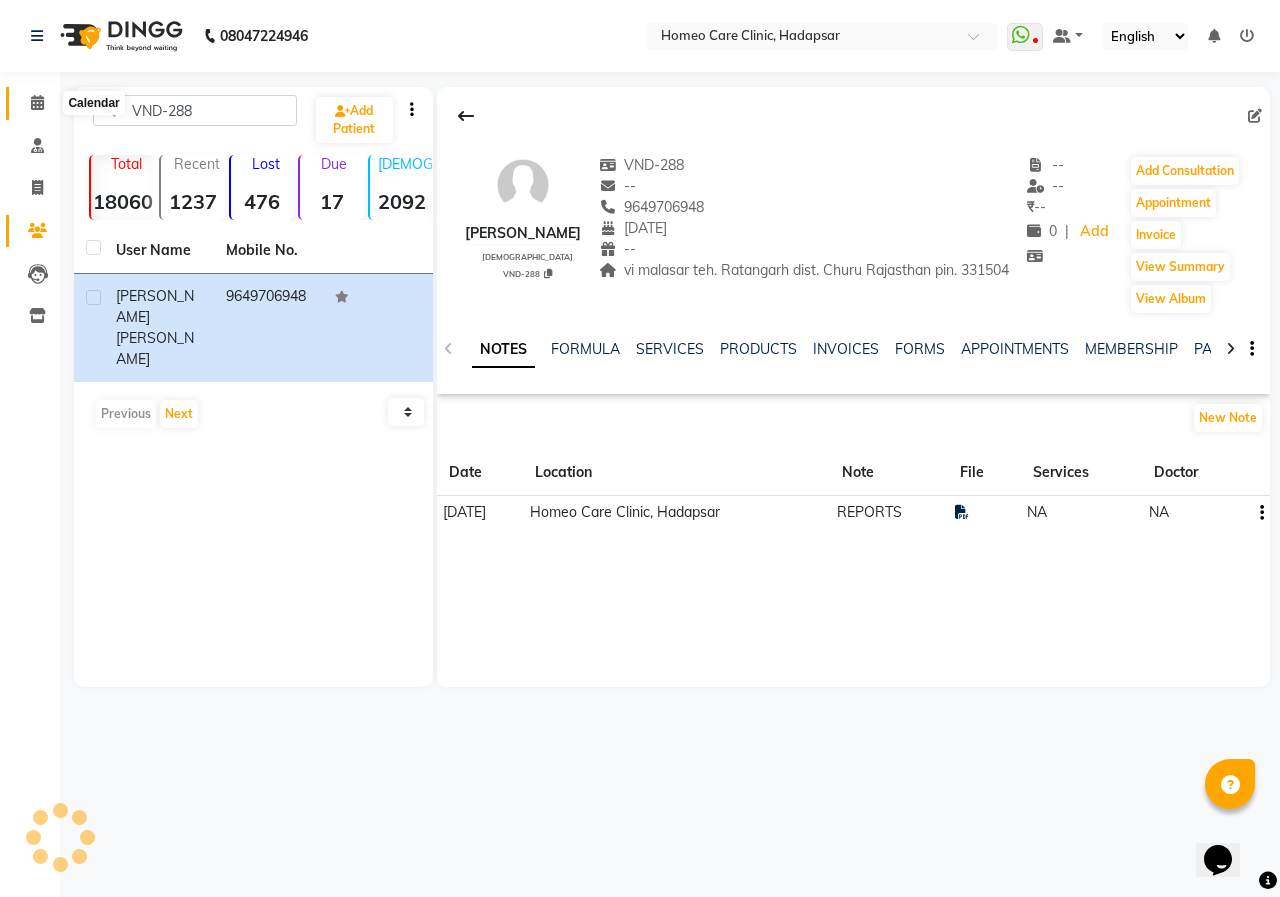 click 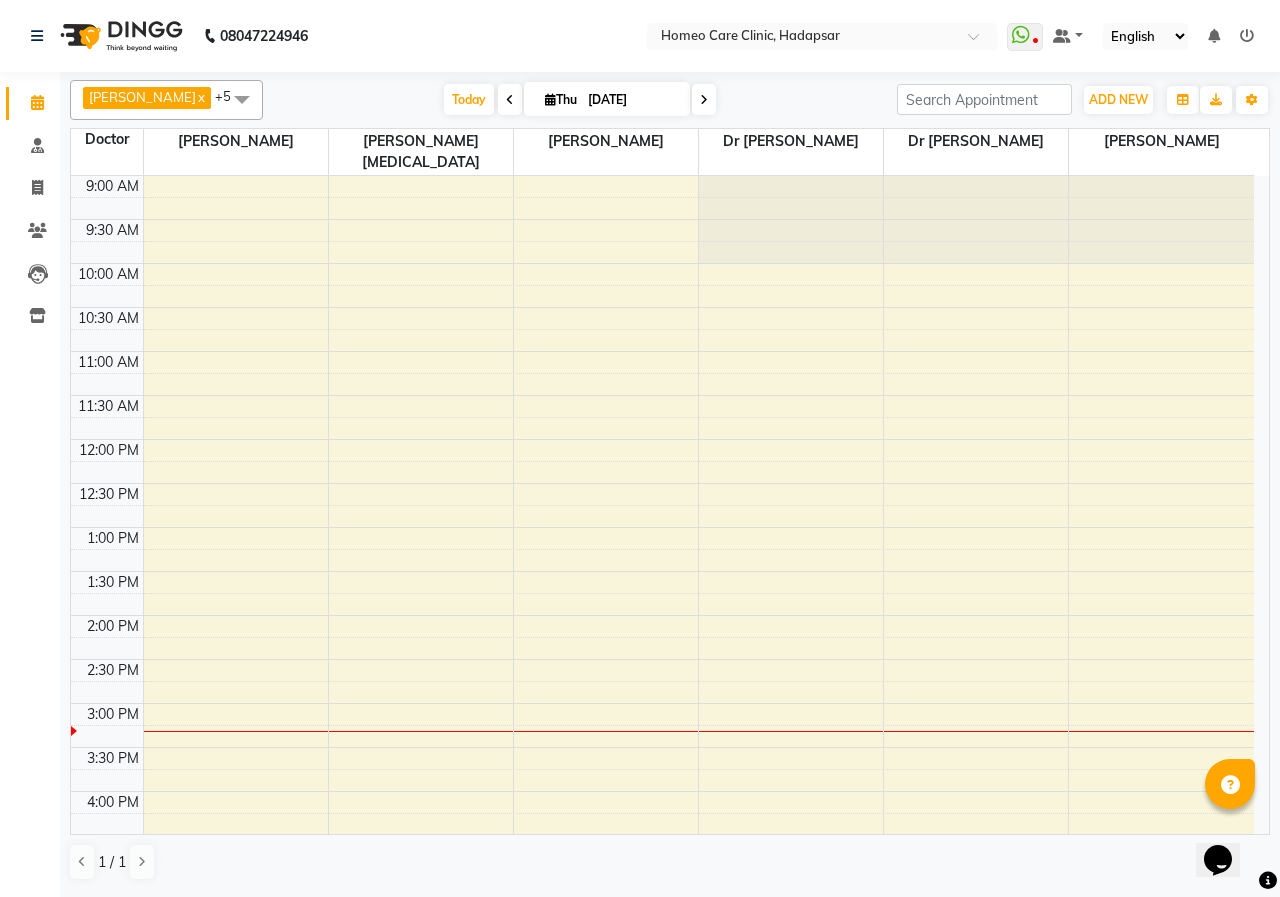 scroll, scrollTop: 0, scrollLeft: 0, axis: both 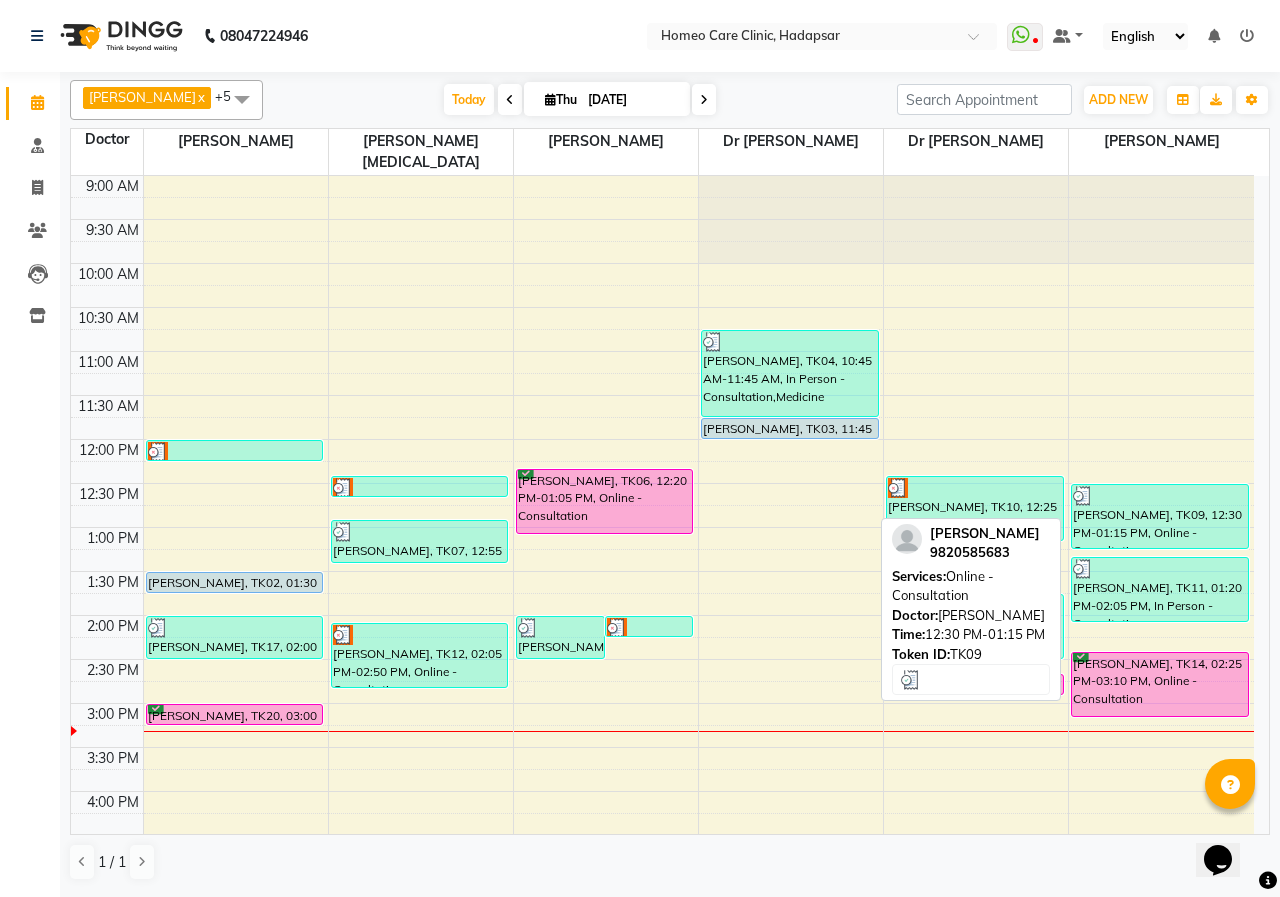 click on "[PERSON_NAME], TK09, 12:30 PM-01:15 PM, Online - Consultation" at bounding box center [1160, 516] 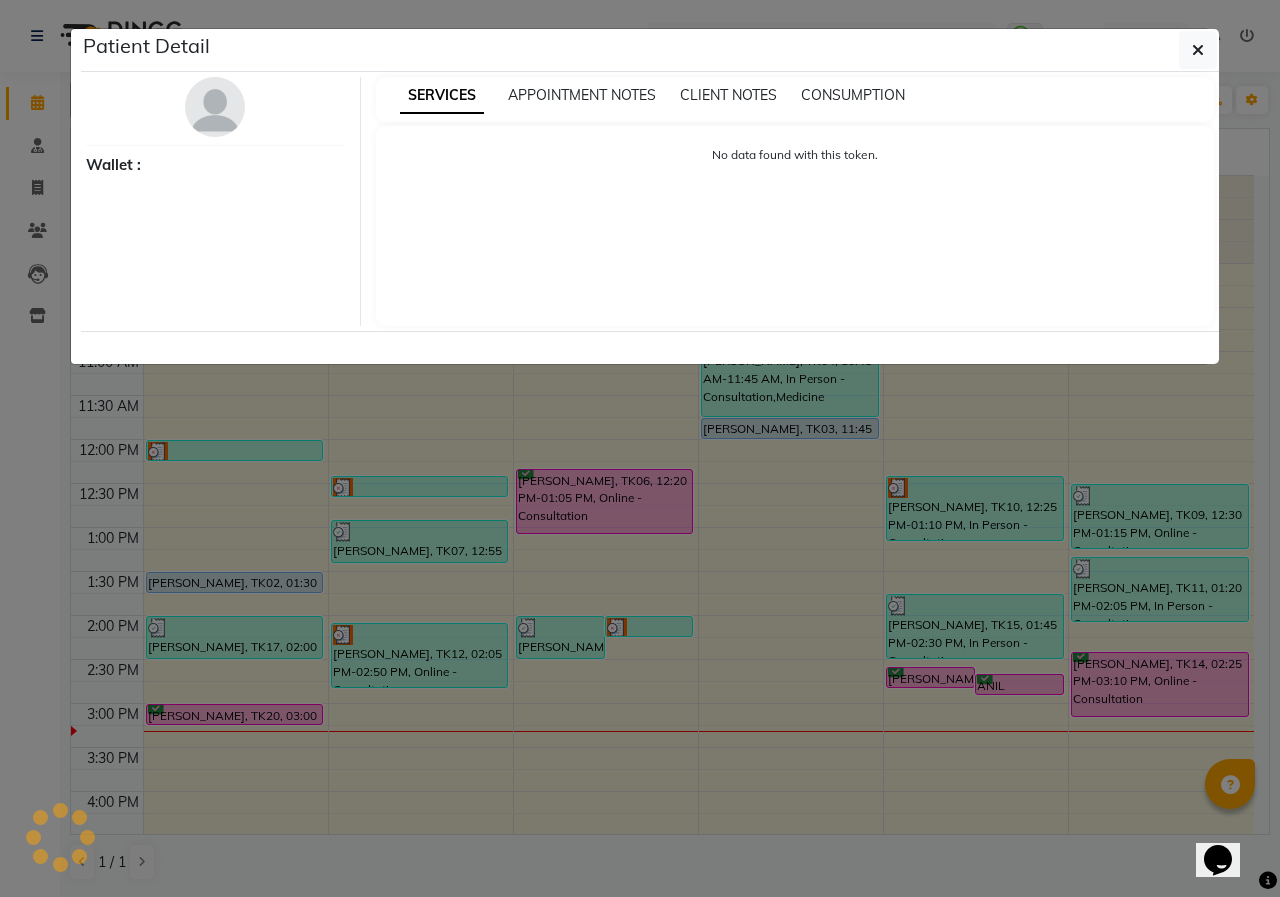 select on "3" 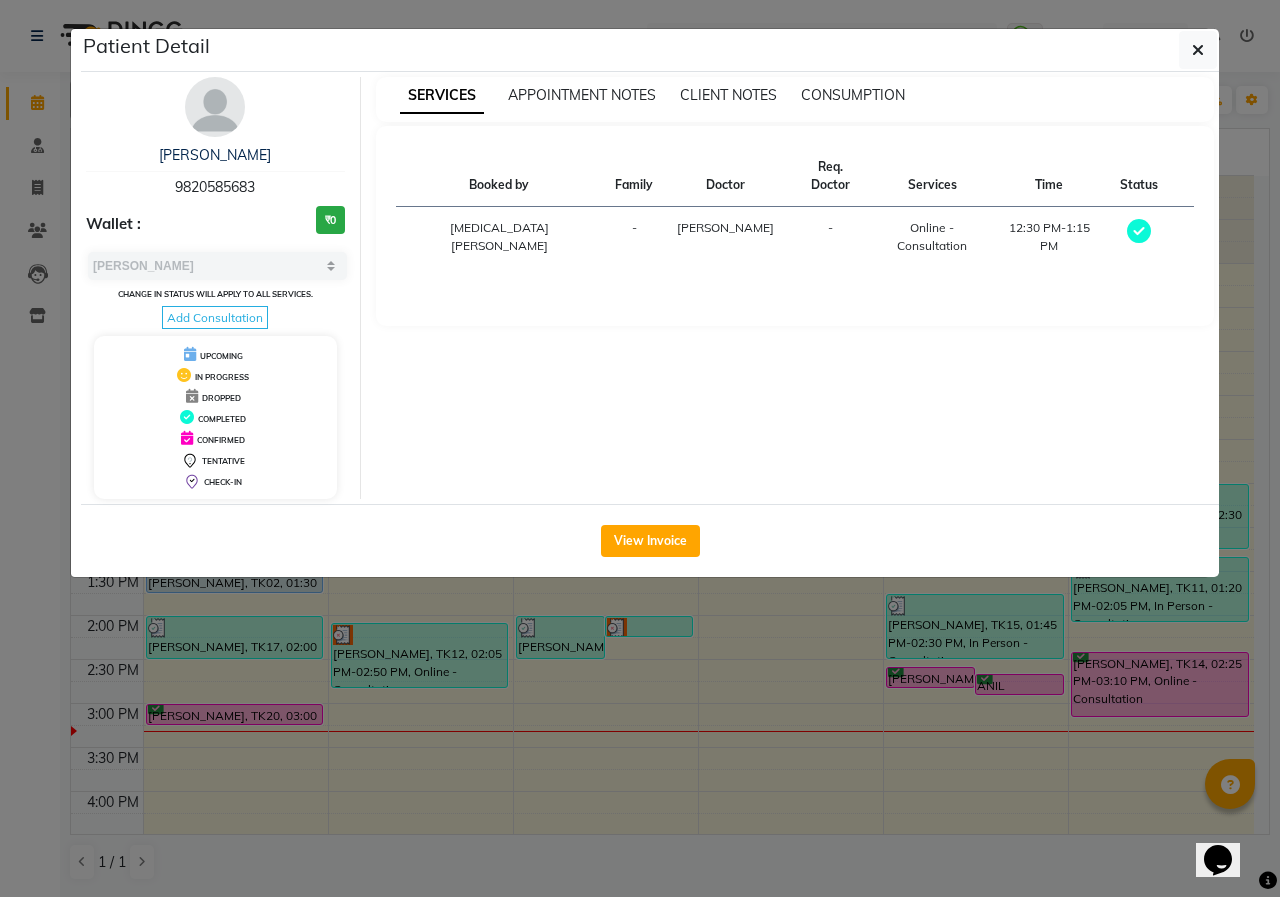 drag, startPoint x: 1211, startPoint y: 54, endPoint x: 1203, endPoint y: 90, distance: 36.878178 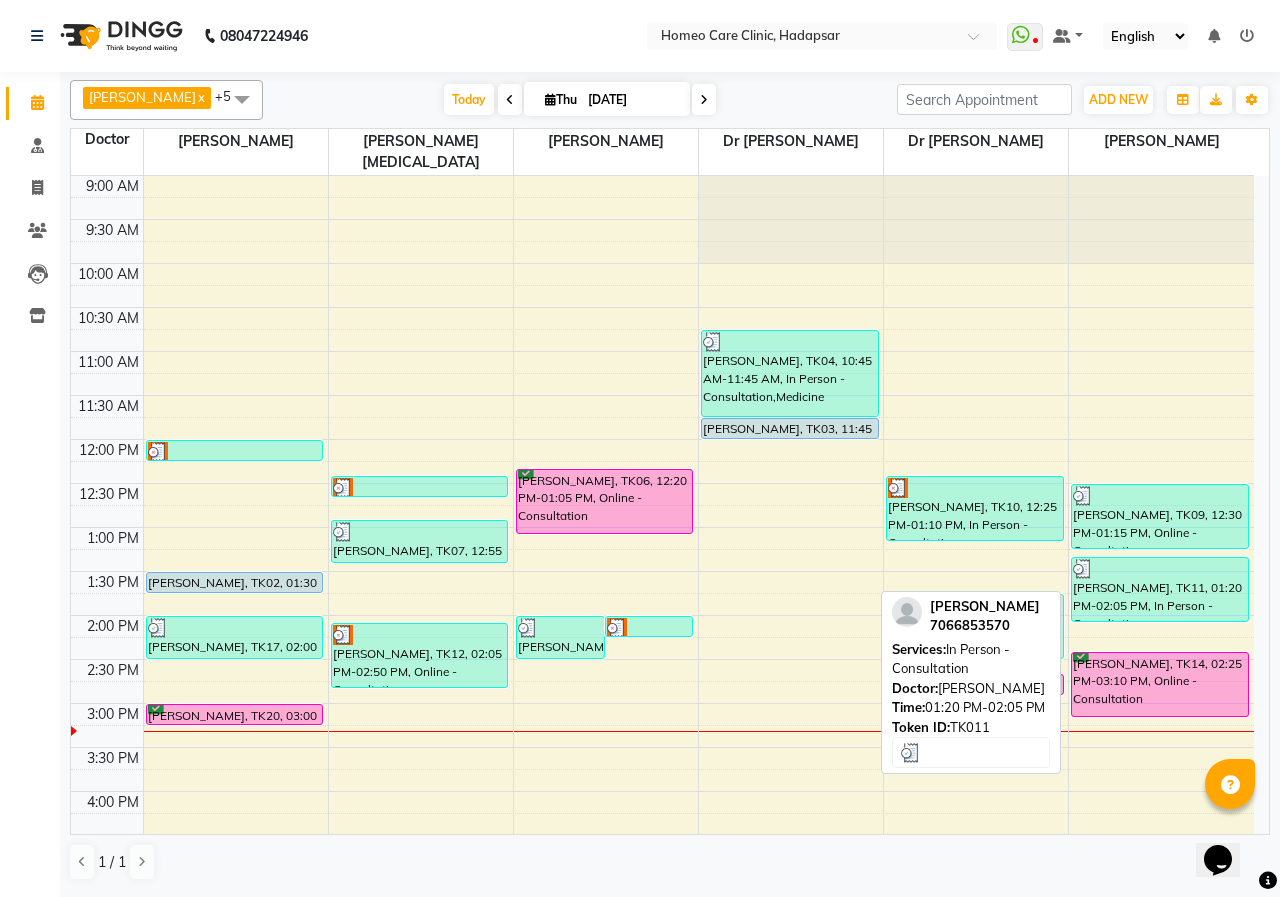 click on "[PERSON_NAME], TK11, 01:20 PM-02:05 PM, In Person - Consultation" at bounding box center (1160, 589) 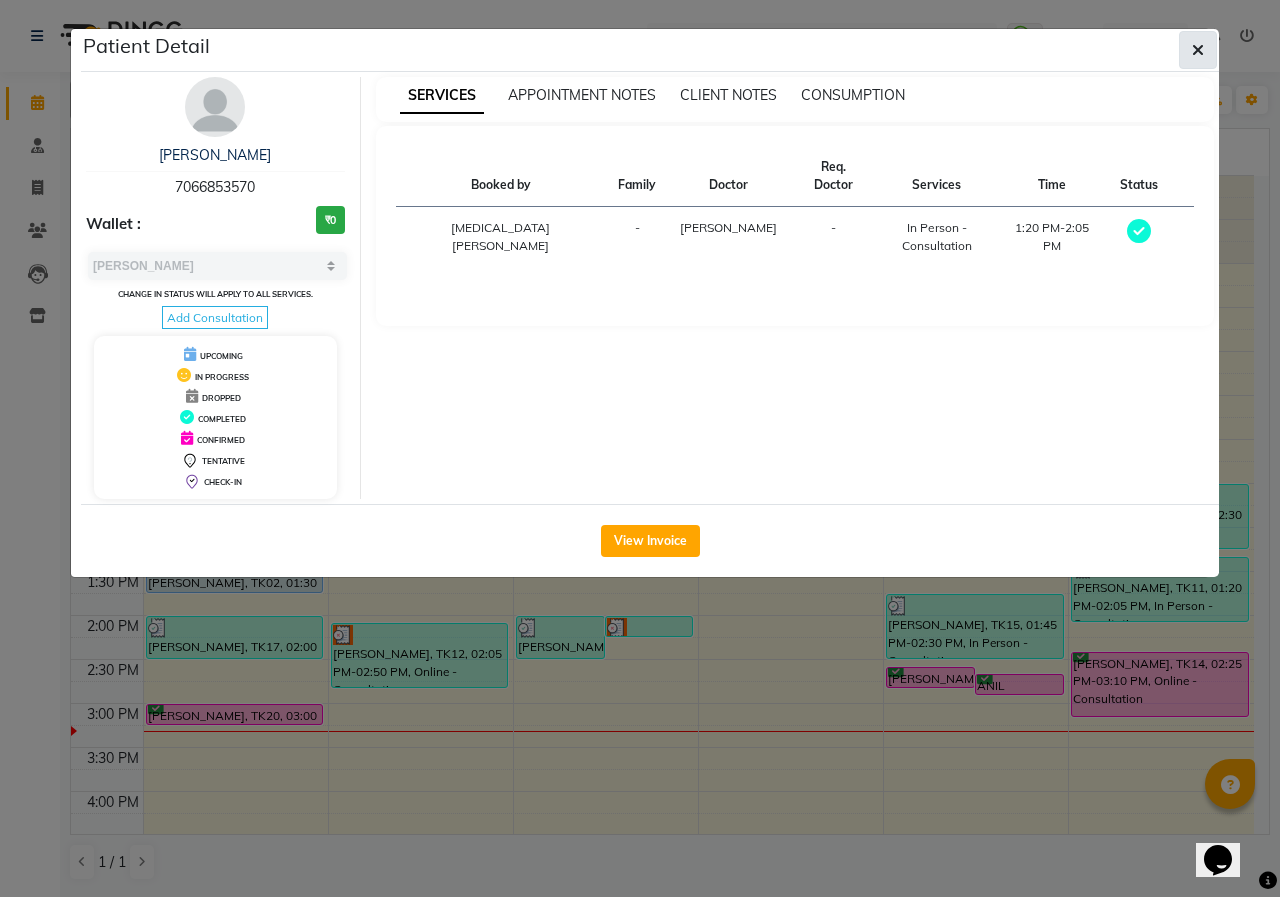 click 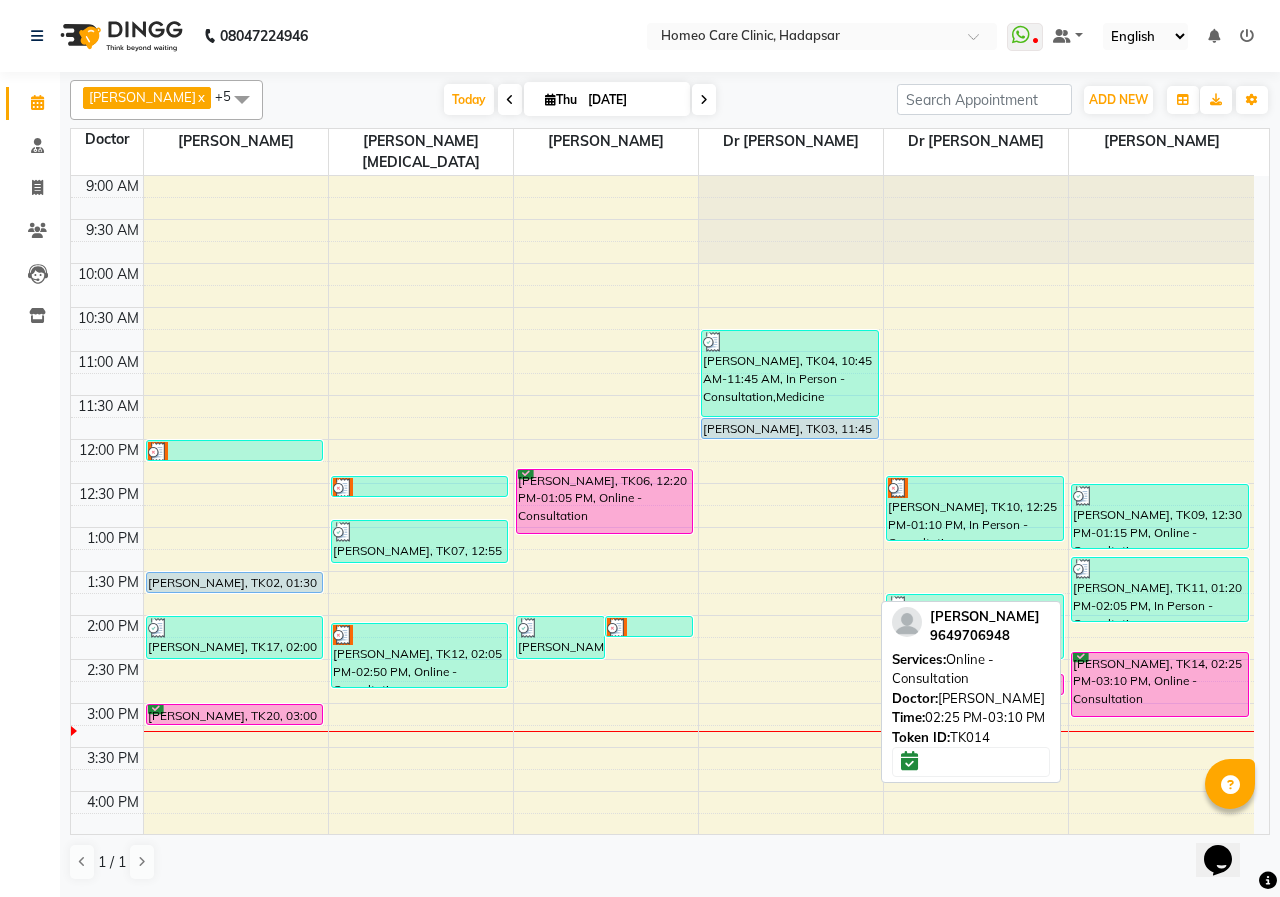 click on "[PERSON_NAME], TK14, 02:25 PM-03:10 PM, Online - Consultation" at bounding box center (1160, 684) 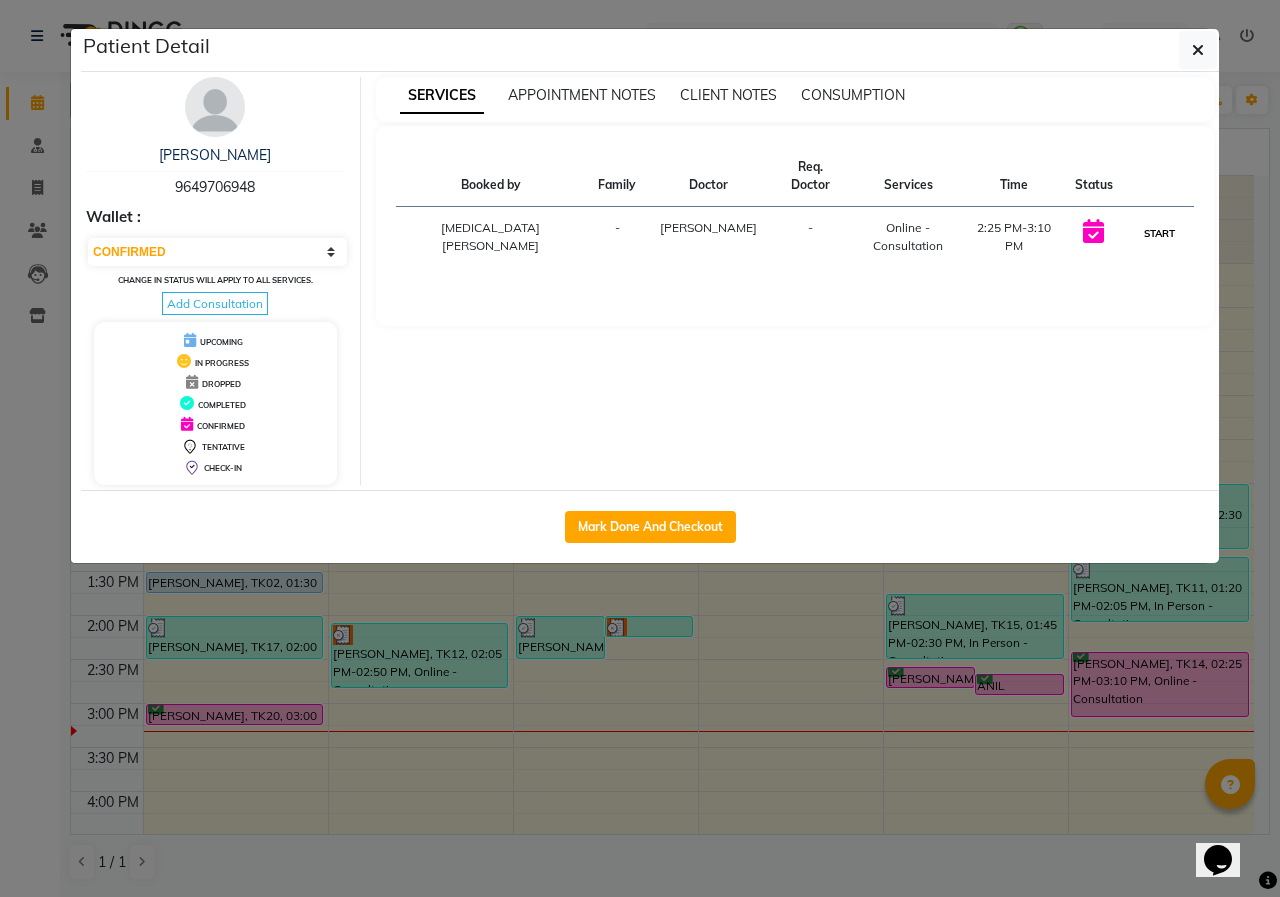 click on "START" at bounding box center (1159, 233) 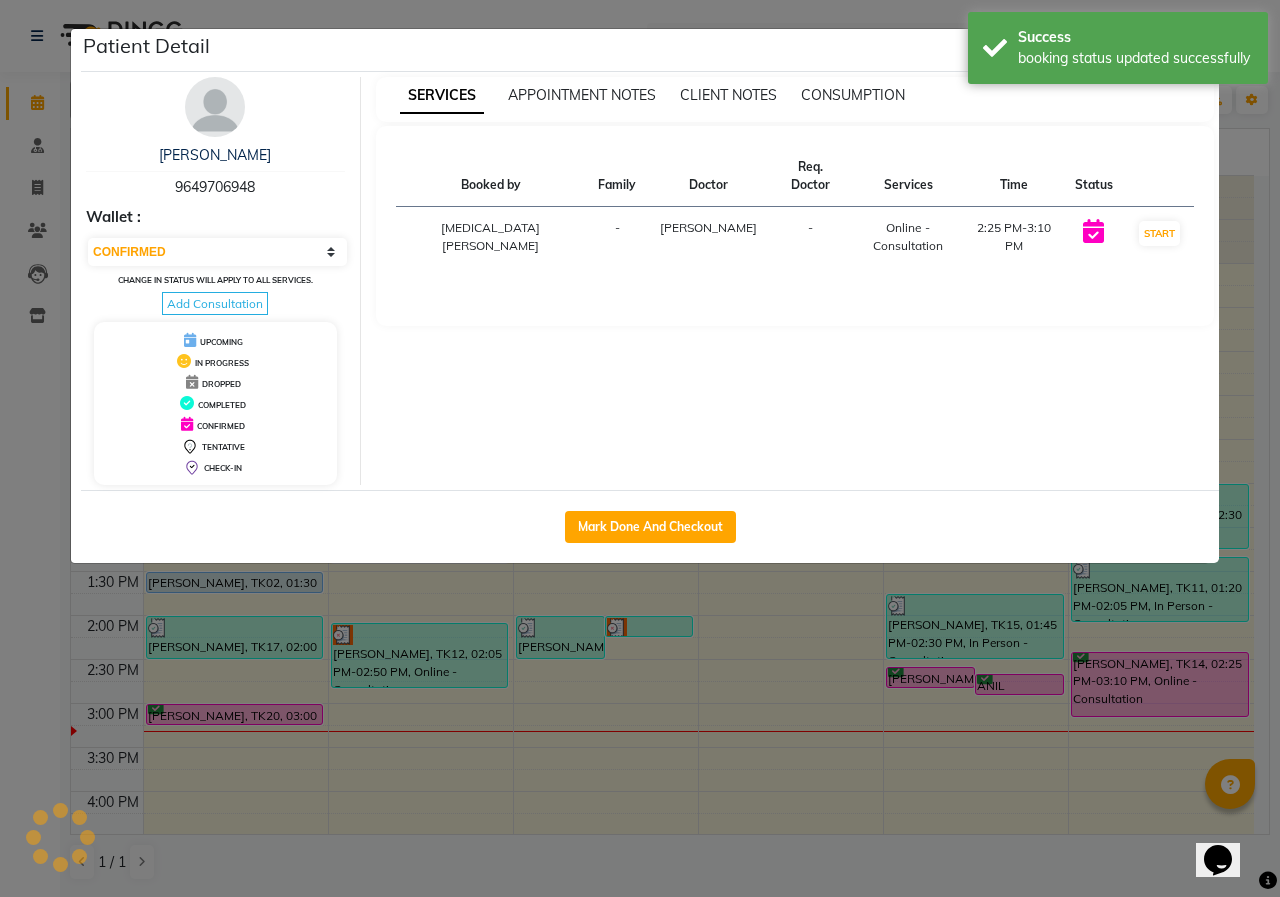select on "1" 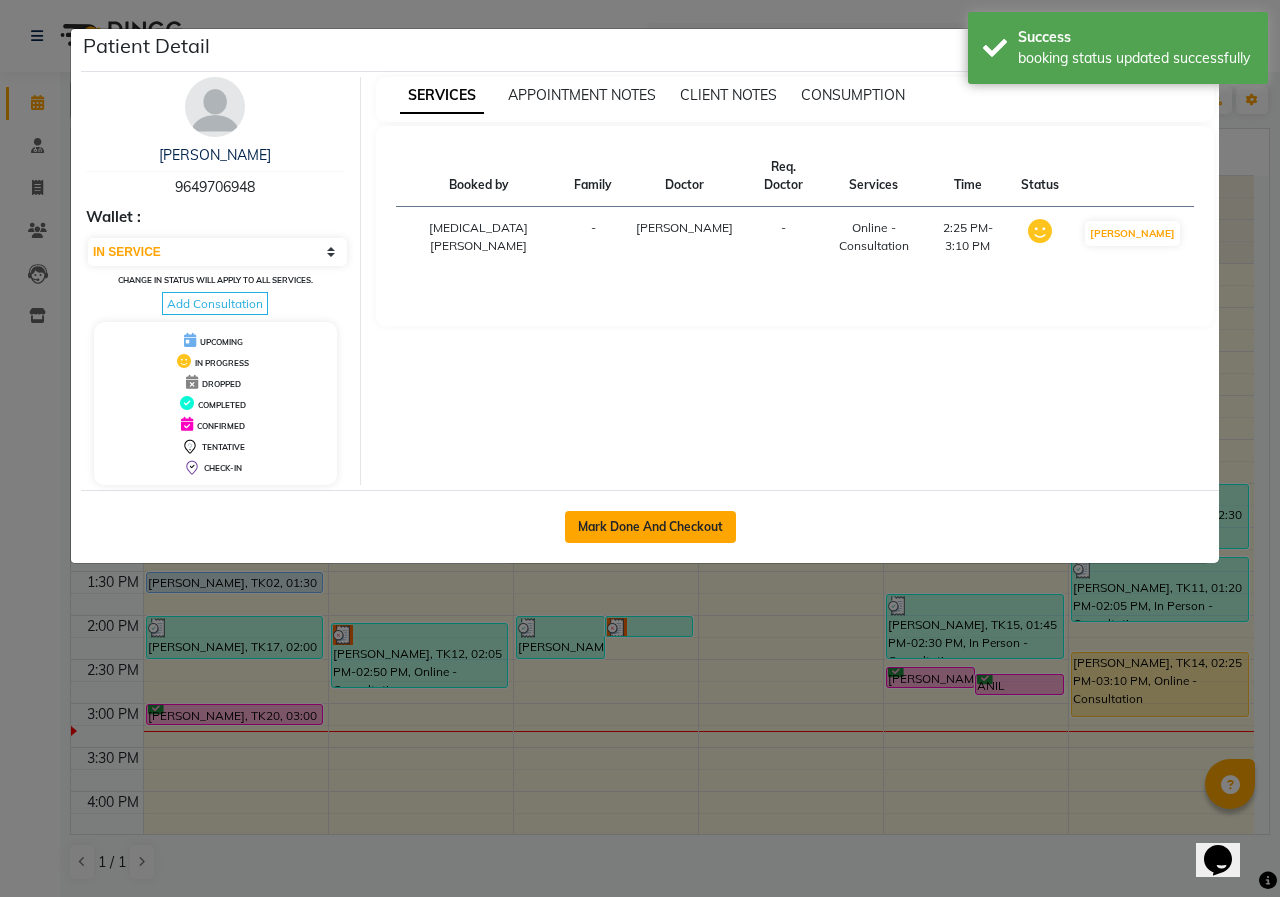 click on "Mark Done And Checkout" 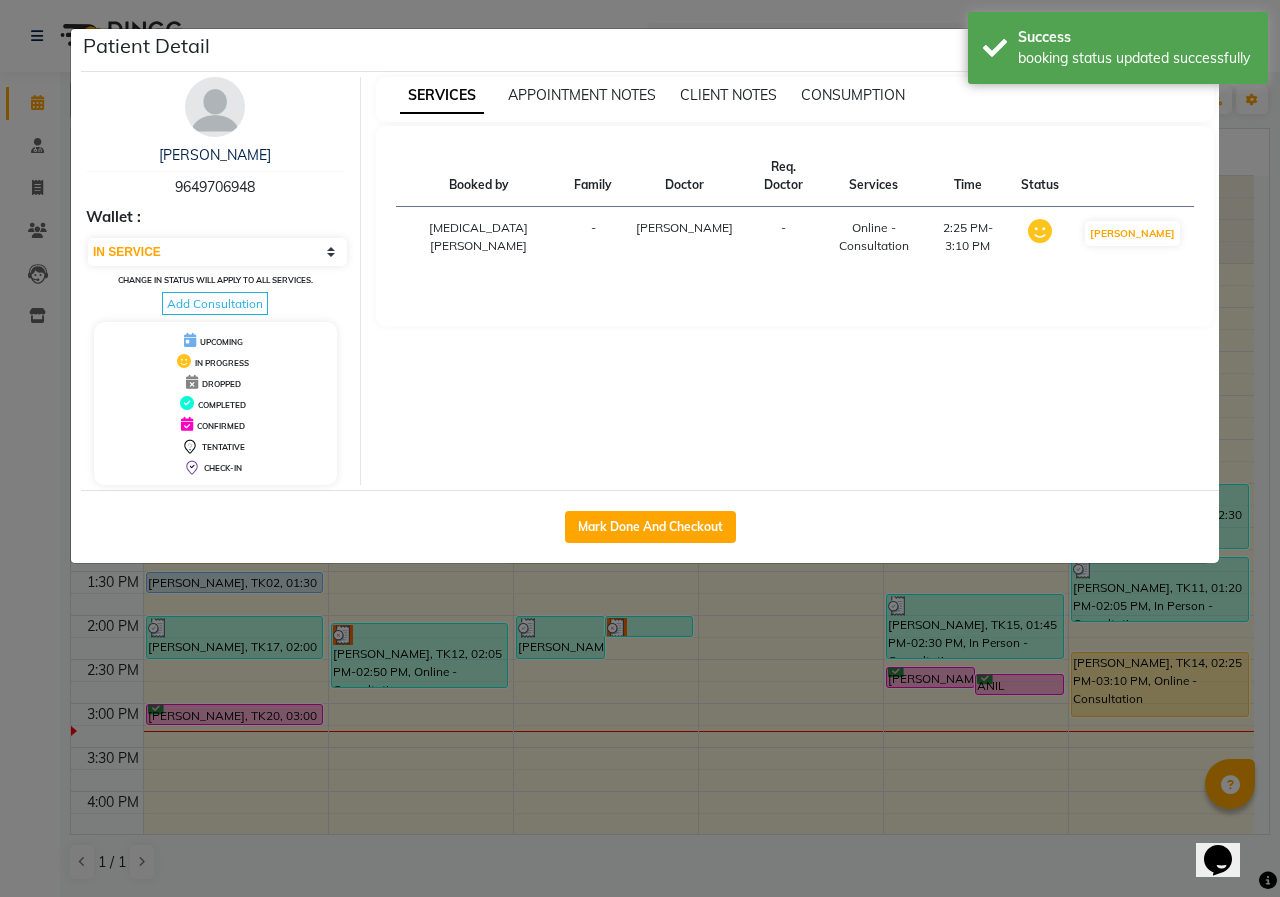 select on "7485" 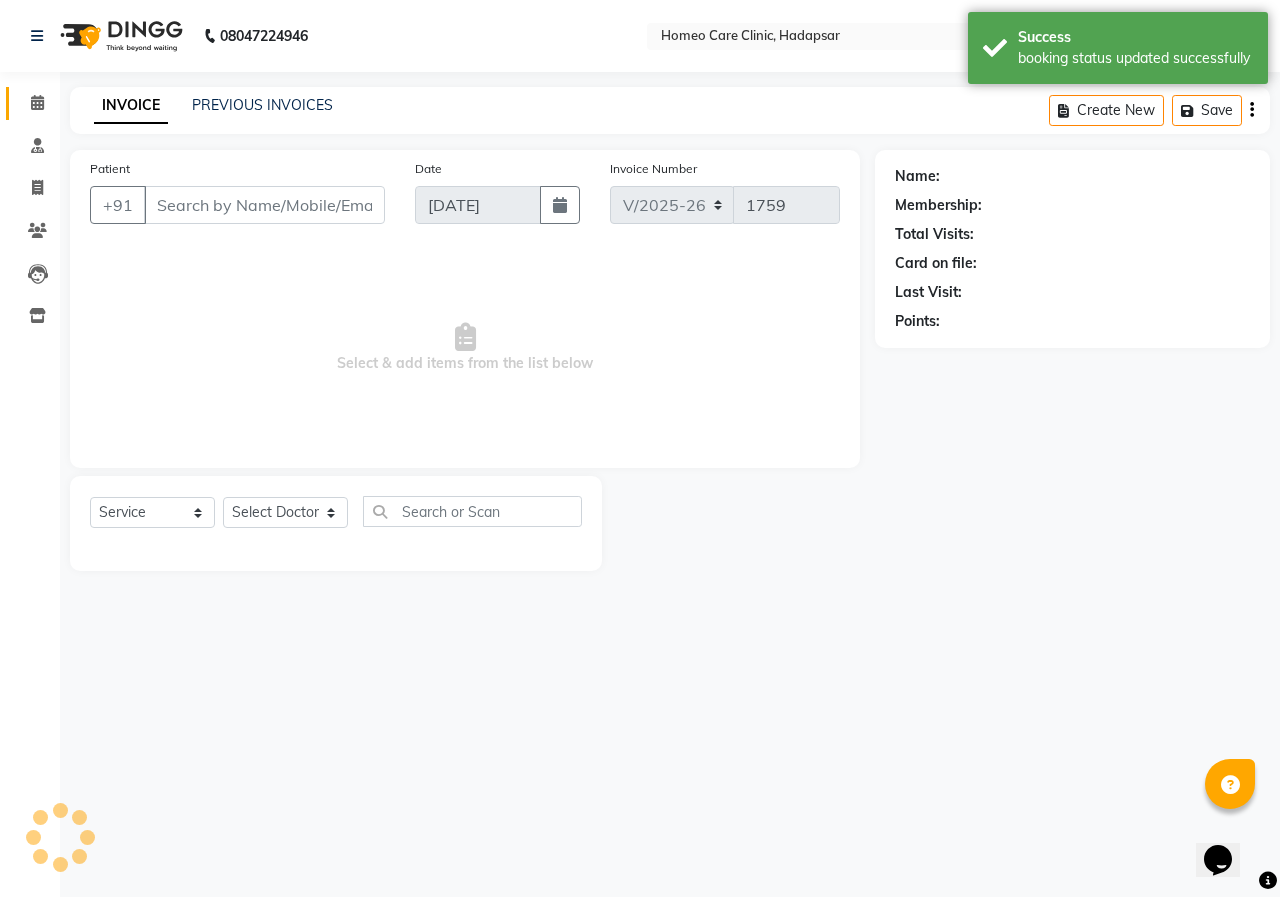 type on "9649706948" 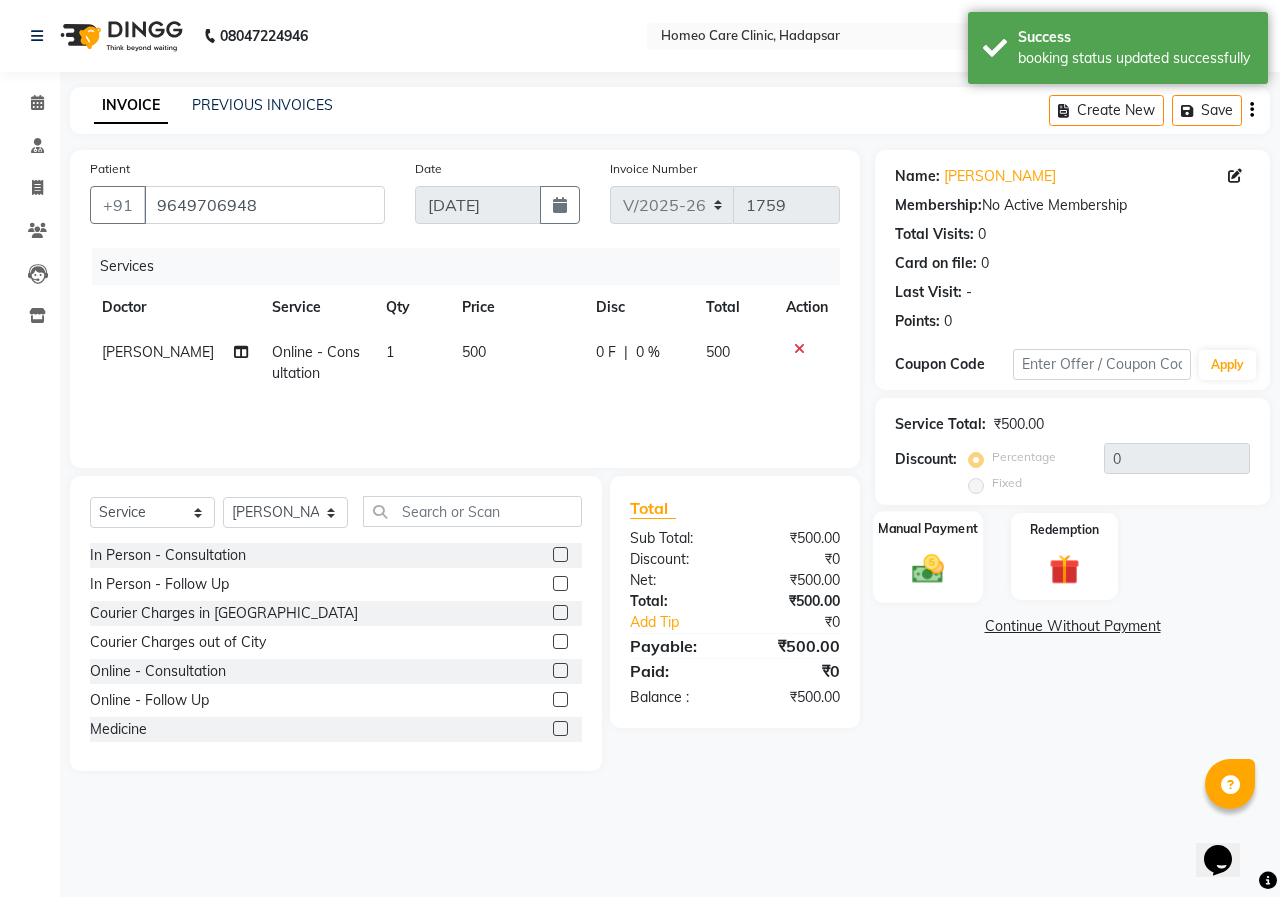 click on "Manual Payment" 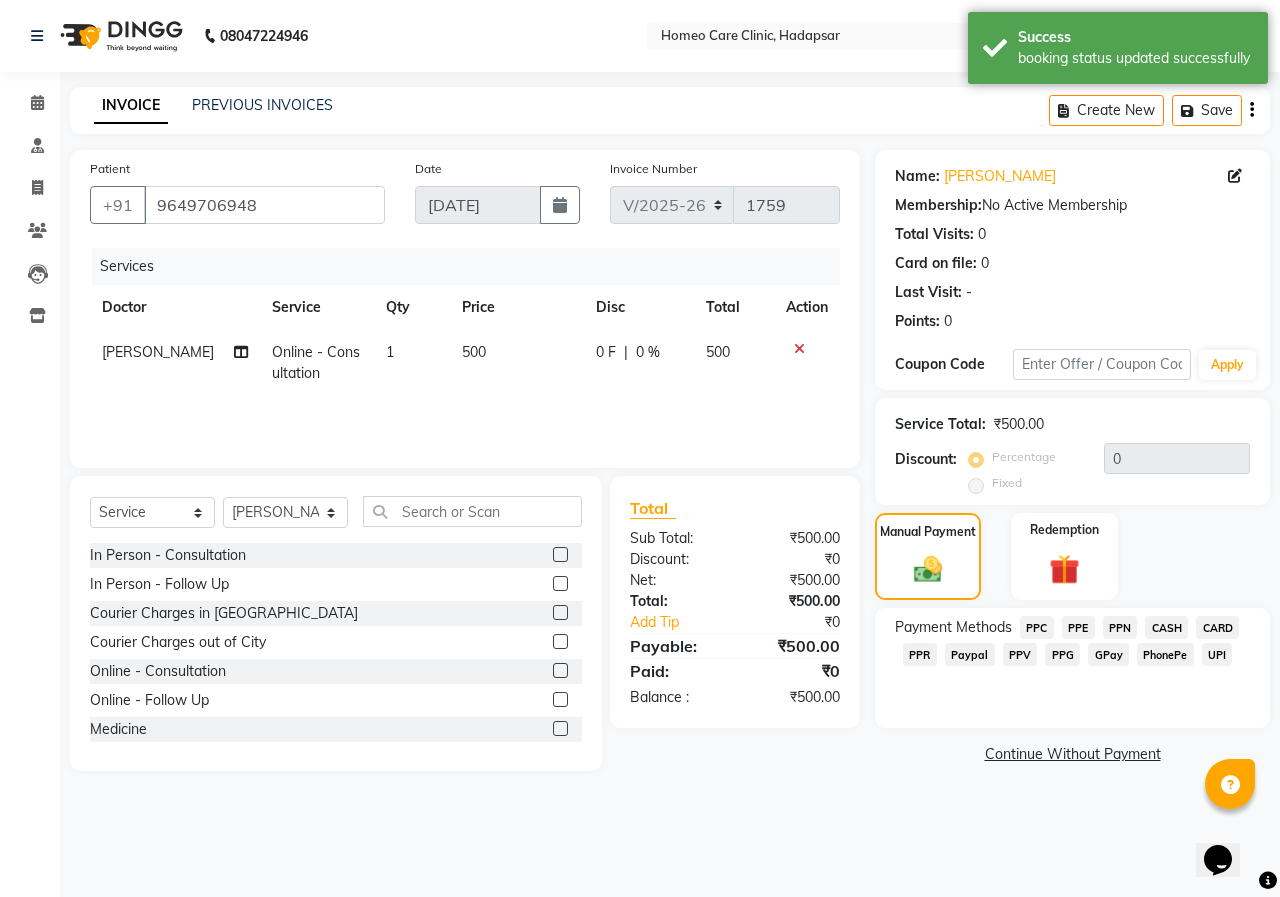 click on "PPR" 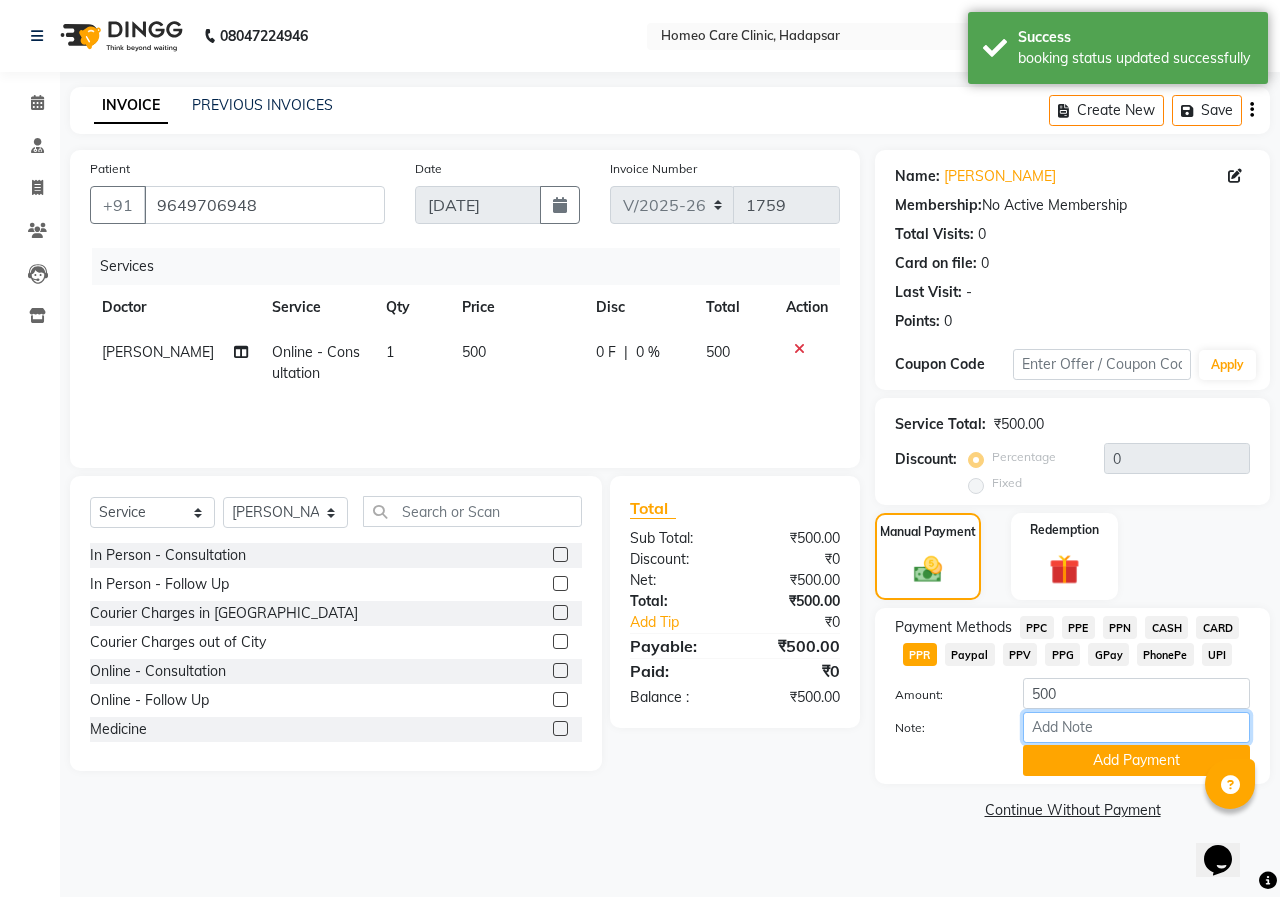 click on "Note:" at bounding box center (1136, 727) 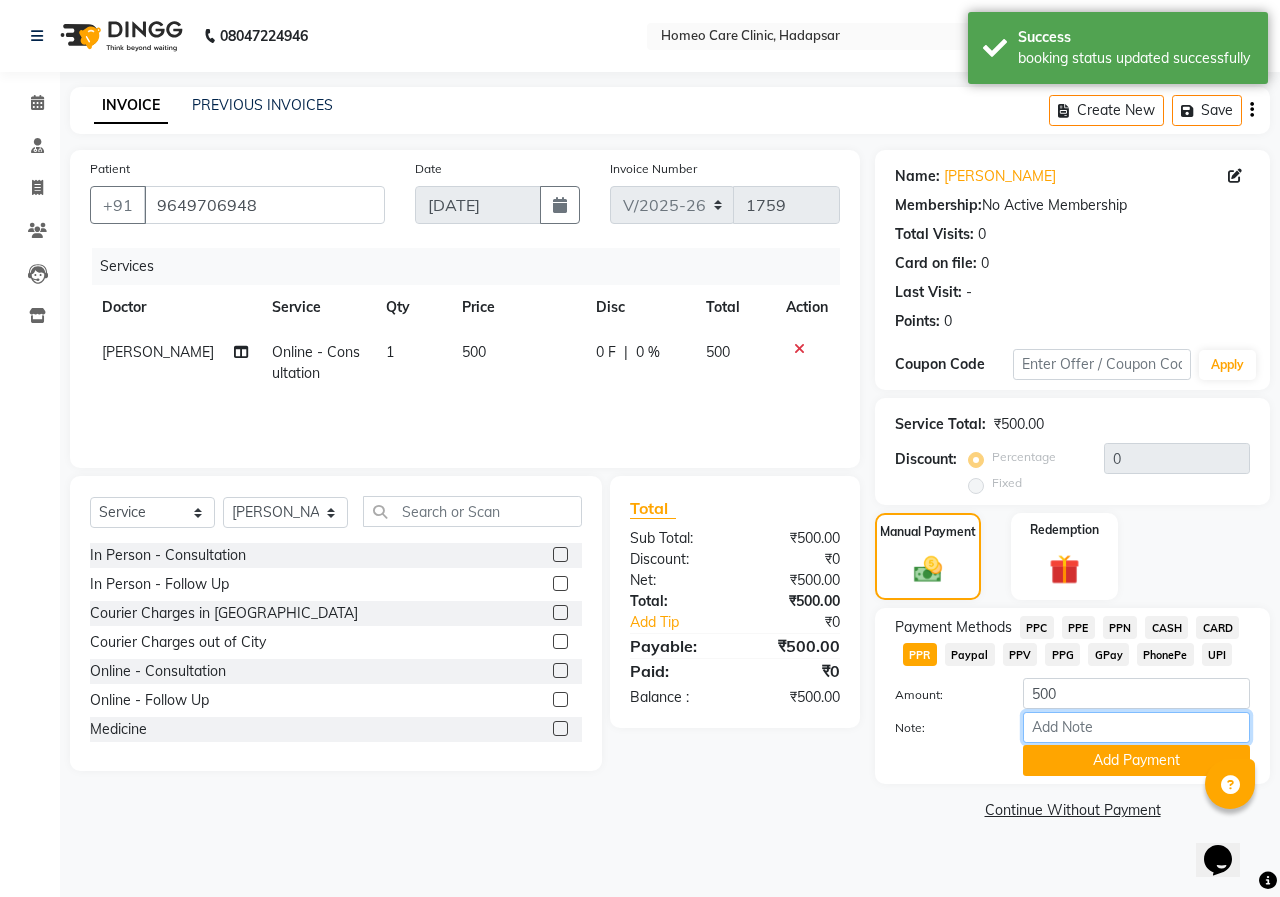 type on "PPR" 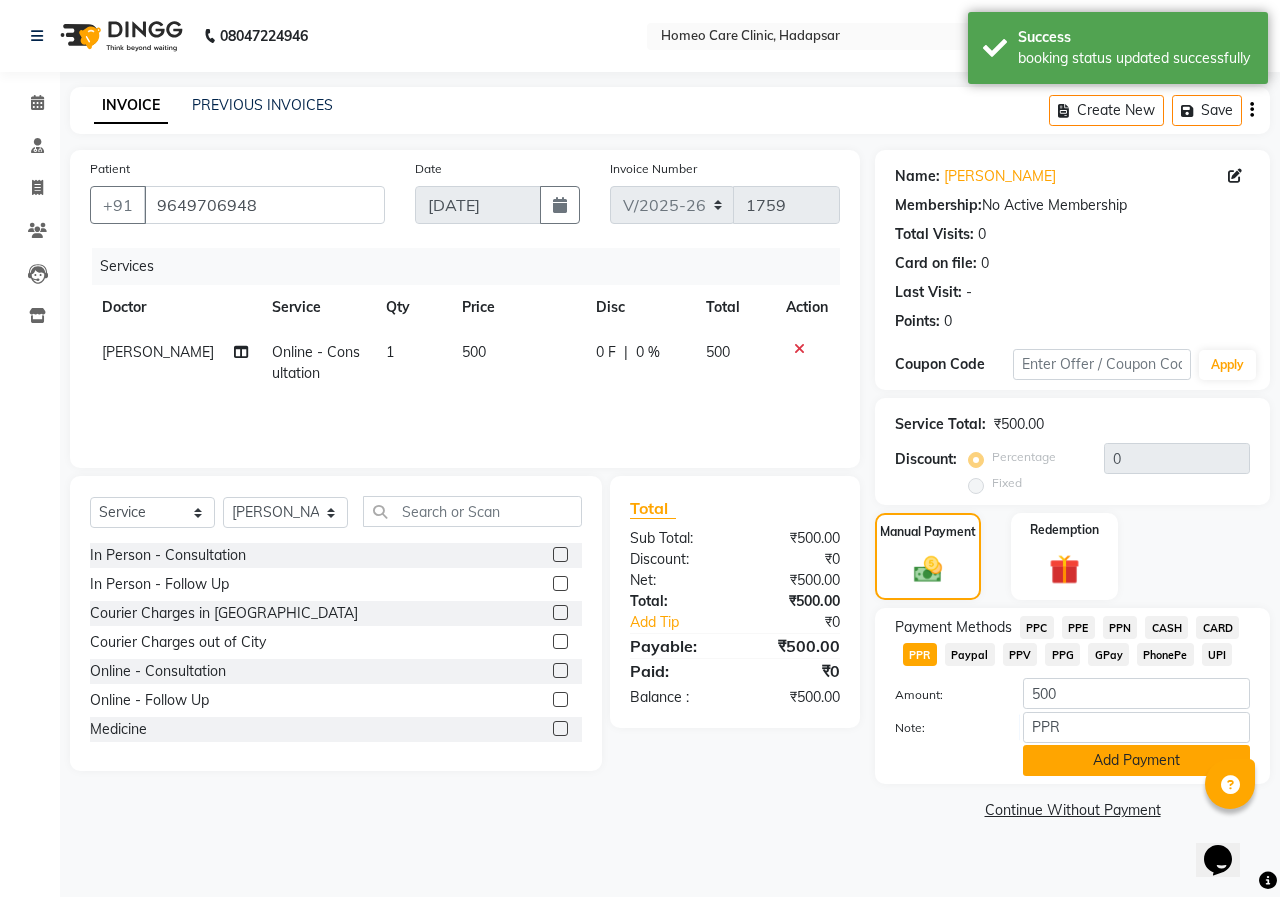 click on "Add Payment" 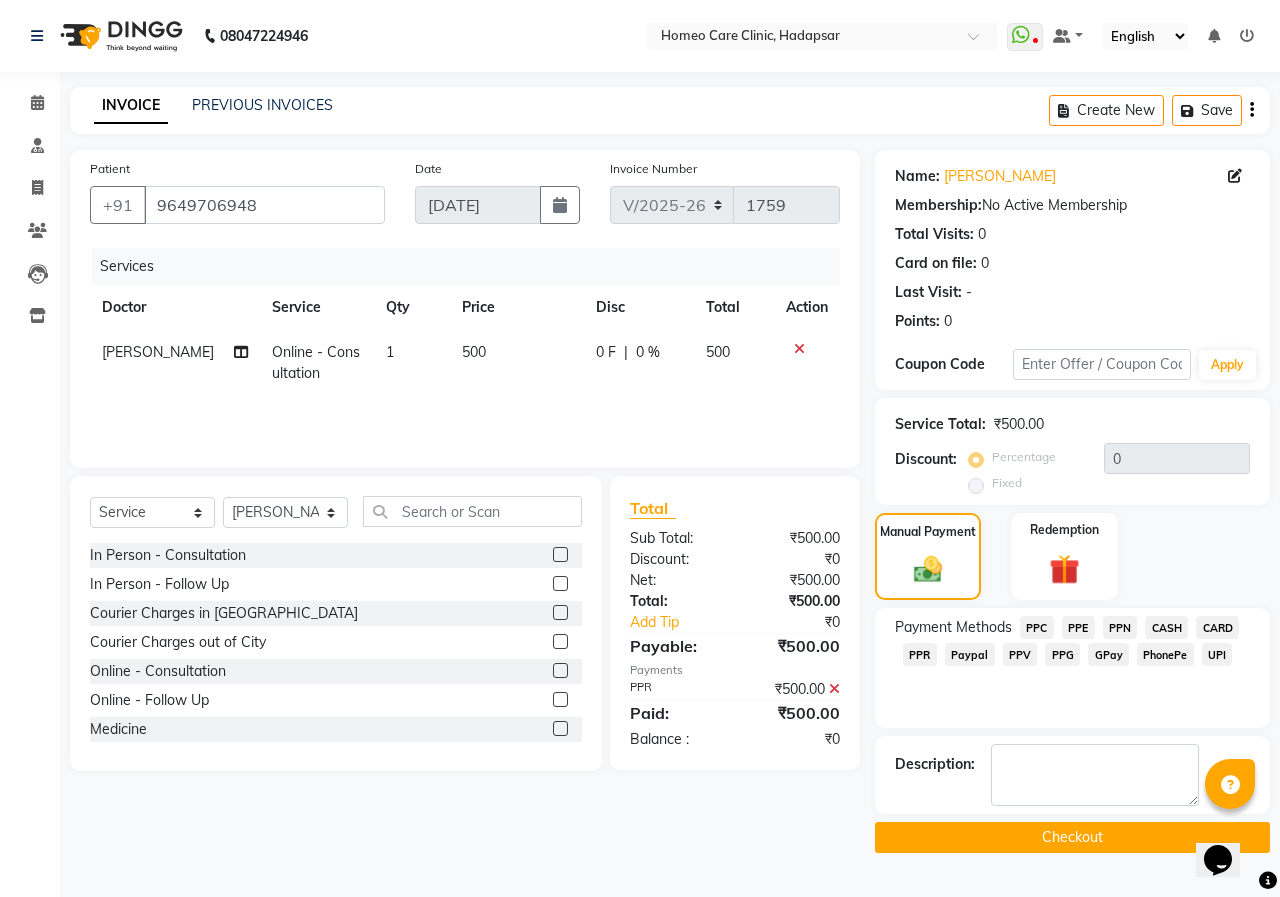click on "Checkout" 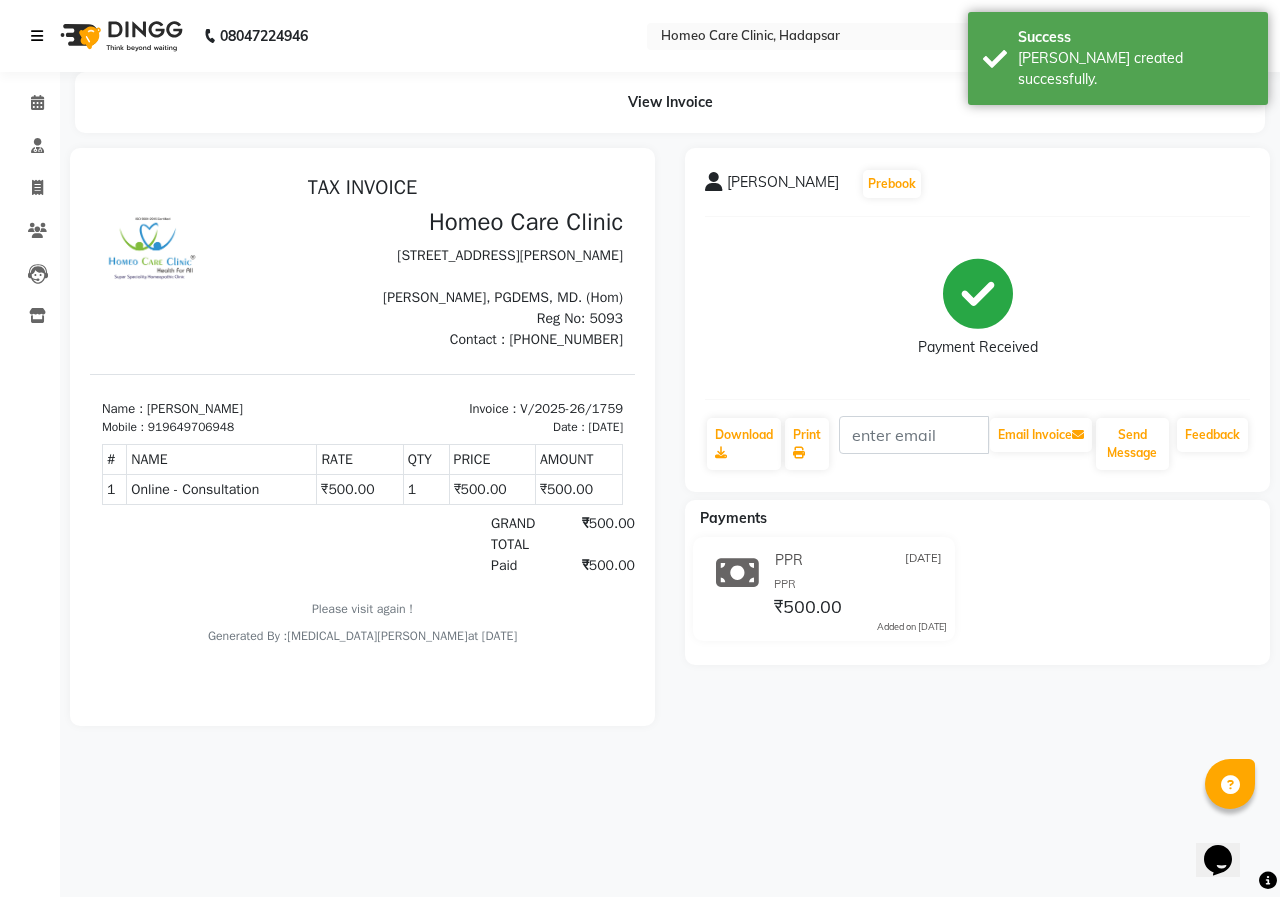 scroll, scrollTop: 0, scrollLeft: 0, axis: both 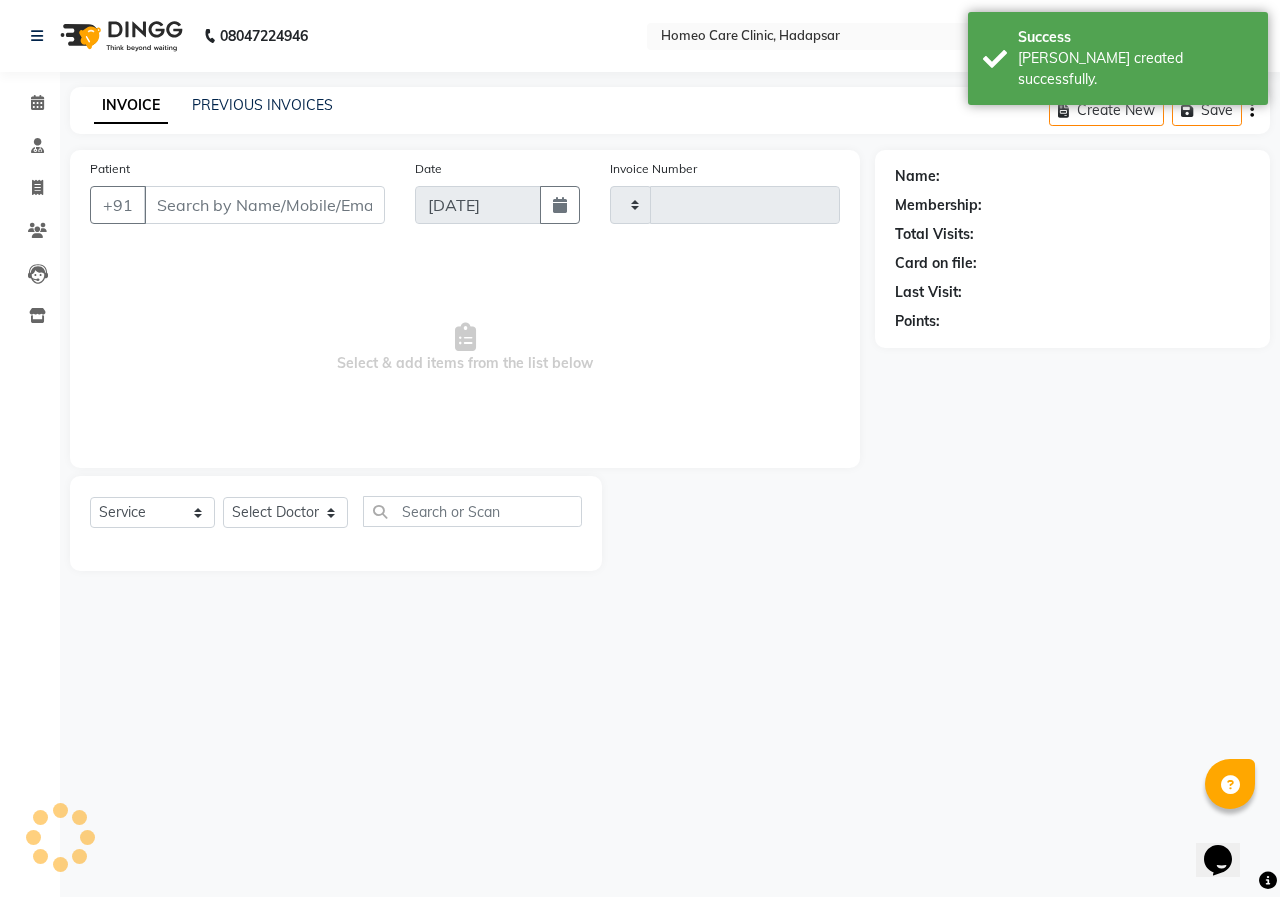 type on "1760" 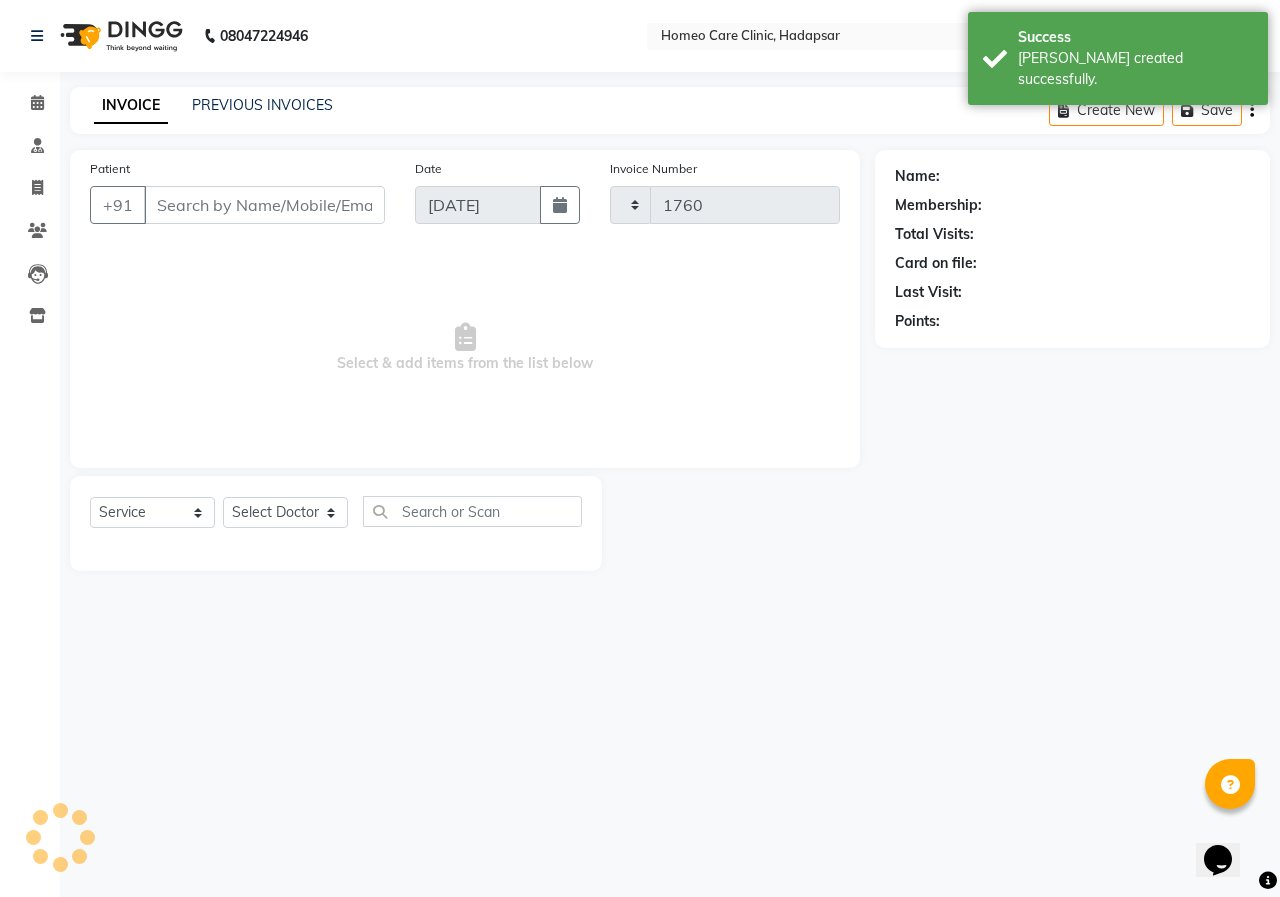 select on "7485" 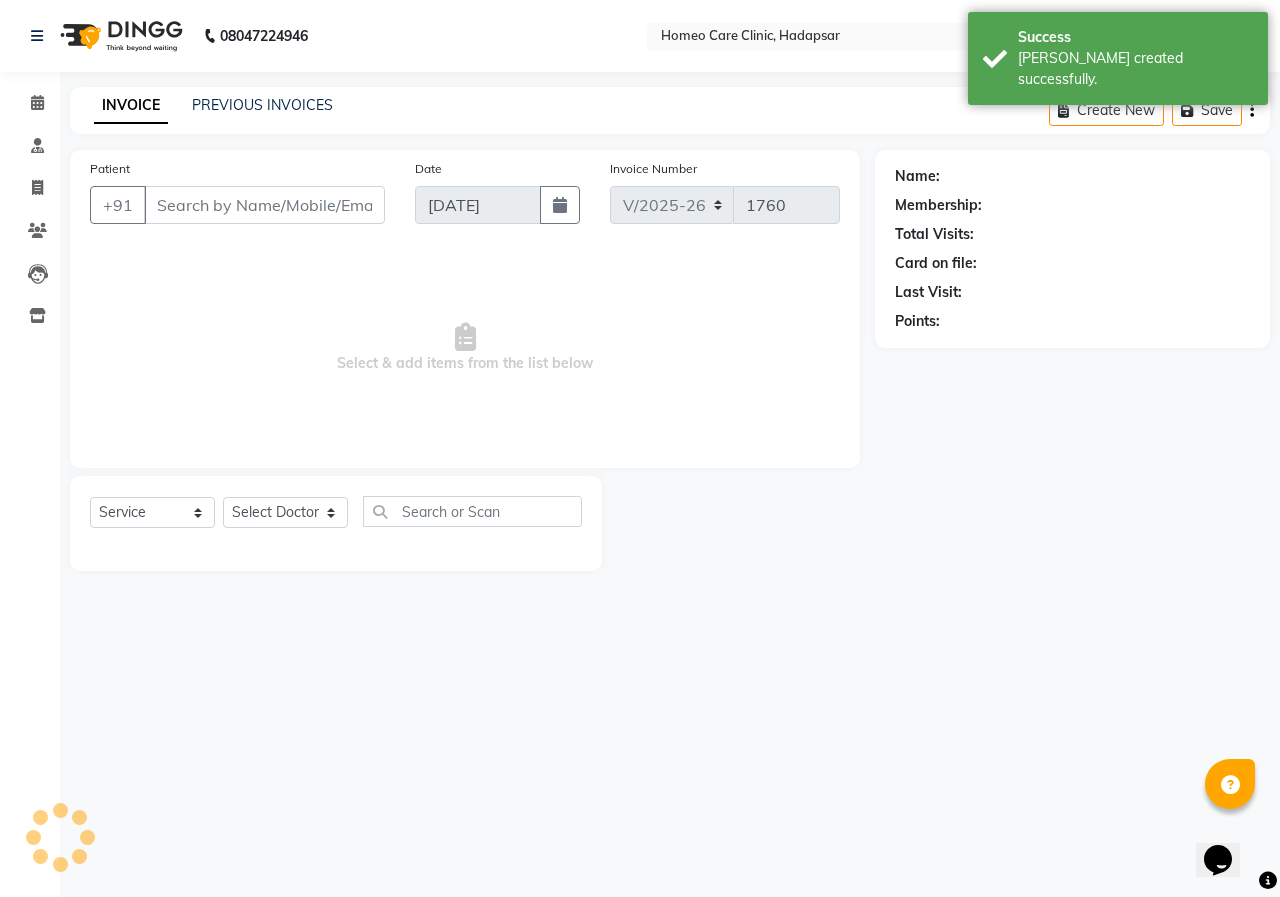 type on "9649706948" 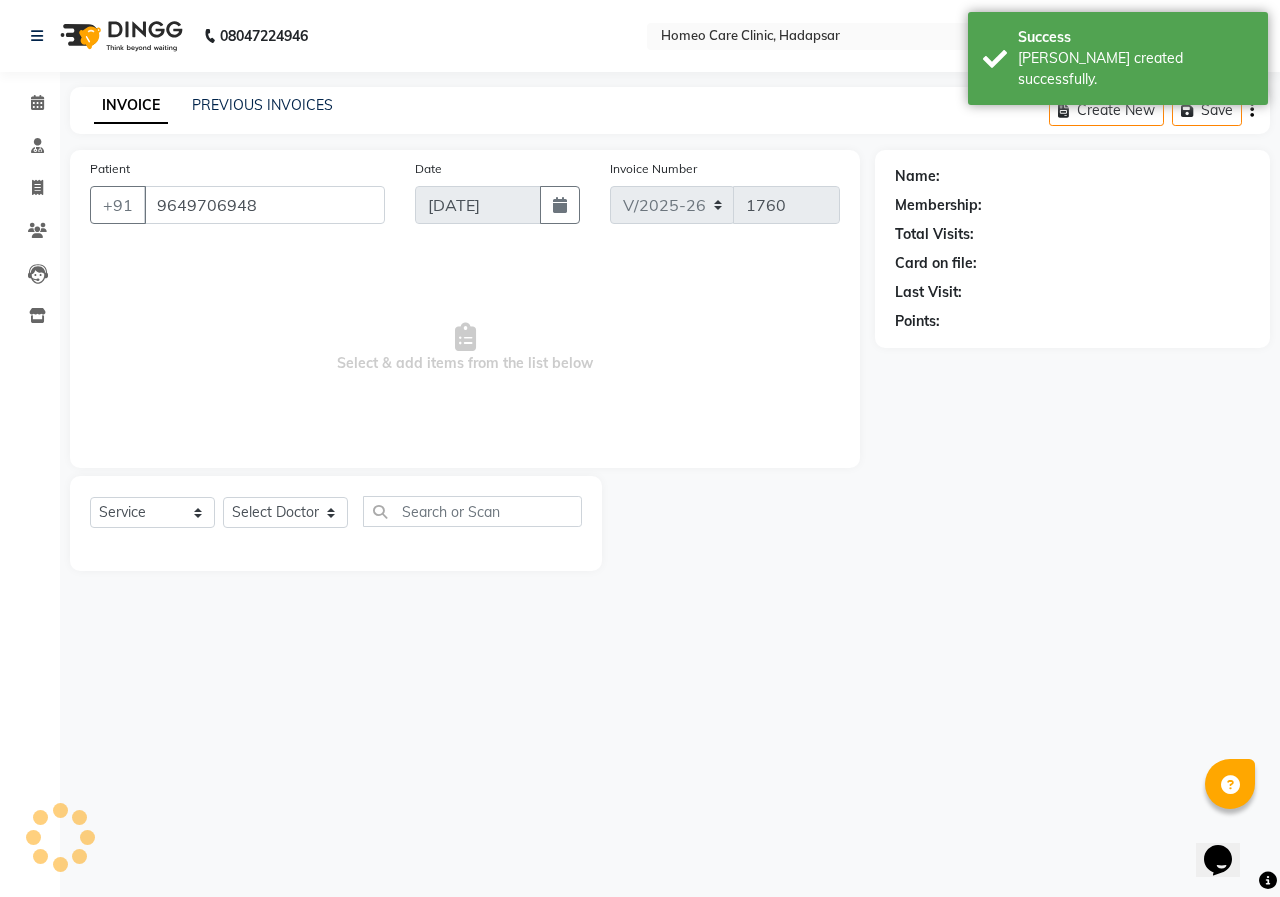 select on "70882" 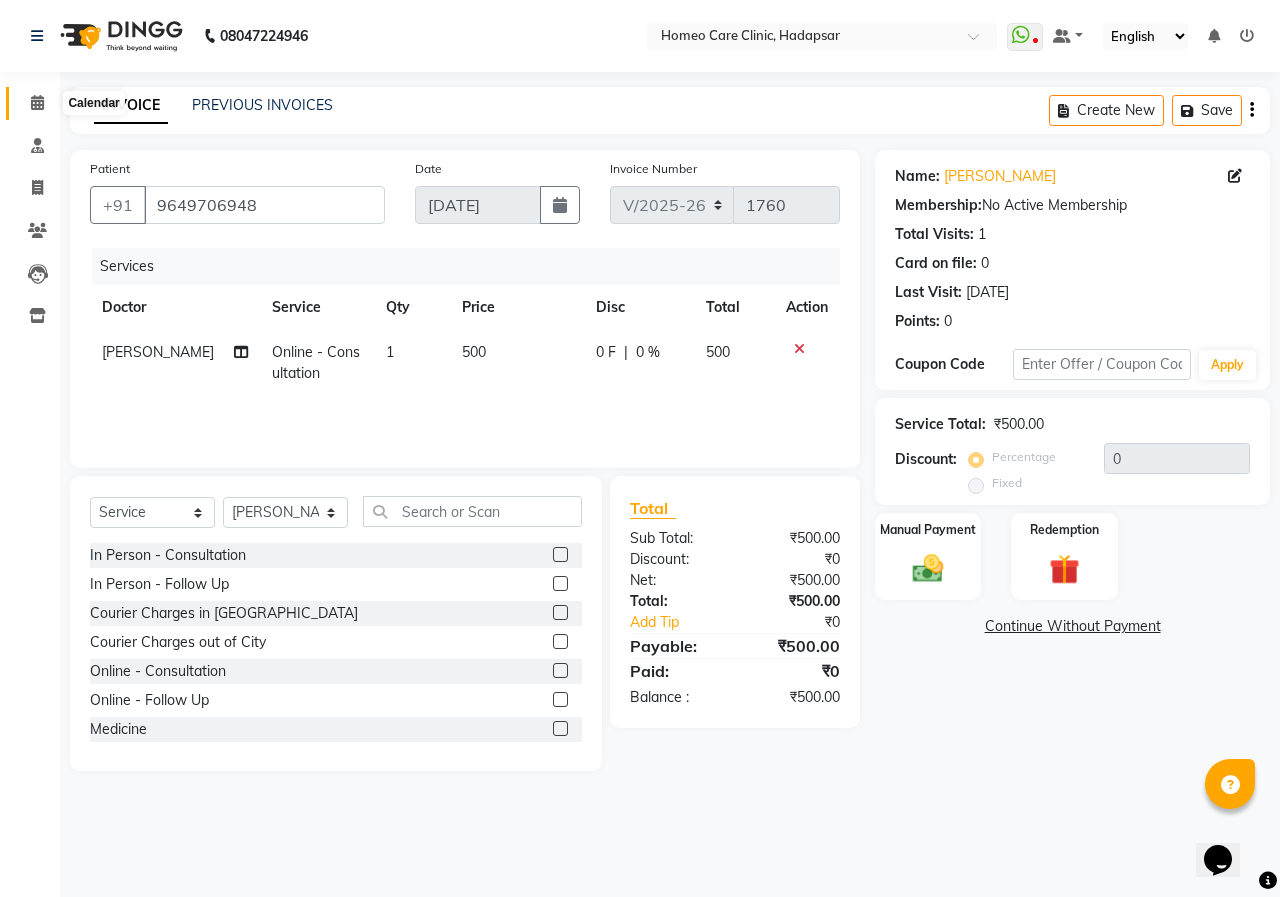 click 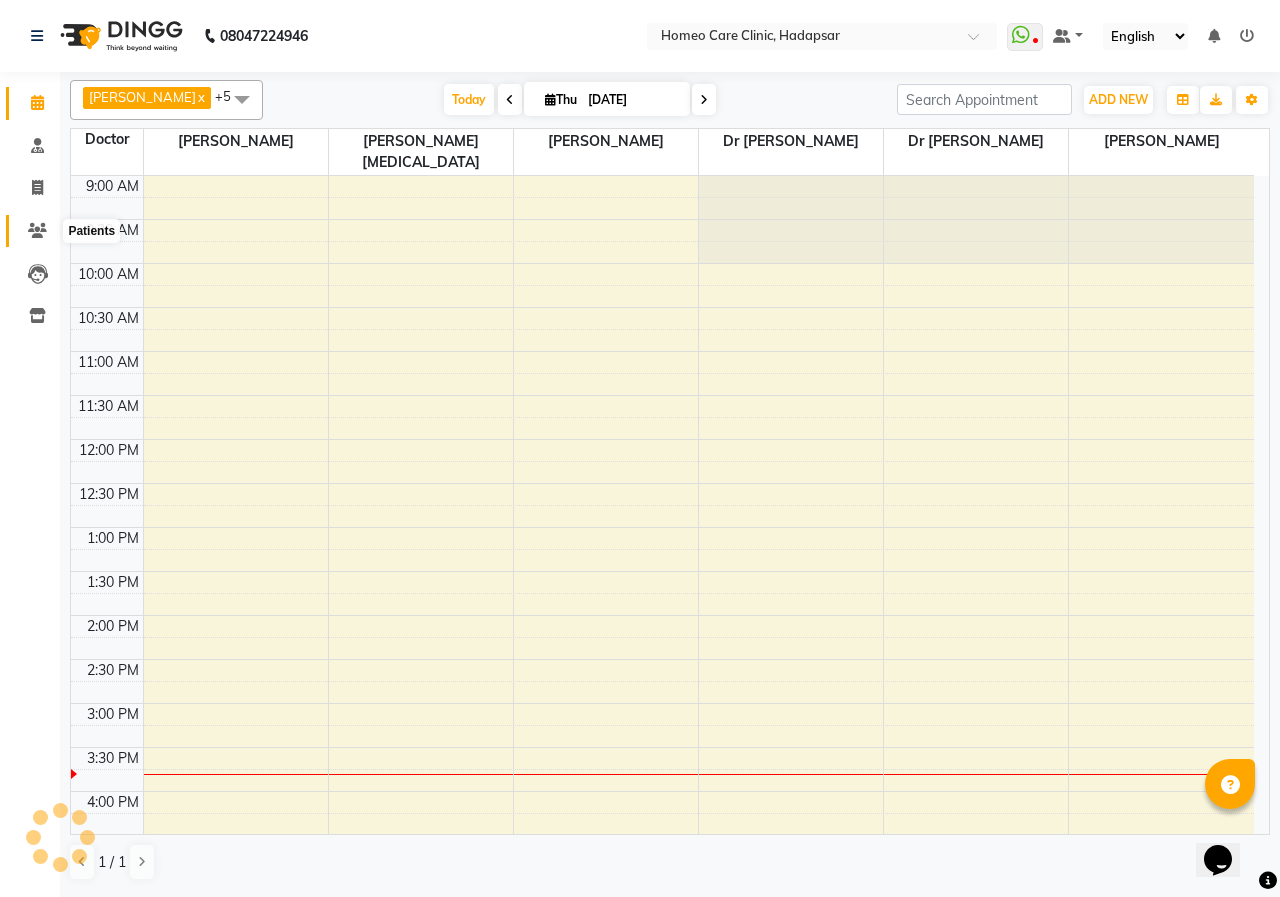 click 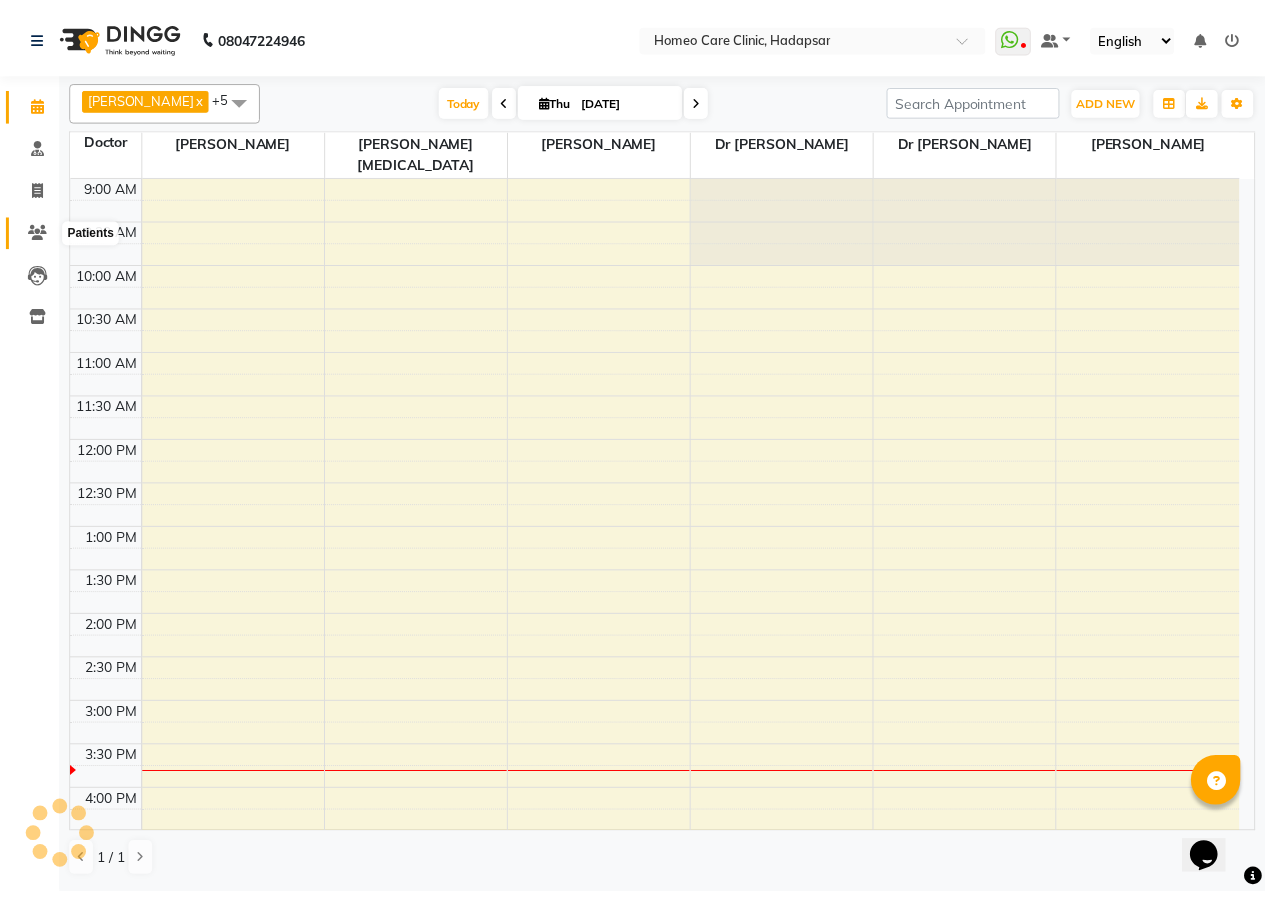 scroll, scrollTop: 0, scrollLeft: 0, axis: both 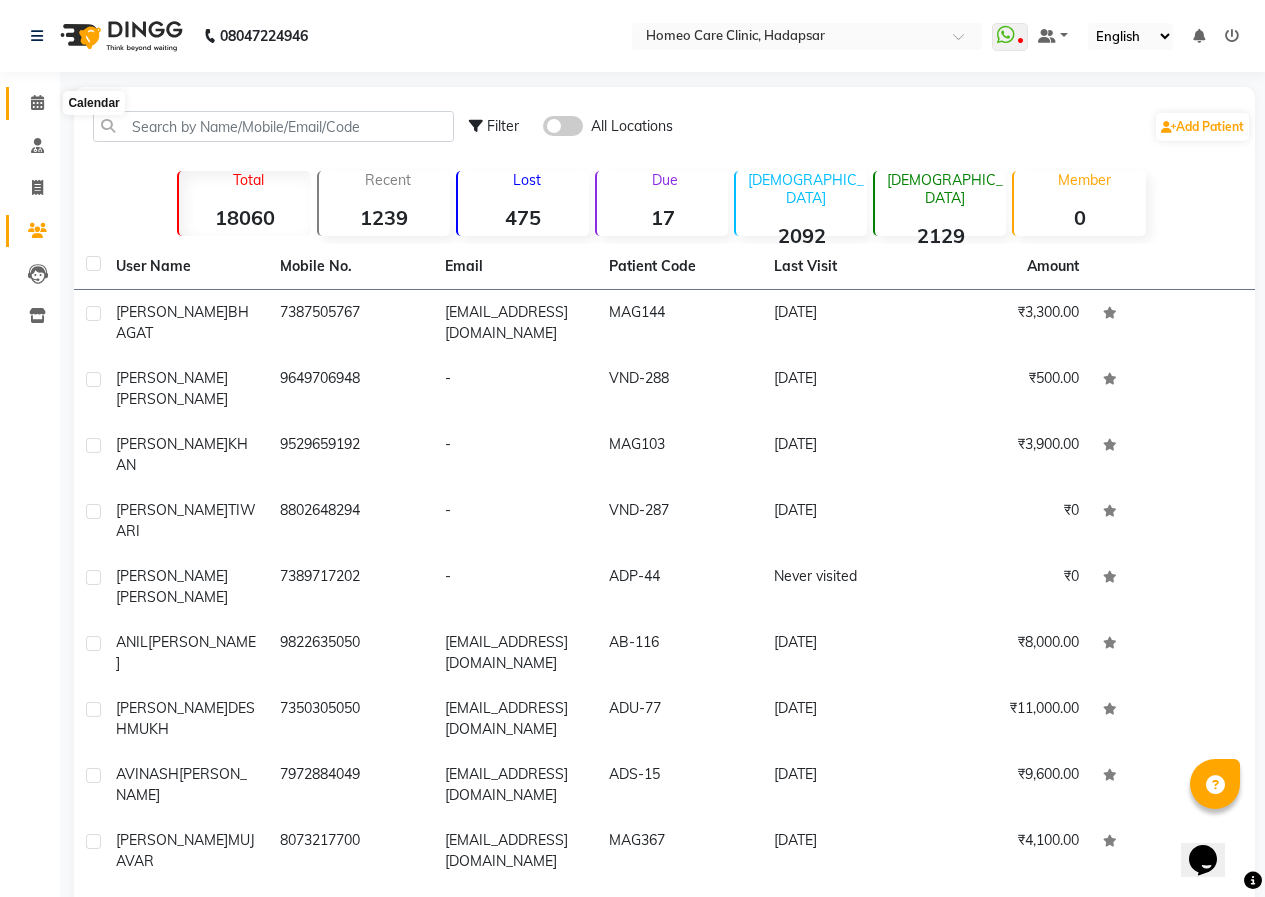 click 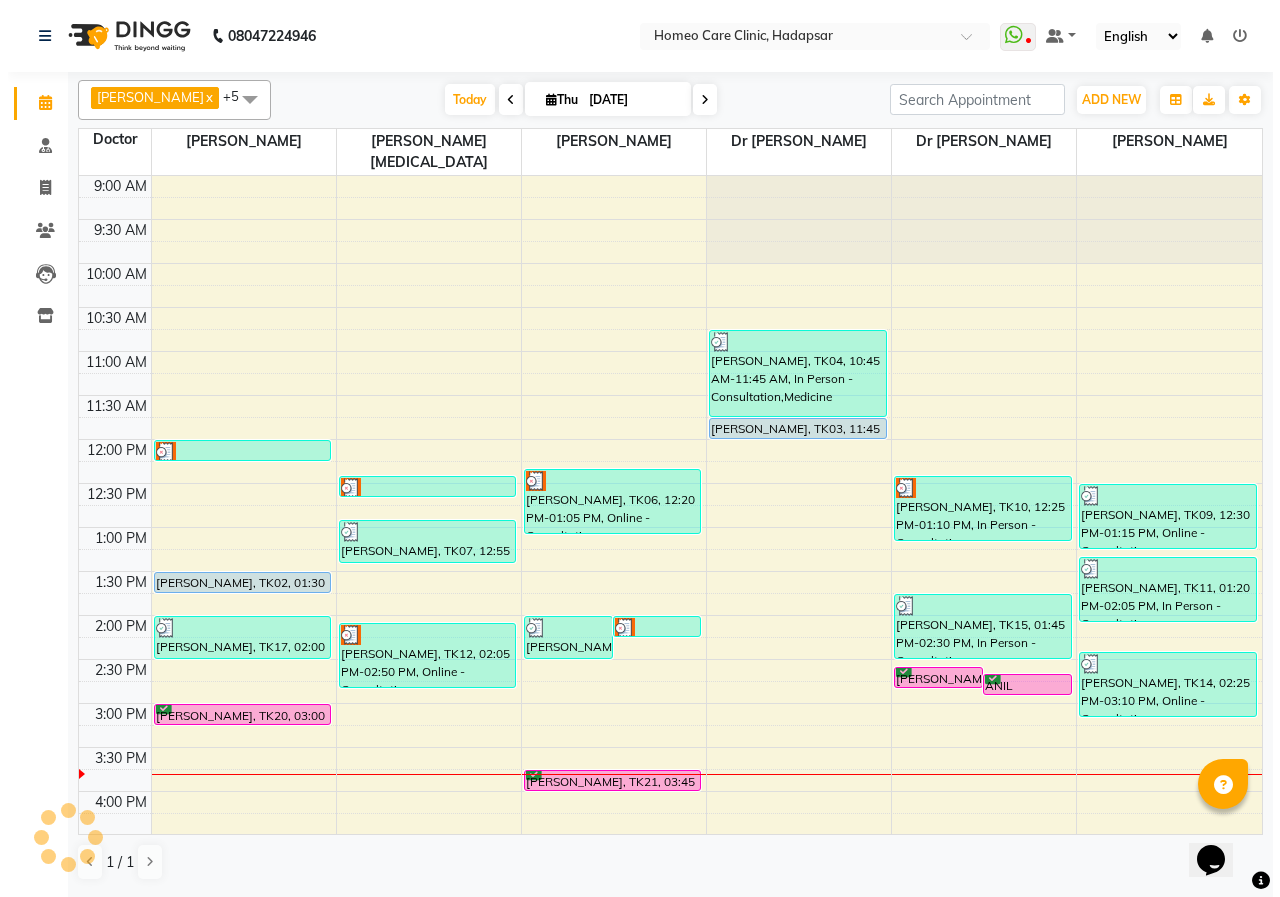 scroll, scrollTop: 0, scrollLeft: 0, axis: both 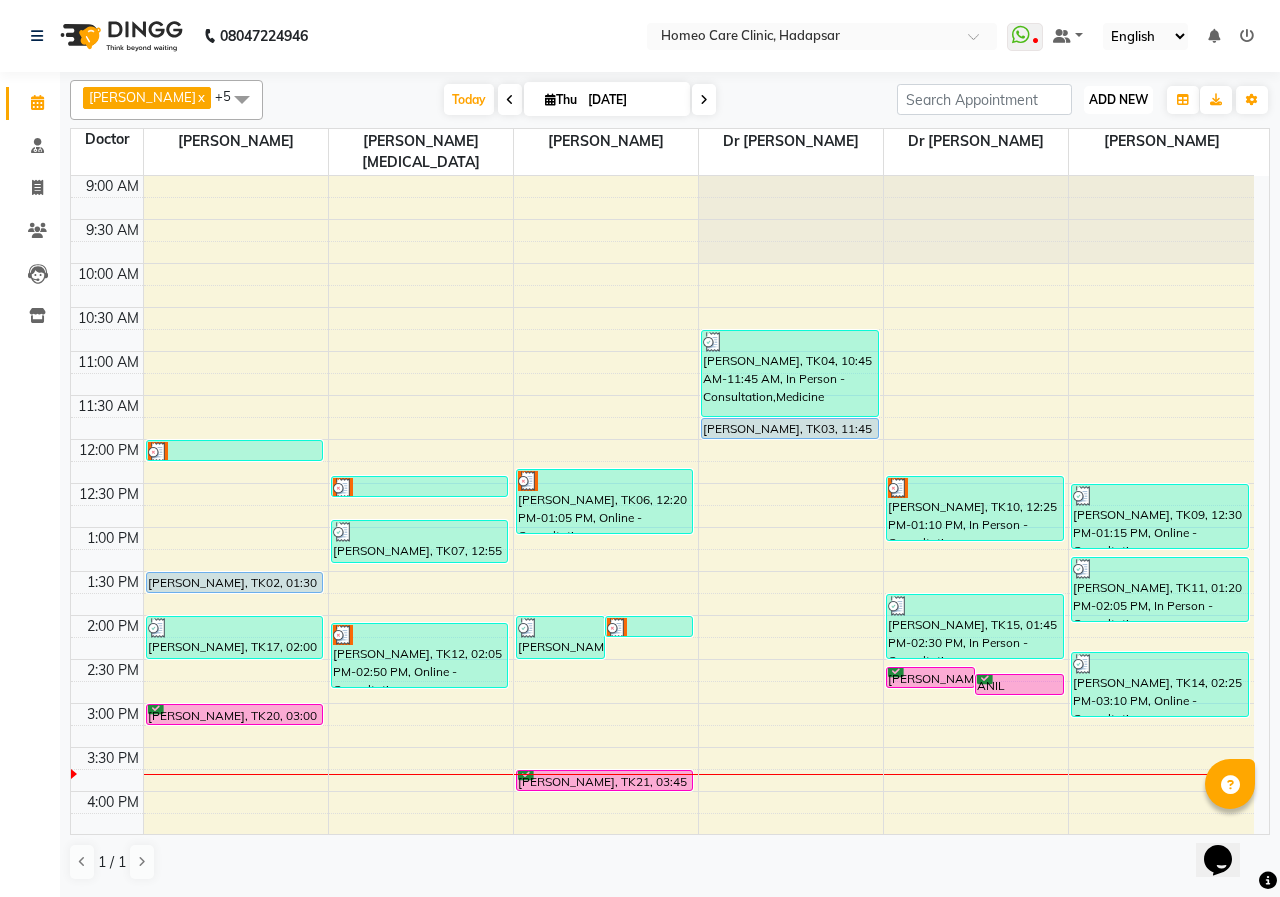 click on "ADD NEW" at bounding box center (1118, 99) 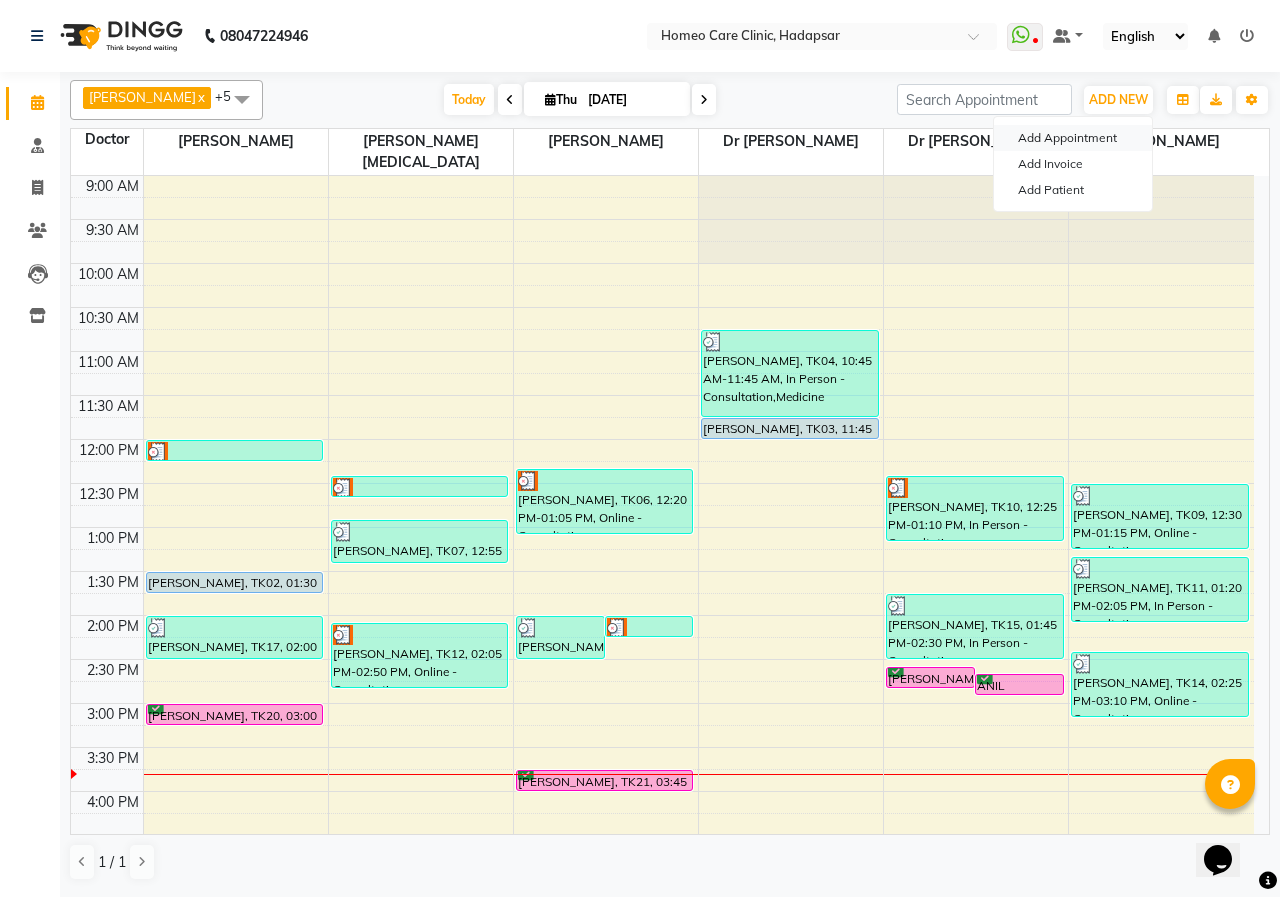 click on "Add Appointment" at bounding box center [1073, 138] 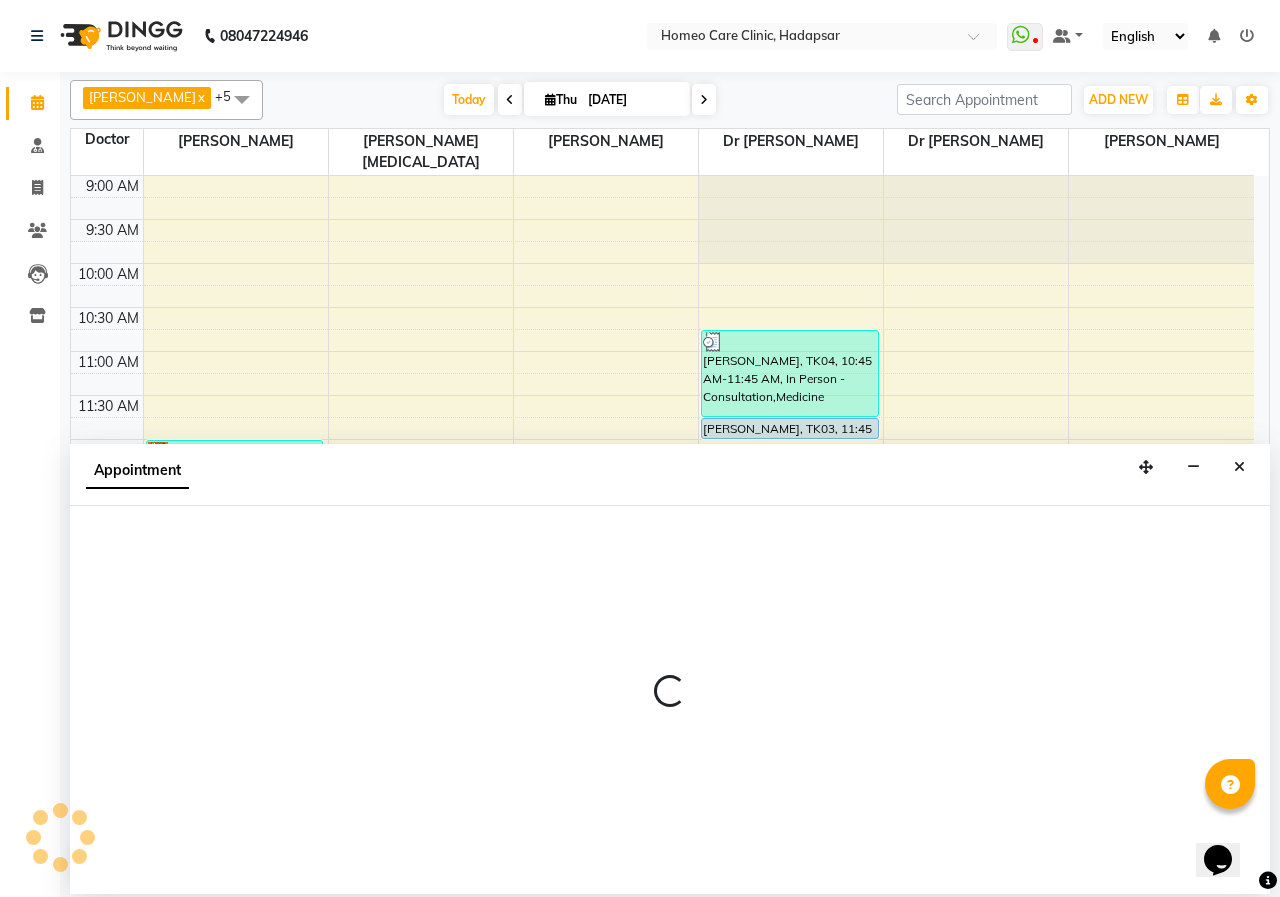 select on "600" 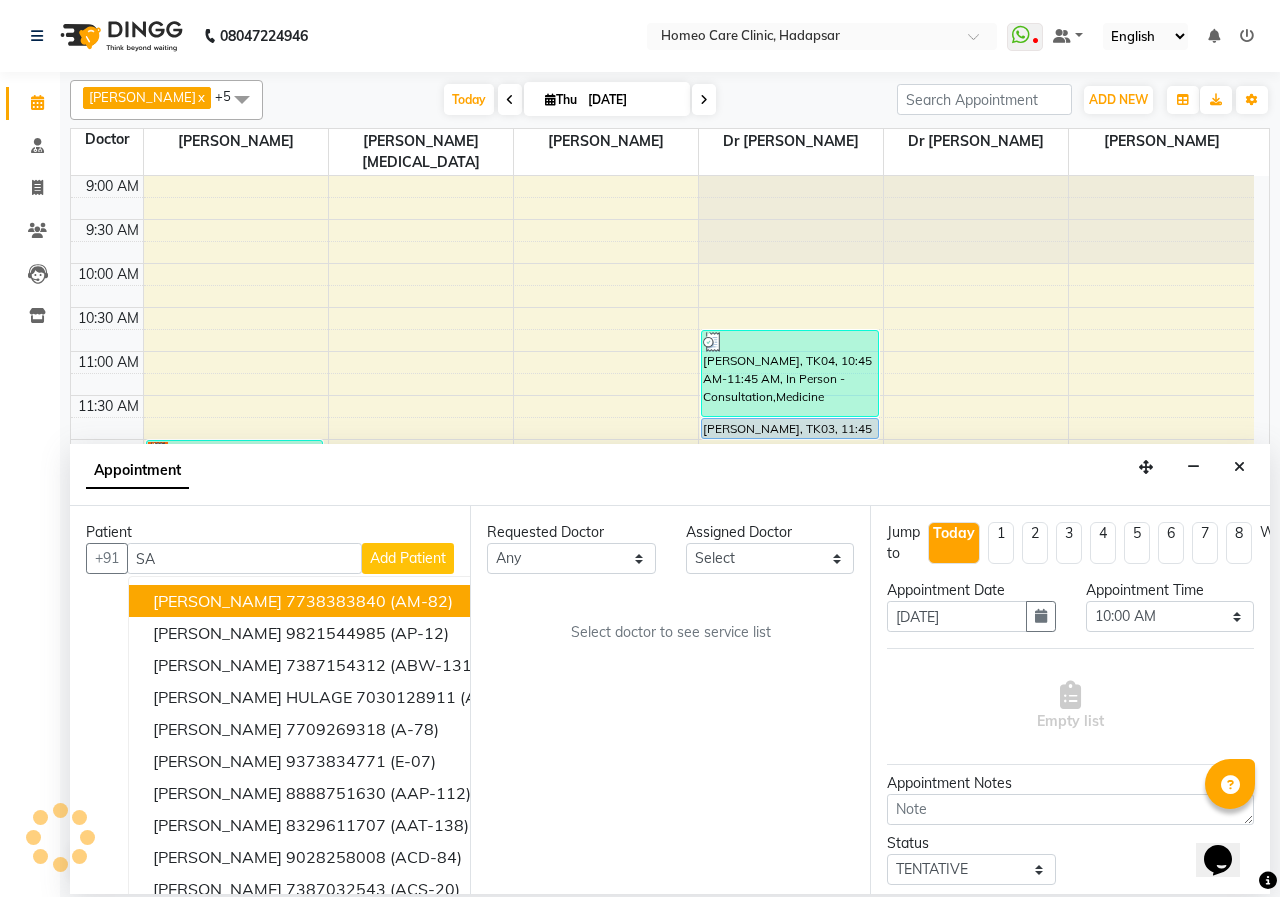 type on "S" 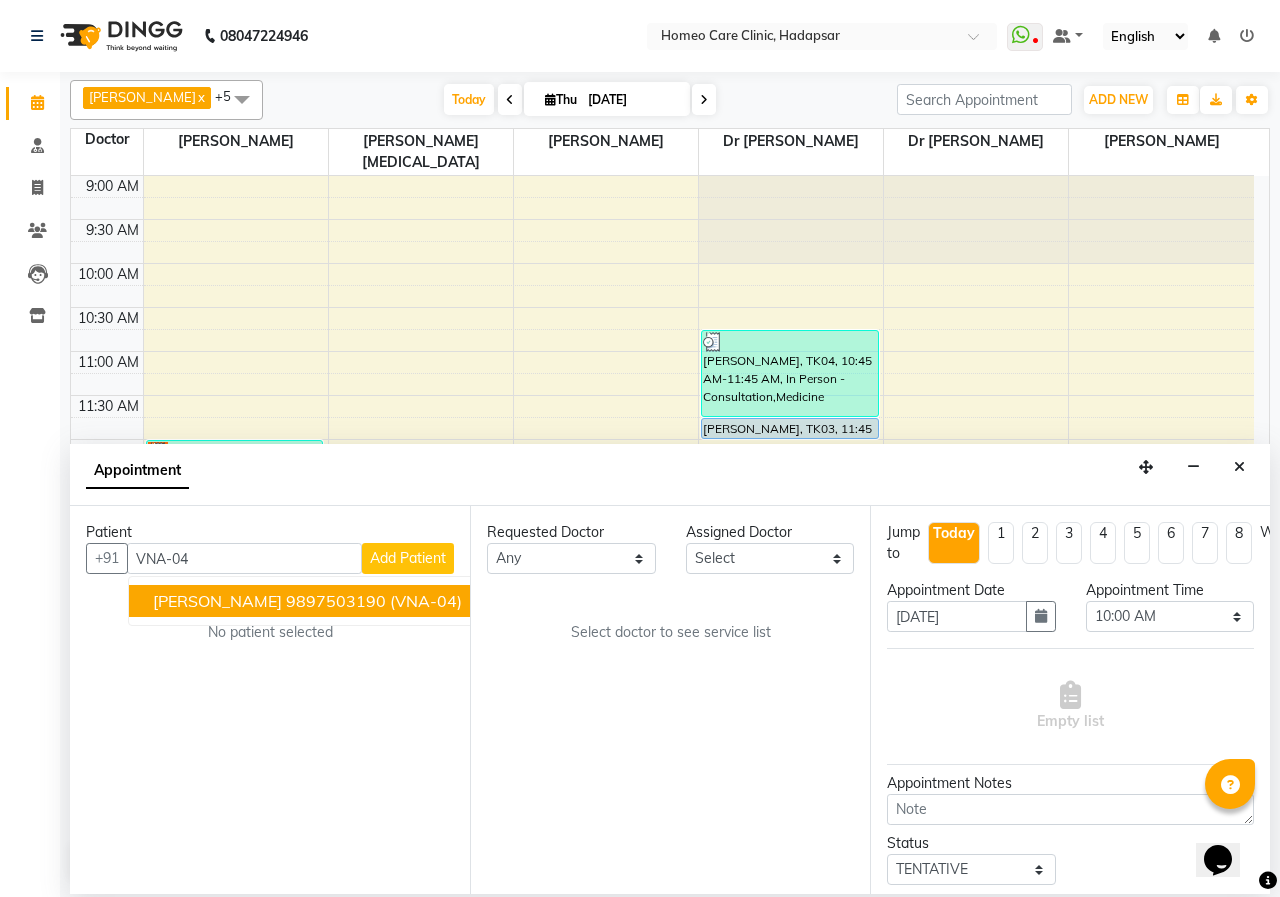 click on "9897503190" at bounding box center [336, 601] 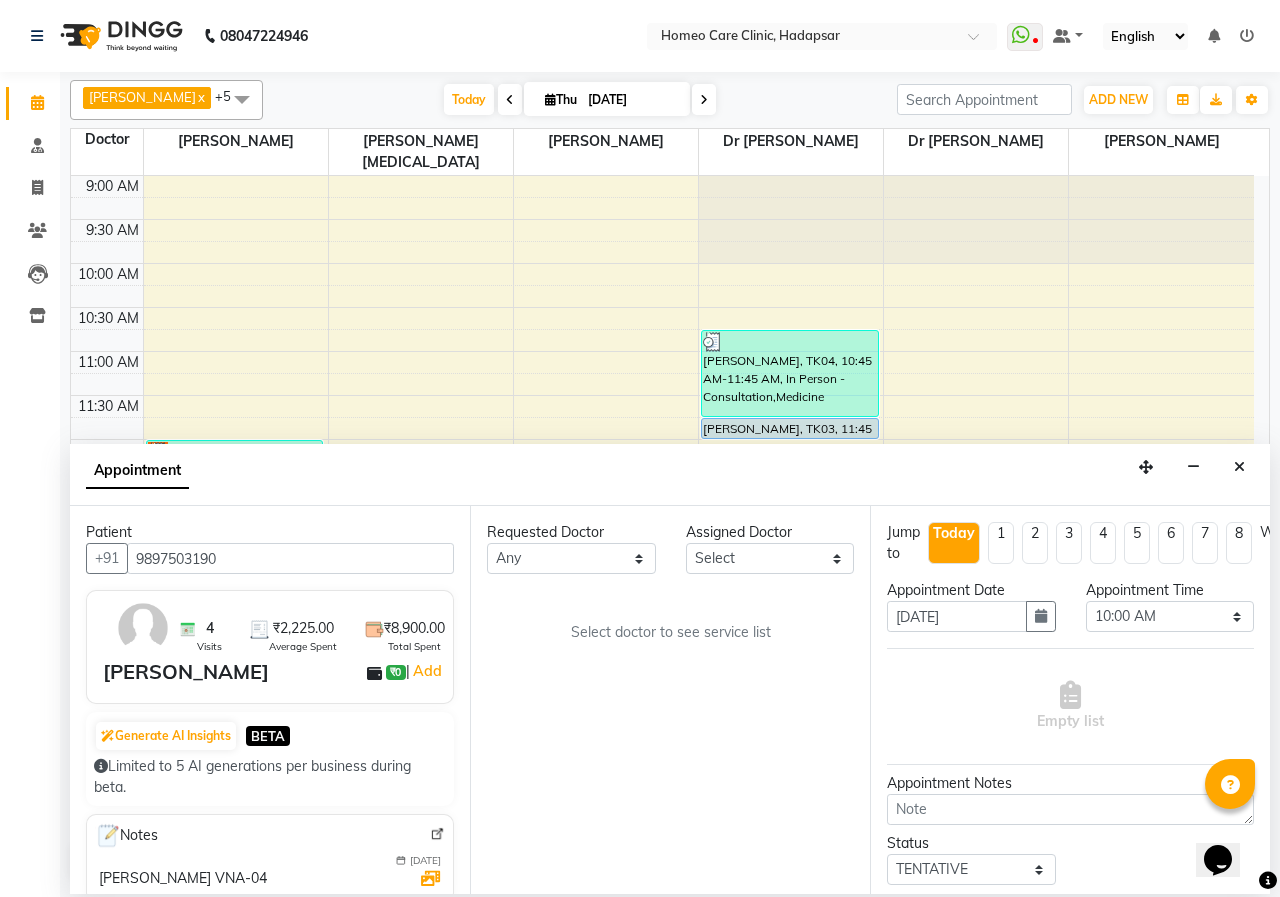type on "9897503190" 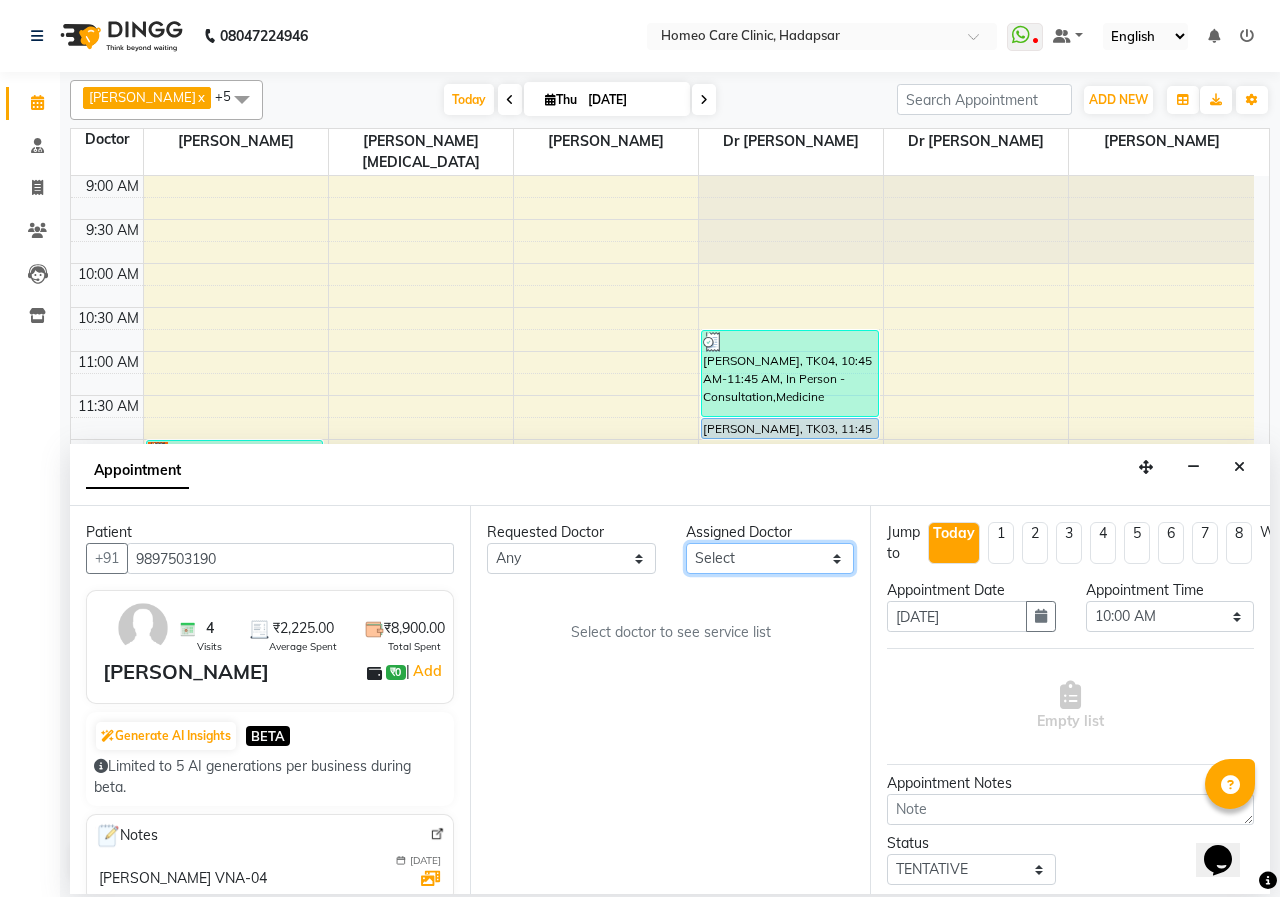 click on "Select Dingg Support [PERSON_NAME] [PERSON_NAME]  [PERSON_NAME] [PERSON_NAME] [PERSON_NAME][MEDICAL_DATA] [PERSON_NAME] Dr [PERSON_NAME] Dr [PERSON_NAME] [PERSON_NAME] [PERSON_NAME] [MEDICAL_DATA][PERSON_NAME]" at bounding box center (770, 558) 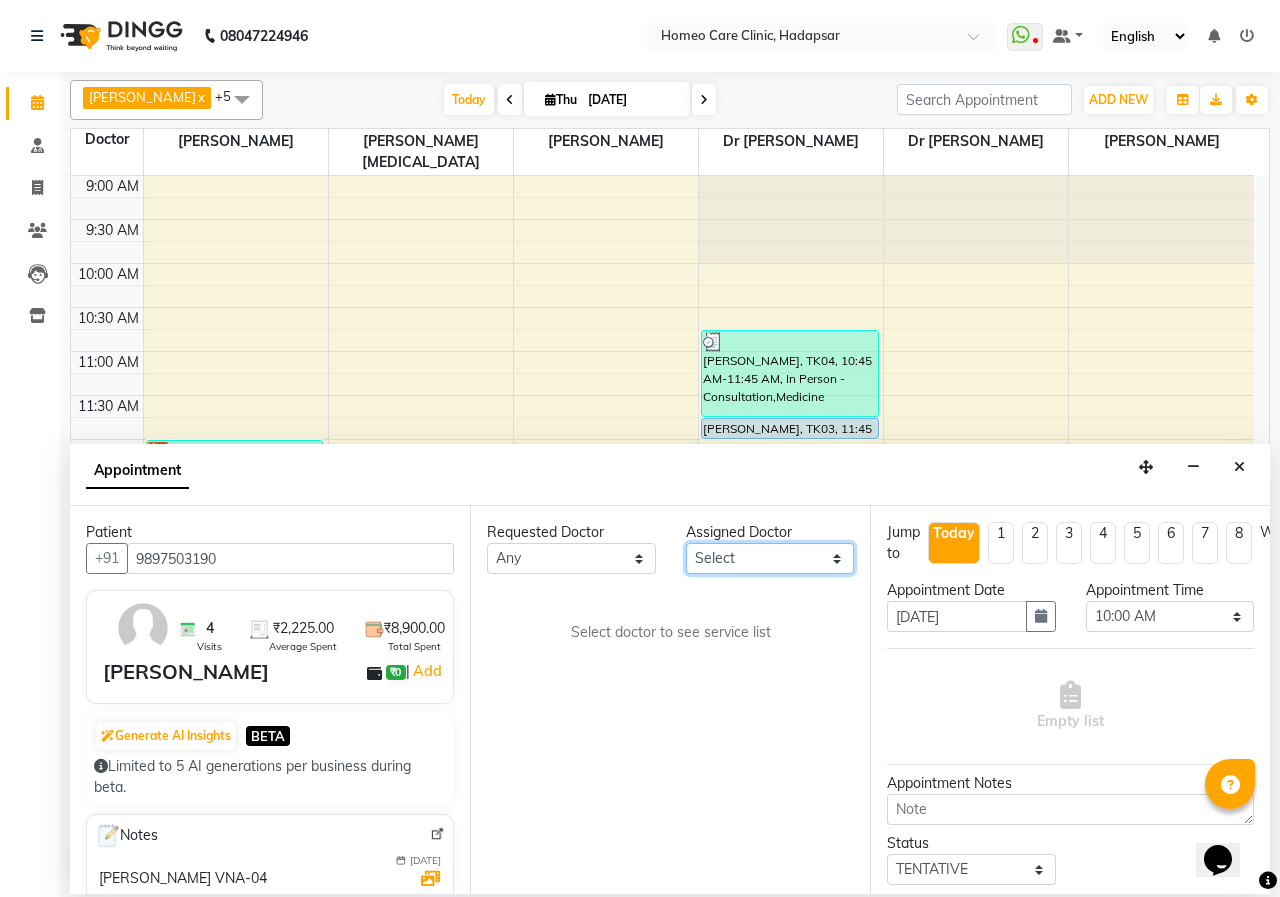 select on "70882" 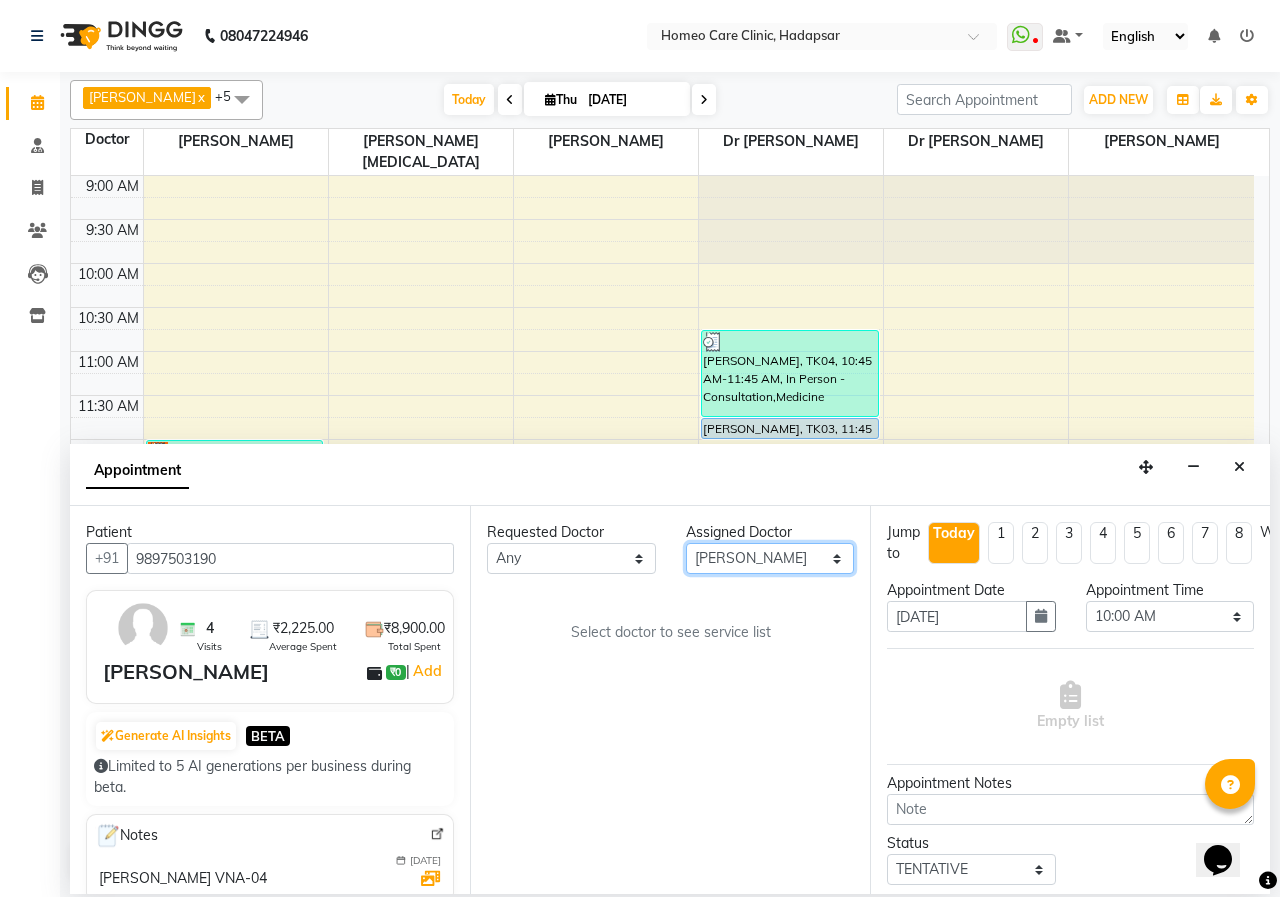click on "Select Dingg Support [PERSON_NAME] [PERSON_NAME]  [PERSON_NAME] [PERSON_NAME] [PERSON_NAME][MEDICAL_DATA] [PERSON_NAME] Dr [PERSON_NAME] Dr [PERSON_NAME] [PERSON_NAME] [PERSON_NAME] [MEDICAL_DATA][PERSON_NAME]" at bounding box center [770, 558] 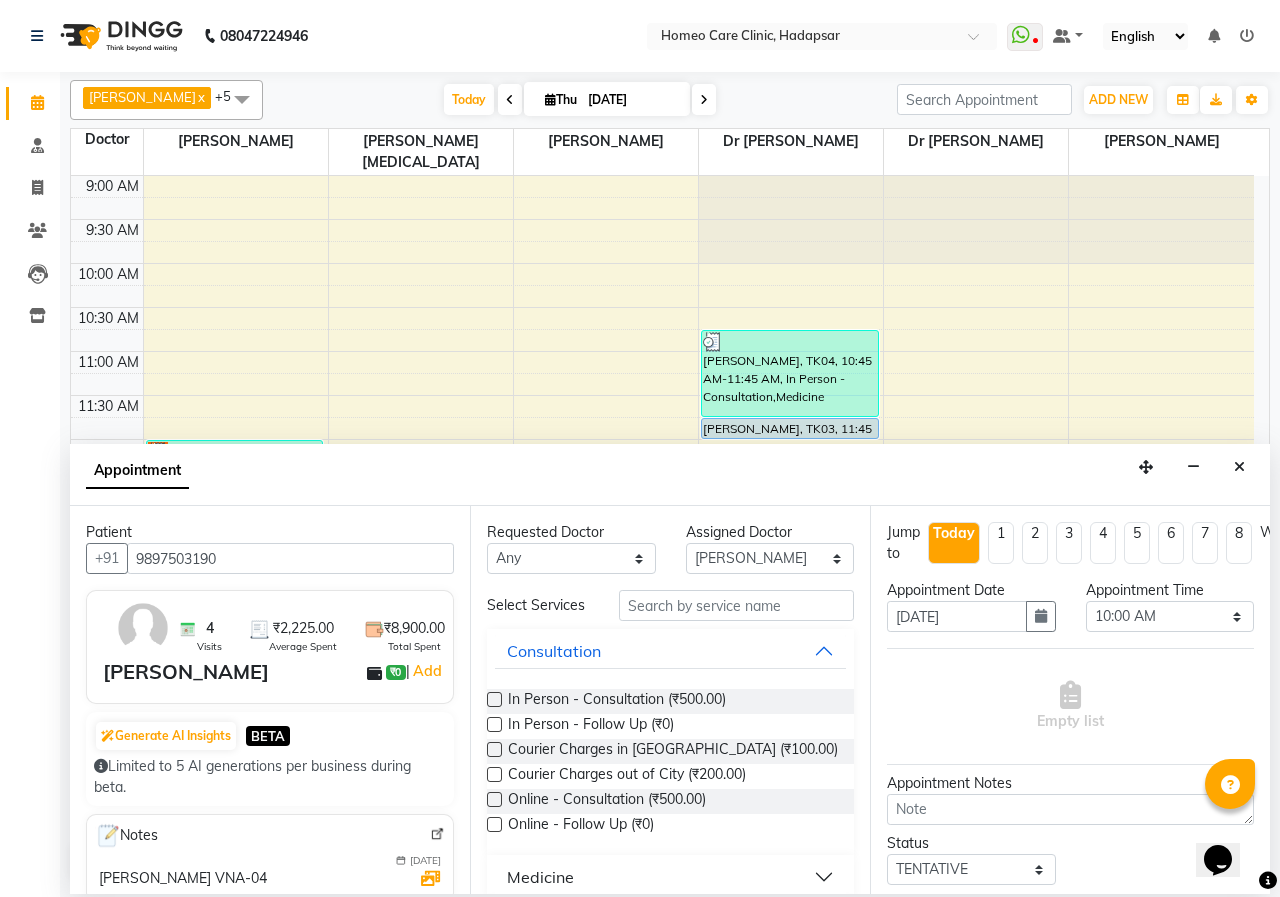 click at bounding box center (494, 824) 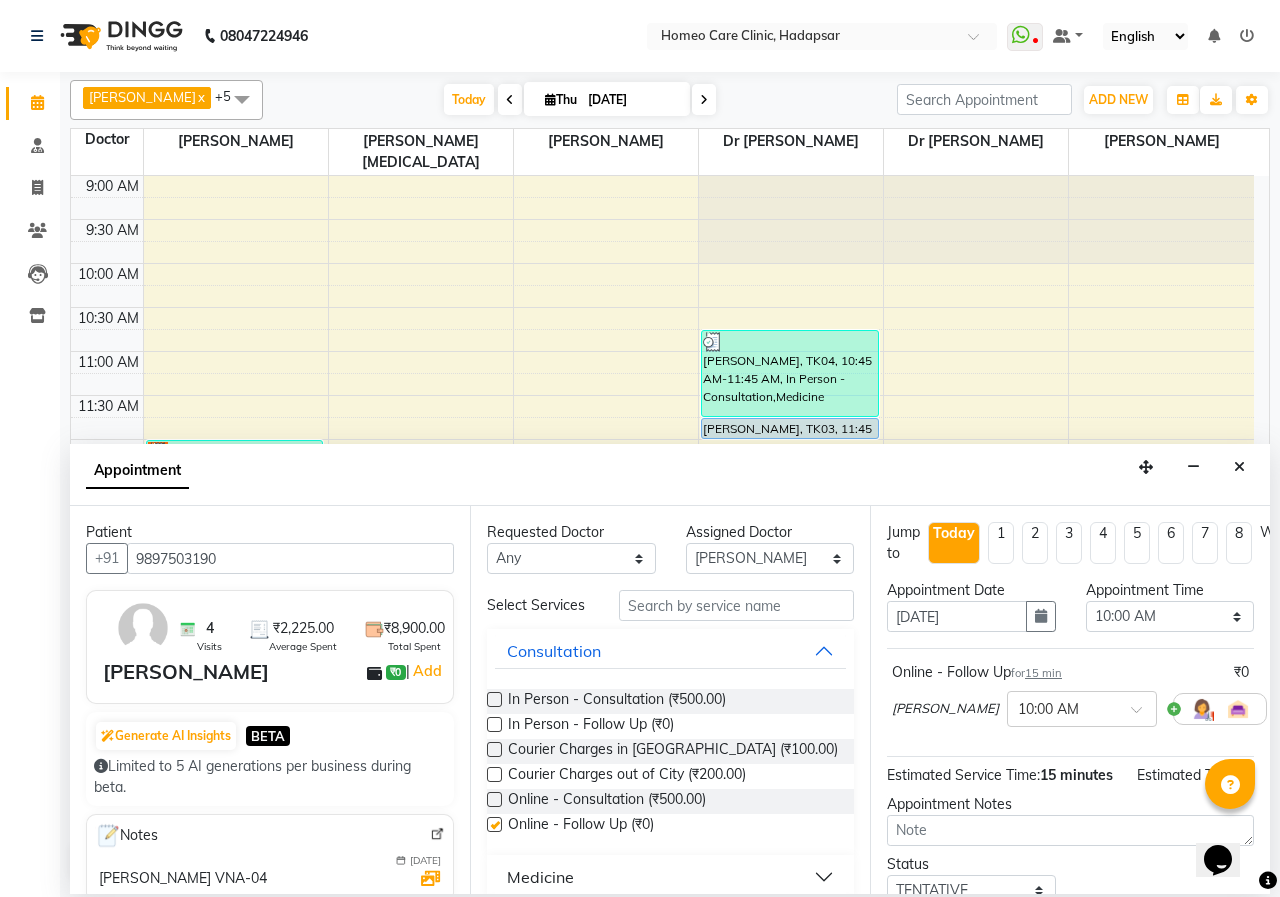 checkbox on "false" 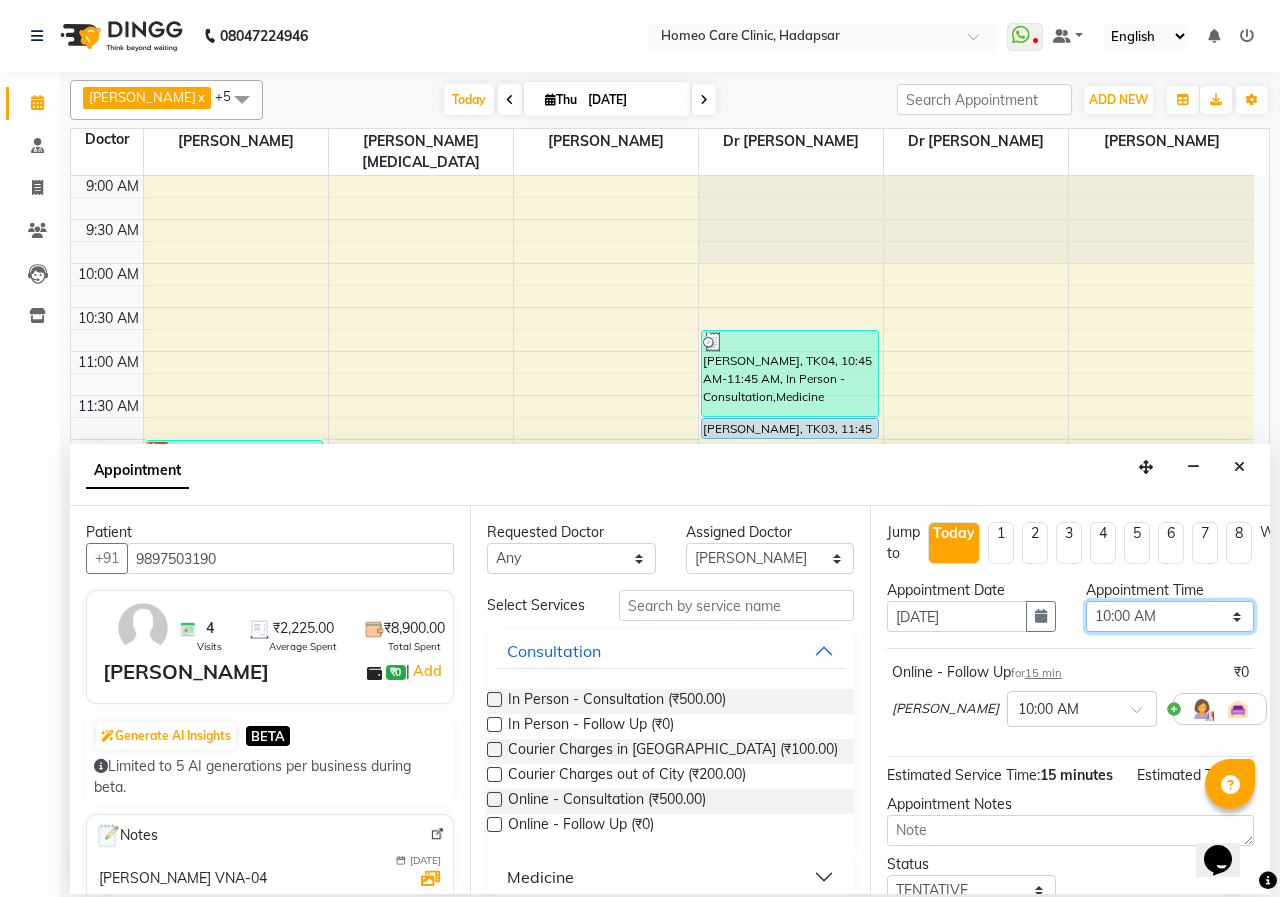 click on "Select 10:00 AM 10:05 AM 10:10 AM 10:15 AM 10:20 AM 10:25 AM 10:30 AM 10:35 AM 10:40 AM 10:45 AM 10:50 AM 10:55 AM 11:00 AM 11:05 AM 11:10 AM 11:15 AM 11:20 AM 11:25 AM 11:30 AM 11:35 AM 11:40 AM 11:45 AM 11:50 AM 11:55 AM 12:00 PM 12:05 PM 12:10 PM 12:15 PM 12:20 PM 12:25 PM 12:30 PM 12:35 PM 12:40 PM 12:45 PM 12:50 PM 12:55 PM 01:00 PM 01:05 PM 01:10 PM 01:15 PM 01:20 PM 01:25 PM 01:30 PM 01:35 PM 01:40 PM 01:45 PM 01:50 PM 01:55 PM 02:00 PM 02:05 PM 02:10 PM 02:15 PM 02:20 PM 02:25 PM 02:30 PM 02:35 PM 02:40 PM 02:45 PM 02:50 PM 02:55 PM 03:00 PM 03:05 PM 03:10 PM 03:15 PM 03:20 PM 03:25 PM 03:30 PM 03:35 PM 03:40 PM 03:45 PM 03:50 PM 03:55 PM 04:00 PM 04:05 PM 04:10 PM 04:15 PM 04:20 PM 04:25 PM 04:30 PM 04:35 PM 04:40 PM 04:45 PM 04:50 PM 04:55 PM 05:00 PM 05:05 PM 05:10 PM 05:15 PM 05:20 PM 05:25 PM 05:30 PM 05:35 PM 05:40 PM 05:45 PM 05:50 PM 05:55 PM 06:00 PM 06:05 PM 06:10 PM 06:15 PM 06:20 PM 06:25 PM 06:30 PM 06:35 PM 06:40 PM 06:45 PM 06:50 PM 06:55 PM 07:00 PM 07:05 PM 07:10 PM 07:15 PM 07:20 PM" at bounding box center [1170, 616] 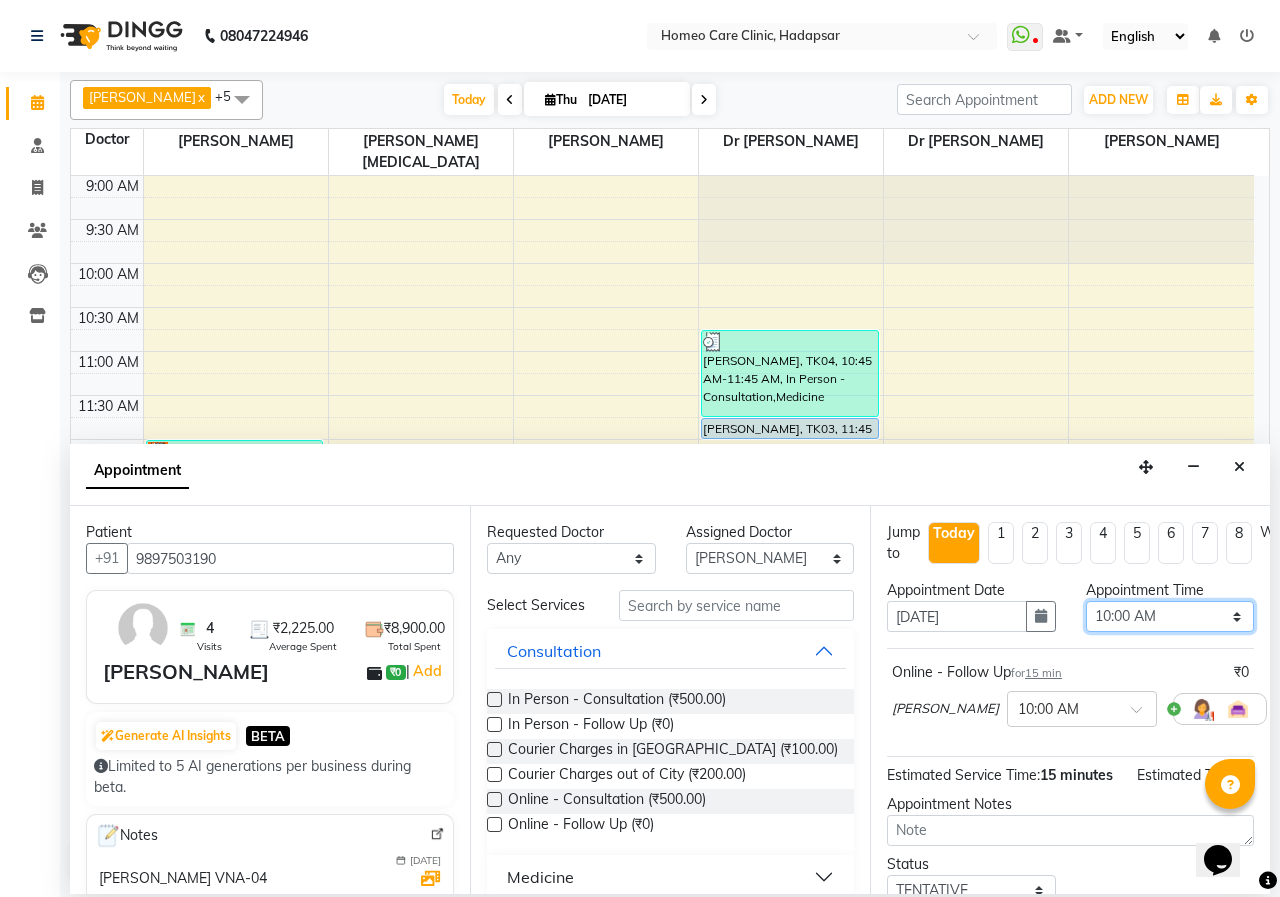 select on "950" 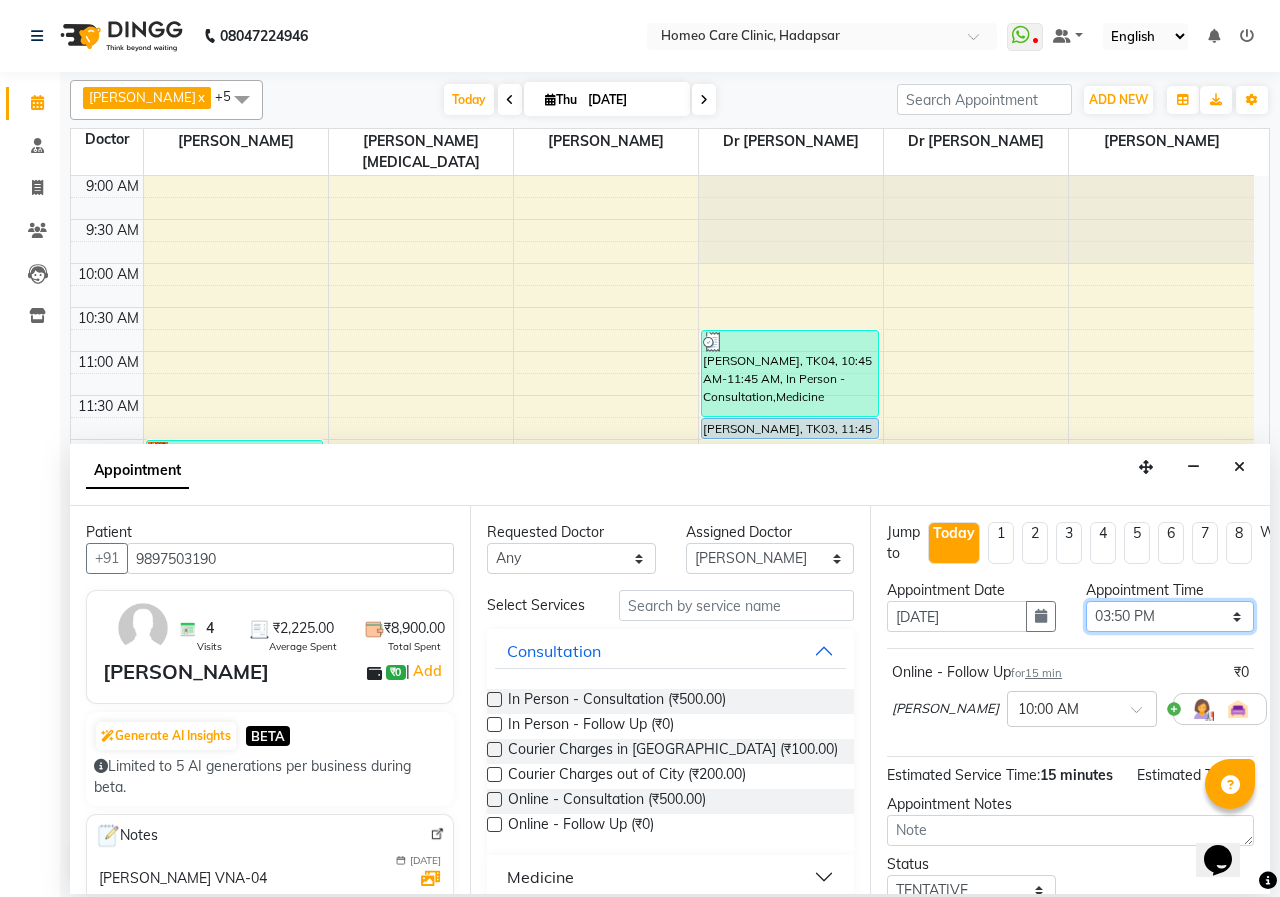 click on "Select 10:00 AM 10:05 AM 10:10 AM 10:15 AM 10:20 AM 10:25 AM 10:30 AM 10:35 AM 10:40 AM 10:45 AM 10:50 AM 10:55 AM 11:00 AM 11:05 AM 11:10 AM 11:15 AM 11:20 AM 11:25 AM 11:30 AM 11:35 AM 11:40 AM 11:45 AM 11:50 AM 11:55 AM 12:00 PM 12:05 PM 12:10 PM 12:15 PM 12:20 PM 12:25 PM 12:30 PM 12:35 PM 12:40 PM 12:45 PM 12:50 PM 12:55 PM 01:00 PM 01:05 PM 01:10 PM 01:15 PM 01:20 PM 01:25 PM 01:30 PM 01:35 PM 01:40 PM 01:45 PM 01:50 PM 01:55 PM 02:00 PM 02:05 PM 02:10 PM 02:15 PM 02:20 PM 02:25 PM 02:30 PM 02:35 PM 02:40 PM 02:45 PM 02:50 PM 02:55 PM 03:00 PM 03:05 PM 03:10 PM 03:15 PM 03:20 PM 03:25 PM 03:30 PM 03:35 PM 03:40 PM 03:45 PM 03:50 PM 03:55 PM 04:00 PM 04:05 PM 04:10 PM 04:15 PM 04:20 PM 04:25 PM 04:30 PM 04:35 PM 04:40 PM 04:45 PM 04:50 PM 04:55 PM 05:00 PM 05:05 PM 05:10 PM 05:15 PM 05:20 PM 05:25 PM 05:30 PM 05:35 PM 05:40 PM 05:45 PM 05:50 PM 05:55 PM 06:00 PM 06:05 PM 06:10 PM 06:15 PM 06:20 PM 06:25 PM 06:30 PM 06:35 PM 06:40 PM 06:45 PM 06:50 PM 06:55 PM 07:00 PM 07:05 PM 07:10 PM 07:15 PM 07:20 PM" at bounding box center (1170, 616) 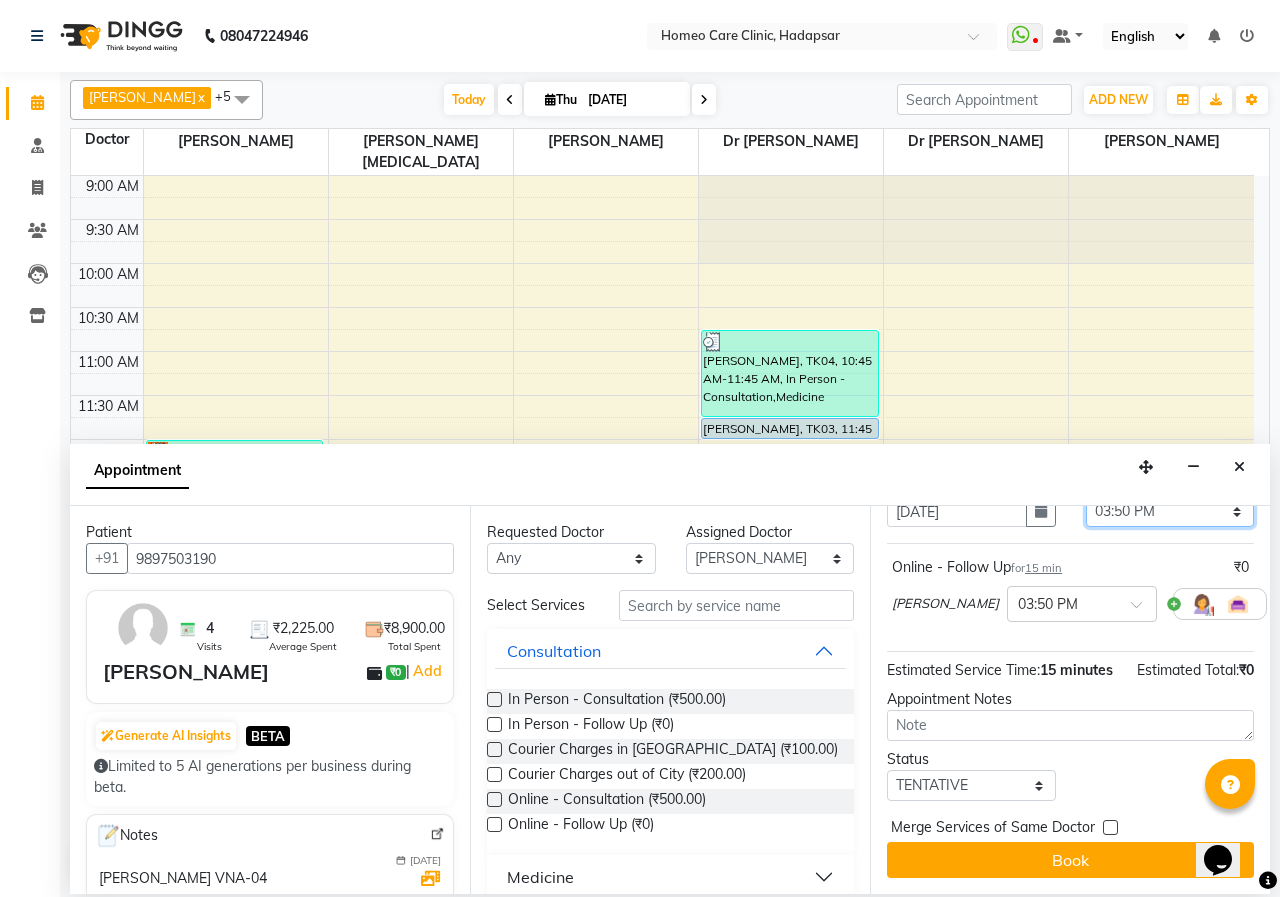 scroll, scrollTop: 144, scrollLeft: 0, axis: vertical 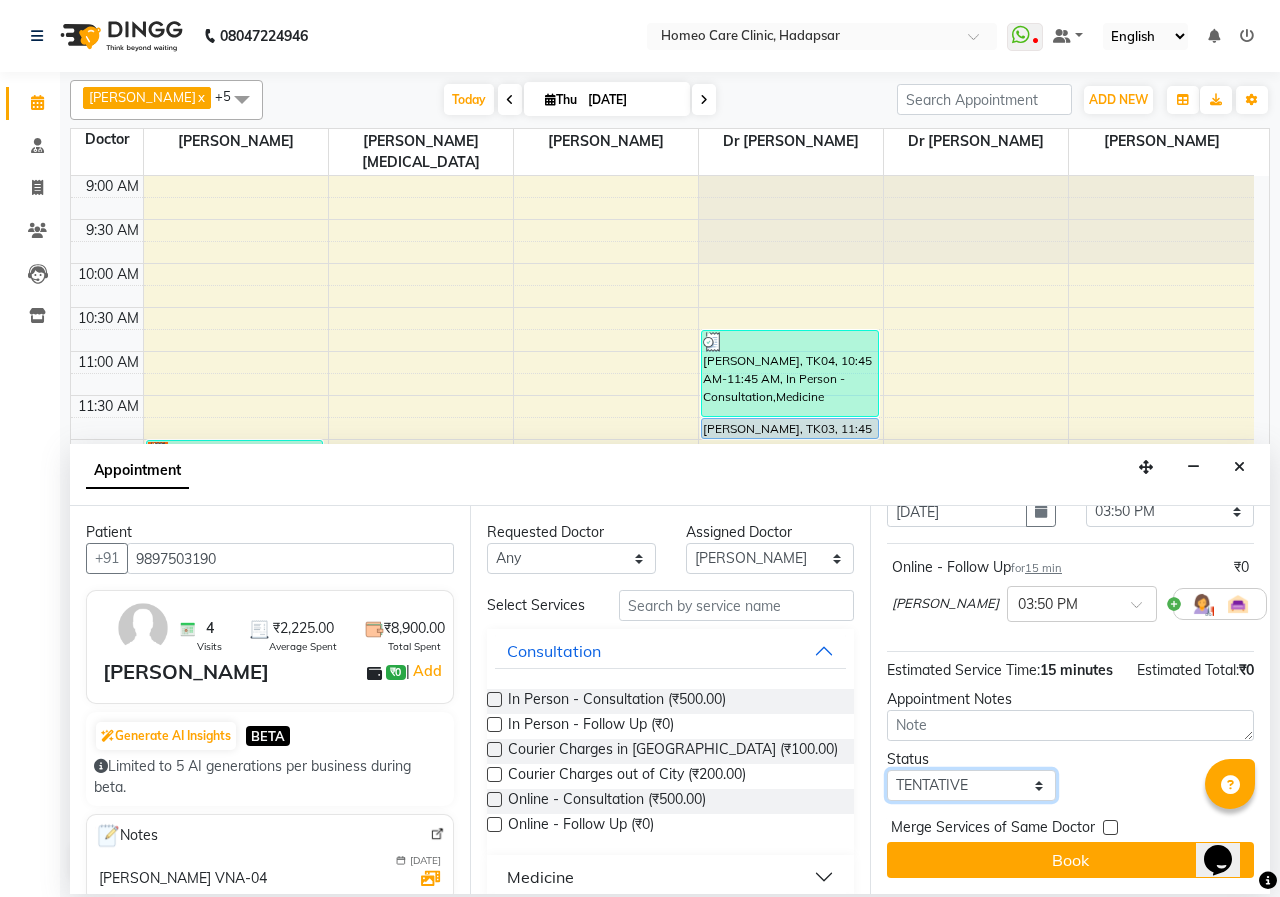 drag, startPoint x: 935, startPoint y: 768, endPoint x: 935, endPoint y: 756, distance: 12 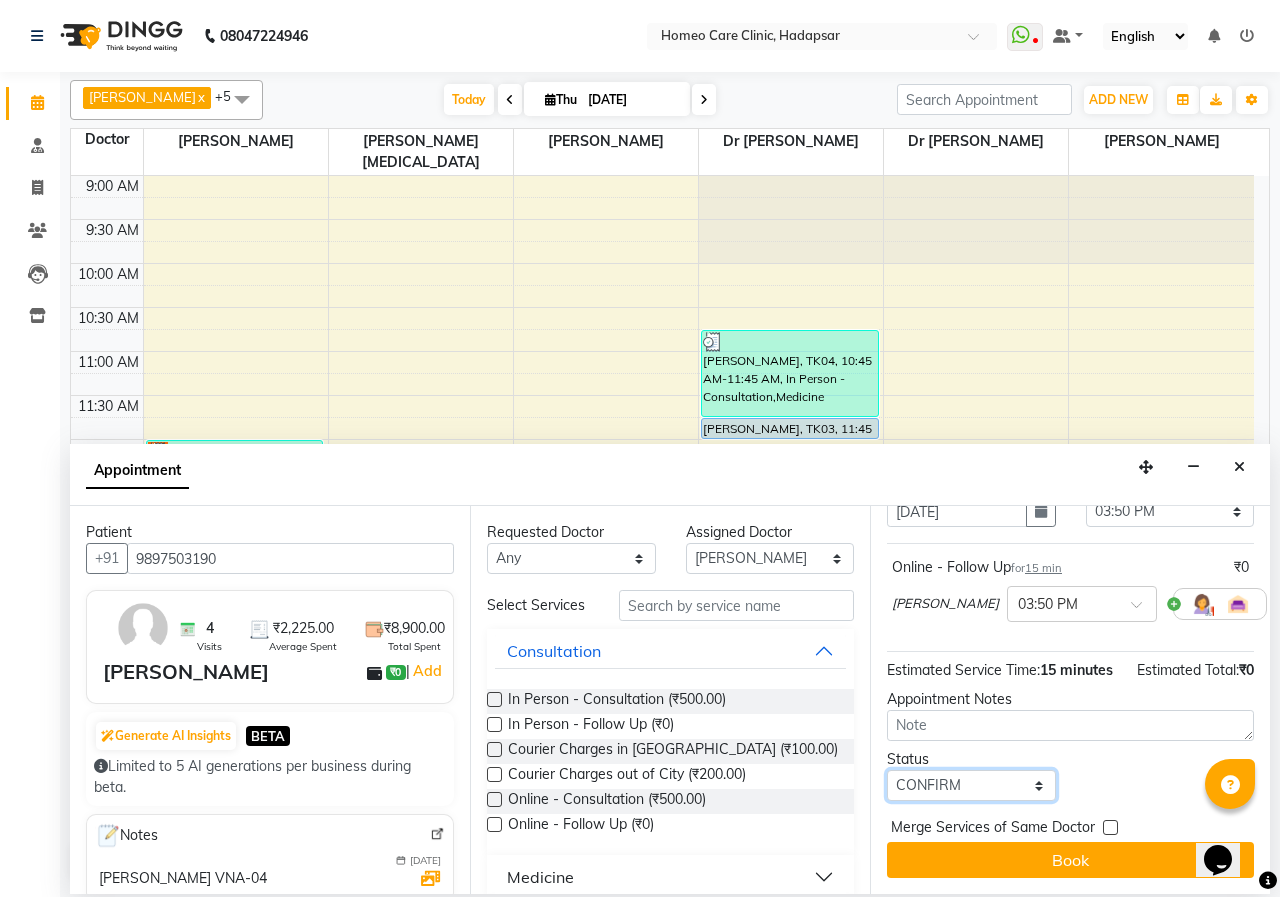 click on "Select TENTATIVE CONFIRM CHECK-IN UPCOMING" at bounding box center (971, 785) 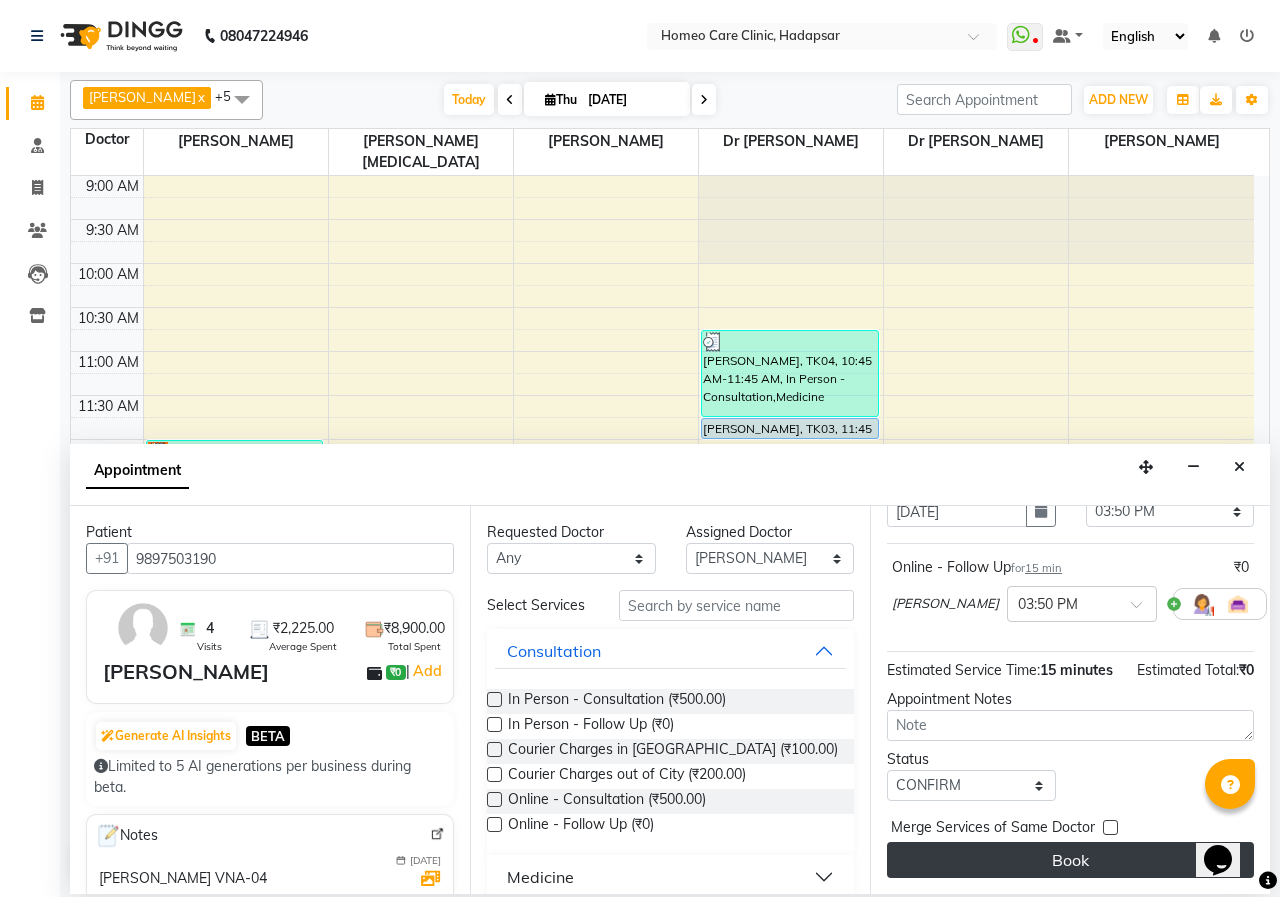click on "Book" at bounding box center (1070, 860) 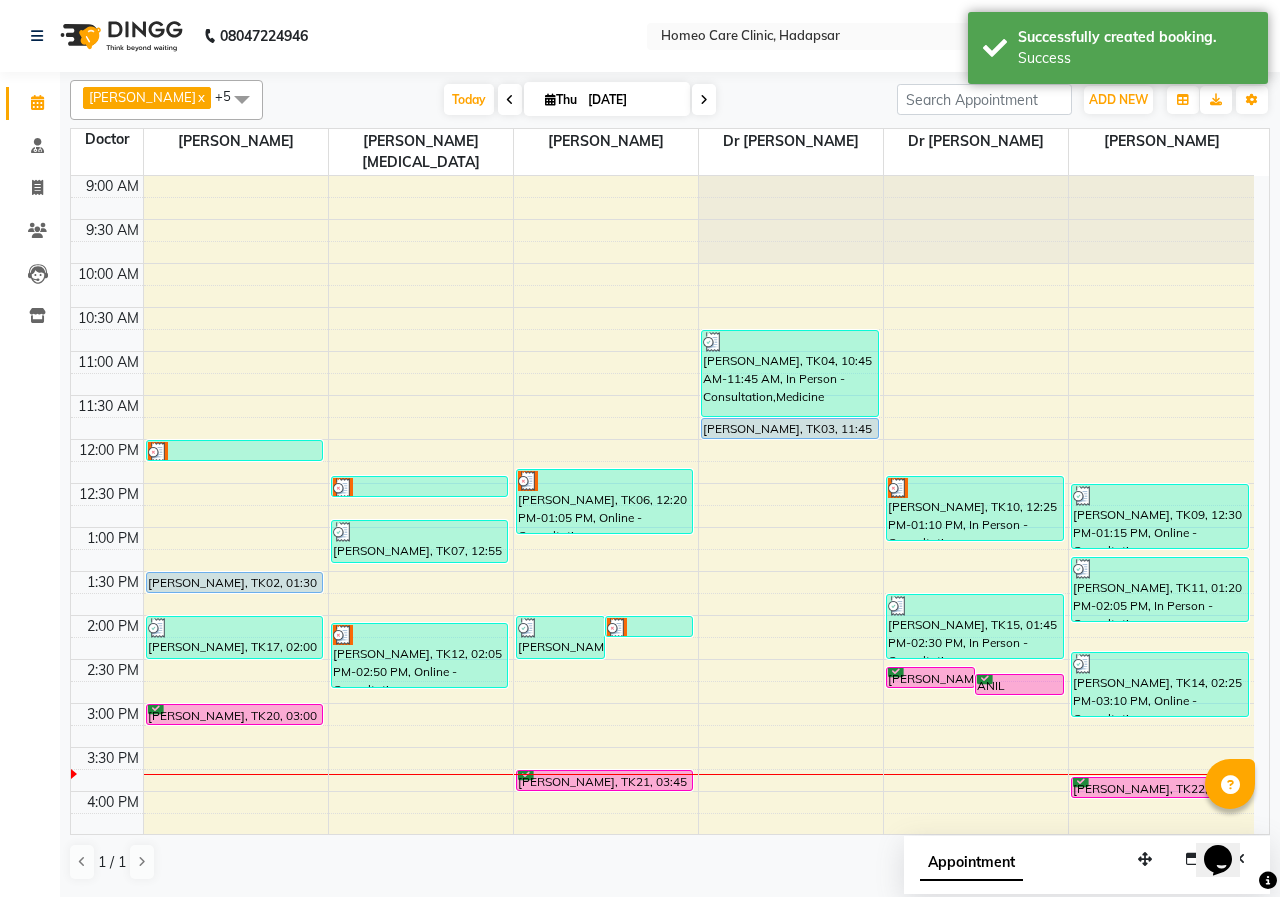 scroll, scrollTop: 100, scrollLeft: 0, axis: vertical 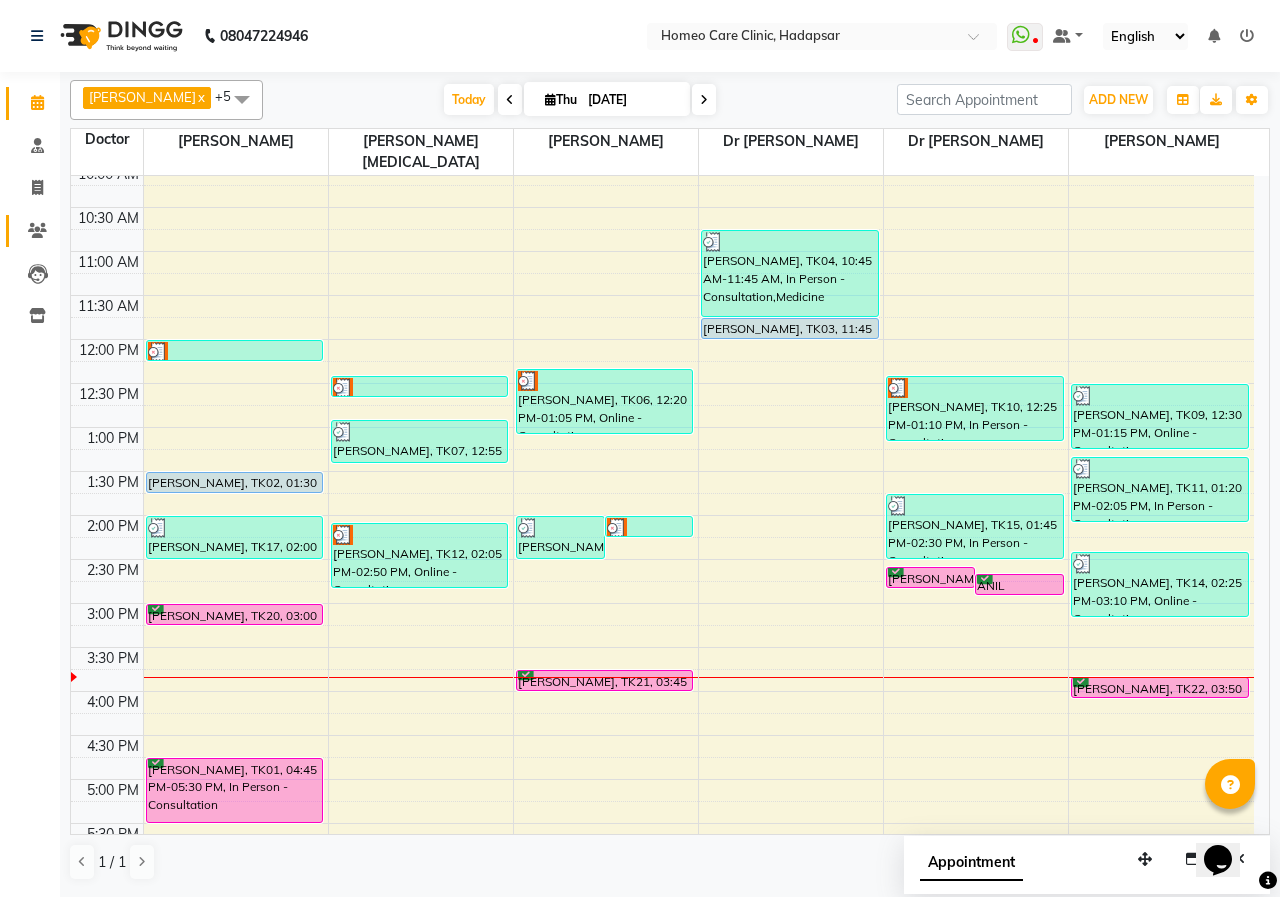 click on "Patients" 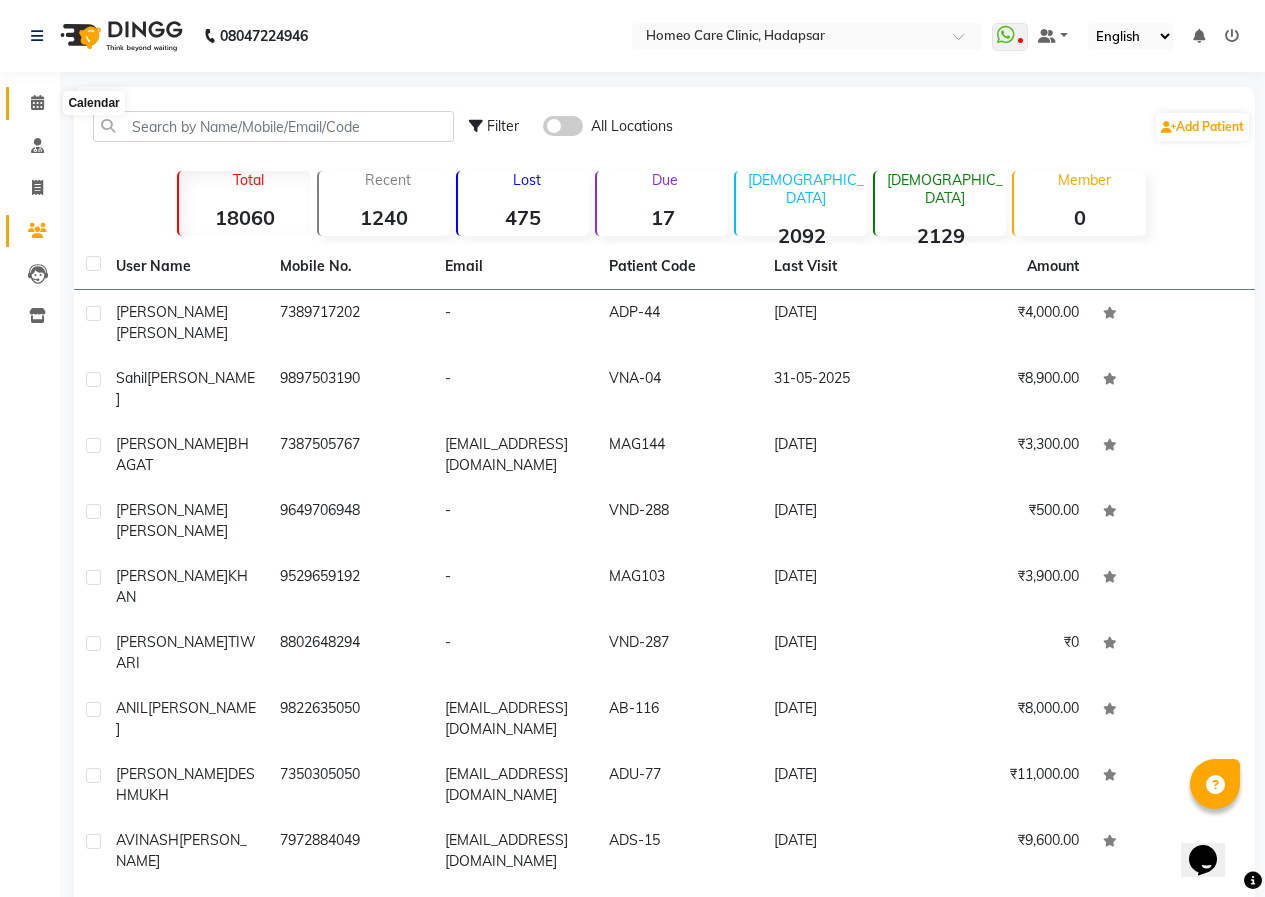click 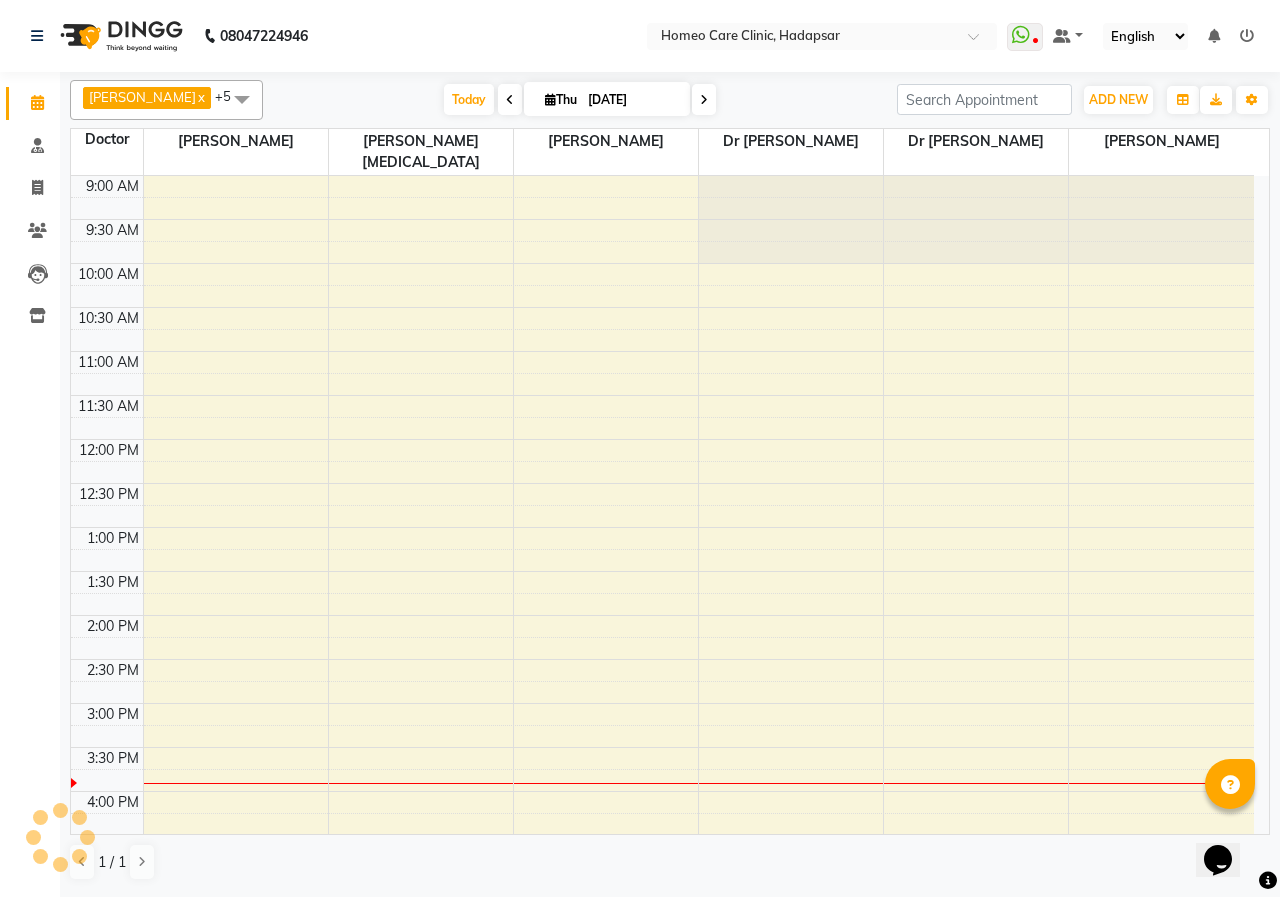 scroll, scrollTop: 0, scrollLeft: 0, axis: both 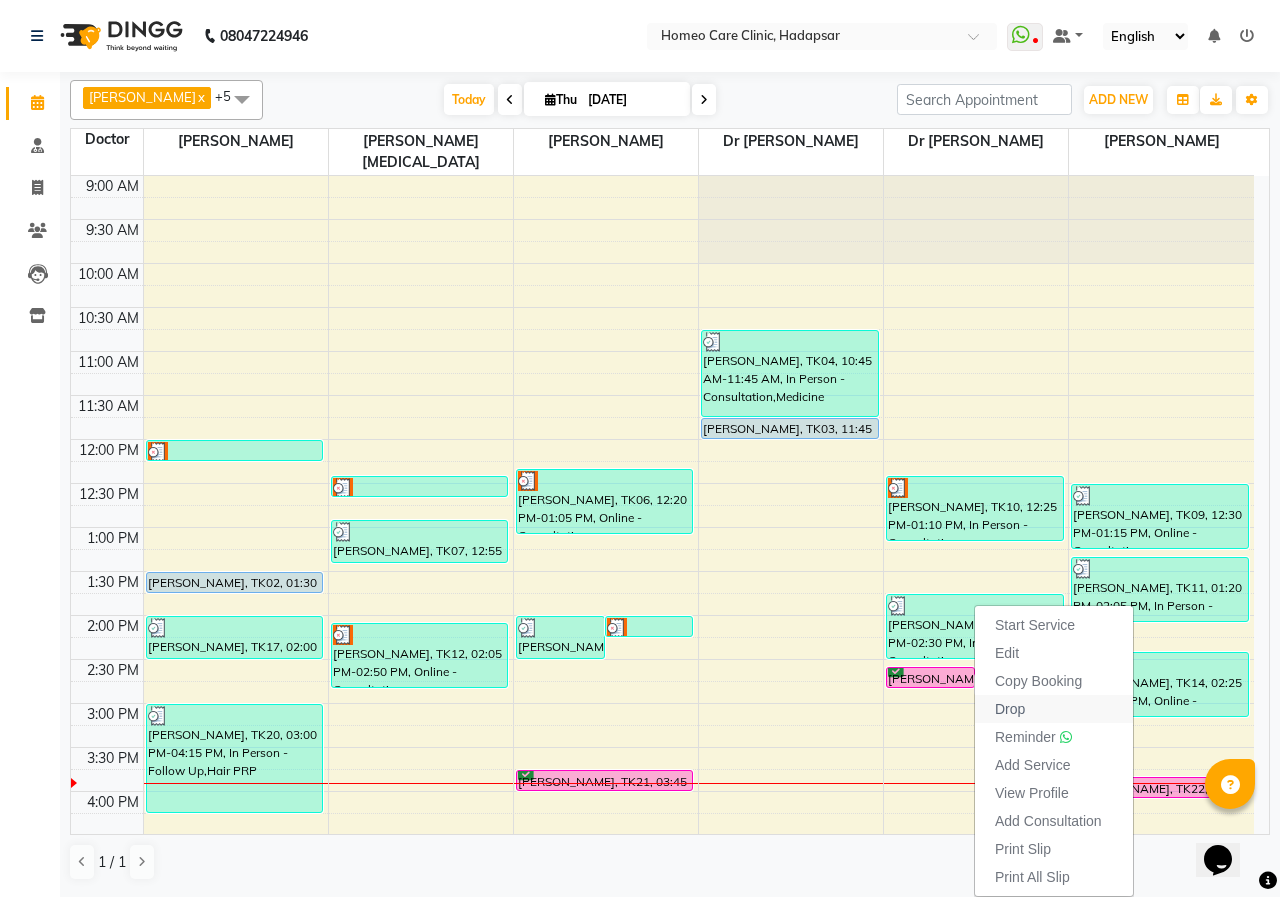 click on "Drop" at bounding box center [1054, 709] 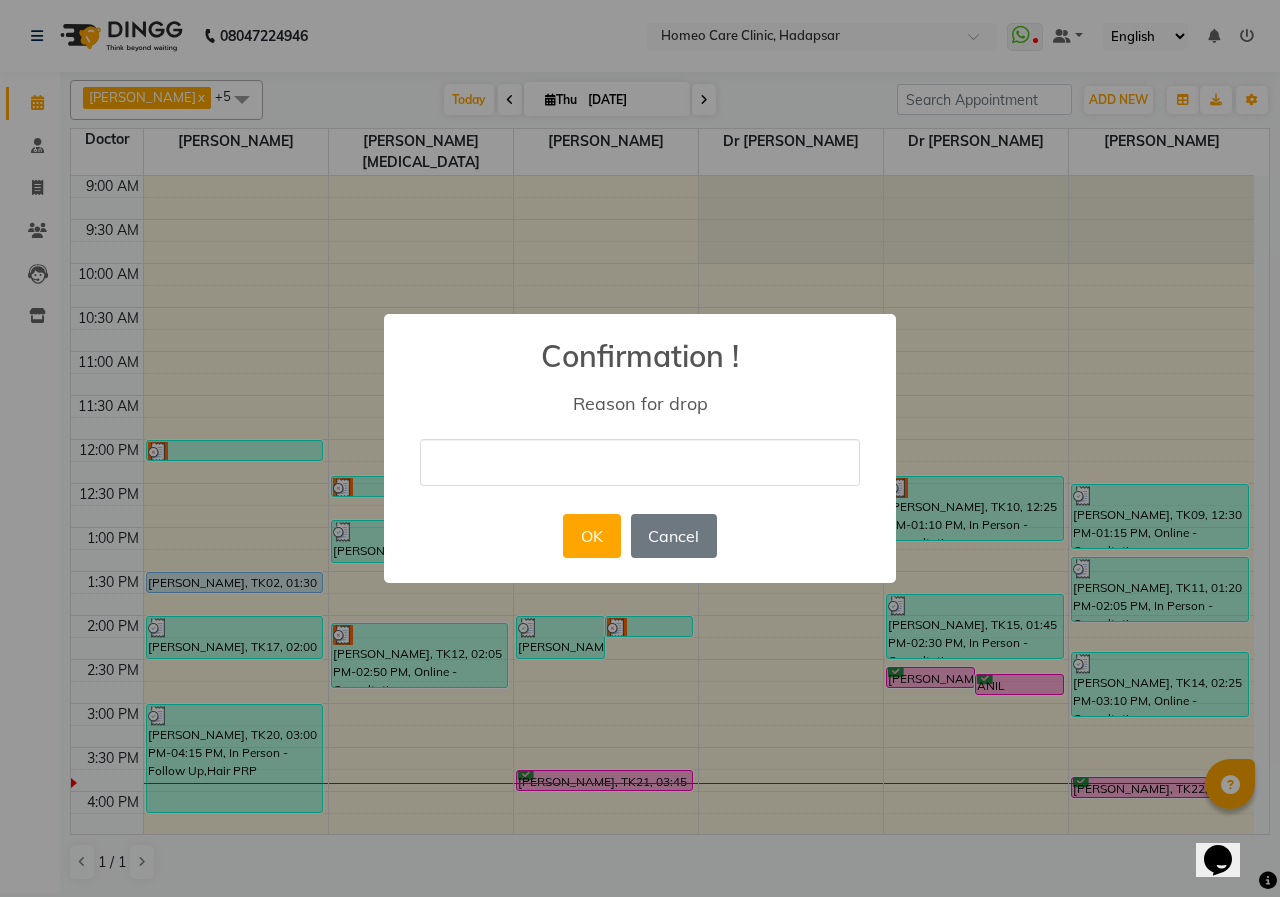 click at bounding box center [640, 462] 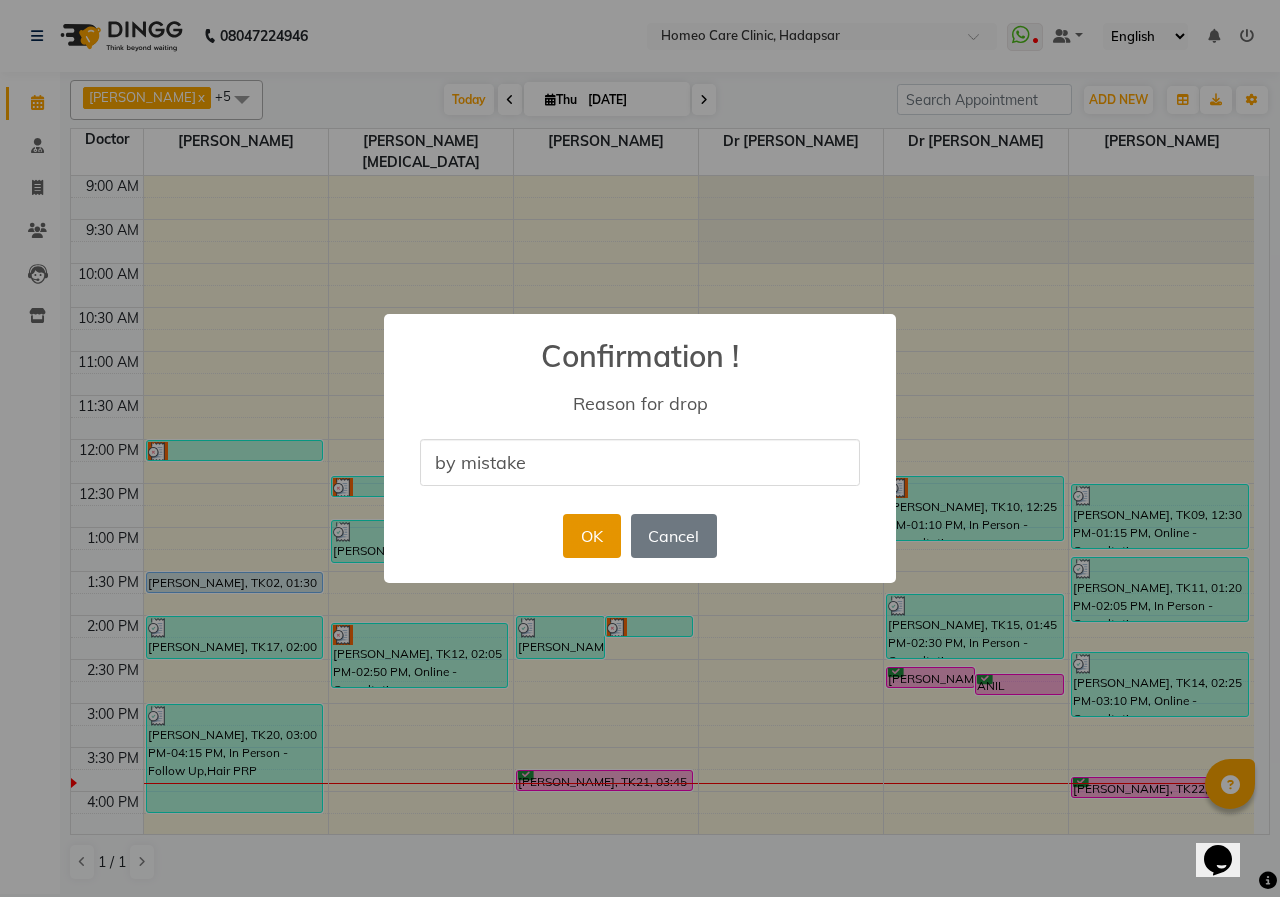 click on "OK" at bounding box center (591, 536) 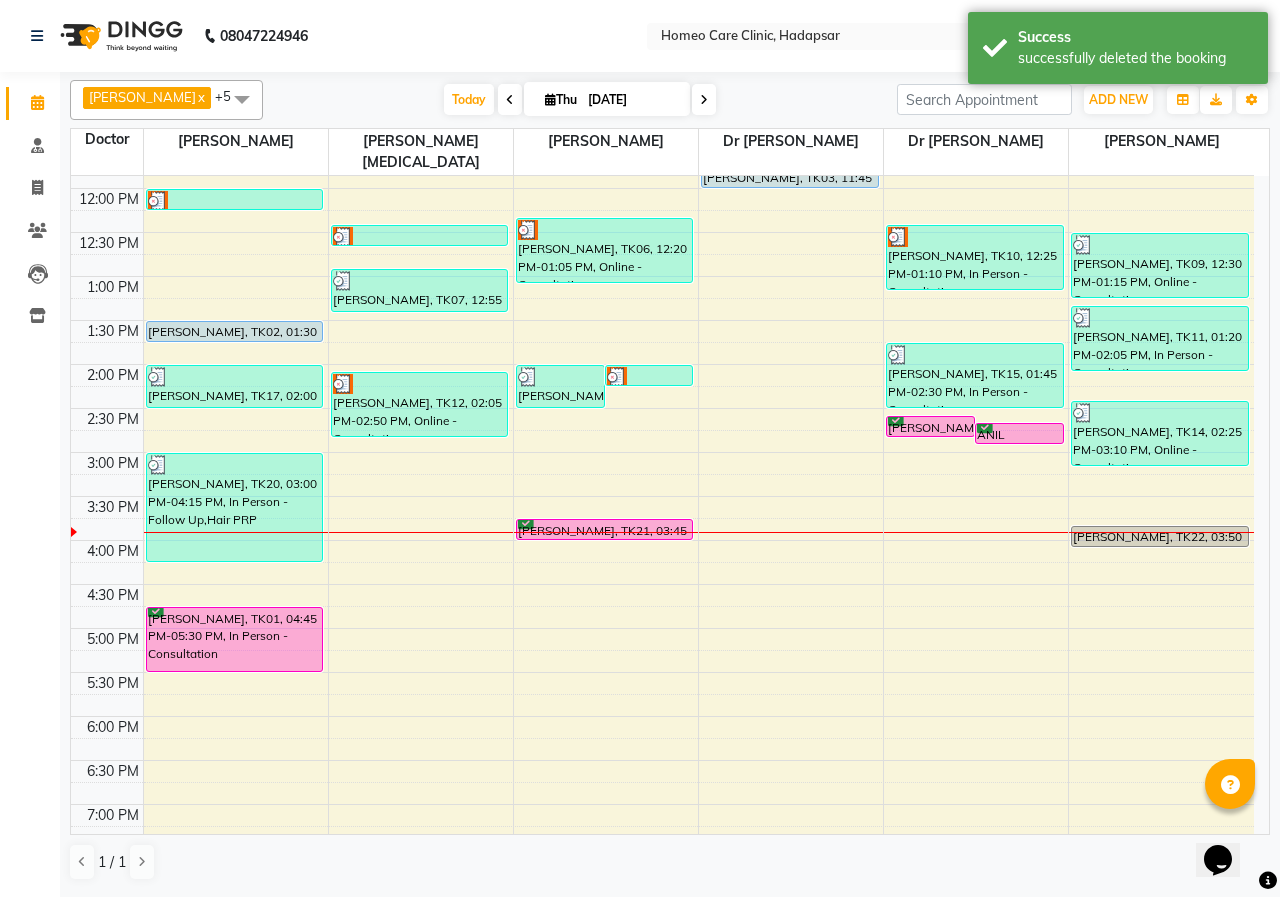 scroll, scrollTop: 300, scrollLeft: 0, axis: vertical 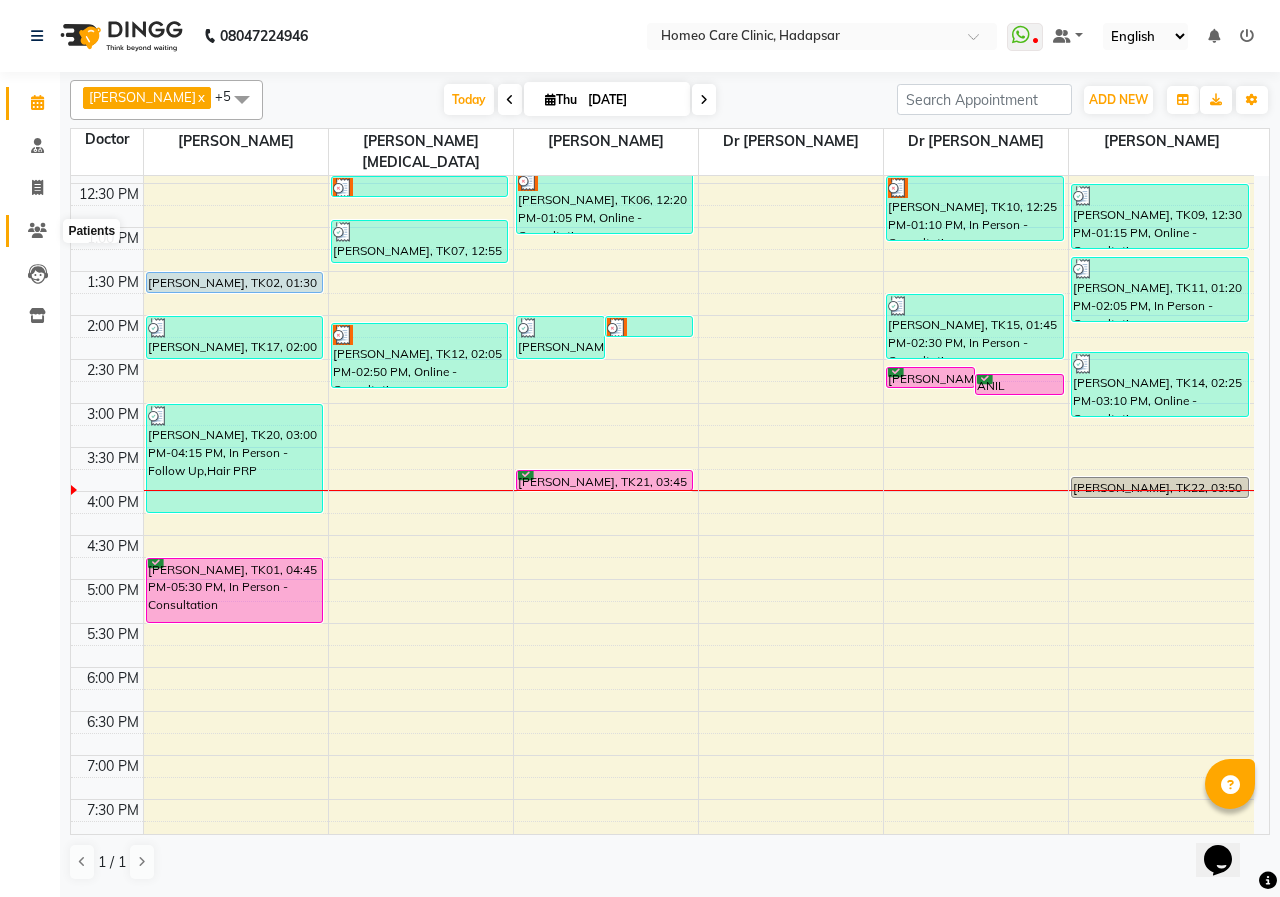 click 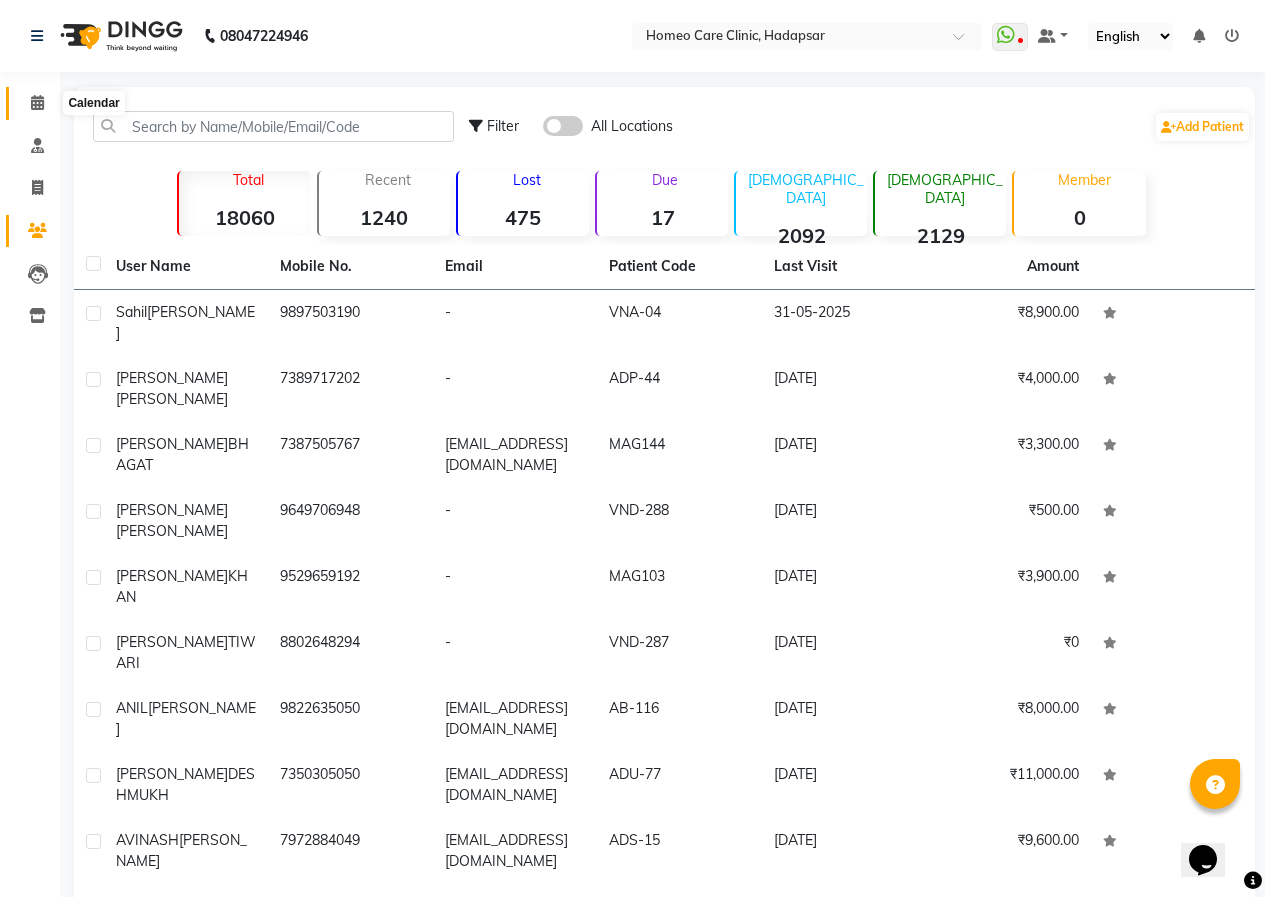 click 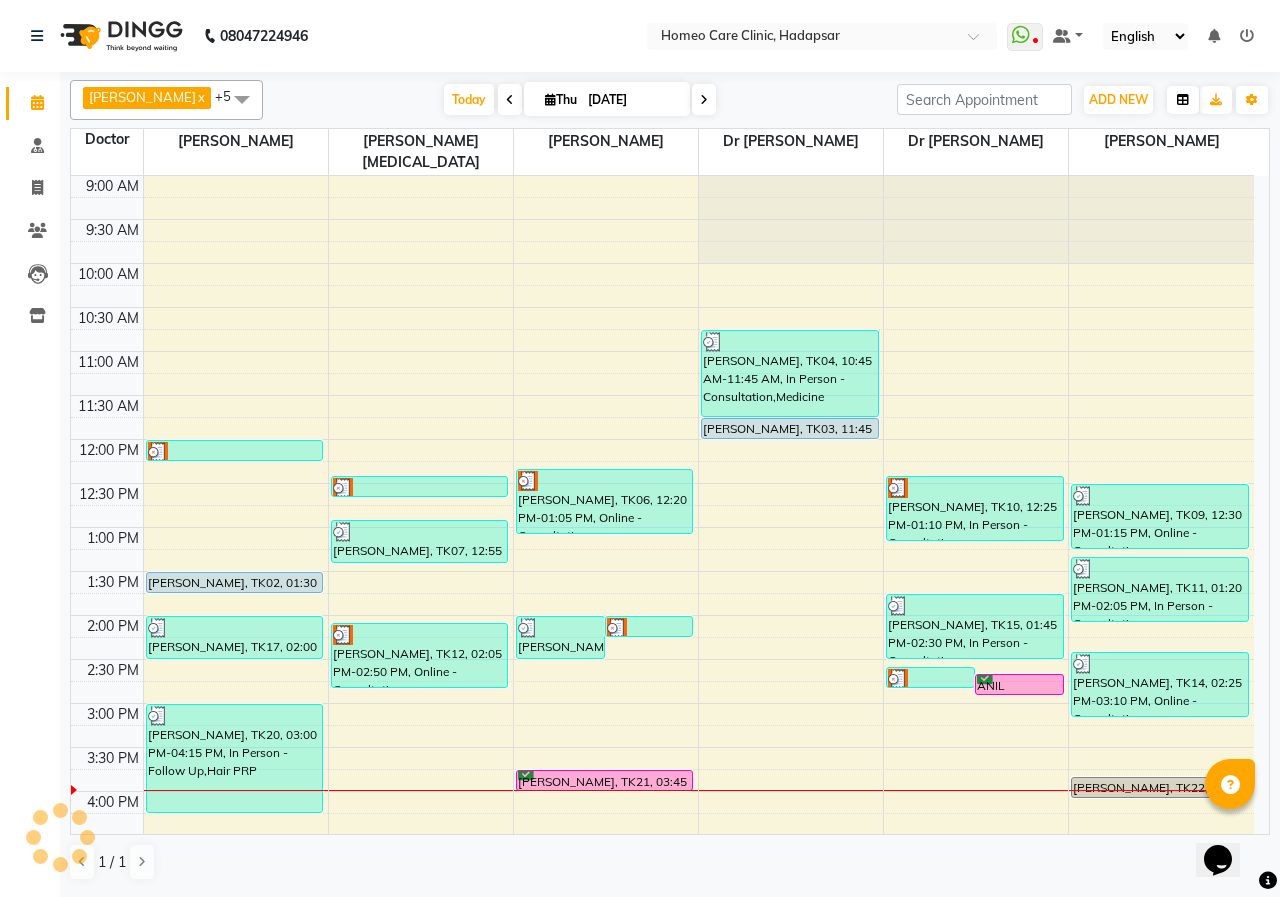 scroll, scrollTop: 0, scrollLeft: 0, axis: both 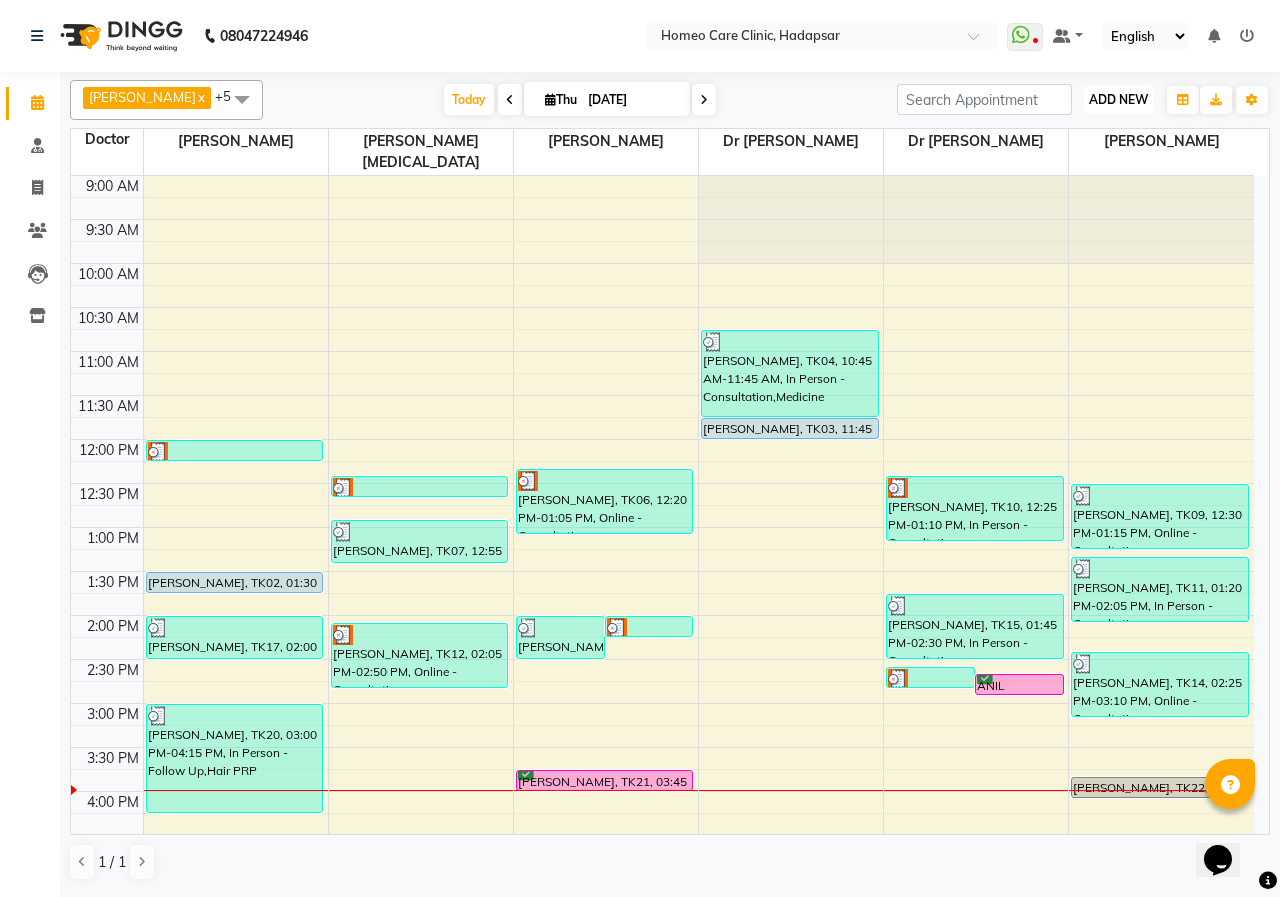 click on "ADD NEW" at bounding box center [1118, 99] 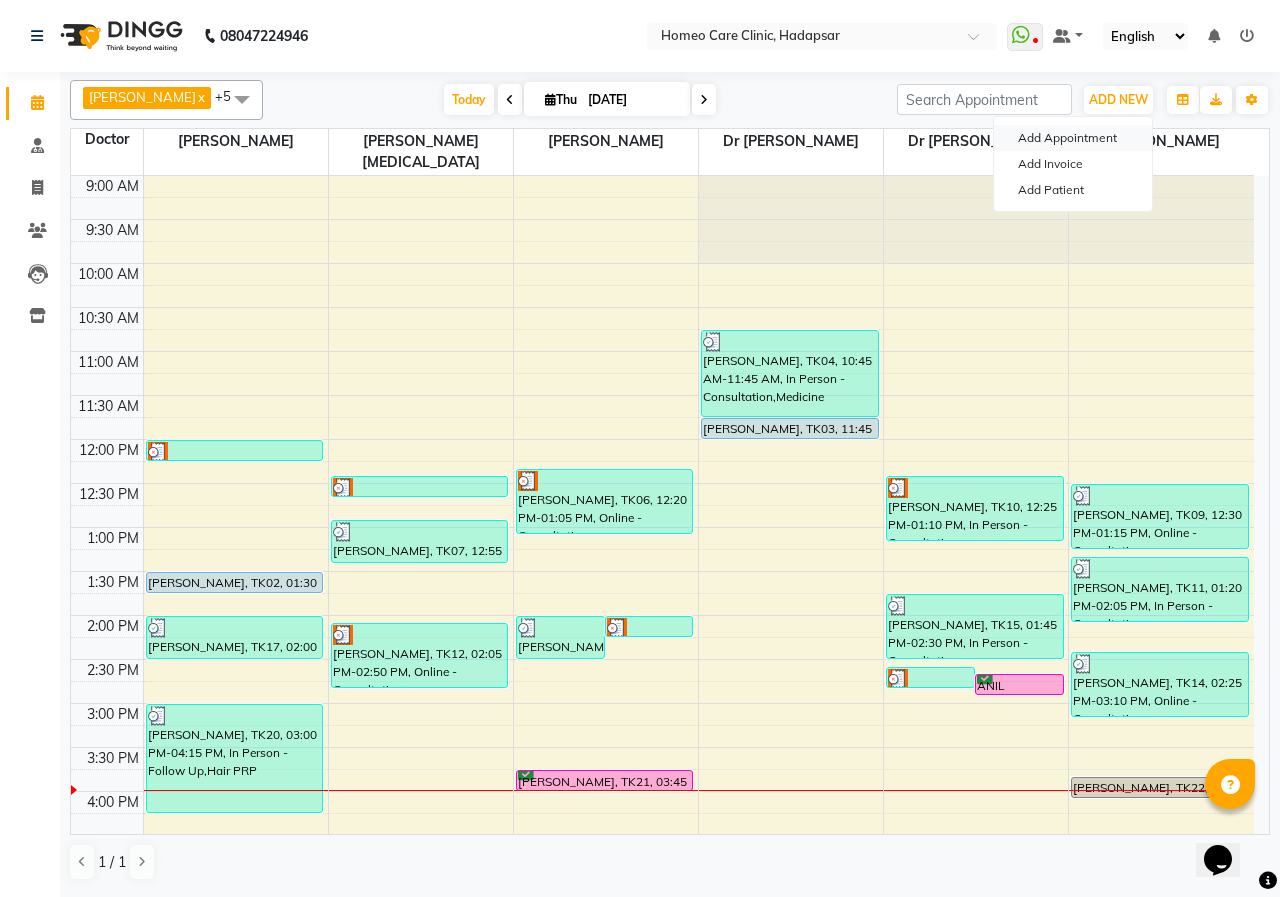 click on "Add Appointment" at bounding box center [1073, 138] 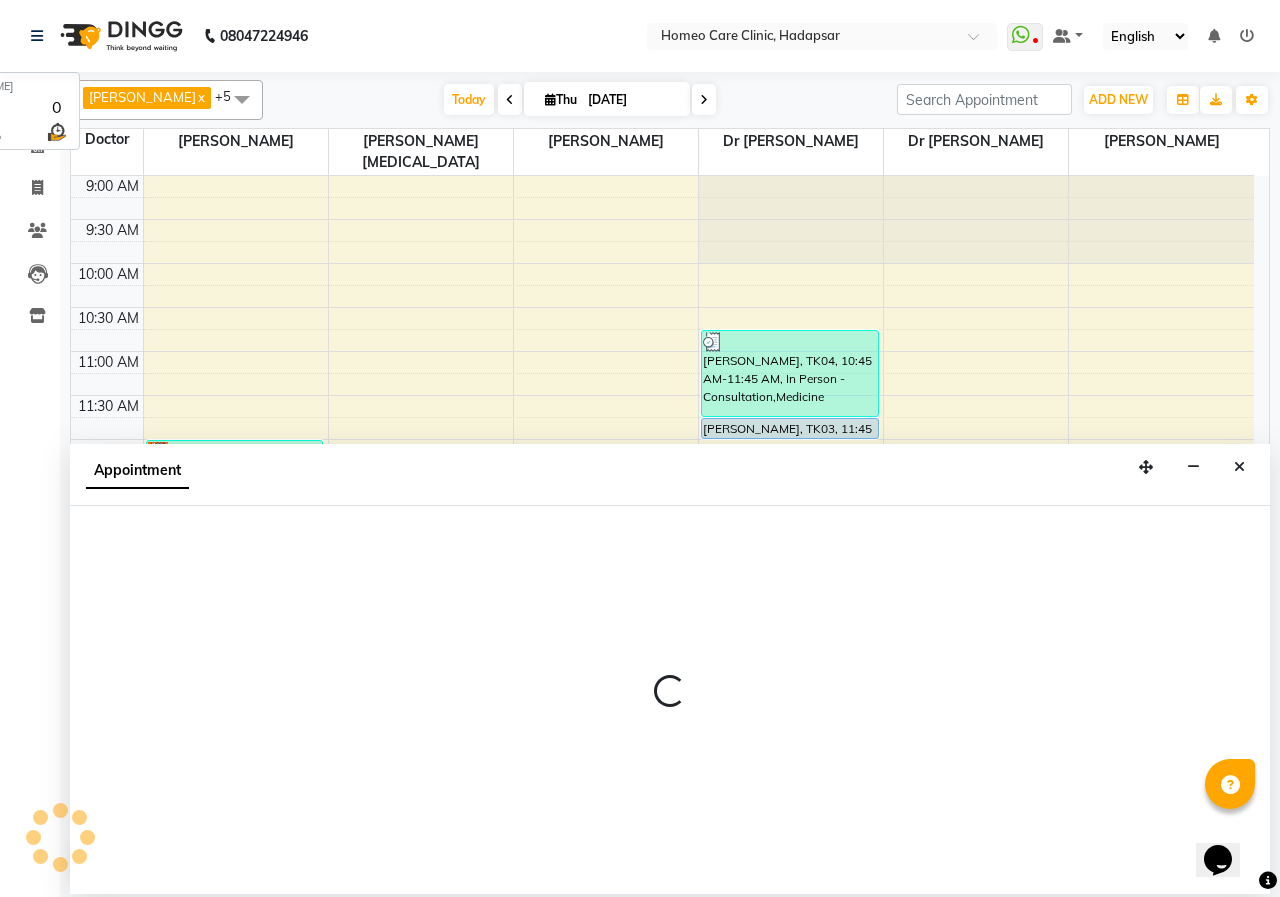 select on "600" 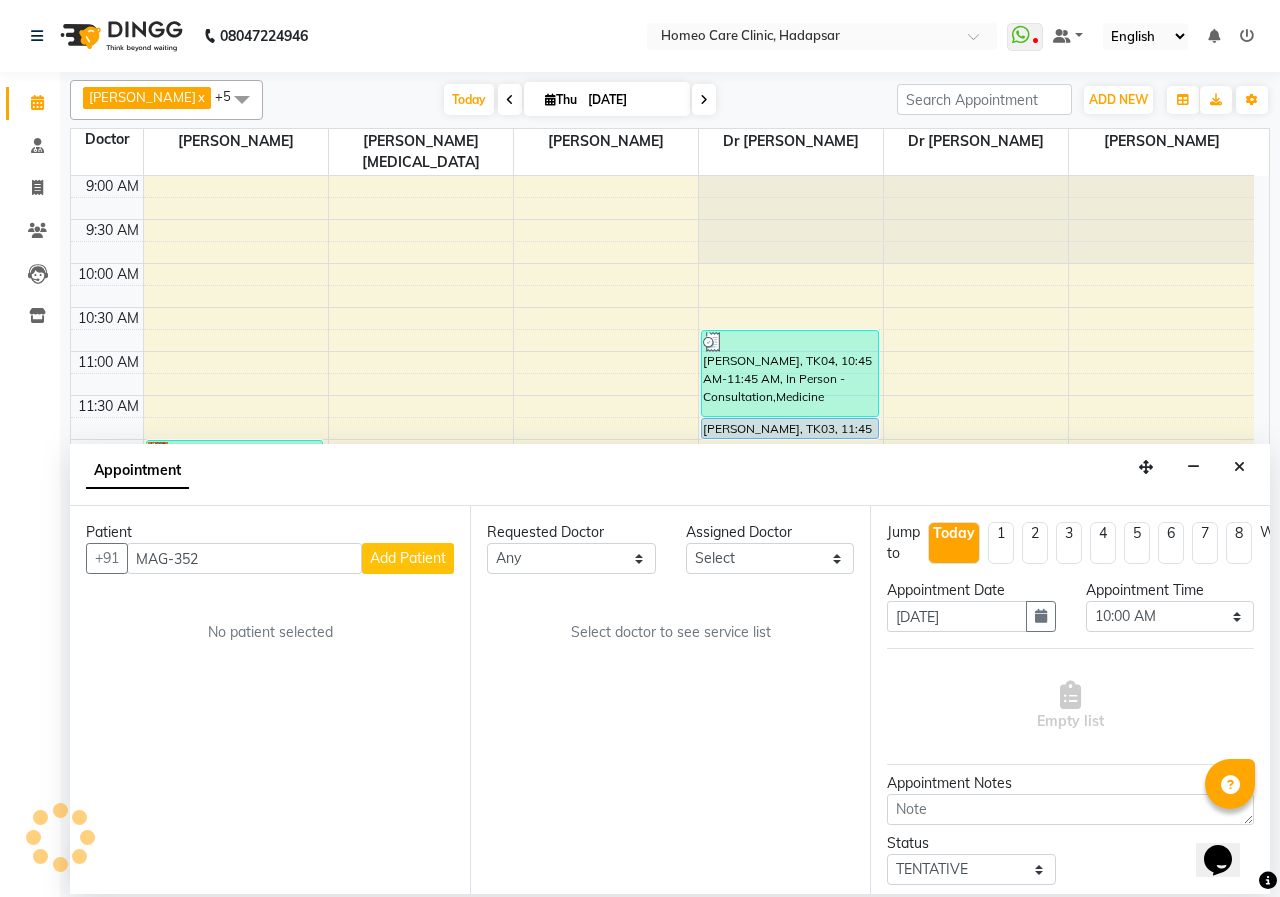 click on "MAG-352" at bounding box center [244, 558] 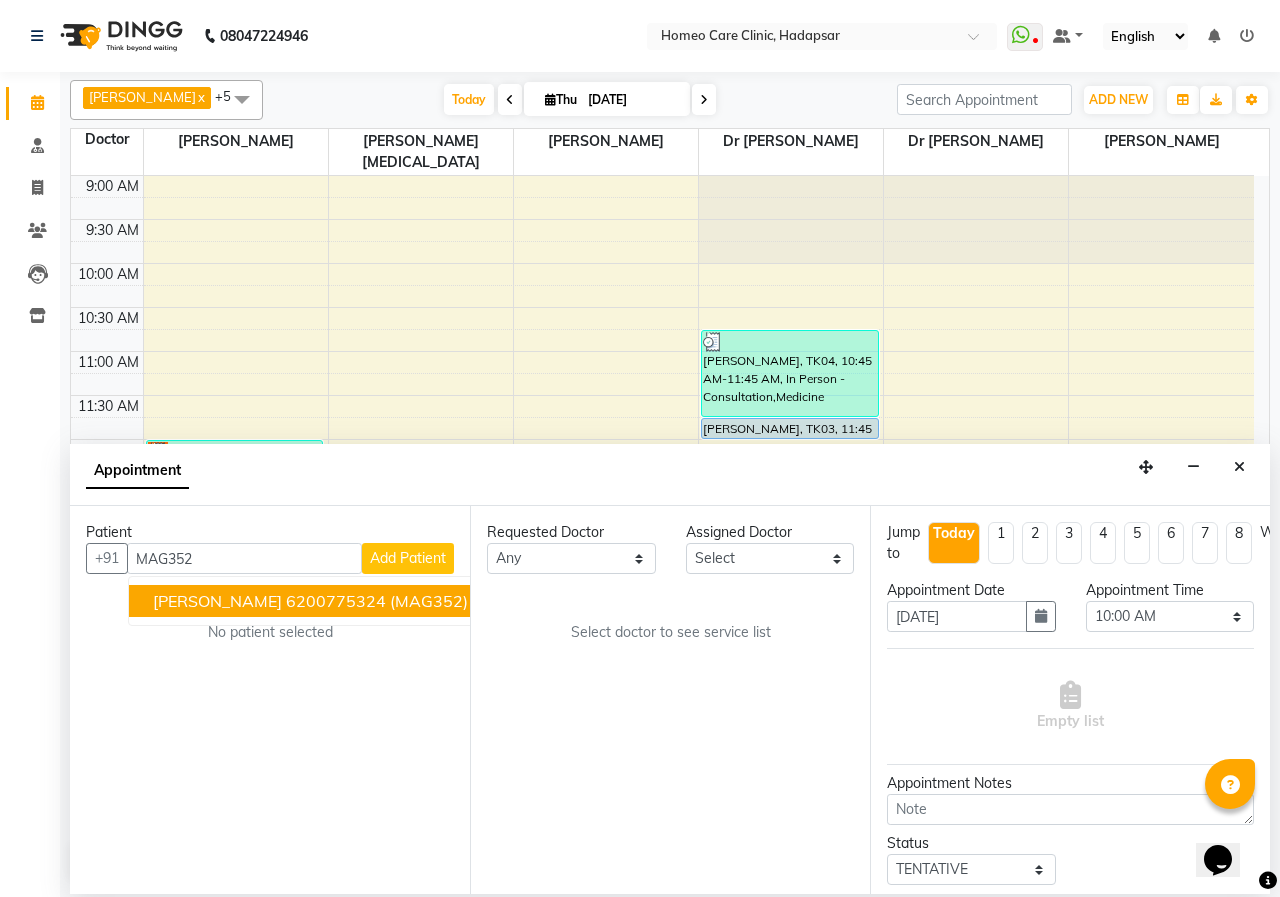 click on "[PERSON_NAME] NISANKAR  6200775324 (MAG352)" at bounding box center (312, 601) 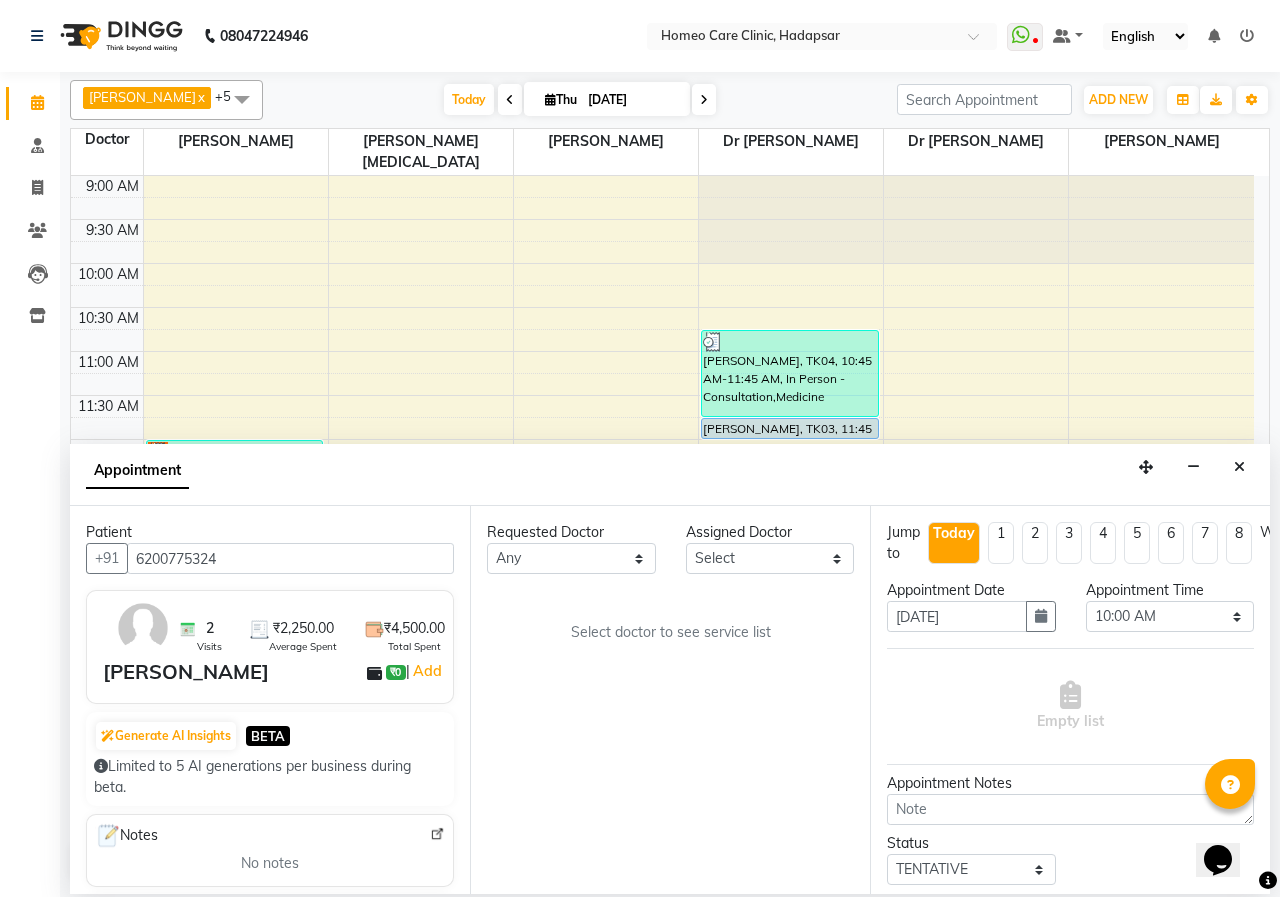 type on "6200775324" 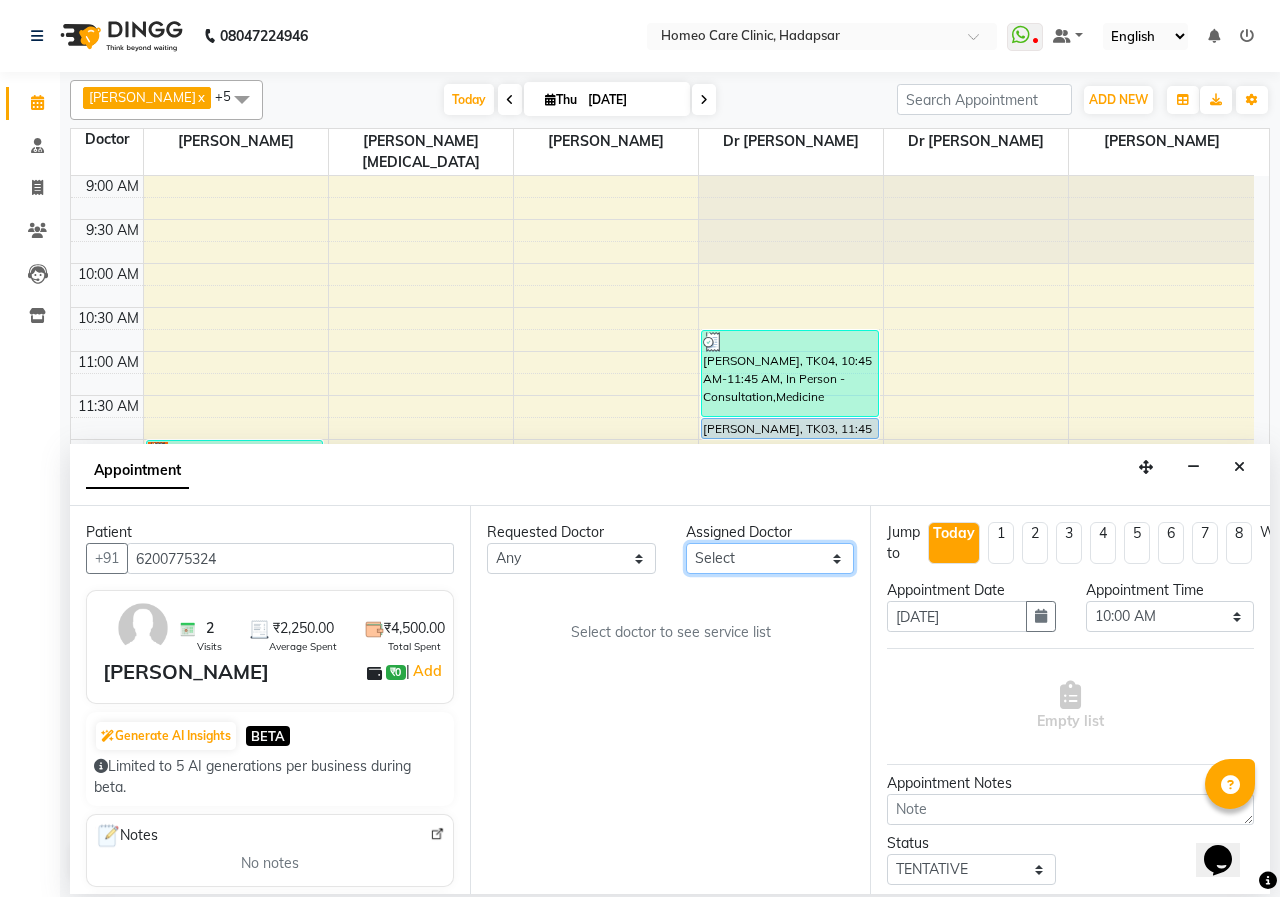 click on "Select Dingg Support [PERSON_NAME] [PERSON_NAME]  [PERSON_NAME] [PERSON_NAME] [PERSON_NAME][MEDICAL_DATA] [PERSON_NAME] Dr [PERSON_NAME] Dr [PERSON_NAME] [PERSON_NAME] [PERSON_NAME] [MEDICAL_DATA][PERSON_NAME]" at bounding box center (770, 558) 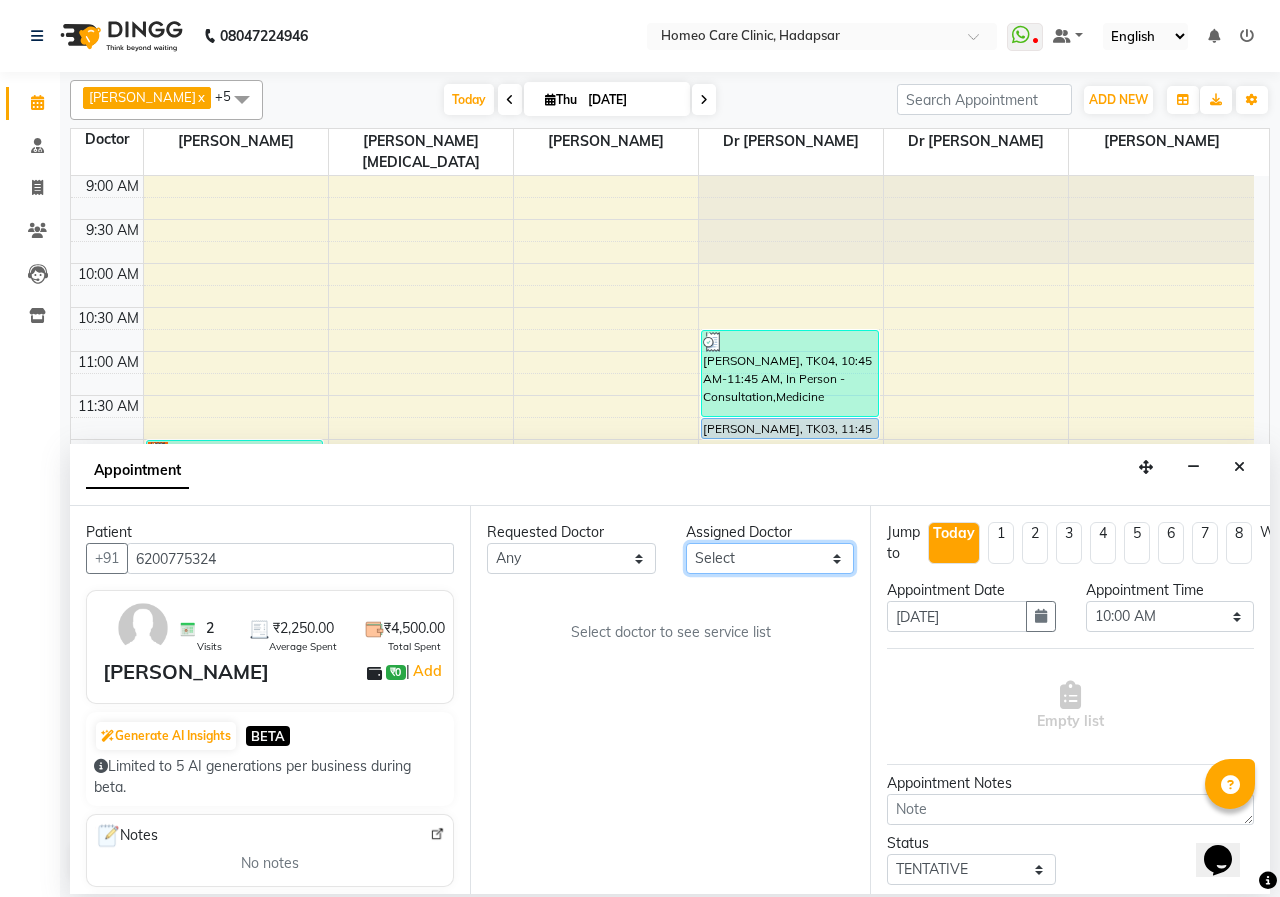 select on "70882" 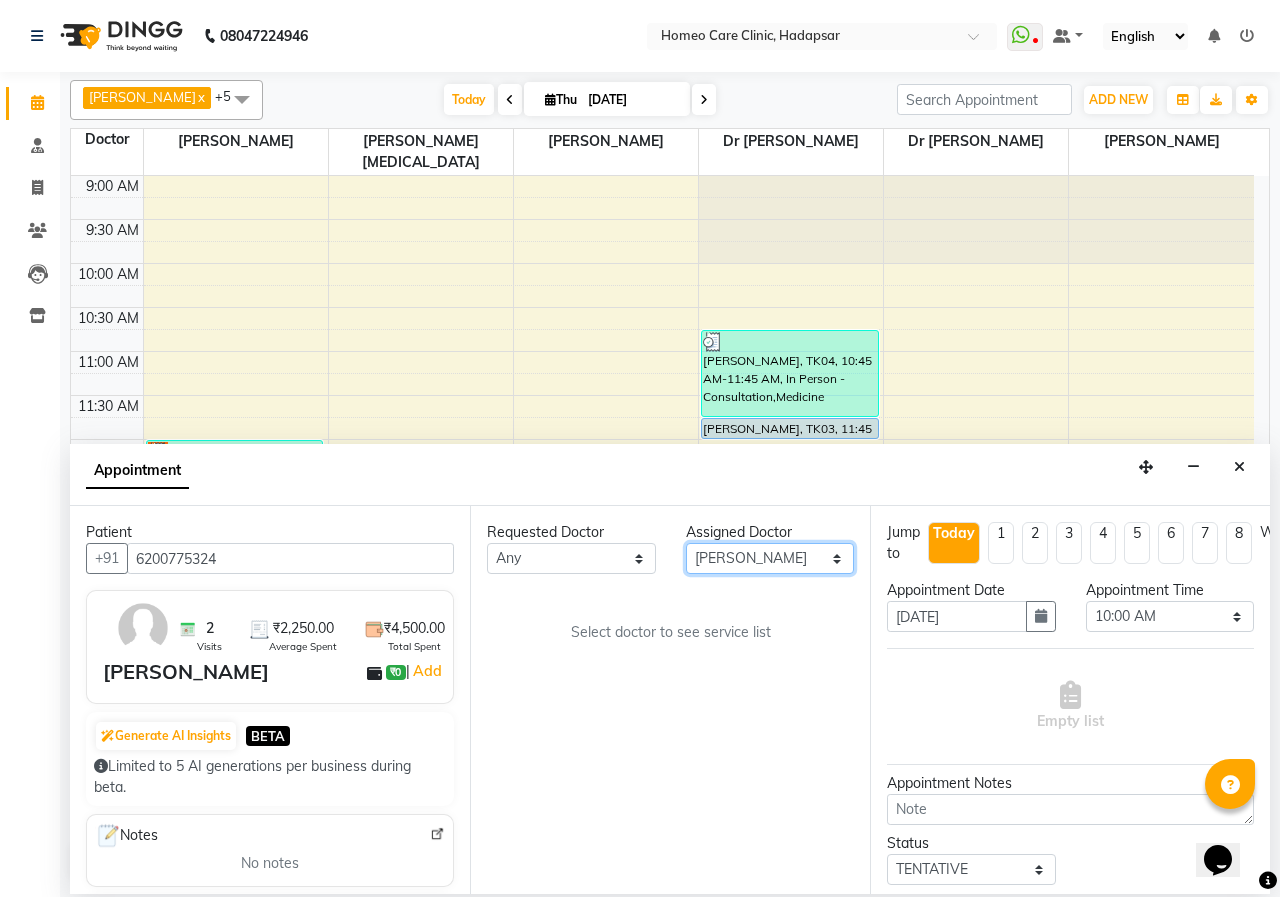 click on "Select Dingg Support [PERSON_NAME] [PERSON_NAME]  [PERSON_NAME] [PERSON_NAME] [PERSON_NAME][MEDICAL_DATA] [PERSON_NAME] Dr [PERSON_NAME] Dr [PERSON_NAME] [PERSON_NAME] [PERSON_NAME] [MEDICAL_DATA][PERSON_NAME]" at bounding box center (770, 558) 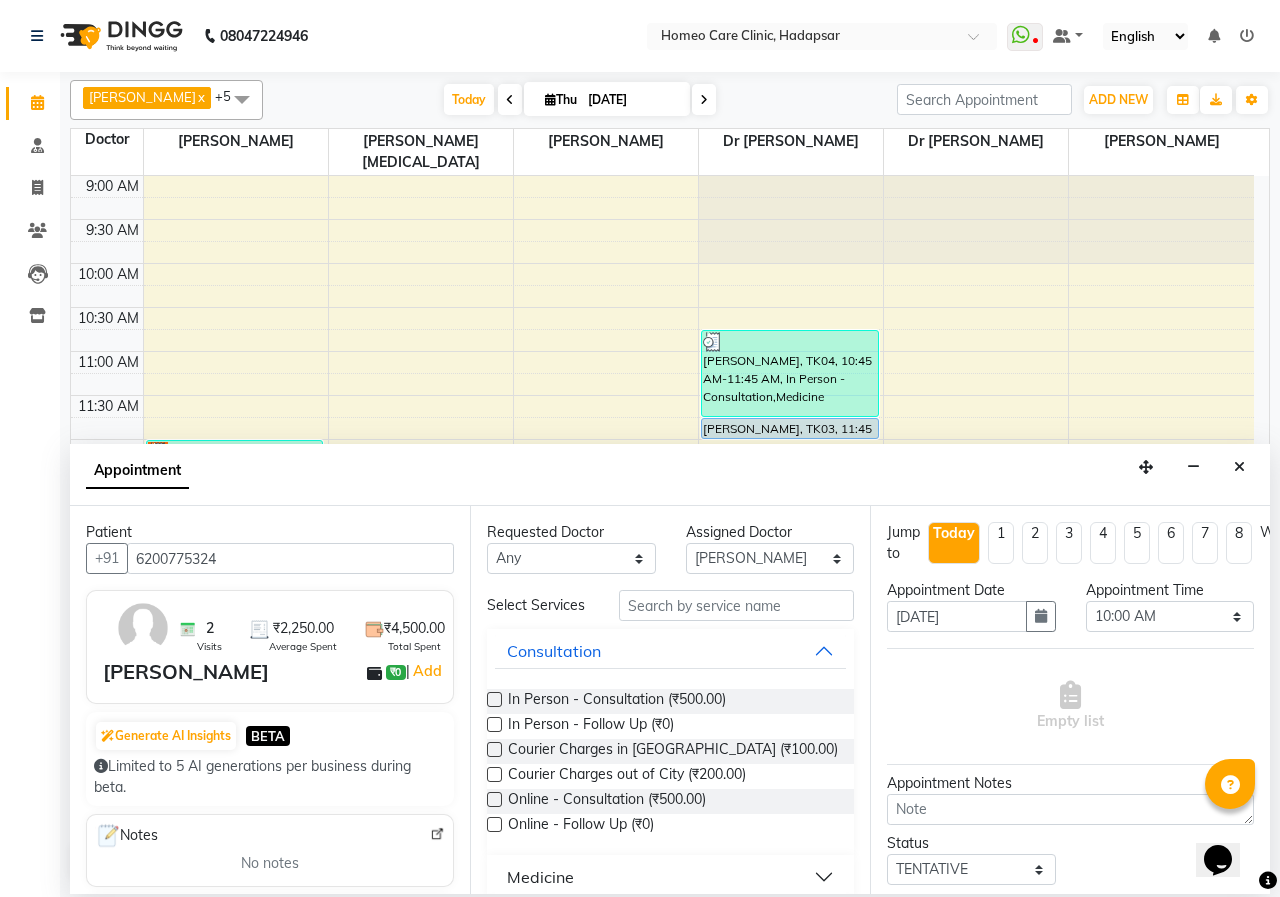 click at bounding box center (494, 824) 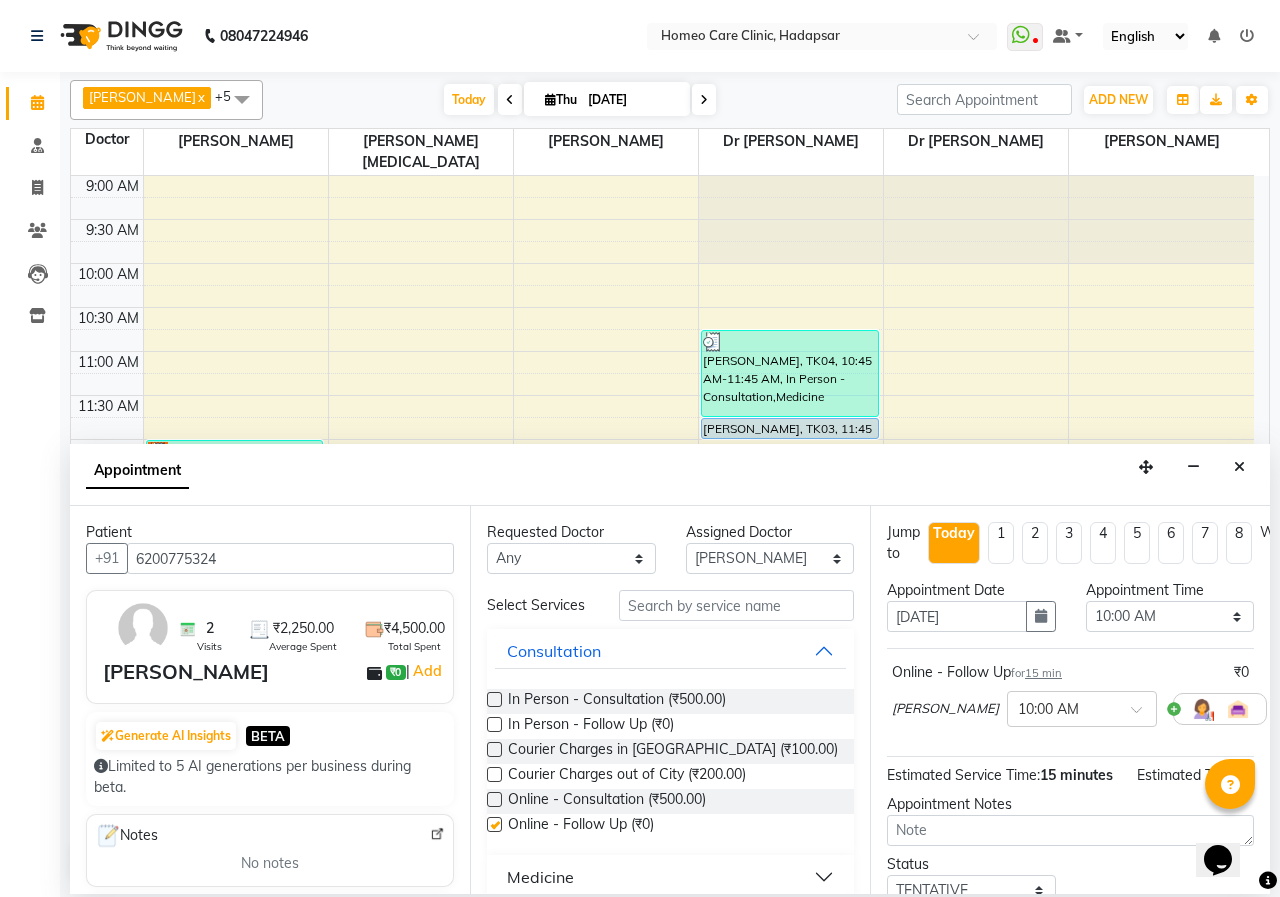 checkbox on "false" 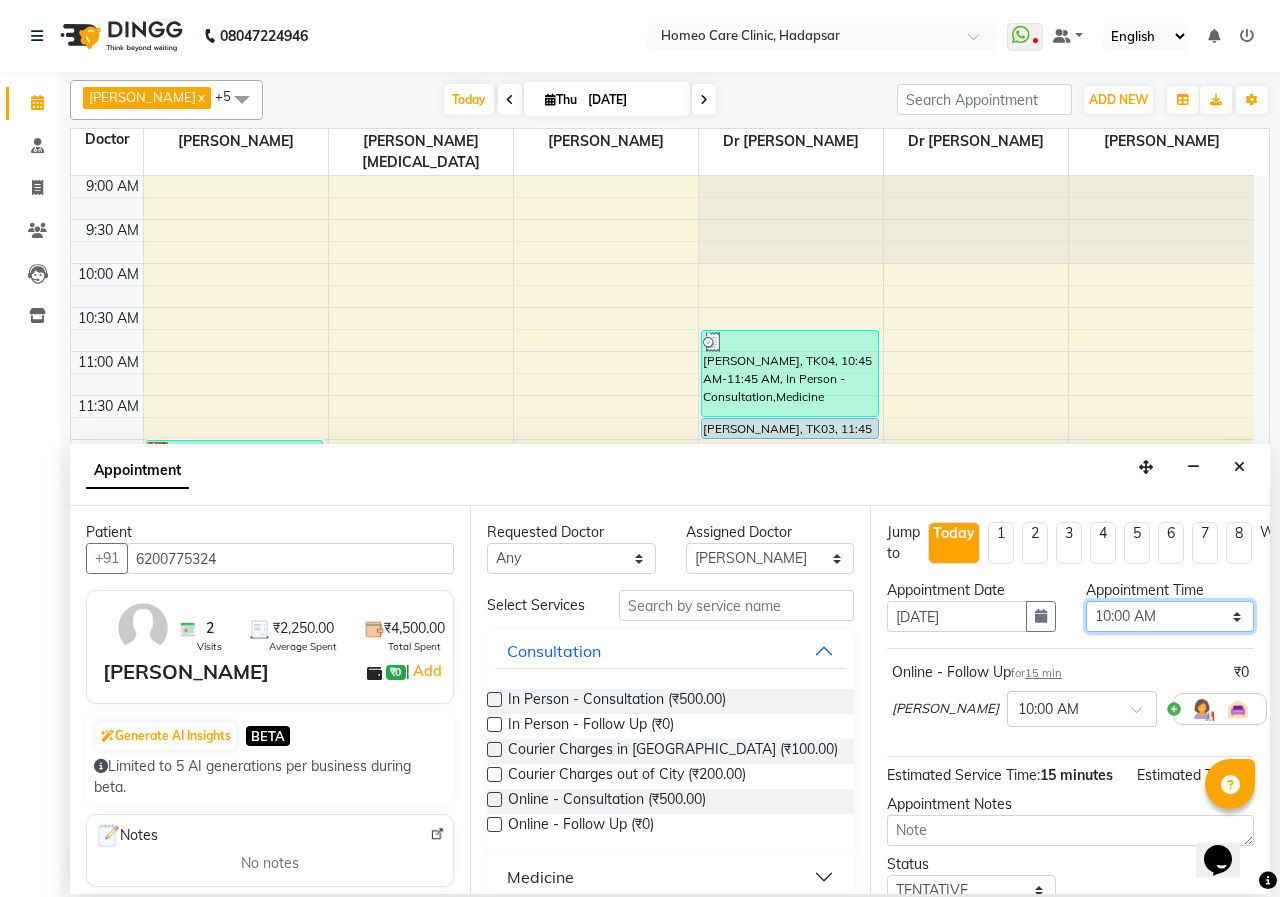 click on "Select 10:00 AM 10:05 AM 10:10 AM 10:15 AM 10:20 AM 10:25 AM 10:30 AM 10:35 AM 10:40 AM 10:45 AM 10:50 AM 10:55 AM 11:00 AM 11:05 AM 11:10 AM 11:15 AM 11:20 AM 11:25 AM 11:30 AM 11:35 AM 11:40 AM 11:45 AM 11:50 AM 11:55 AM 12:00 PM 12:05 PM 12:10 PM 12:15 PM 12:20 PM 12:25 PM 12:30 PM 12:35 PM 12:40 PM 12:45 PM 12:50 PM 12:55 PM 01:00 PM 01:05 PM 01:10 PM 01:15 PM 01:20 PM 01:25 PM 01:30 PM 01:35 PM 01:40 PM 01:45 PM 01:50 PM 01:55 PM 02:00 PM 02:05 PM 02:10 PM 02:15 PM 02:20 PM 02:25 PM 02:30 PM 02:35 PM 02:40 PM 02:45 PM 02:50 PM 02:55 PM 03:00 PM 03:05 PM 03:10 PM 03:15 PM 03:20 PM 03:25 PM 03:30 PM 03:35 PM 03:40 PM 03:45 PM 03:50 PM 03:55 PM 04:00 PM 04:05 PM 04:10 PM 04:15 PM 04:20 PM 04:25 PM 04:30 PM 04:35 PM 04:40 PM 04:45 PM 04:50 PM 04:55 PM 05:00 PM 05:05 PM 05:10 PM 05:15 PM 05:20 PM 05:25 PM 05:30 PM 05:35 PM 05:40 PM 05:45 PM 05:50 PM 05:55 PM 06:00 PM 06:05 PM 06:10 PM 06:15 PM 06:20 PM 06:25 PM 06:30 PM 06:35 PM 06:40 PM 06:45 PM 06:50 PM 06:55 PM 07:00 PM 07:05 PM 07:10 PM 07:15 PM 07:20 PM" at bounding box center [1170, 616] 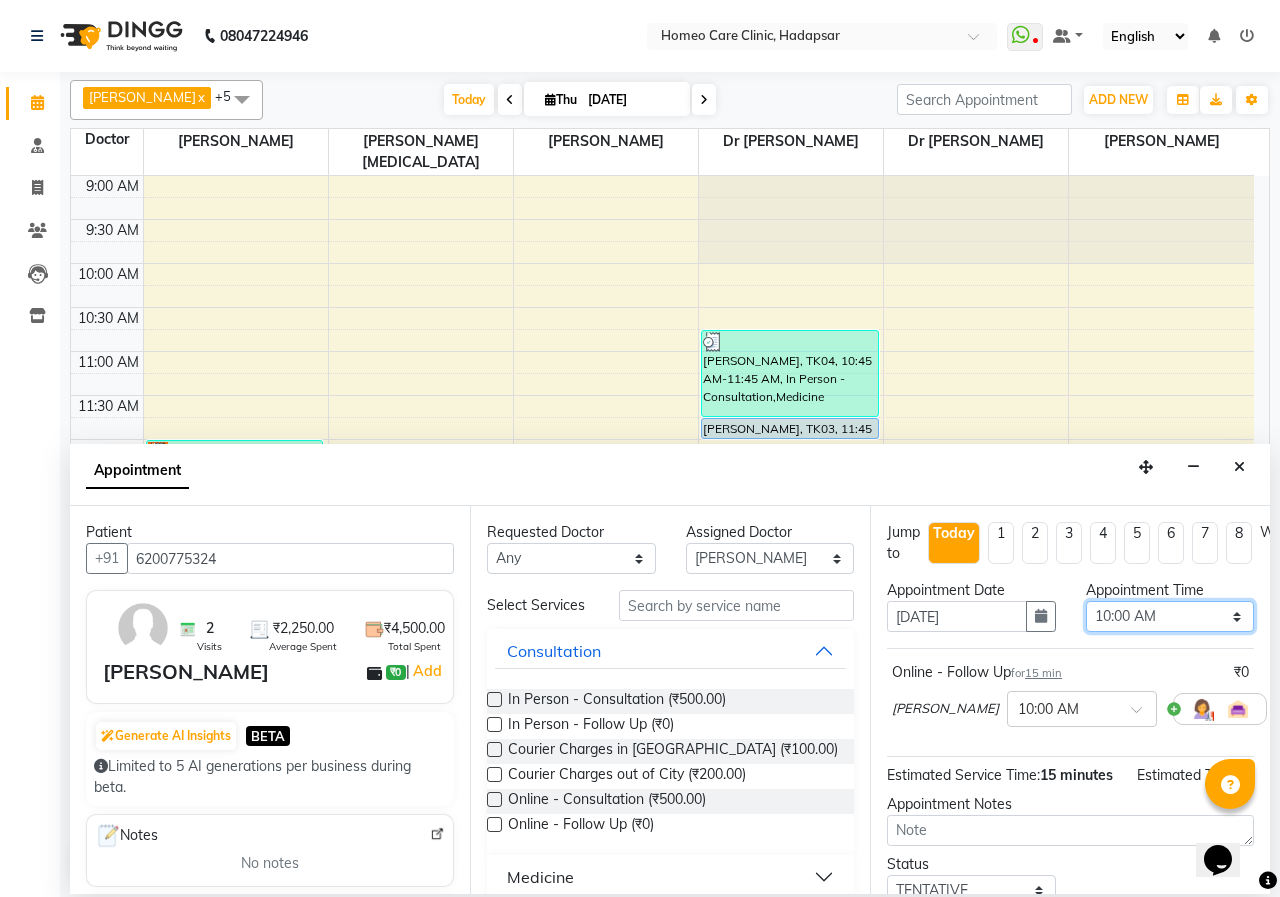 select on "960" 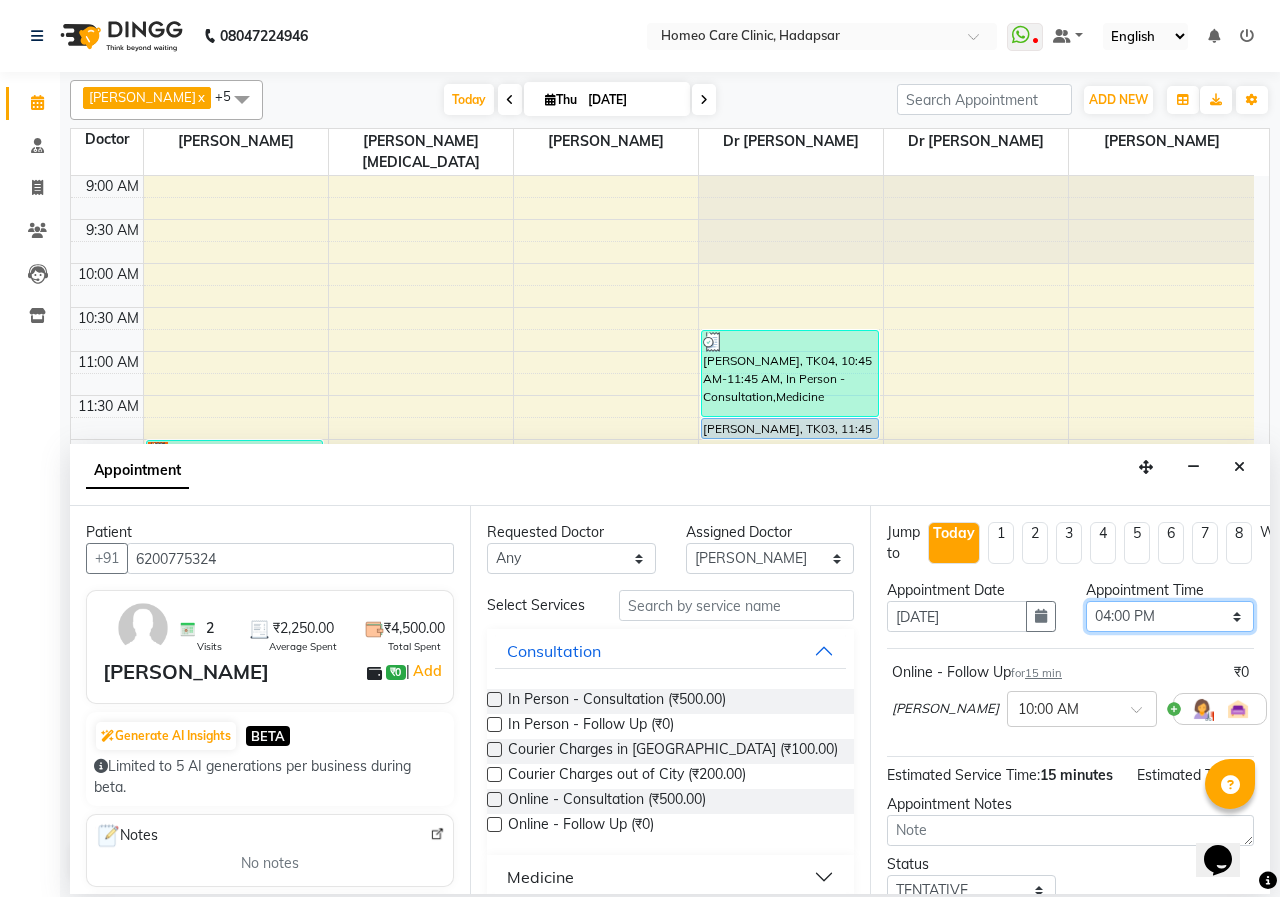 click on "Select 10:00 AM 10:05 AM 10:10 AM 10:15 AM 10:20 AM 10:25 AM 10:30 AM 10:35 AM 10:40 AM 10:45 AM 10:50 AM 10:55 AM 11:00 AM 11:05 AM 11:10 AM 11:15 AM 11:20 AM 11:25 AM 11:30 AM 11:35 AM 11:40 AM 11:45 AM 11:50 AM 11:55 AM 12:00 PM 12:05 PM 12:10 PM 12:15 PM 12:20 PM 12:25 PM 12:30 PM 12:35 PM 12:40 PM 12:45 PM 12:50 PM 12:55 PM 01:00 PM 01:05 PM 01:10 PM 01:15 PM 01:20 PM 01:25 PM 01:30 PM 01:35 PM 01:40 PM 01:45 PM 01:50 PM 01:55 PM 02:00 PM 02:05 PM 02:10 PM 02:15 PM 02:20 PM 02:25 PM 02:30 PM 02:35 PM 02:40 PM 02:45 PM 02:50 PM 02:55 PM 03:00 PM 03:05 PM 03:10 PM 03:15 PM 03:20 PM 03:25 PM 03:30 PM 03:35 PM 03:40 PM 03:45 PM 03:50 PM 03:55 PM 04:00 PM 04:05 PM 04:10 PM 04:15 PM 04:20 PM 04:25 PM 04:30 PM 04:35 PM 04:40 PM 04:45 PM 04:50 PM 04:55 PM 05:00 PM 05:05 PM 05:10 PM 05:15 PM 05:20 PM 05:25 PM 05:30 PM 05:35 PM 05:40 PM 05:45 PM 05:50 PM 05:55 PM 06:00 PM 06:05 PM 06:10 PM 06:15 PM 06:20 PM 06:25 PM 06:30 PM 06:35 PM 06:40 PM 06:45 PM 06:50 PM 06:55 PM 07:00 PM 07:05 PM 07:10 PM 07:15 PM 07:20 PM" at bounding box center (1170, 616) 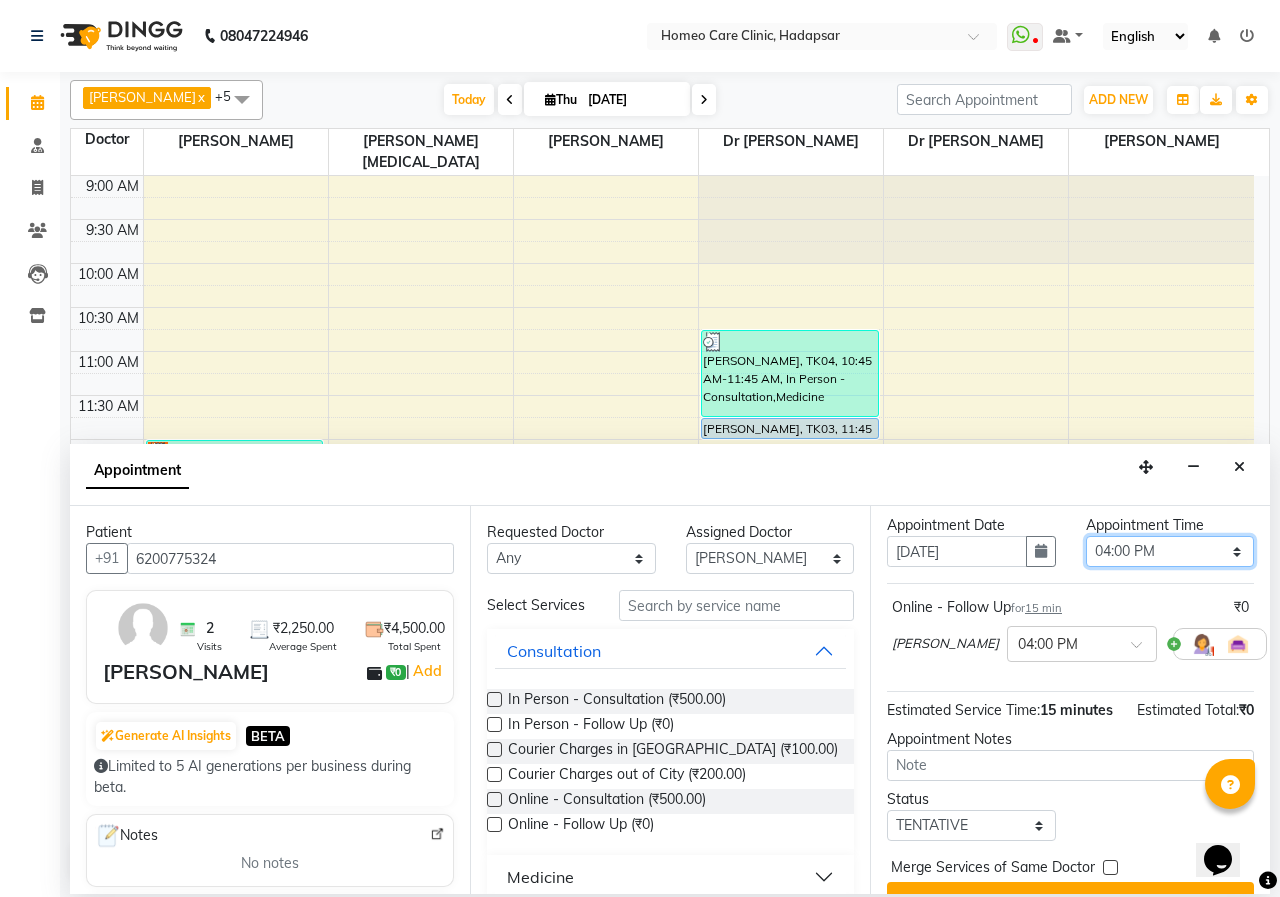 scroll, scrollTop: 100, scrollLeft: 0, axis: vertical 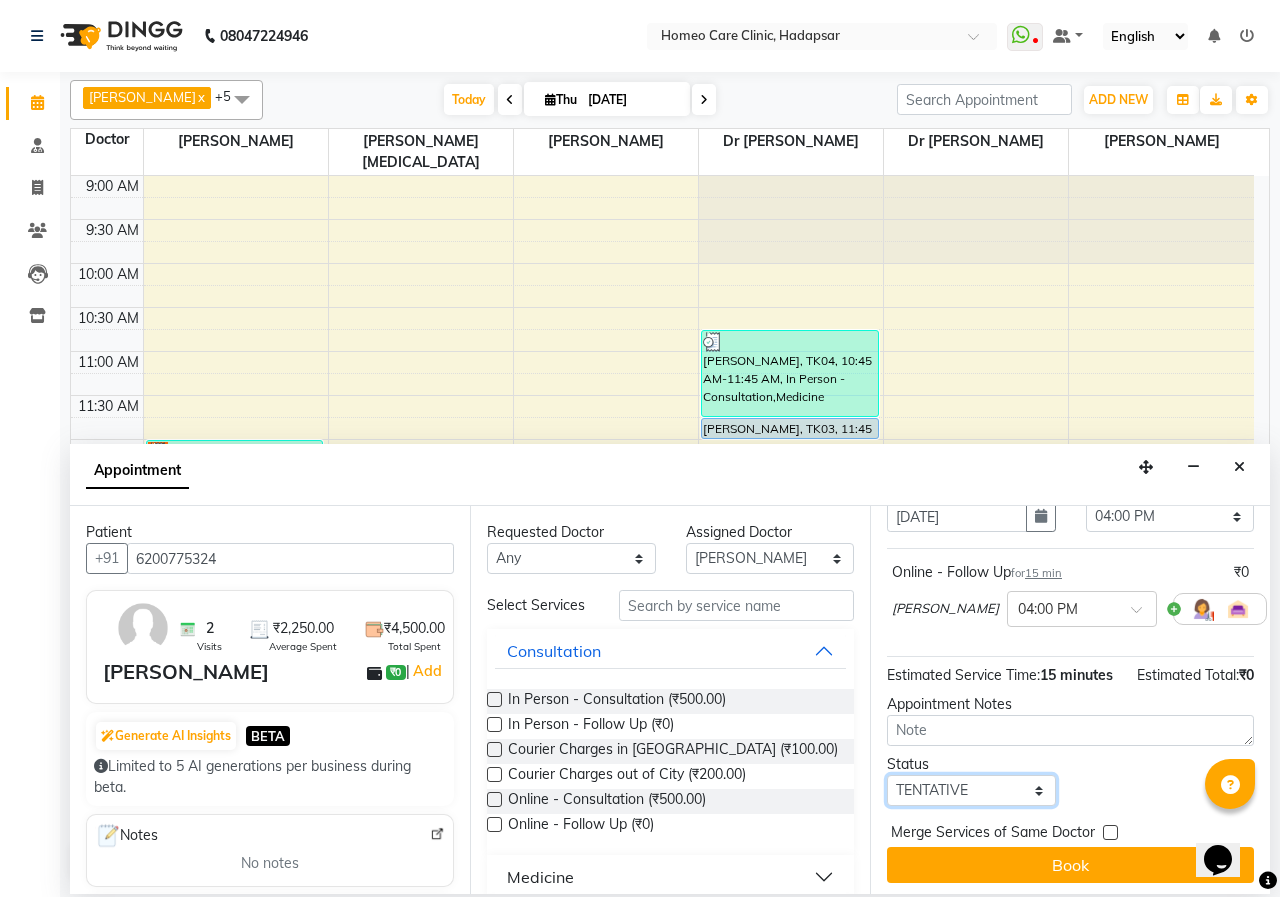 click on "Select TENTATIVE CONFIRM CHECK-IN UPCOMING" at bounding box center [971, 790] 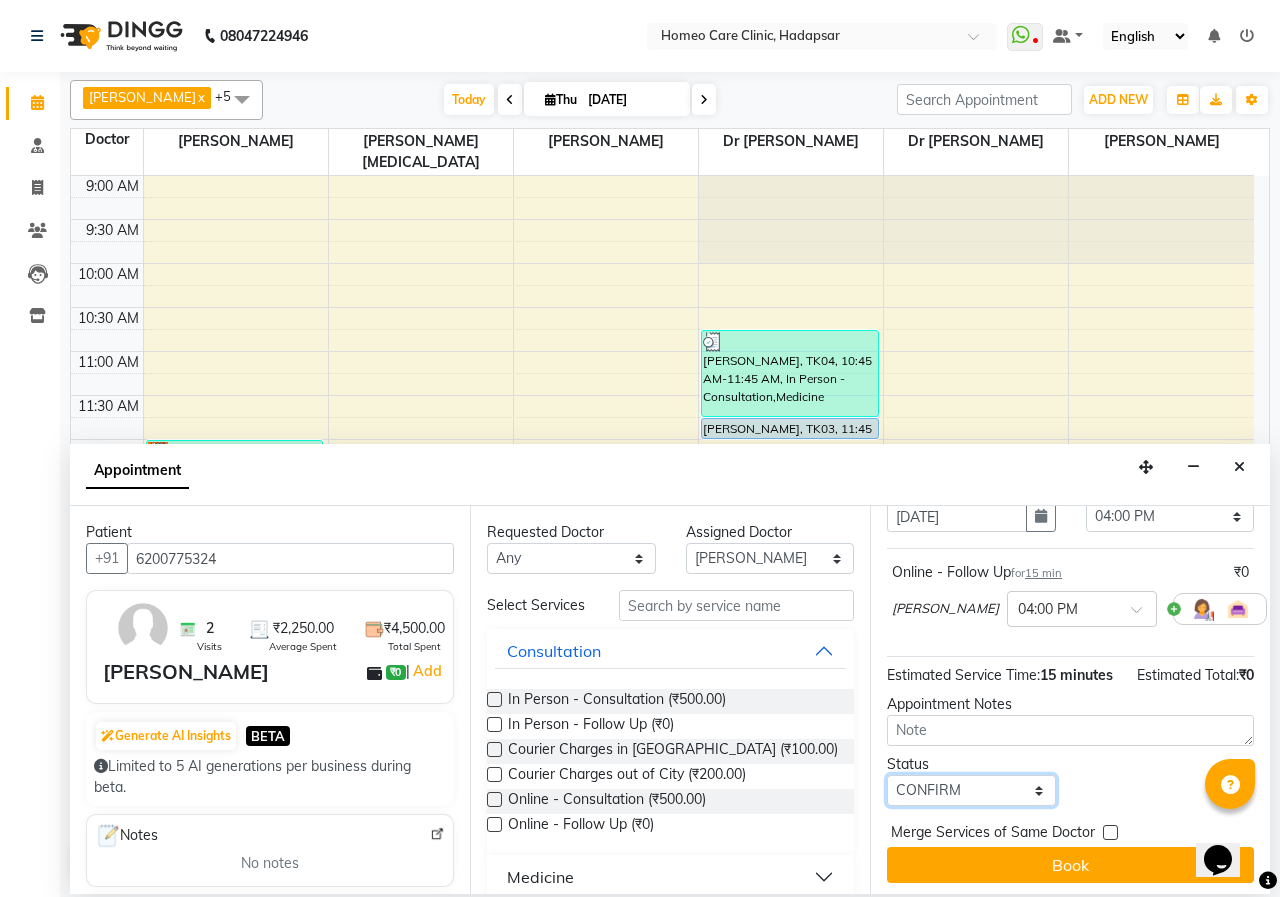 click on "Select TENTATIVE CONFIRM CHECK-IN UPCOMING" at bounding box center (971, 790) 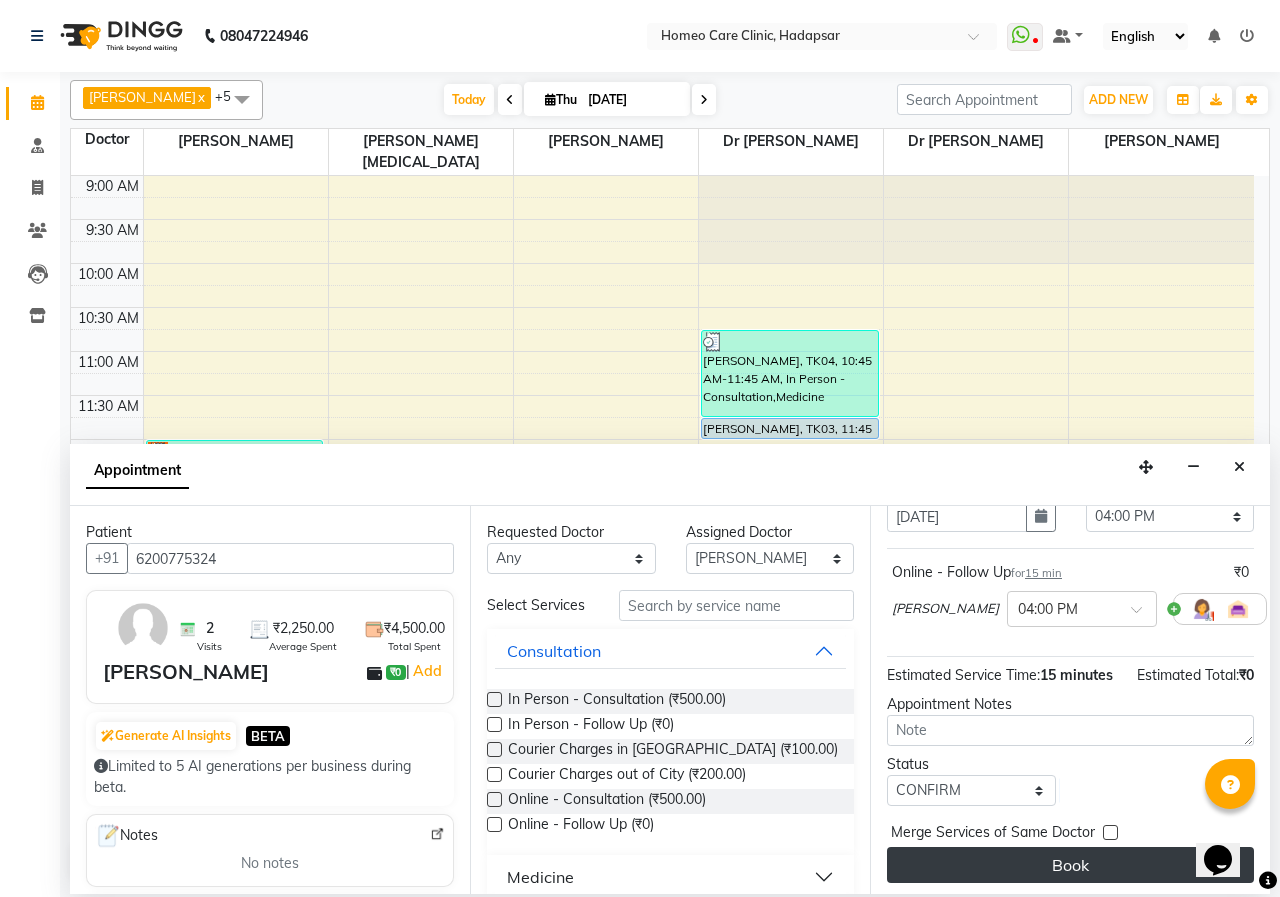 click on "Book" at bounding box center [1070, 865] 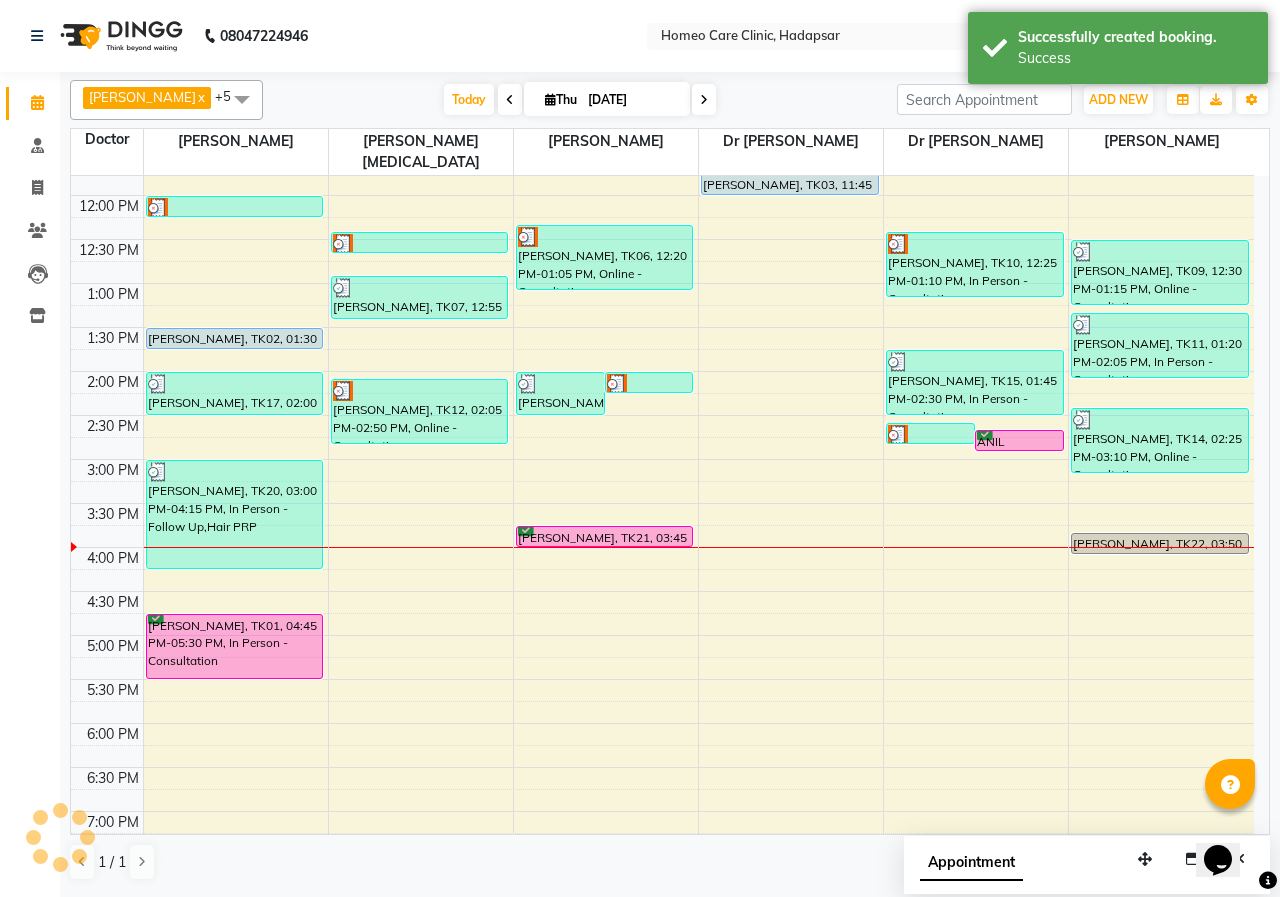 scroll, scrollTop: 300, scrollLeft: 0, axis: vertical 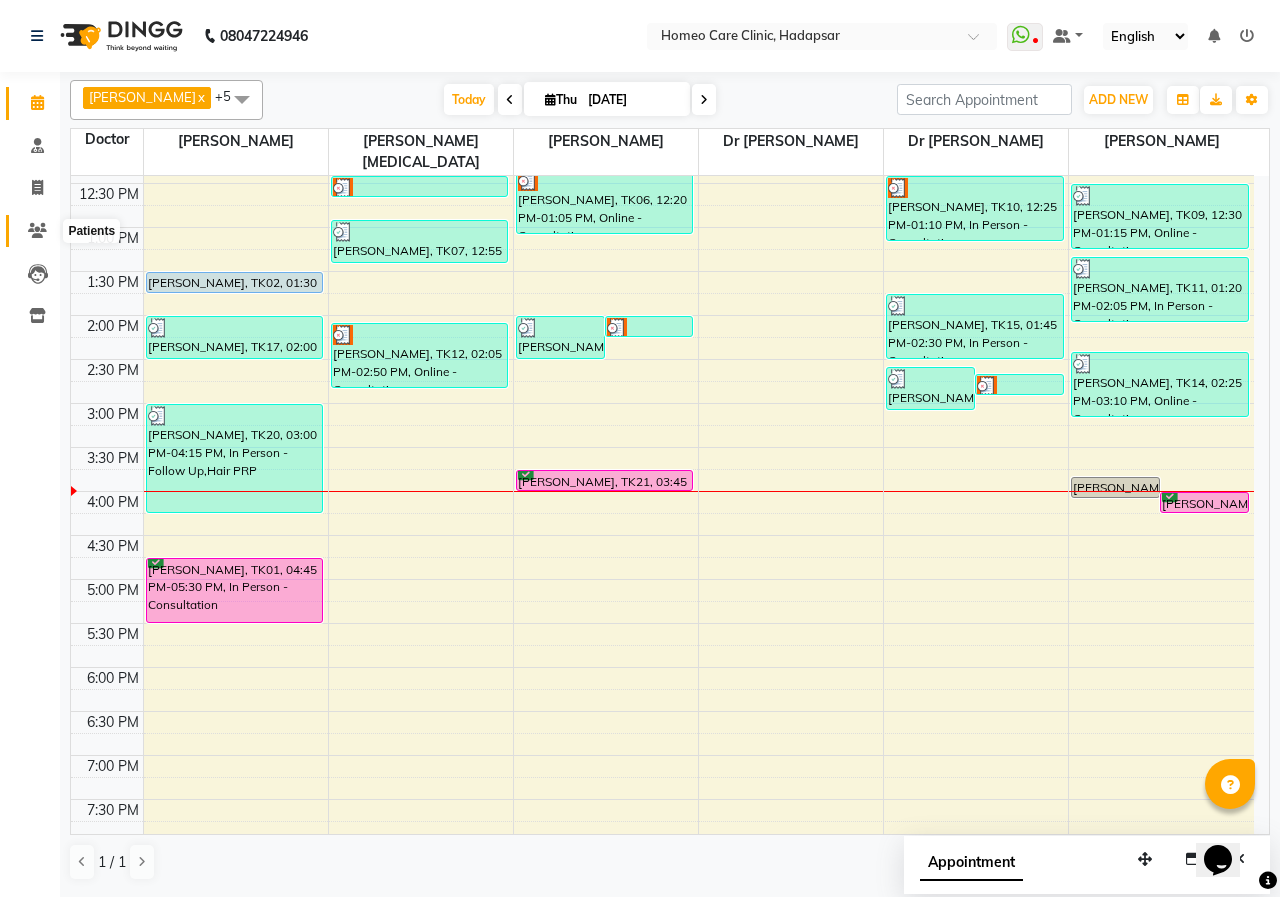 click 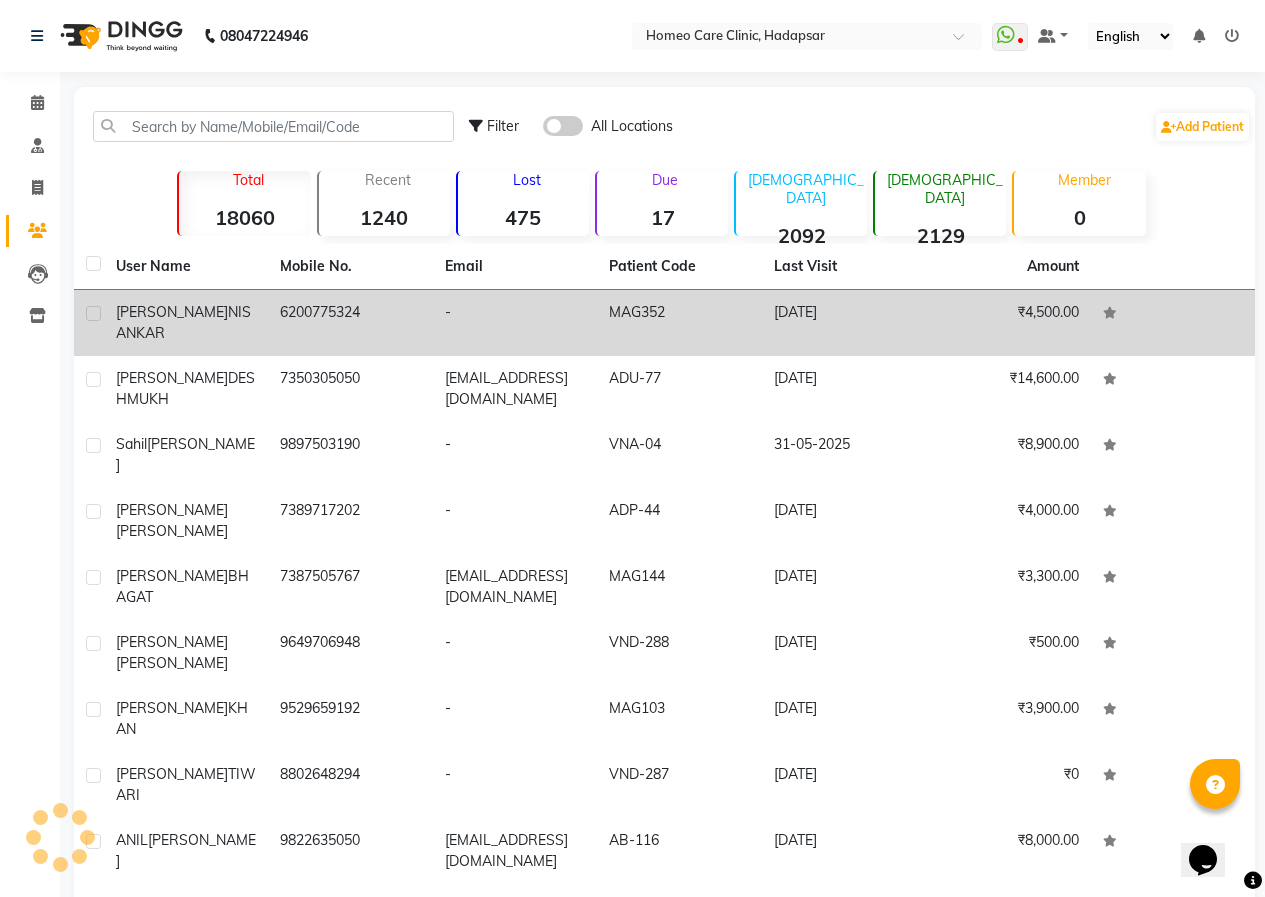 click on "[PERSON_NAME]" 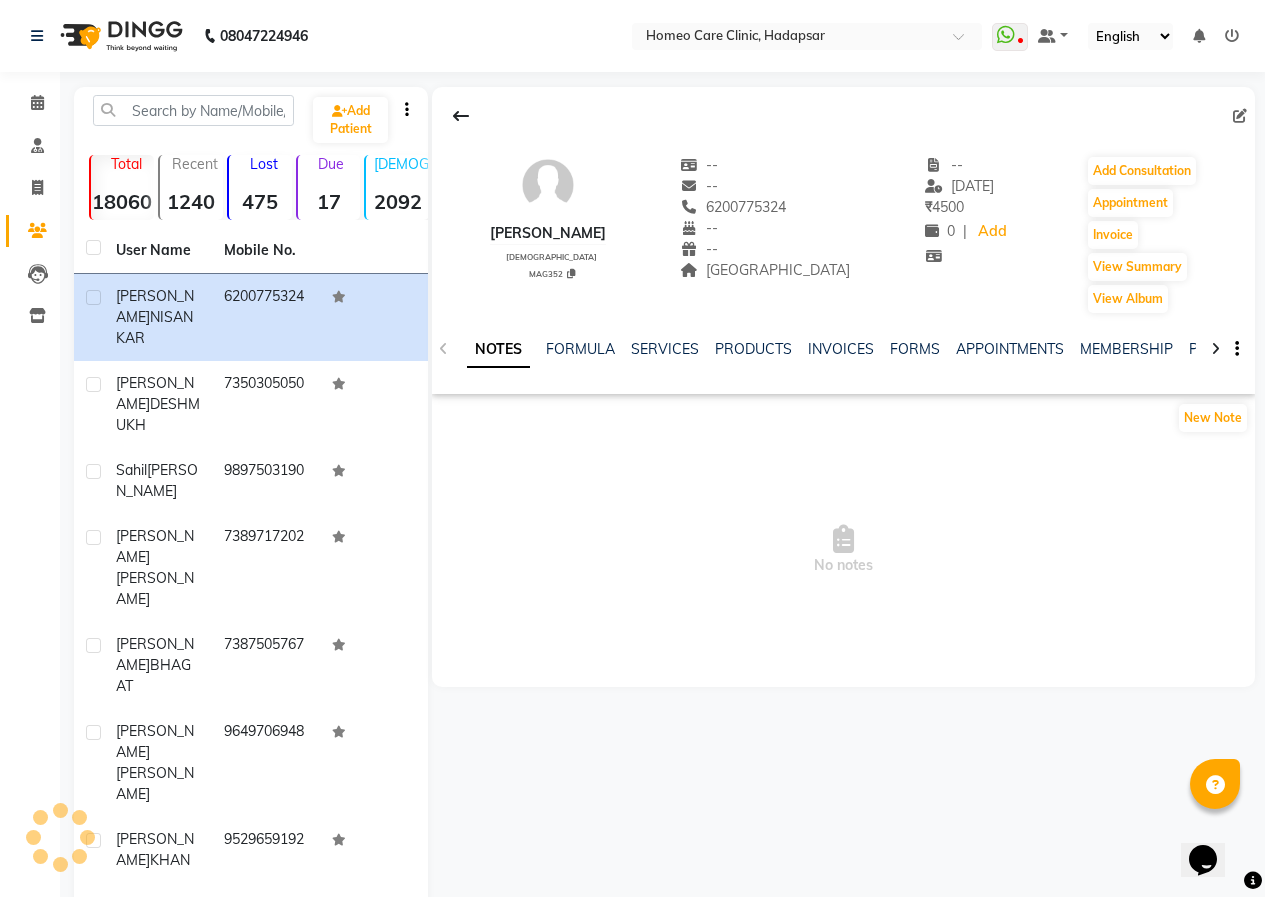drag, startPoint x: 490, startPoint y: 233, endPoint x: 672, endPoint y: 224, distance: 182.2224 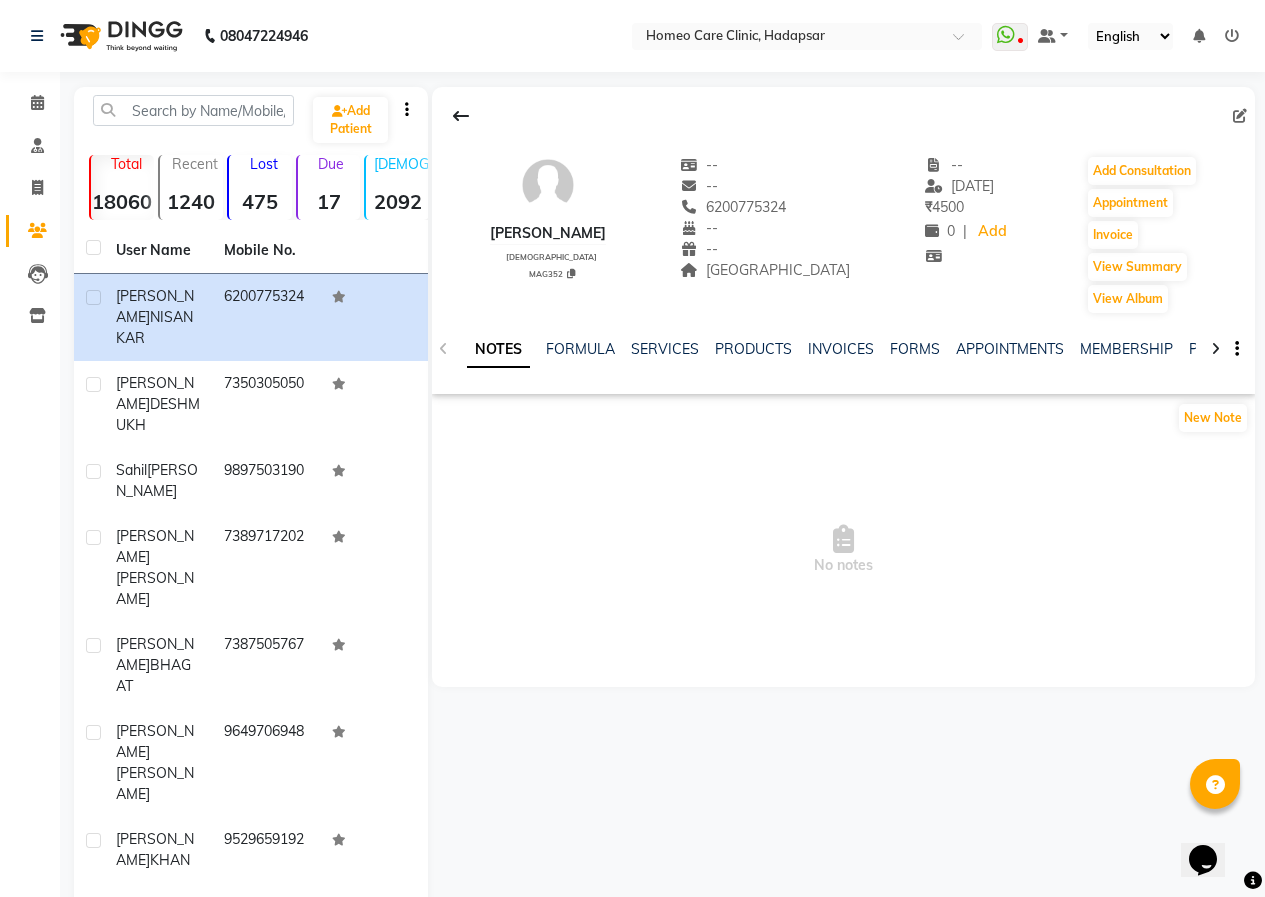 click on "[PERSON_NAME]   [DEMOGRAPHIC_DATA]  MAG352   --   --   6200775324  --  --  [GEOGRAPHIC_DATA]  -- [DATE] ₹    4500 0 |  Add   Add Consultation   Appointment   Invoice  View Summary  View Album" 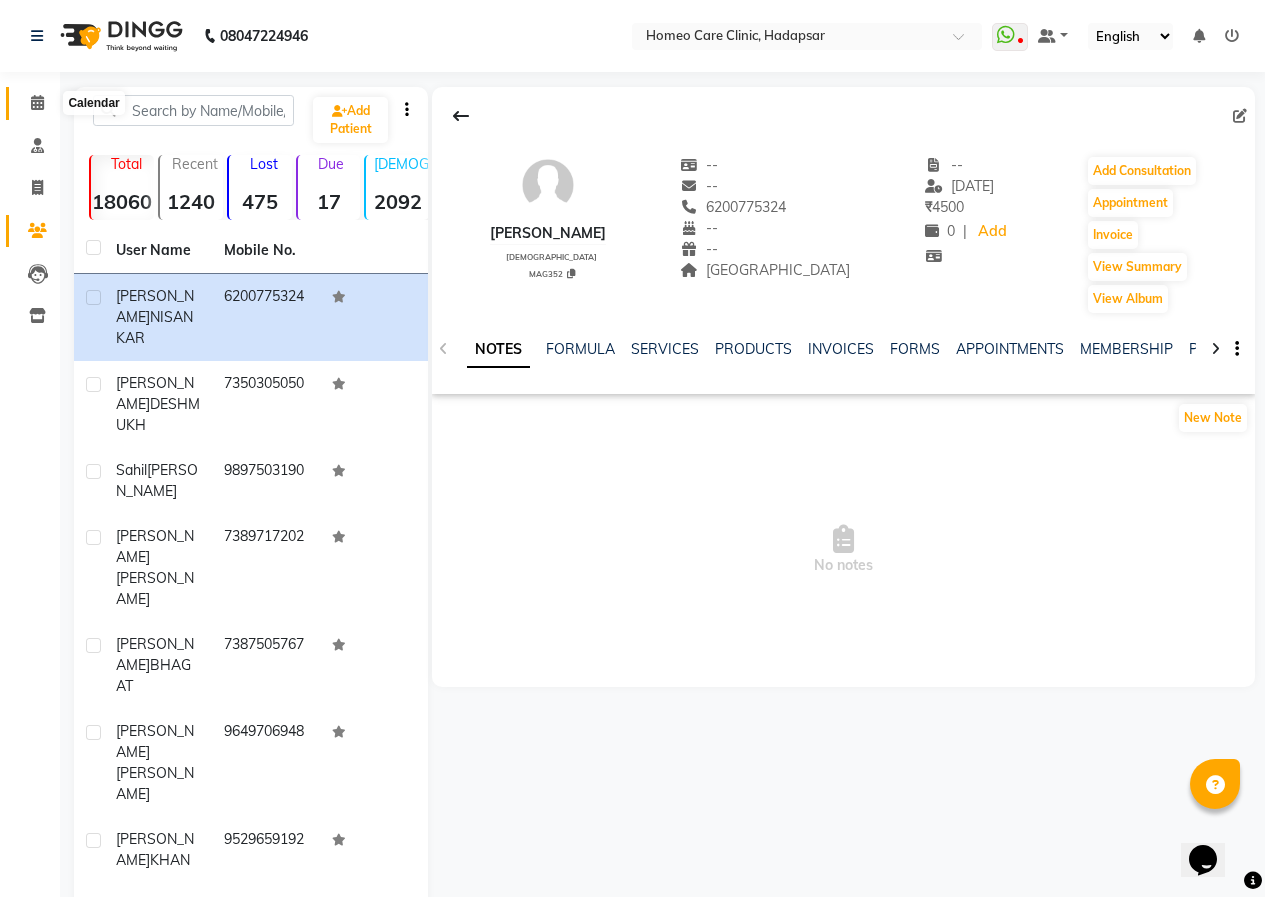 click 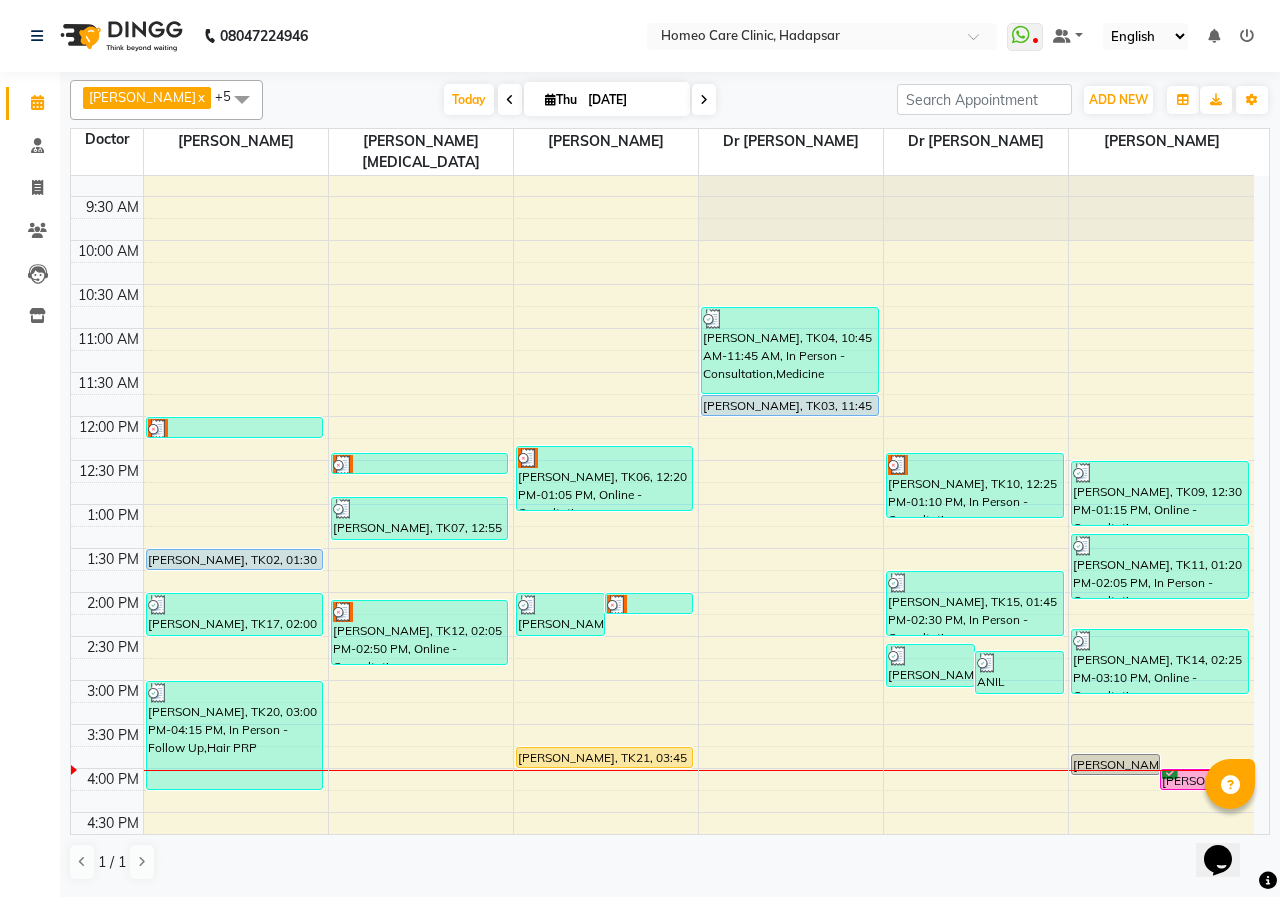 scroll, scrollTop: 0, scrollLeft: 0, axis: both 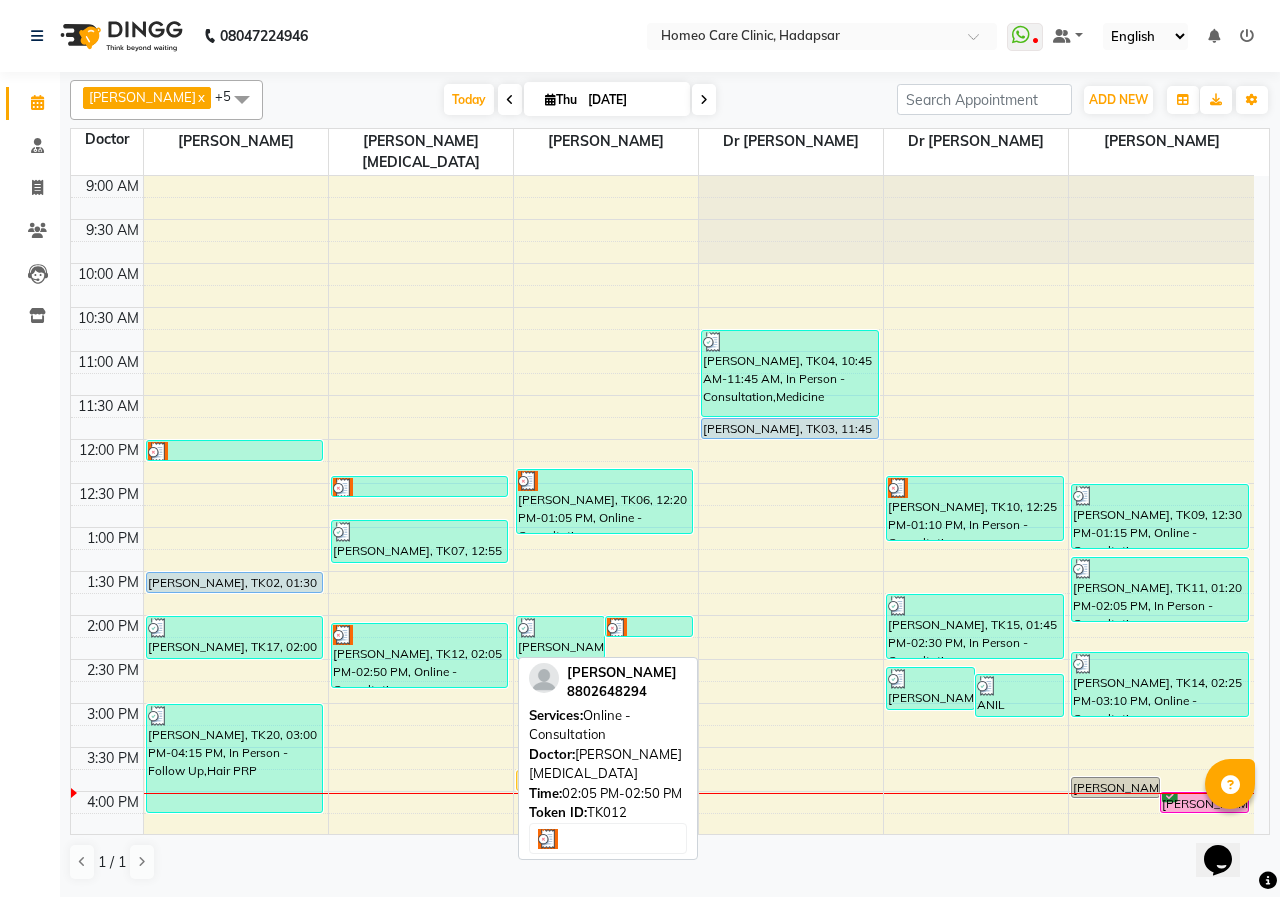 click on "[PERSON_NAME], TK12, 02:05 PM-02:50 PM, Online - Consultation" at bounding box center (420, 655) 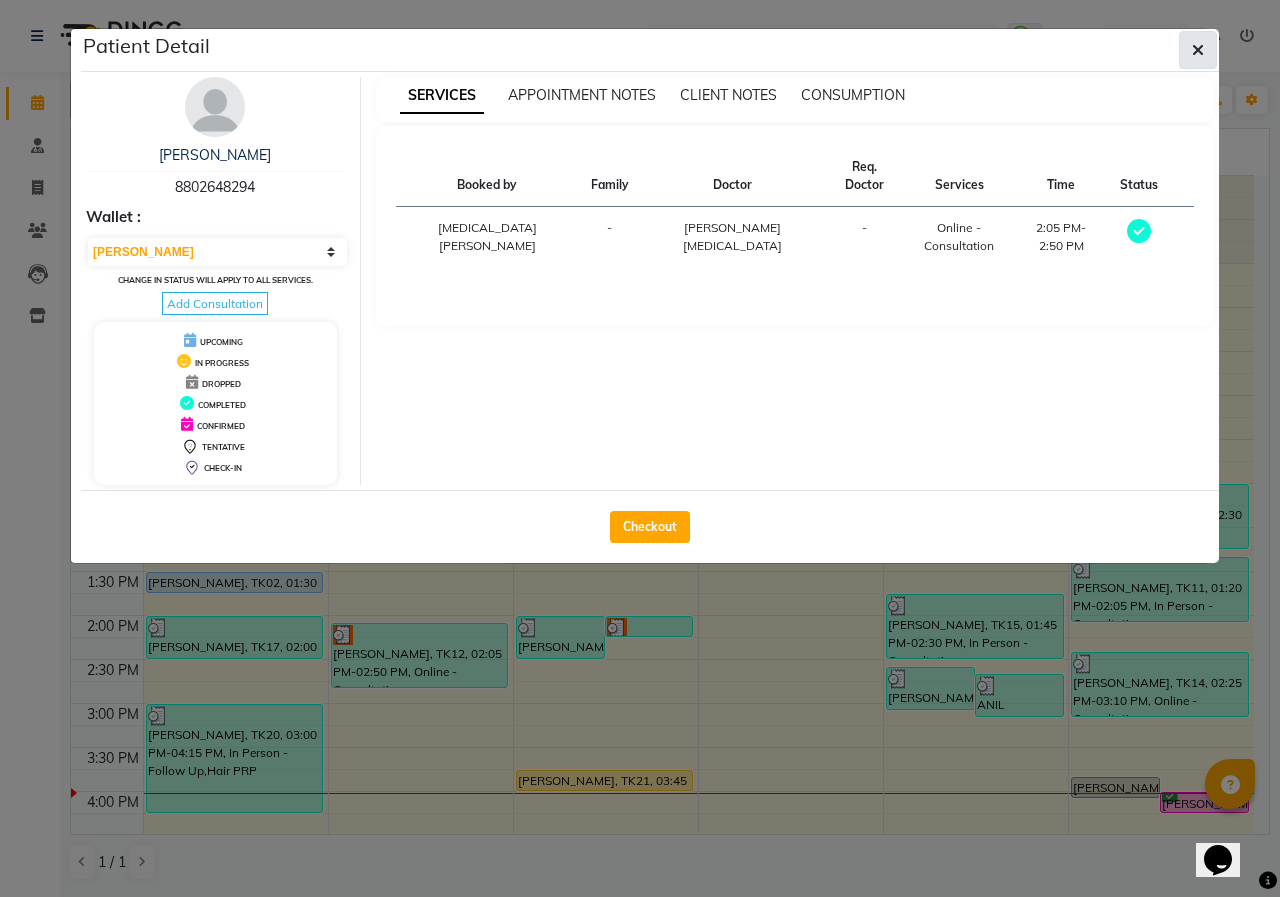 click 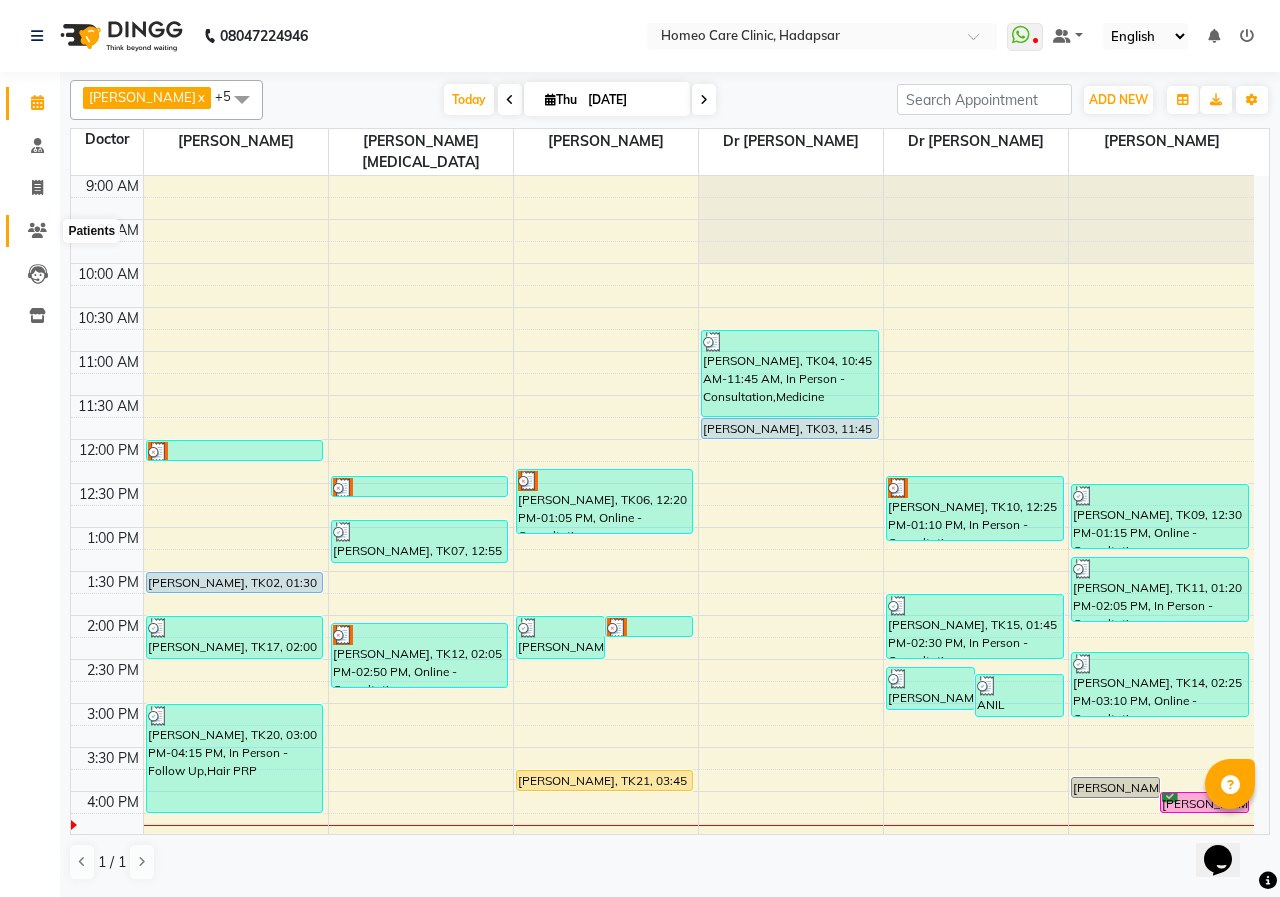 click 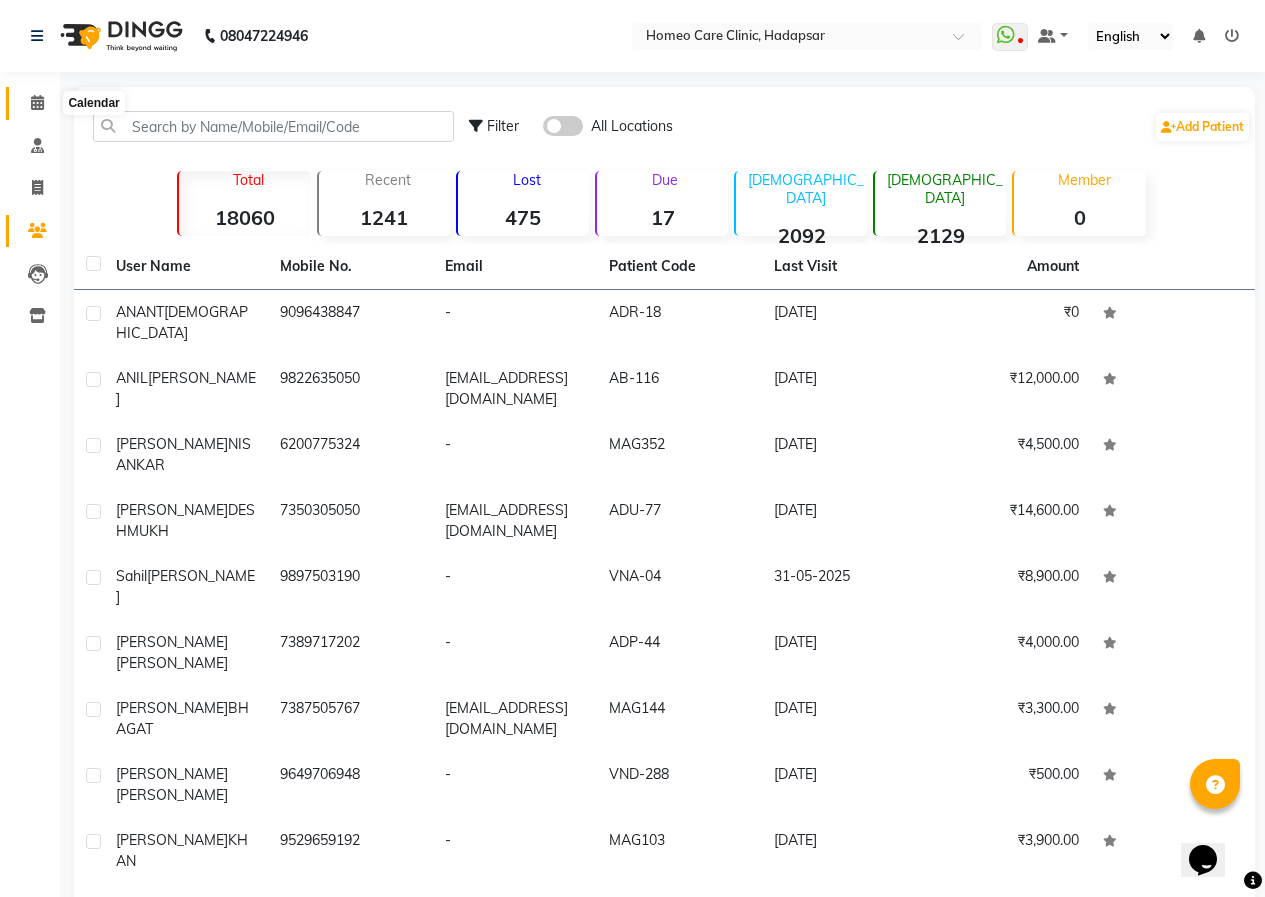 click 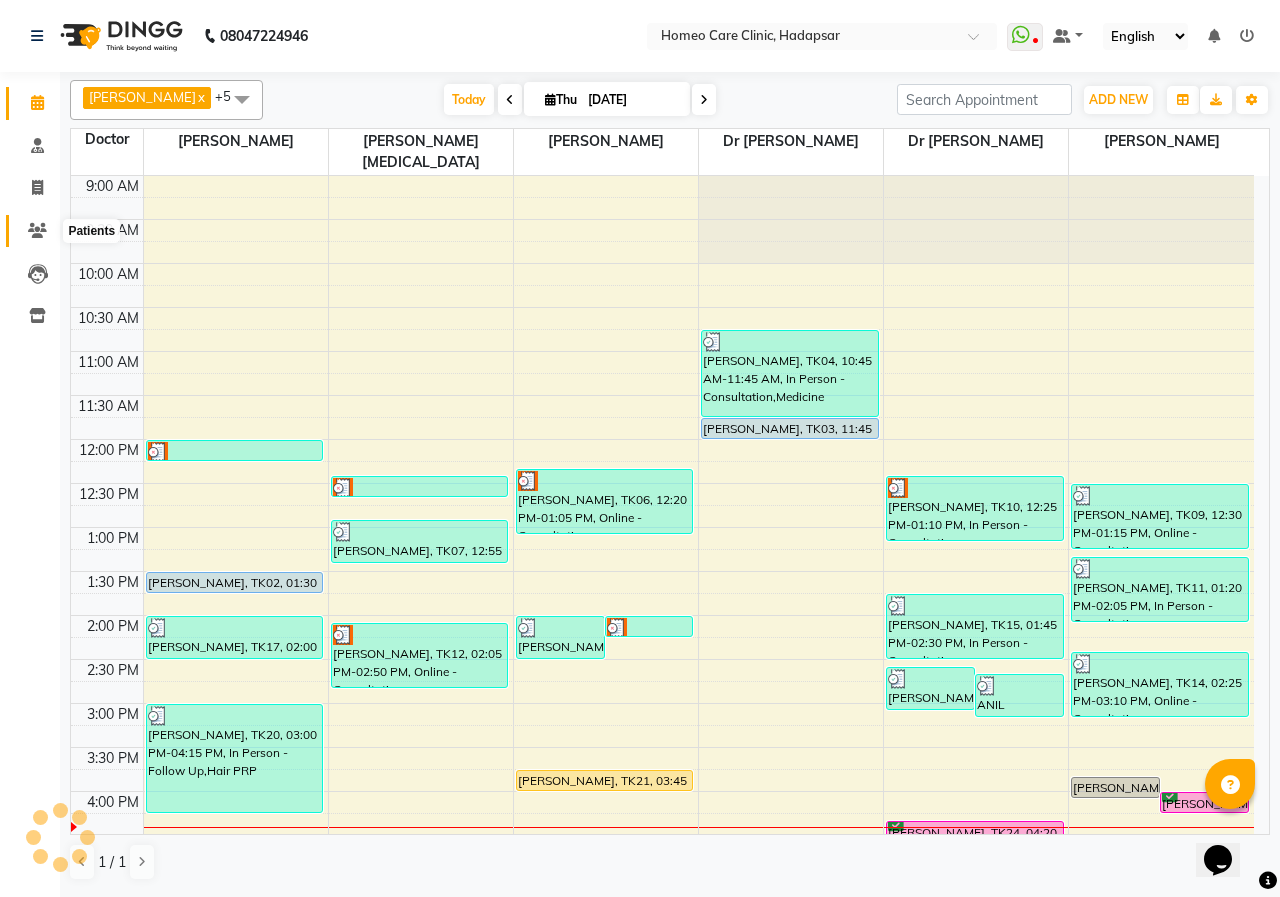 scroll, scrollTop: 0, scrollLeft: 0, axis: both 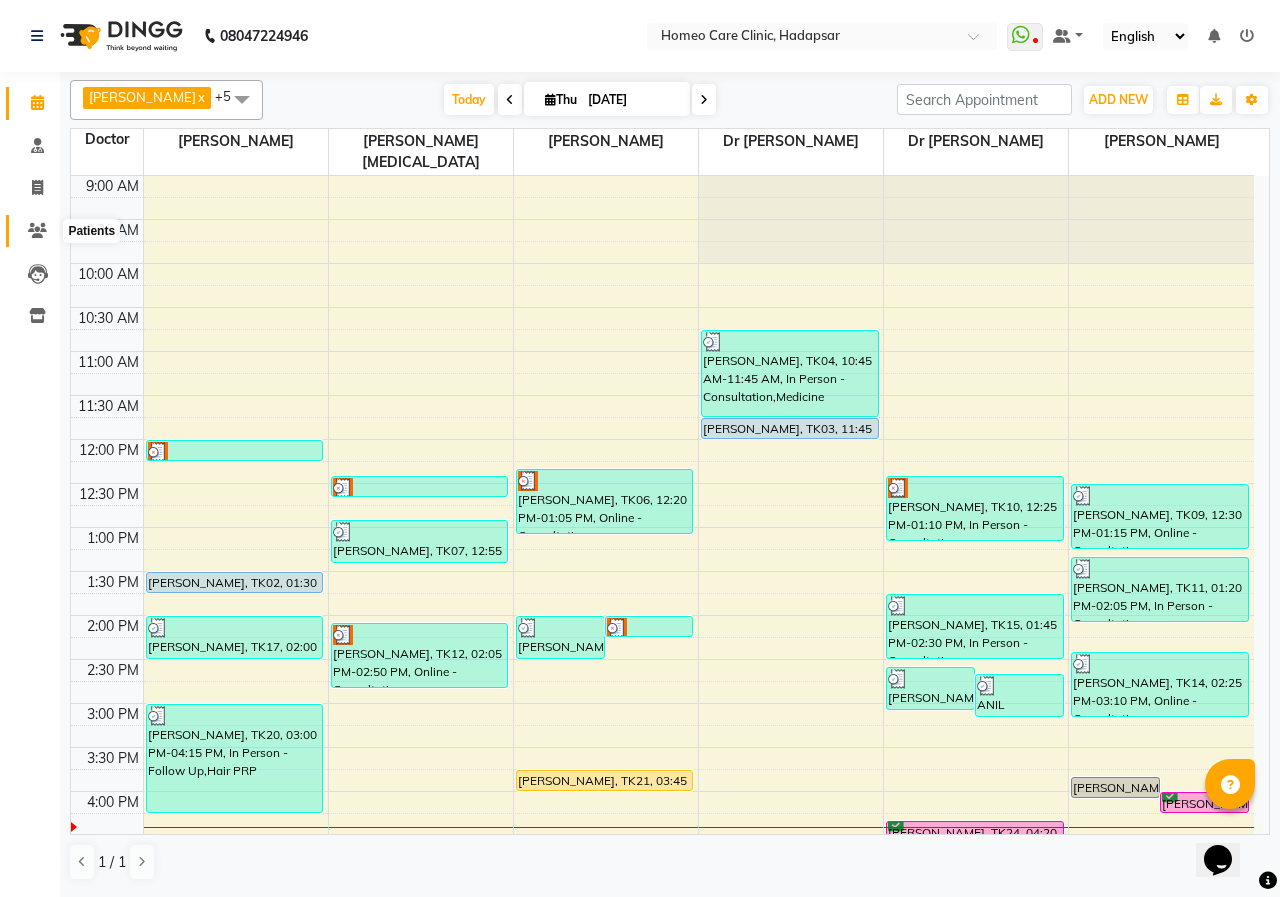 click 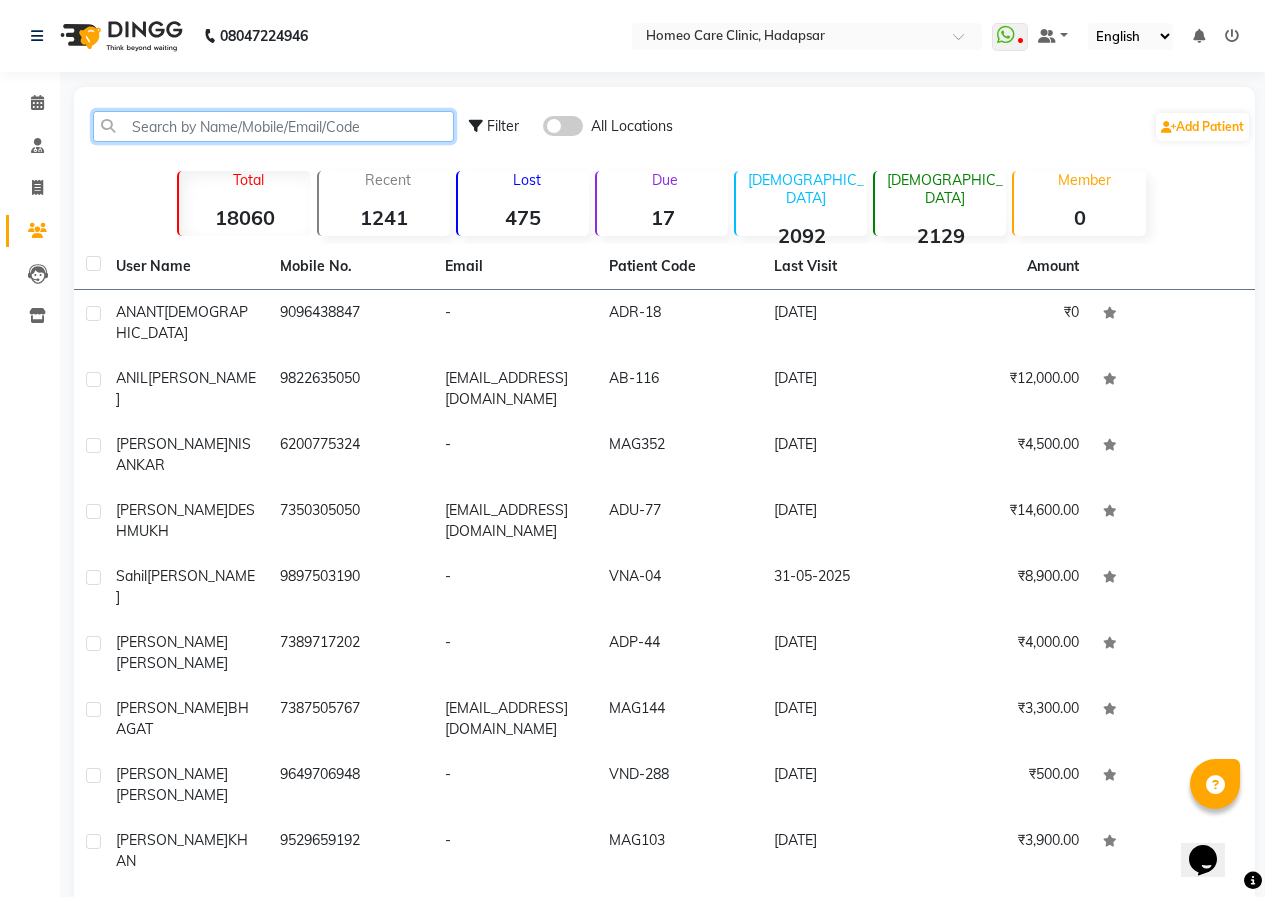 click 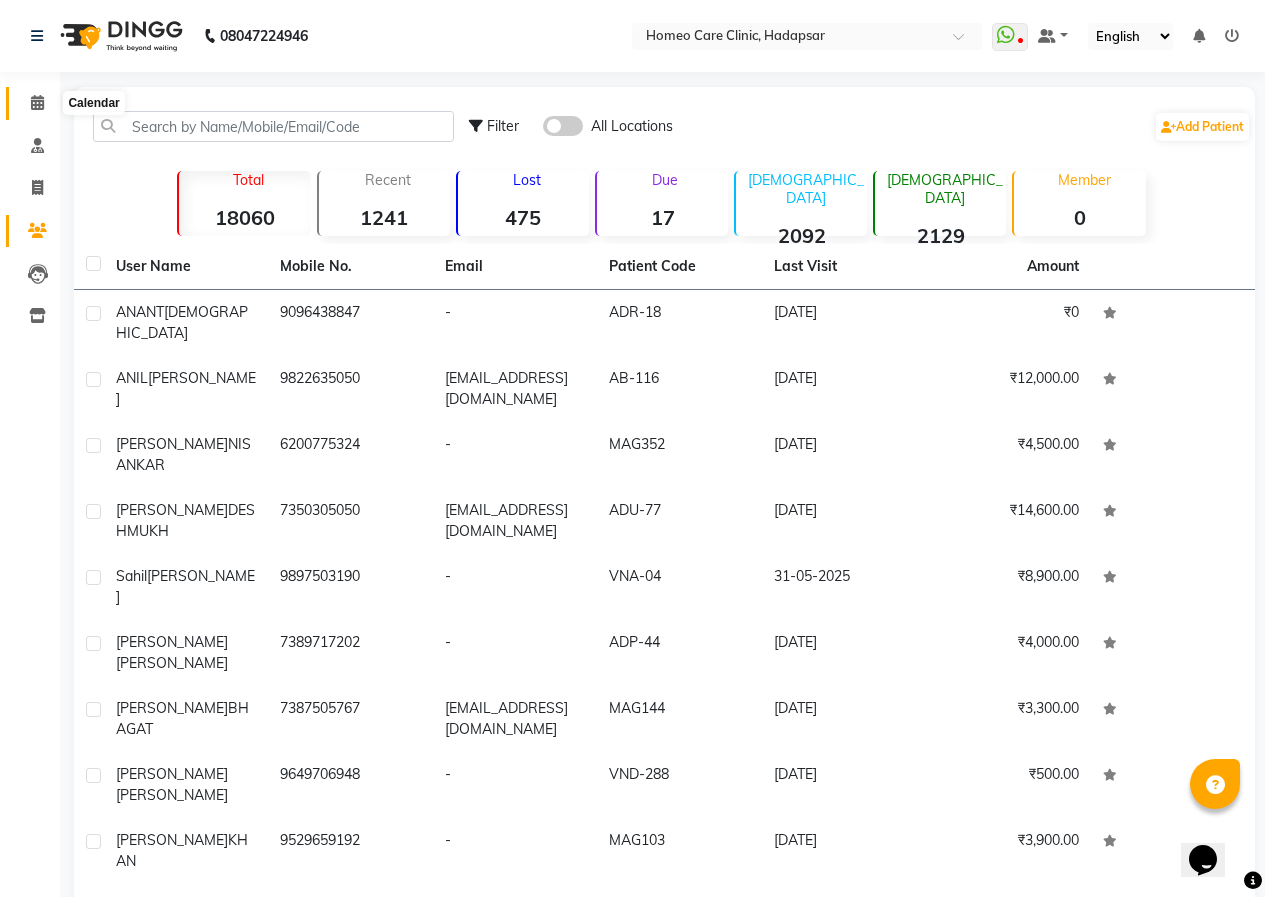 click 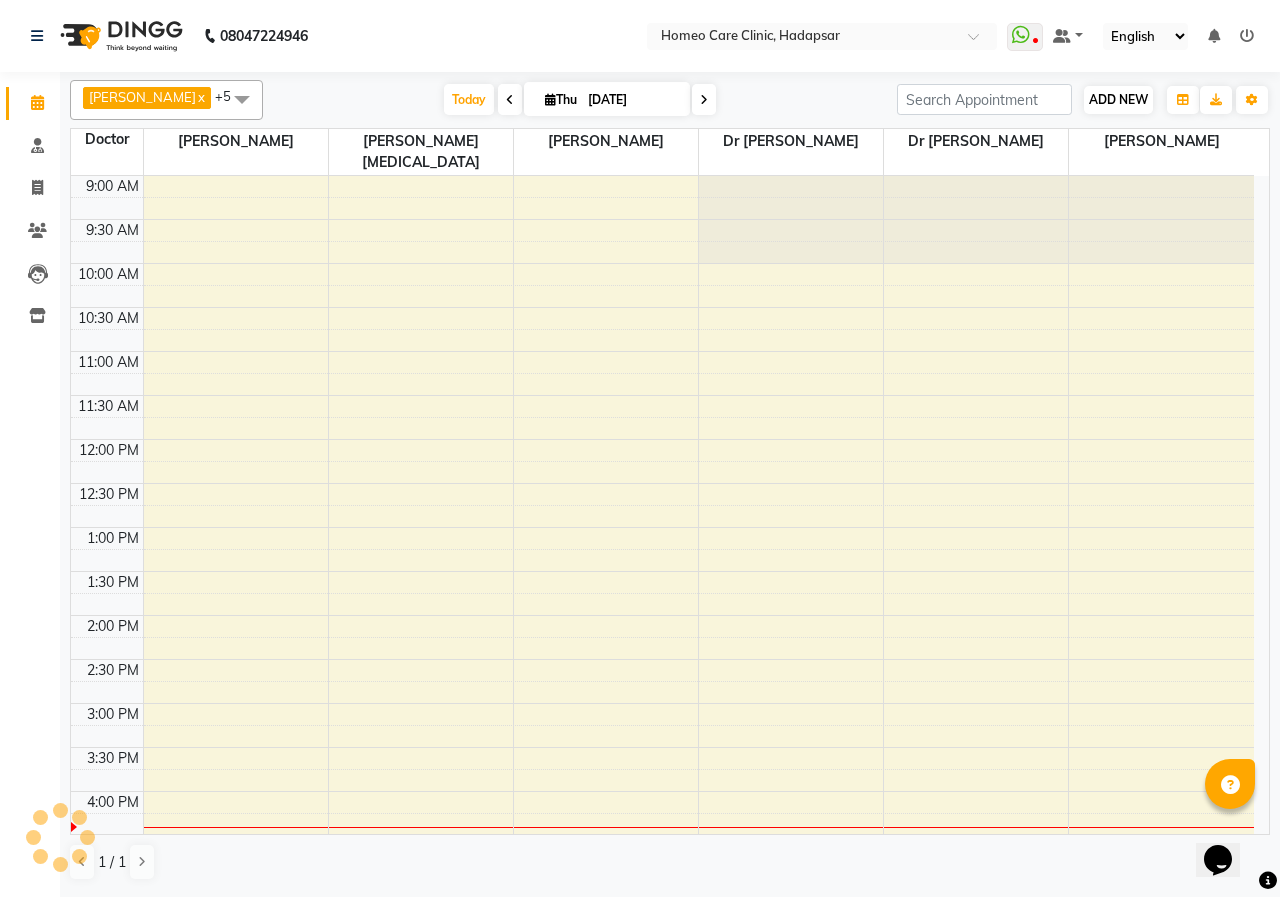 scroll, scrollTop: 514, scrollLeft: 0, axis: vertical 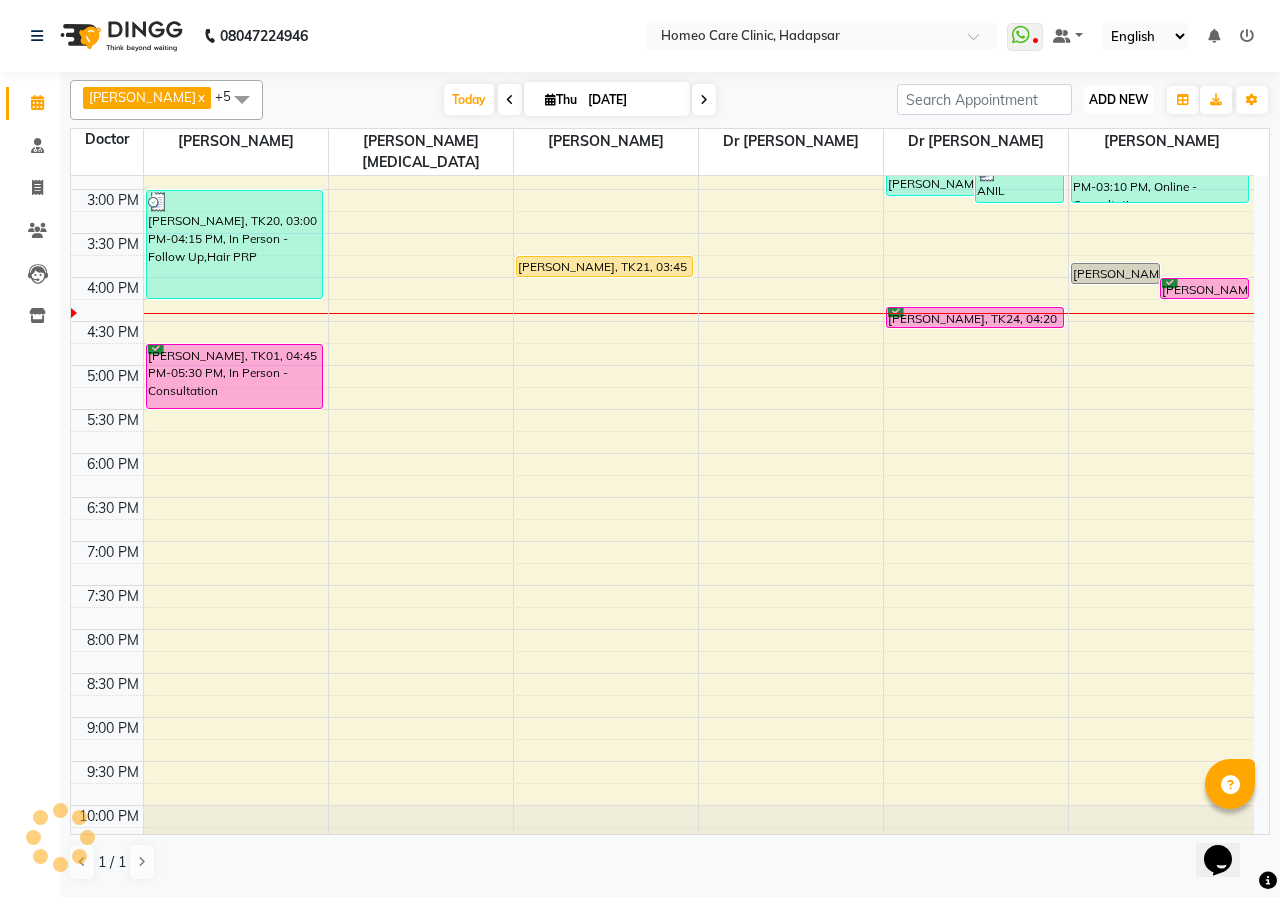 click on "ADD NEW" at bounding box center (1118, 99) 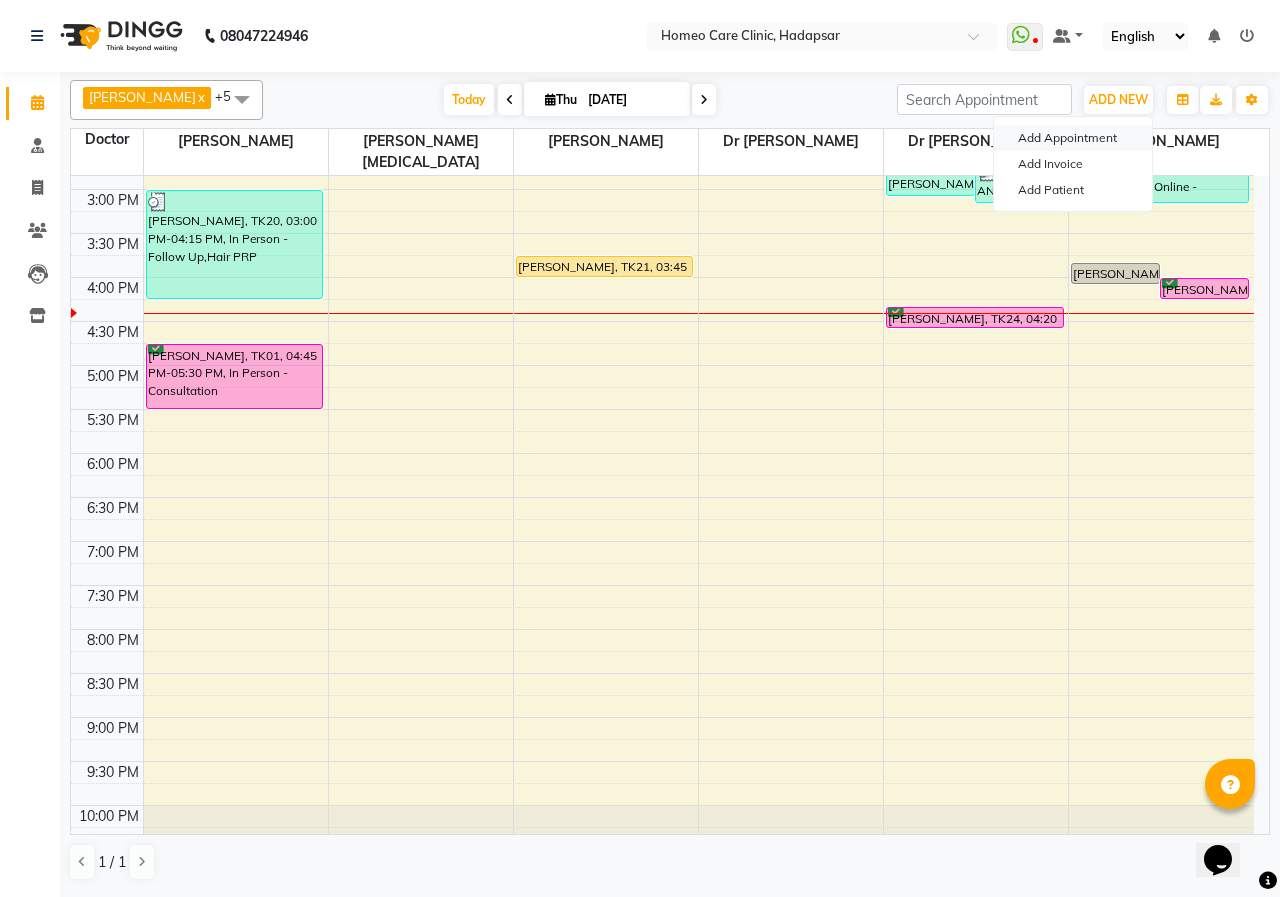 click on "Add Appointment" at bounding box center [1073, 138] 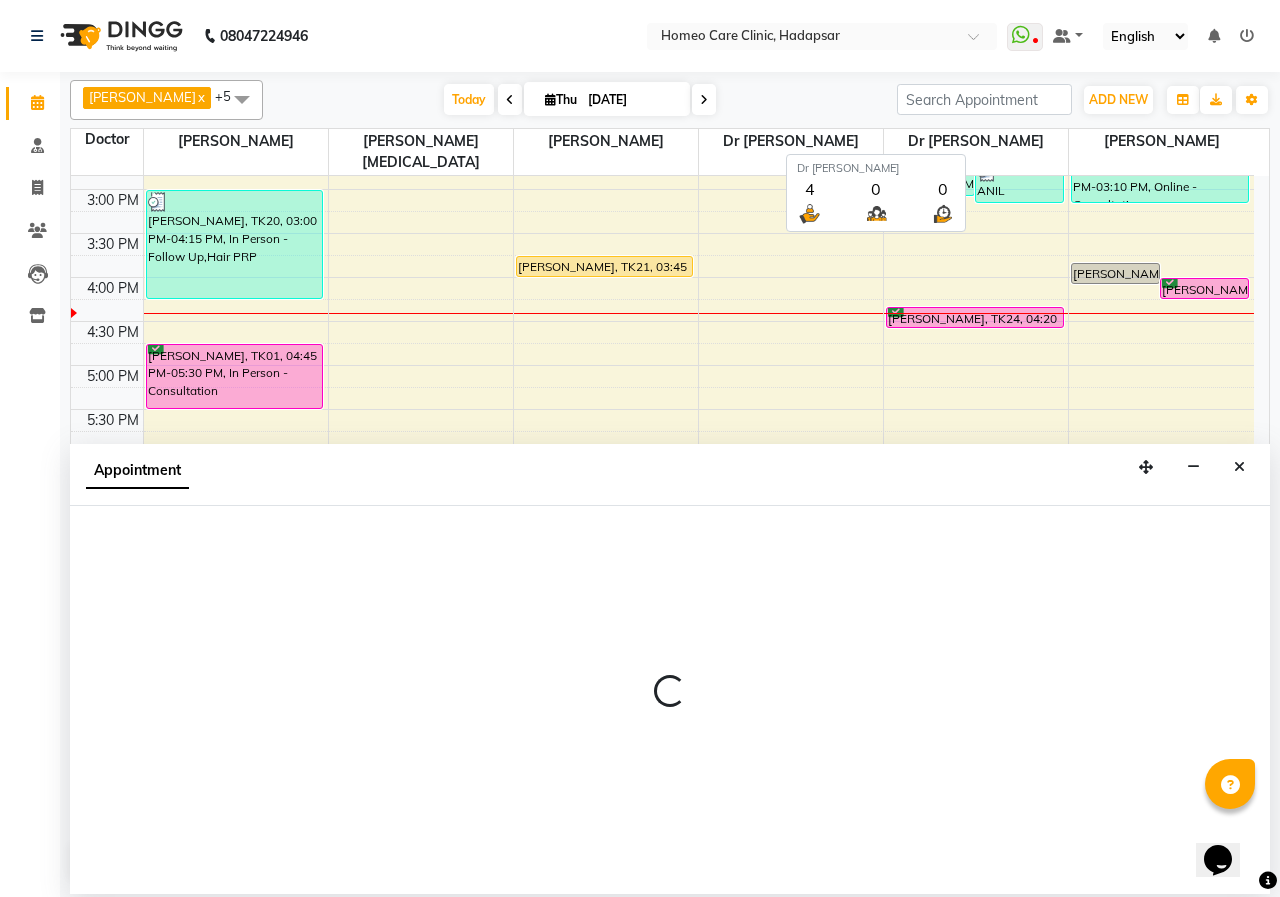 select on "600" 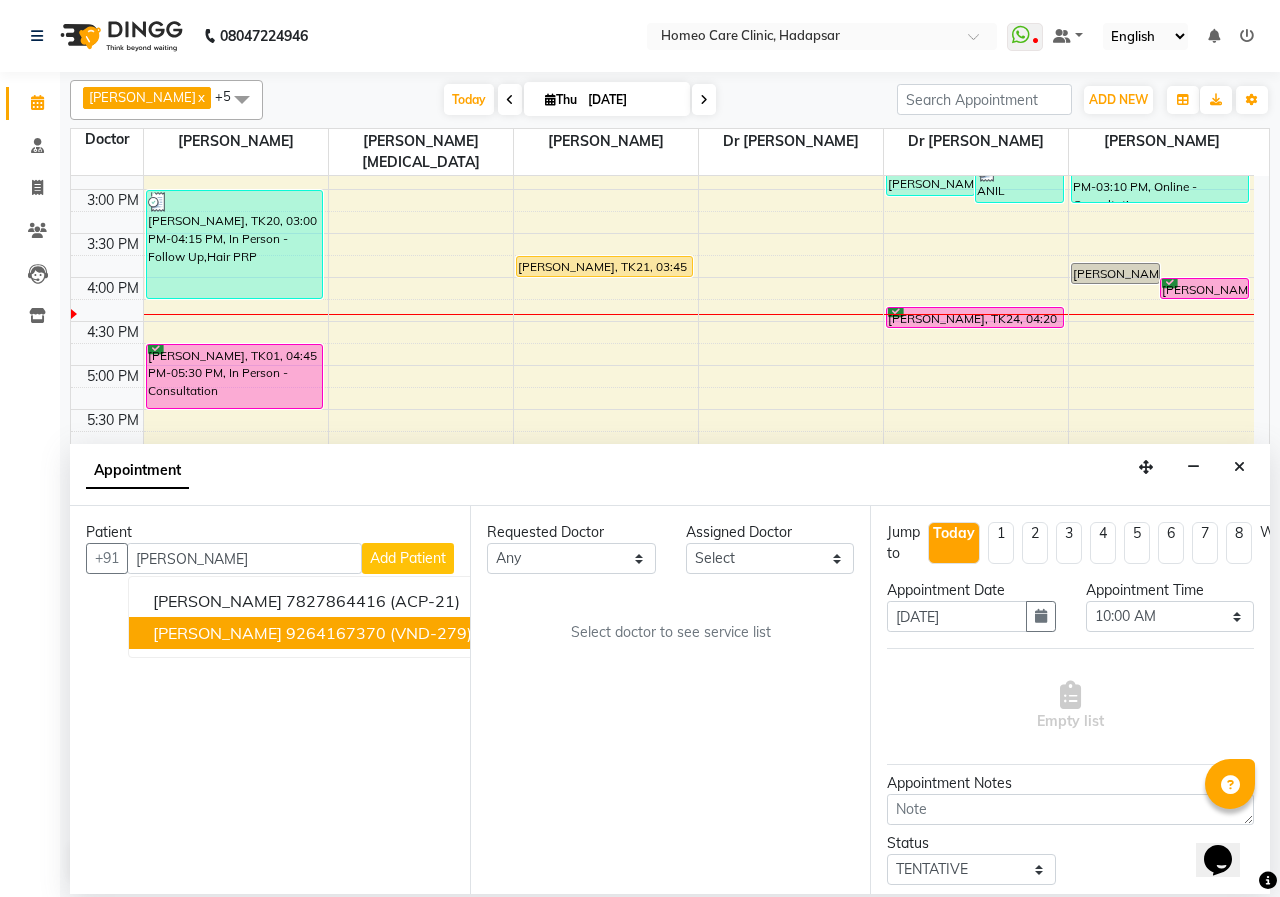 click on "[PERSON_NAME]  9264167370 (VND-279)" at bounding box center (314, 633) 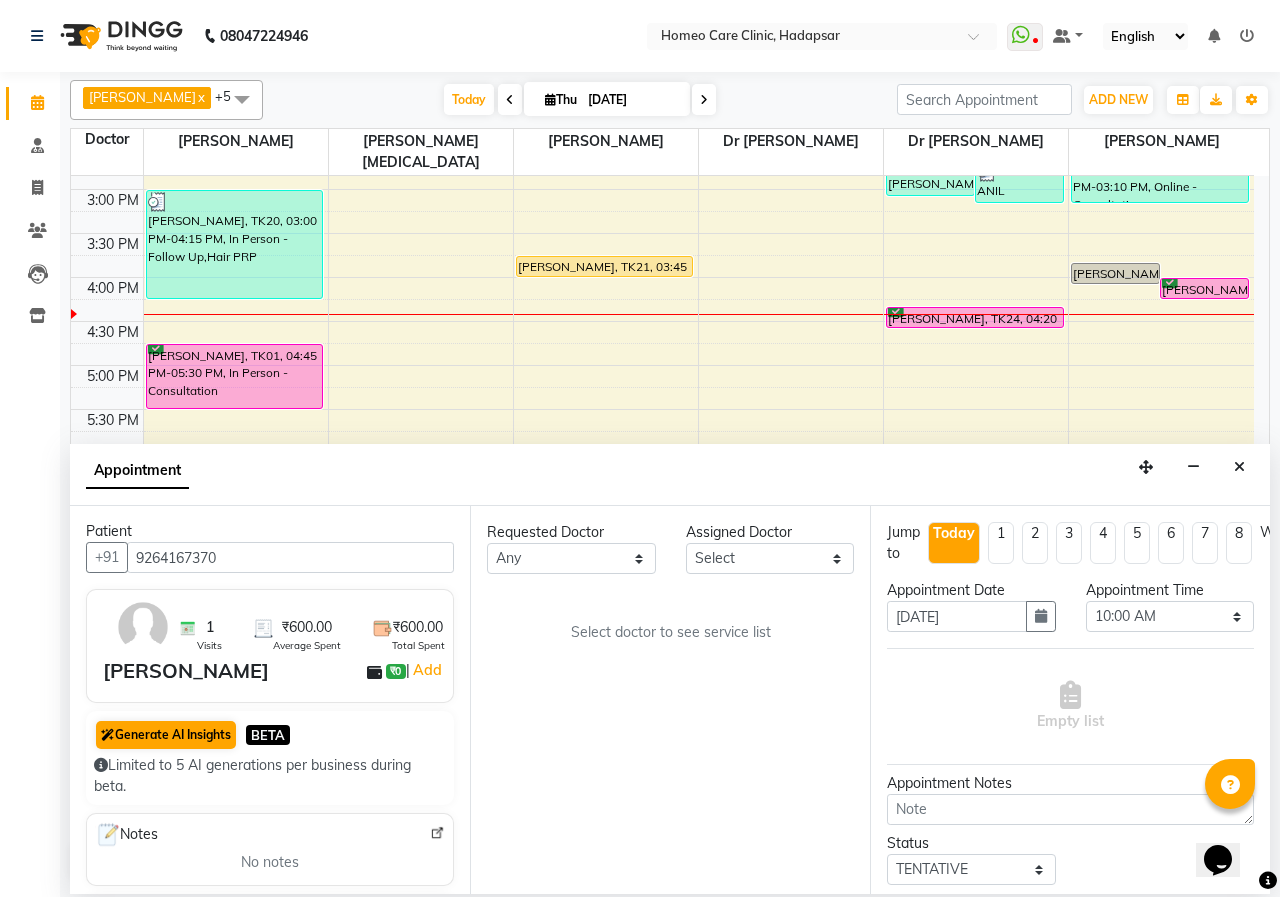 scroll, scrollTop: 0, scrollLeft: 0, axis: both 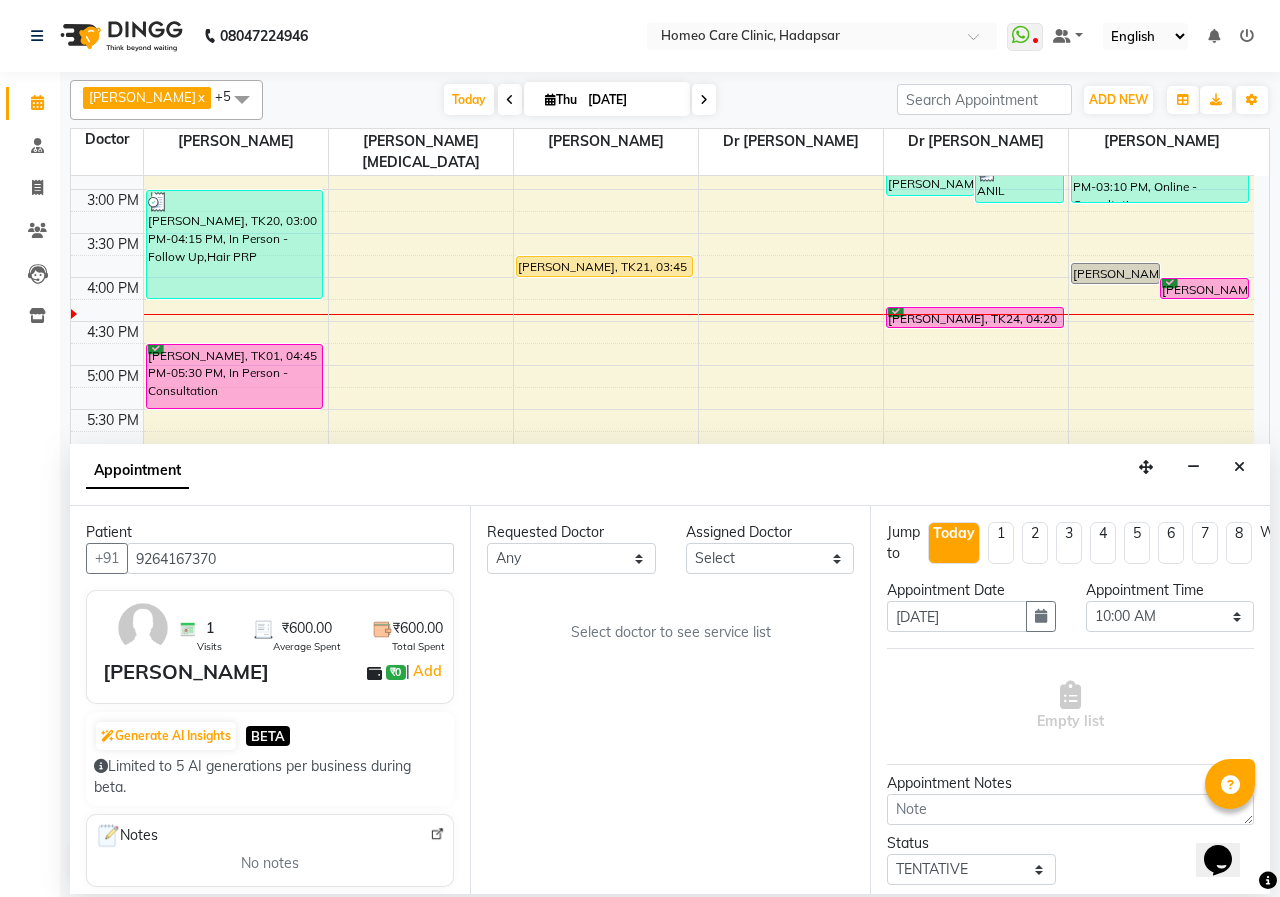 type on "9264167370" 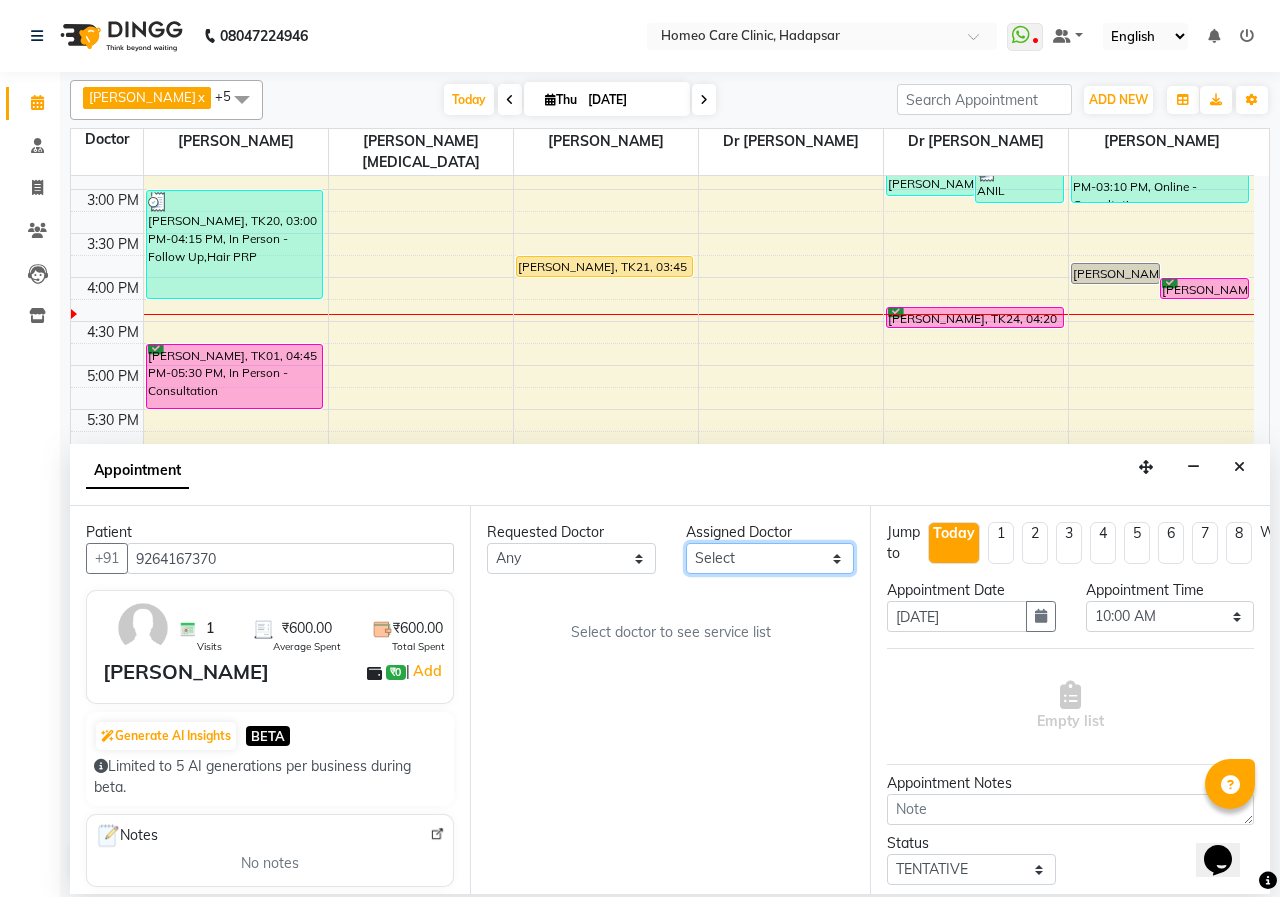 click on "Select Dingg Support [PERSON_NAME] [PERSON_NAME]  [PERSON_NAME] [PERSON_NAME] [PERSON_NAME][MEDICAL_DATA] [PERSON_NAME] Dr [PERSON_NAME] Dr [PERSON_NAME] [PERSON_NAME] [PERSON_NAME] [MEDICAL_DATA][PERSON_NAME]" at bounding box center [770, 558] 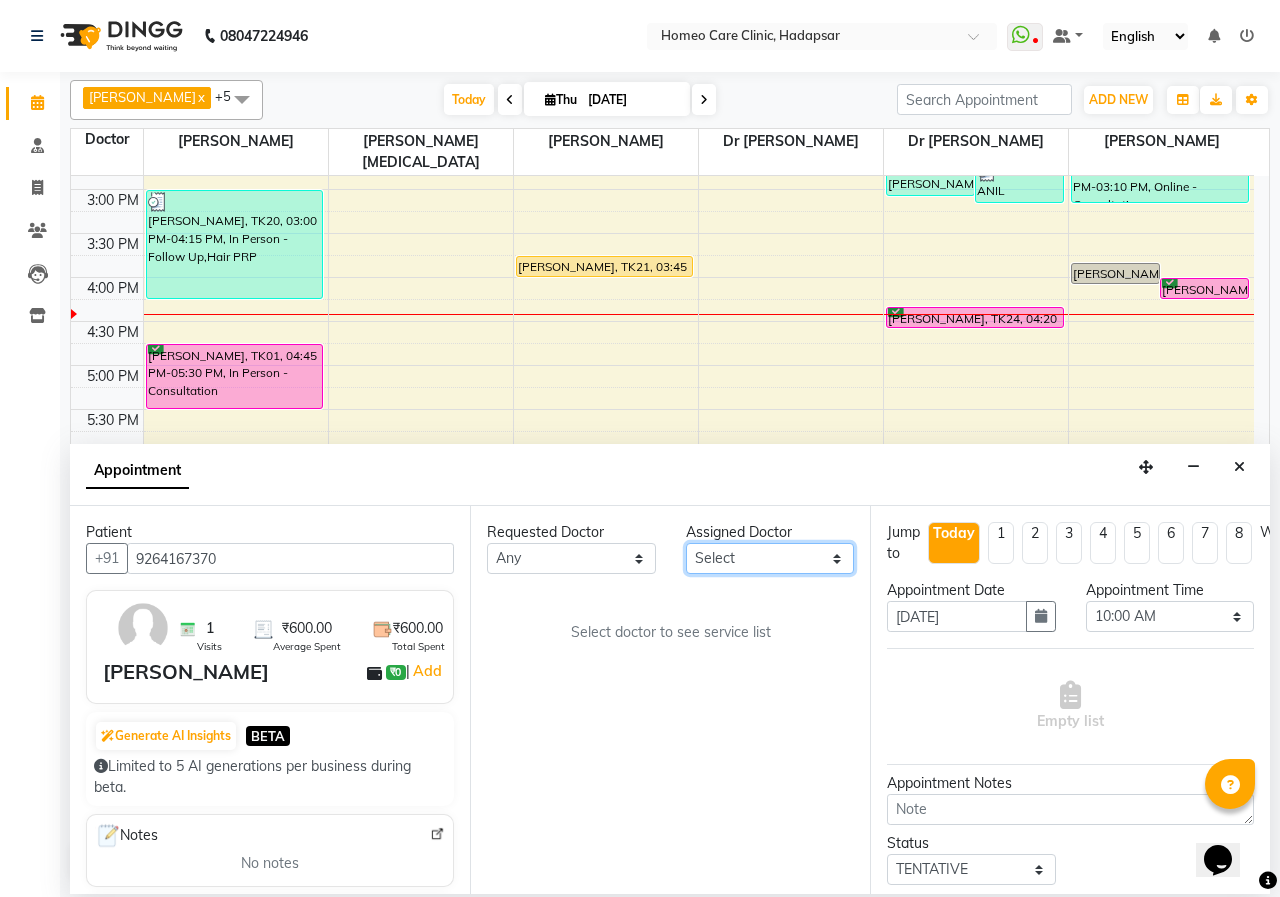 select on "70882" 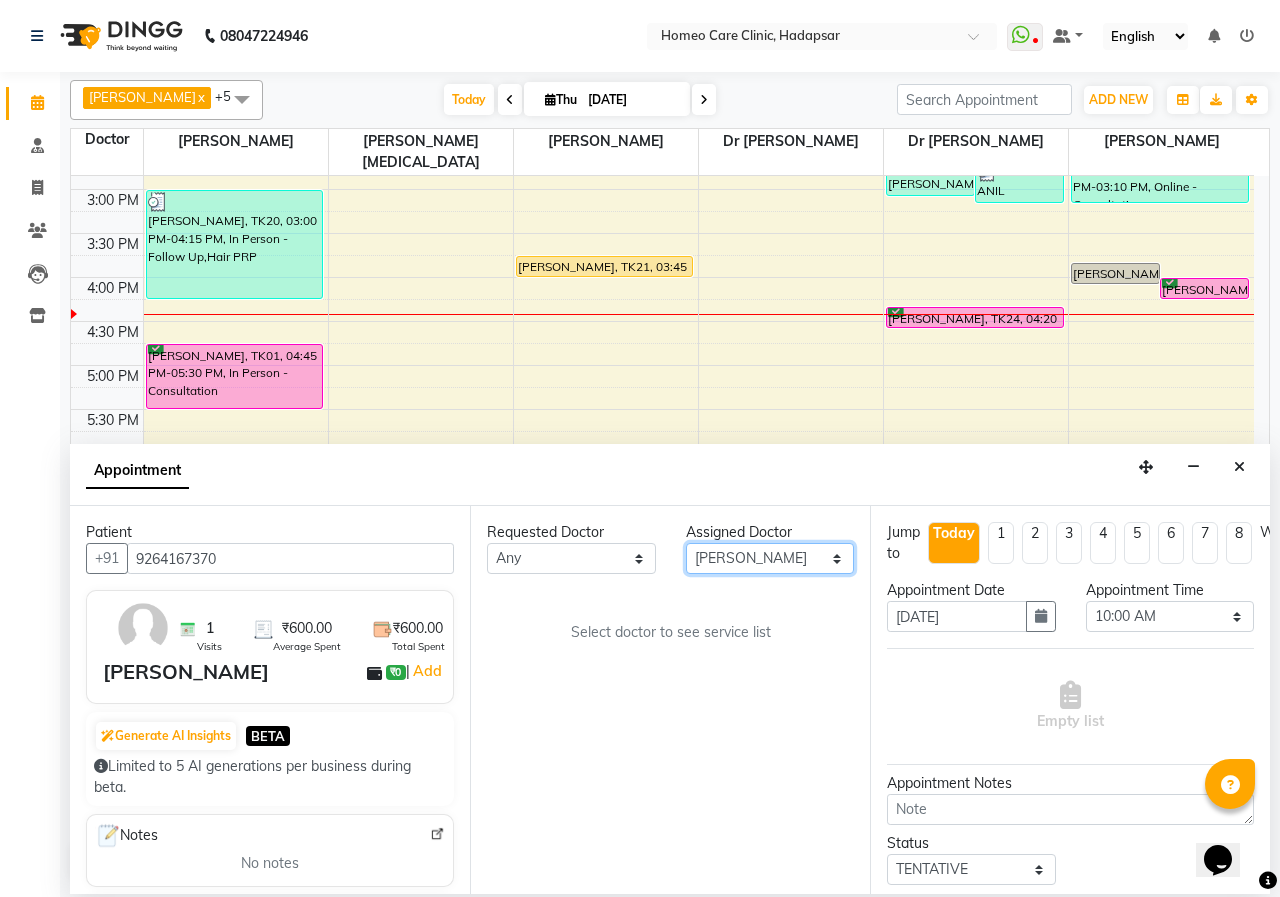 click on "Select Dingg Support [PERSON_NAME] [PERSON_NAME]  [PERSON_NAME] [PERSON_NAME] [PERSON_NAME][MEDICAL_DATA] [PERSON_NAME] Dr [PERSON_NAME] Dr [PERSON_NAME] [PERSON_NAME] [PERSON_NAME] [MEDICAL_DATA][PERSON_NAME]" at bounding box center (770, 558) 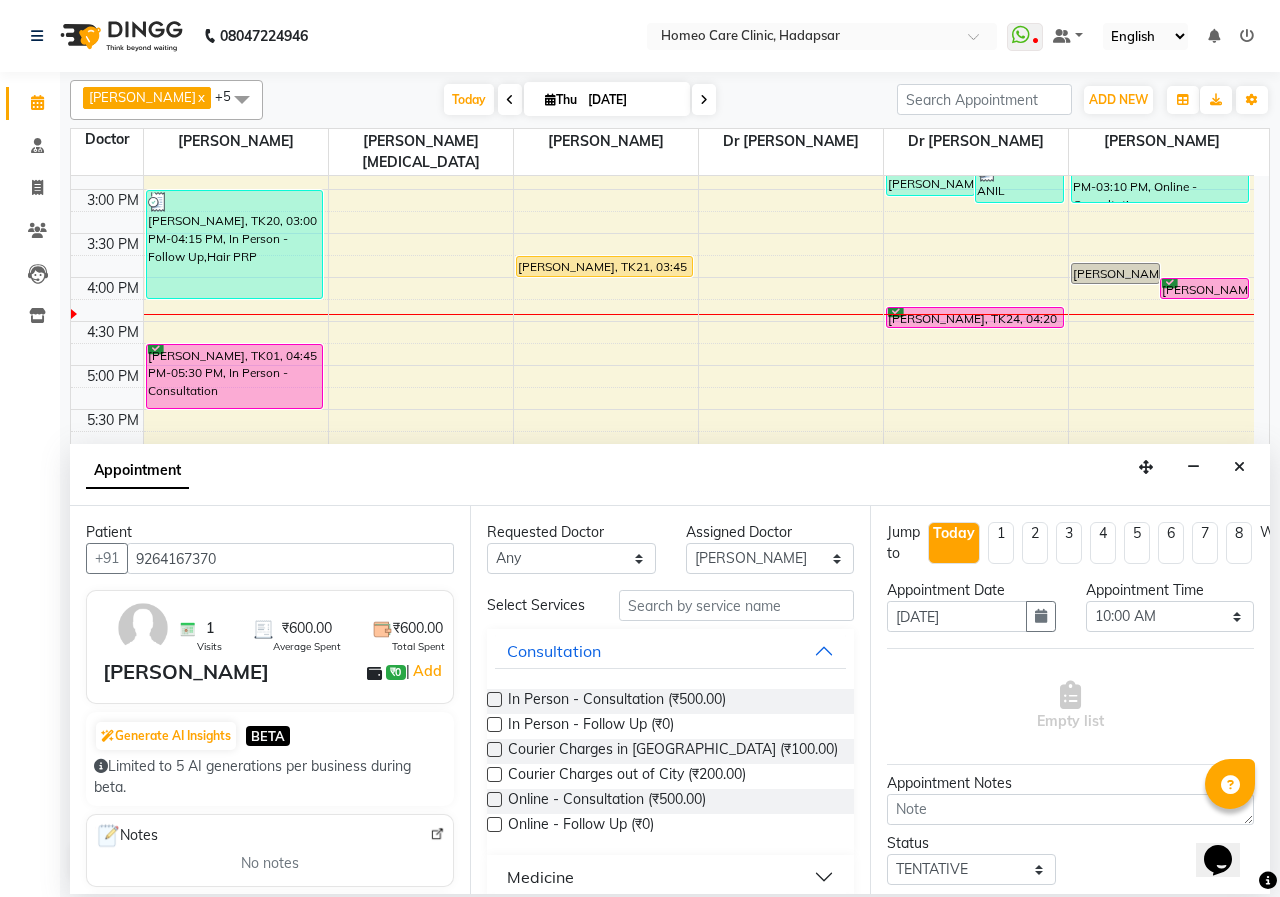 click at bounding box center (494, 724) 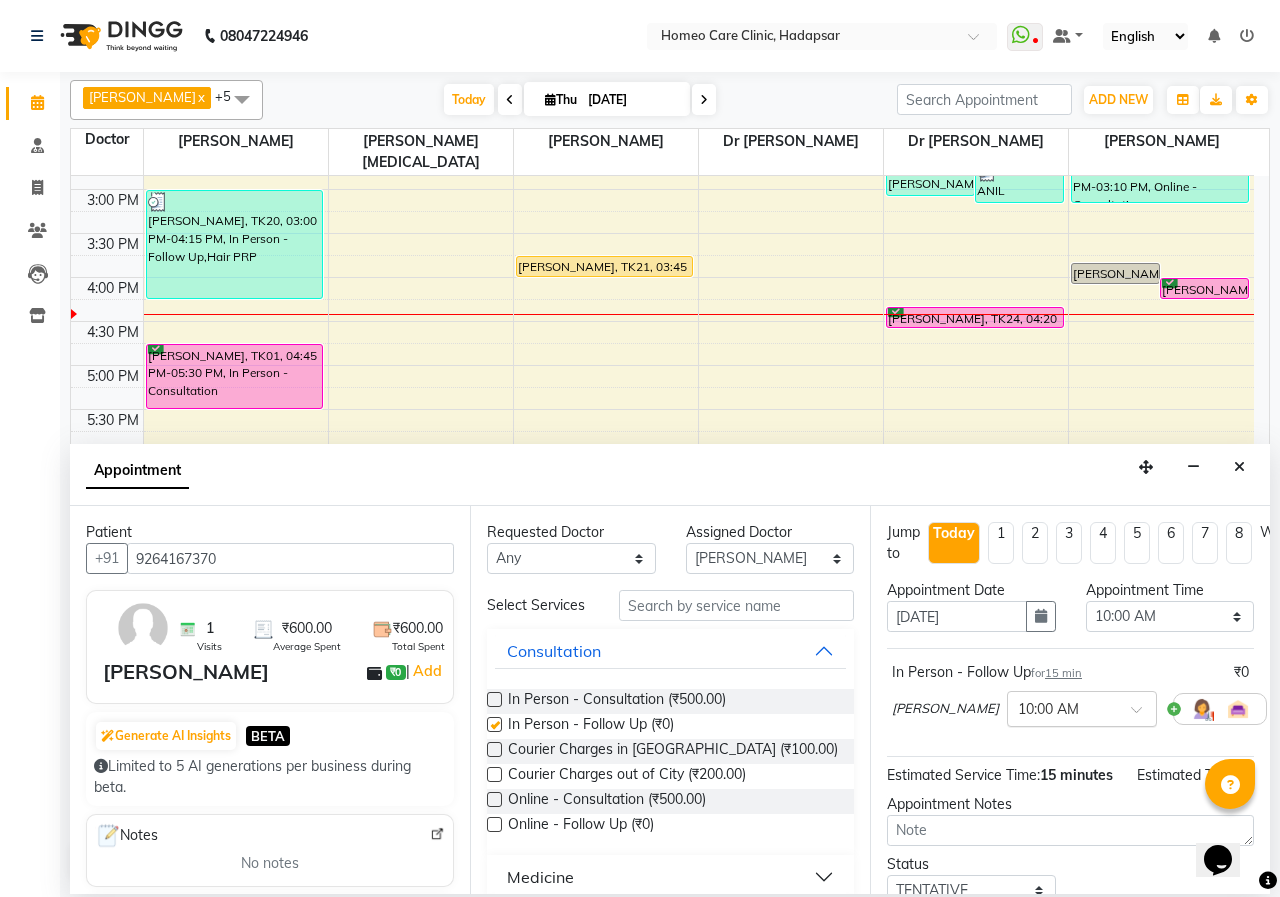 checkbox on "false" 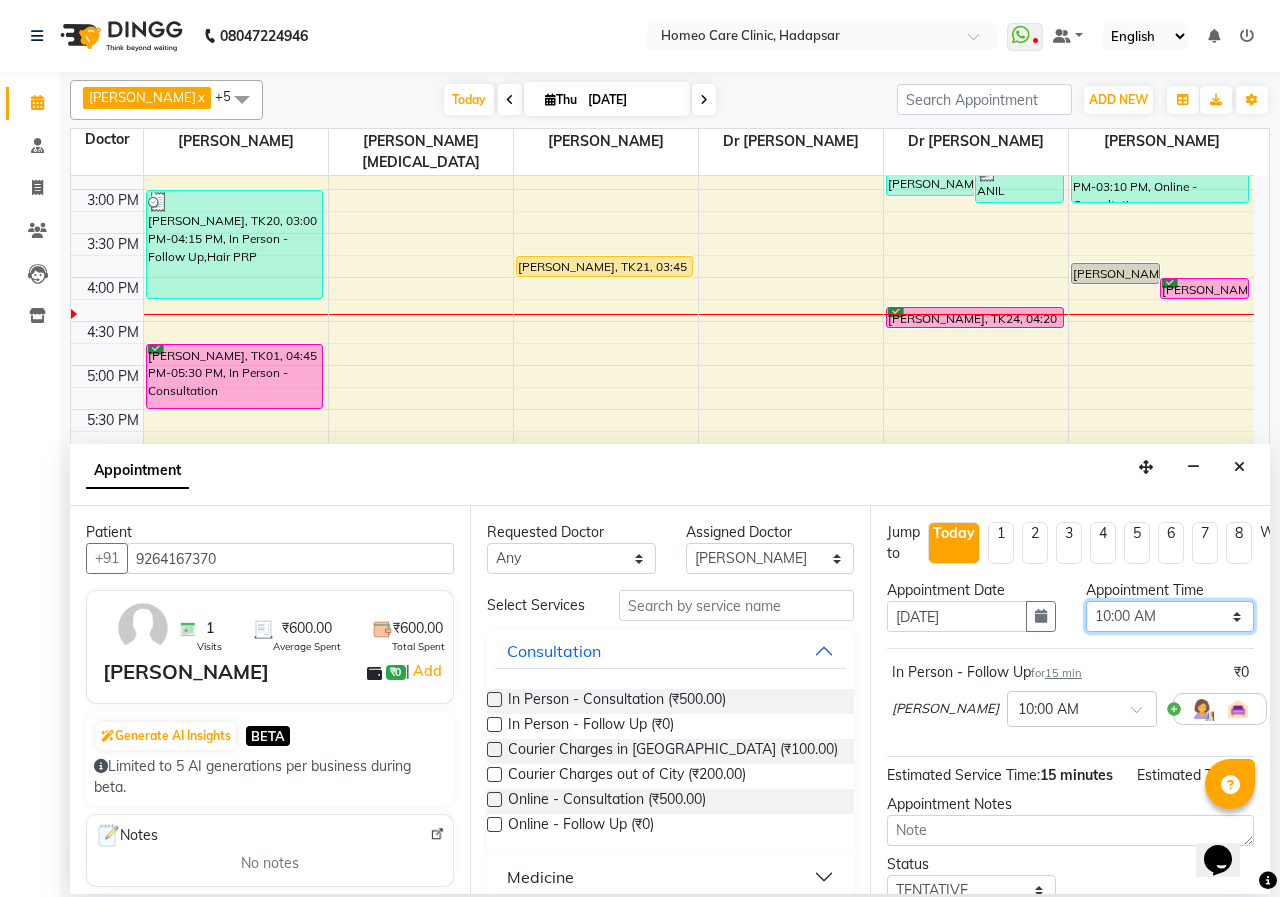 click on "Select 10:00 AM 10:05 AM 10:10 AM 10:15 AM 10:20 AM 10:25 AM 10:30 AM 10:35 AM 10:40 AM 10:45 AM 10:50 AM 10:55 AM 11:00 AM 11:05 AM 11:10 AM 11:15 AM 11:20 AM 11:25 AM 11:30 AM 11:35 AM 11:40 AM 11:45 AM 11:50 AM 11:55 AM 12:00 PM 12:05 PM 12:10 PM 12:15 PM 12:20 PM 12:25 PM 12:30 PM 12:35 PM 12:40 PM 12:45 PM 12:50 PM 12:55 PM 01:00 PM 01:05 PM 01:10 PM 01:15 PM 01:20 PM 01:25 PM 01:30 PM 01:35 PM 01:40 PM 01:45 PM 01:50 PM 01:55 PM 02:00 PM 02:05 PM 02:10 PM 02:15 PM 02:20 PM 02:25 PM 02:30 PM 02:35 PM 02:40 PM 02:45 PM 02:50 PM 02:55 PM 03:00 PM 03:05 PM 03:10 PM 03:15 PM 03:20 PM 03:25 PM 03:30 PM 03:35 PM 03:40 PM 03:45 PM 03:50 PM 03:55 PM 04:00 PM 04:05 PM 04:10 PM 04:15 PM 04:20 PM 04:25 PM 04:30 PM 04:35 PM 04:40 PM 04:45 PM 04:50 PM 04:55 PM 05:00 PM 05:05 PM 05:10 PM 05:15 PM 05:20 PM 05:25 PM 05:30 PM 05:35 PM 05:40 PM 05:45 PM 05:50 PM 05:55 PM 06:00 PM 06:05 PM 06:10 PM 06:15 PM 06:20 PM 06:25 PM 06:30 PM 06:35 PM 06:40 PM 06:45 PM 06:50 PM 06:55 PM 07:00 PM 07:05 PM 07:10 PM 07:15 PM 07:20 PM" at bounding box center (1170, 616) 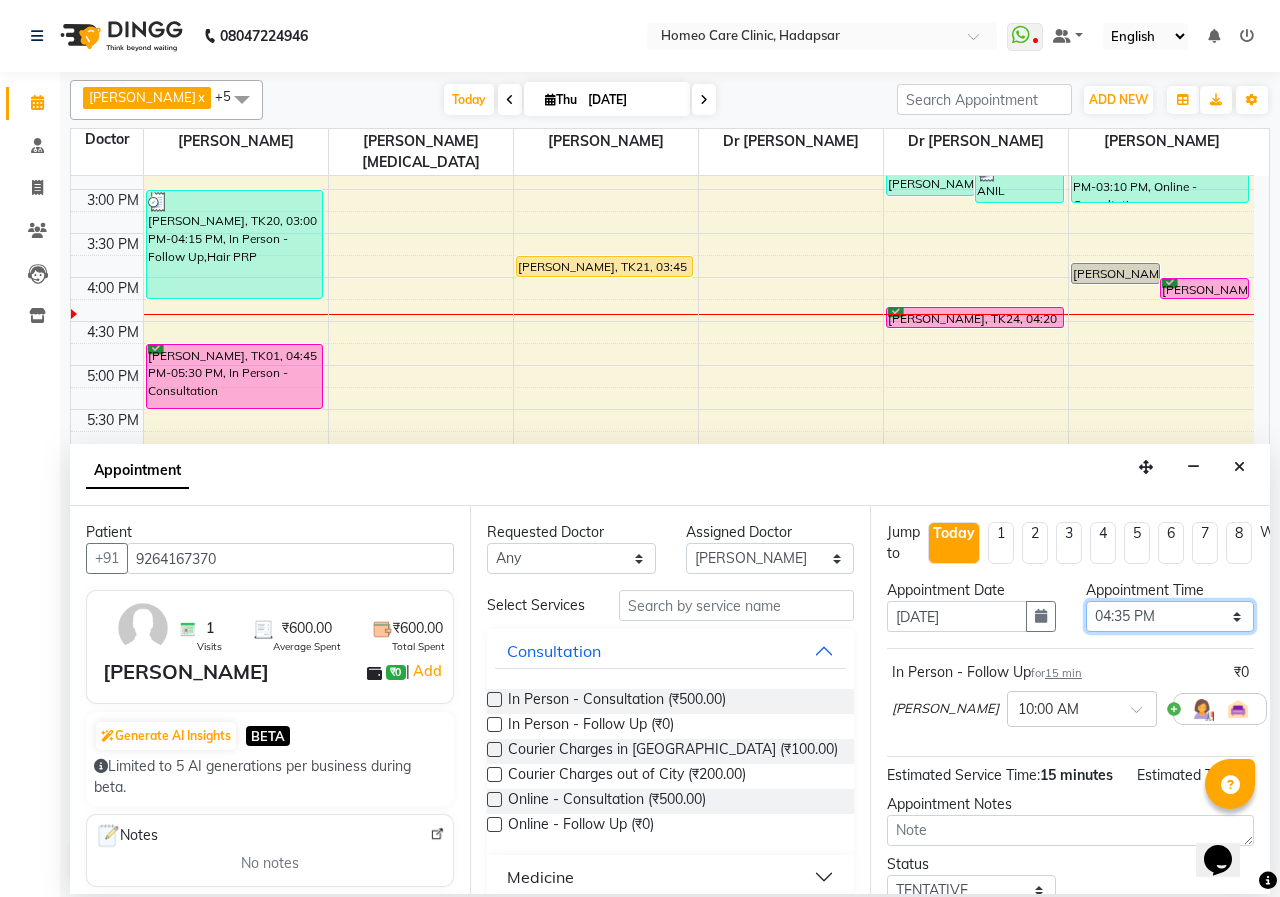 click on "Select 10:00 AM 10:05 AM 10:10 AM 10:15 AM 10:20 AM 10:25 AM 10:30 AM 10:35 AM 10:40 AM 10:45 AM 10:50 AM 10:55 AM 11:00 AM 11:05 AM 11:10 AM 11:15 AM 11:20 AM 11:25 AM 11:30 AM 11:35 AM 11:40 AM 11:45 AM 11:50 AM 11:55 AM 12:00 PM 12:05 PM 12:10 PM 12:15 PM 12:20 PM 12:25 PM 12:30 PM 12:35 PM 12:40 PM 12:45 PM 12:50 PM 12:55 PM 01:00 PM 01:05 PM 01:10 PM 01:15 PM 01:20 PM 01:25 PM 01:30 PM 01:35 PM 01:40 PM 01:45 PM 01:50 PM 01:55 PM 02:00 PM 02:05 PM 02:10 PM 02:15 PM 02:20 PM 02:25 PM 02:30 PM 02:35 PM 02:40 PM 02:45 PM 02:50 PM 02:55 PM 03:00 PM 03:05 PM 03:10 PM 03:15 PM 03:20 PM 03:25 PM 03:30 PM 03:35 PM 03:40 PM 03:45 PM 03:50 PM 03:55 PM 04:00 PM 04:05 PM 04:10 PM 04:15 PM 04:20 PM 04:25 PM 04:30 PM 04:35 PM 04:40 PM 04:45 PM 04:50 PM 04:55 PM 05:00 PM 05:05 PM 05:10 PM 05:15 PM 05:20 PM 05:25 PM 05:30 PM 05:35 PM 05:40 PM 05:45 PM 05:50 PM 05:55 PM 06:00 PM 06:05 PM 06:10 PM 06:15 PM 06:20 PM 06:25 PM 06:30 PM 06:35 PM 06:40 PM 06:45 PM 06:50 PM 06:55 PM 07:00 PM 07:05 PM 07:10 PM 07:15 PM 07:20 PM" at bounding box center [1170, 616] 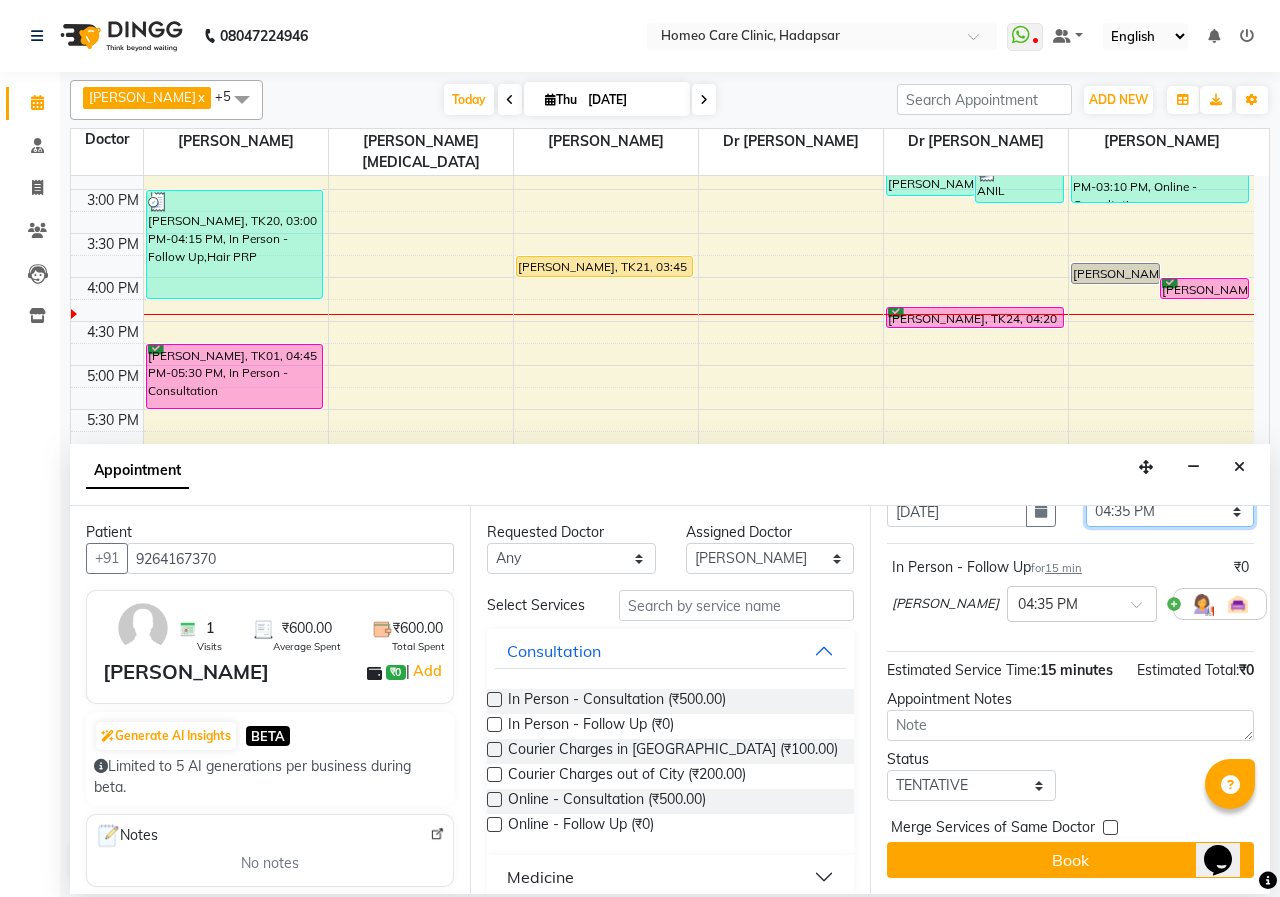 scroll, scrollTop: 144, scrollLeft: 0, axis: vertical 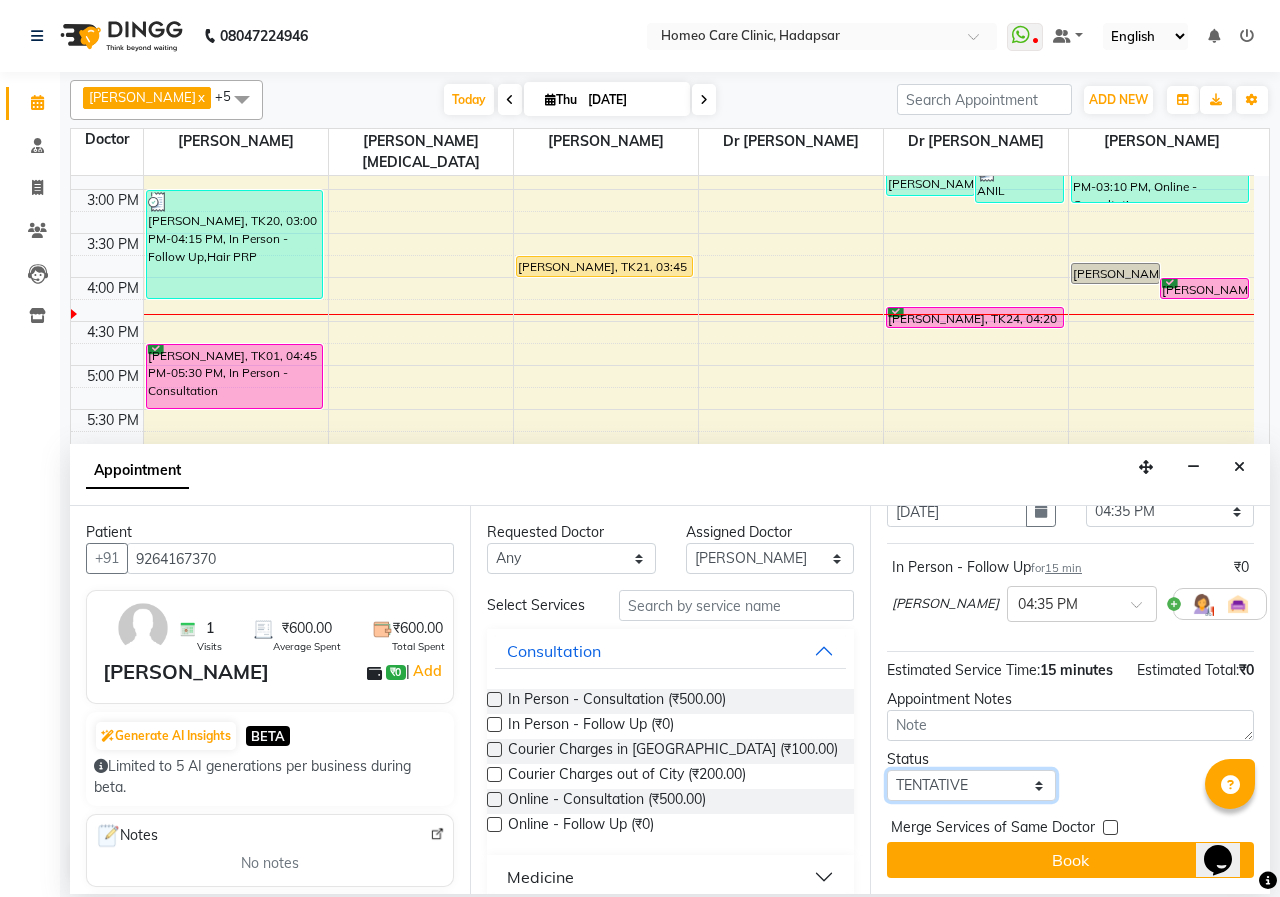click on "Select TENTATIVE CONFIRM CHECK-IN UPCOMING" at bounding box center (971, 785) 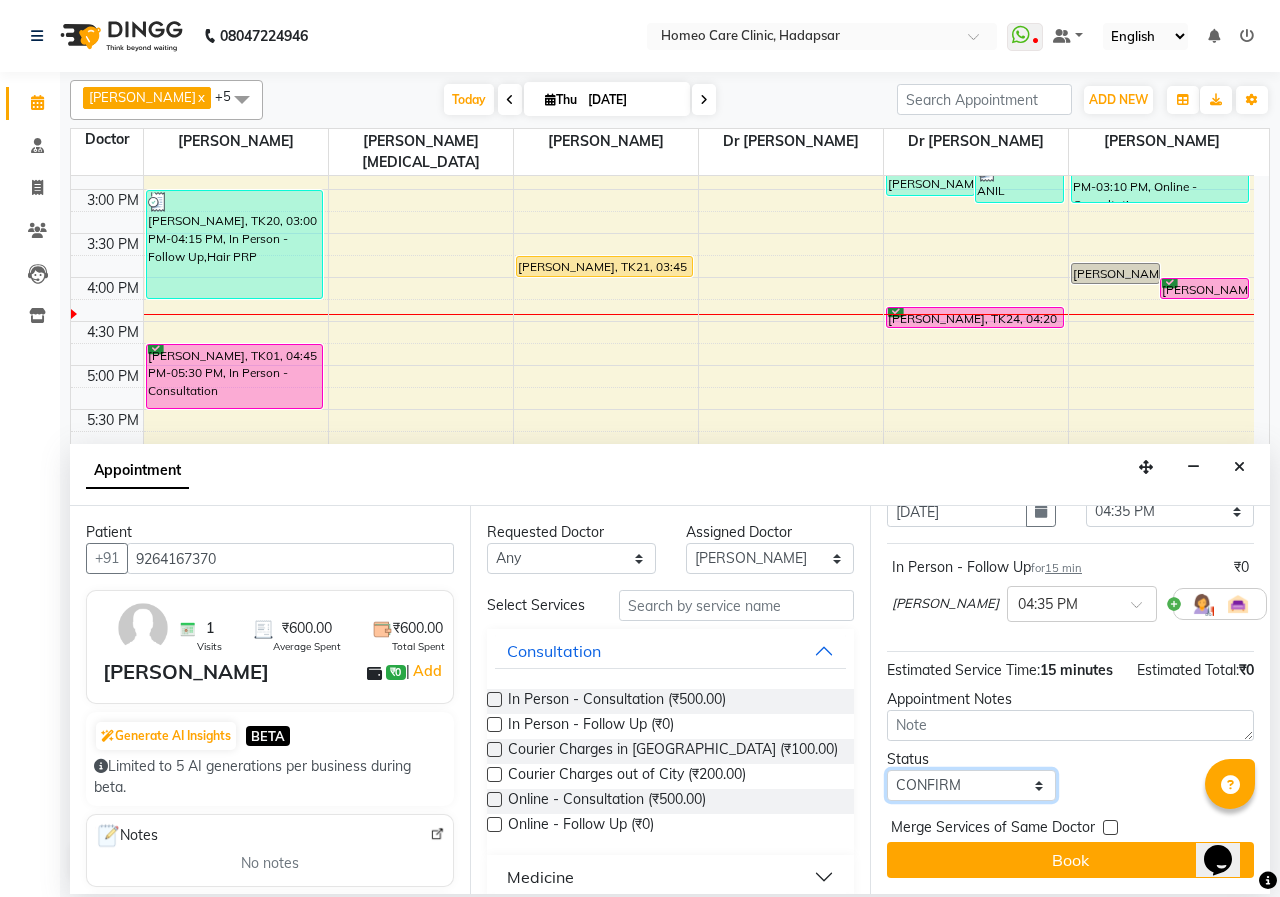 click on "Select TENTATIVE CONFIRM CHECK-IN UPCOMING" at bounding box center (971, 785) 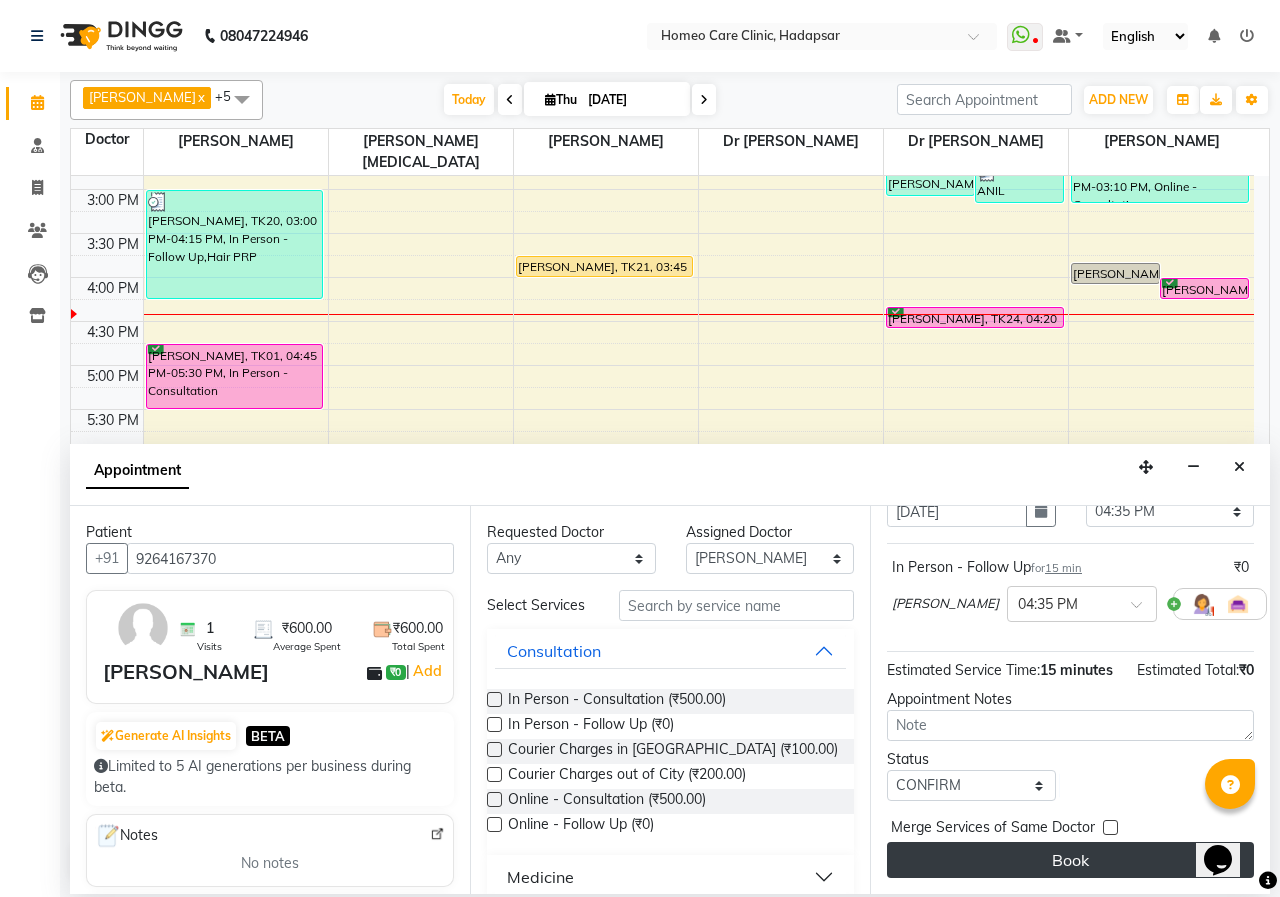click on "Book" at bounding box center (1070, 860) 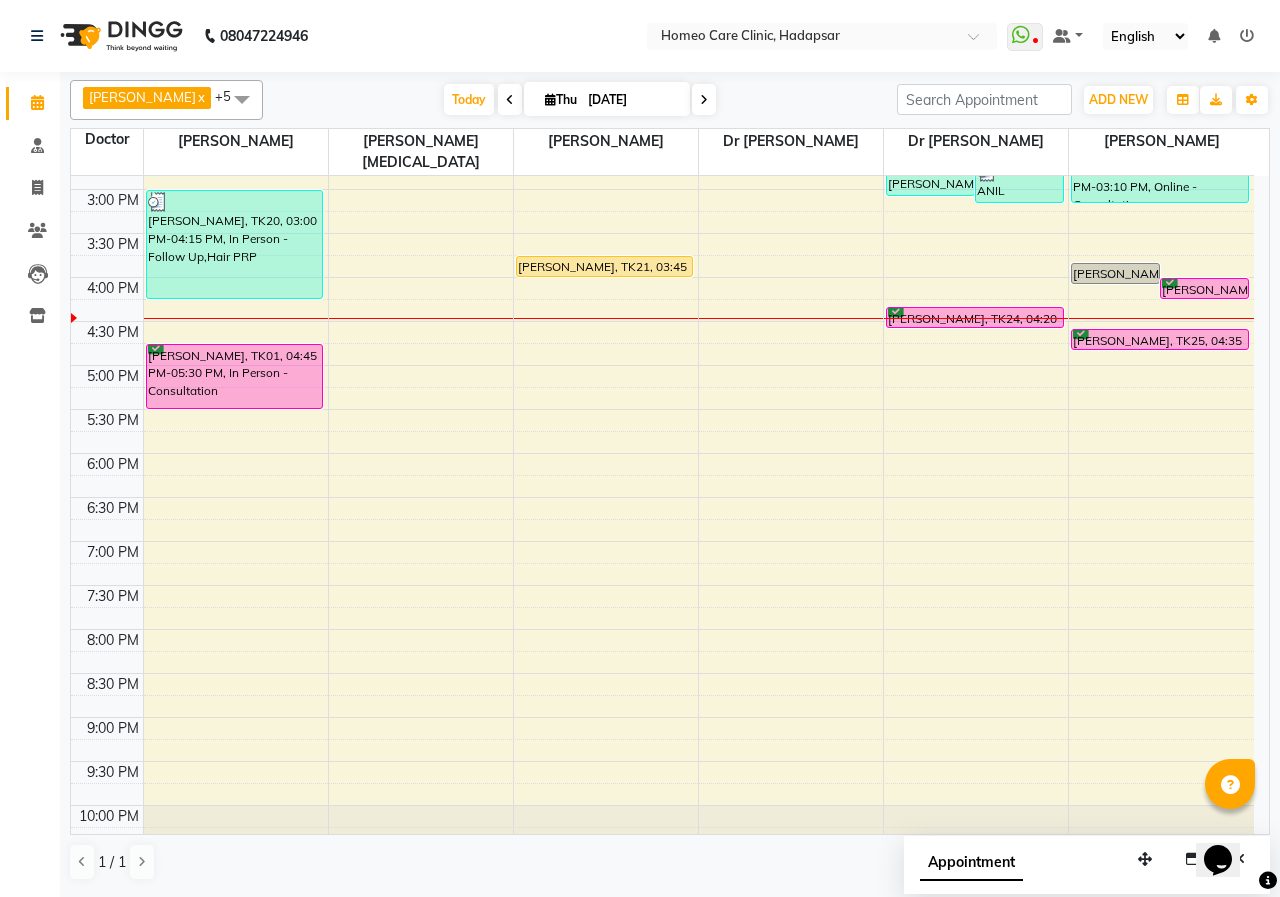 scroll, scrollTop: 314, scrollLeft: 0, axis: vertical 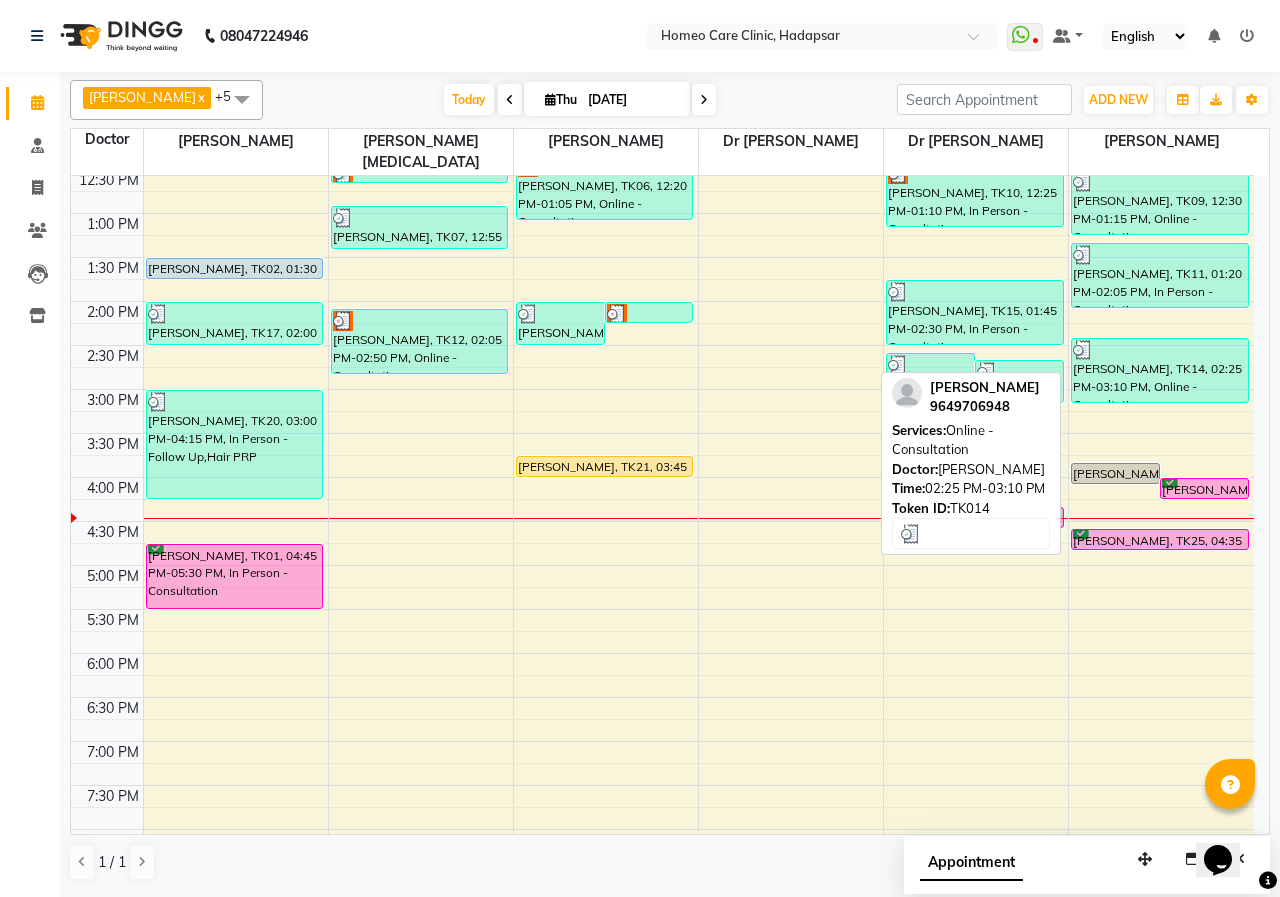 click at bounding box center (1160, 350) 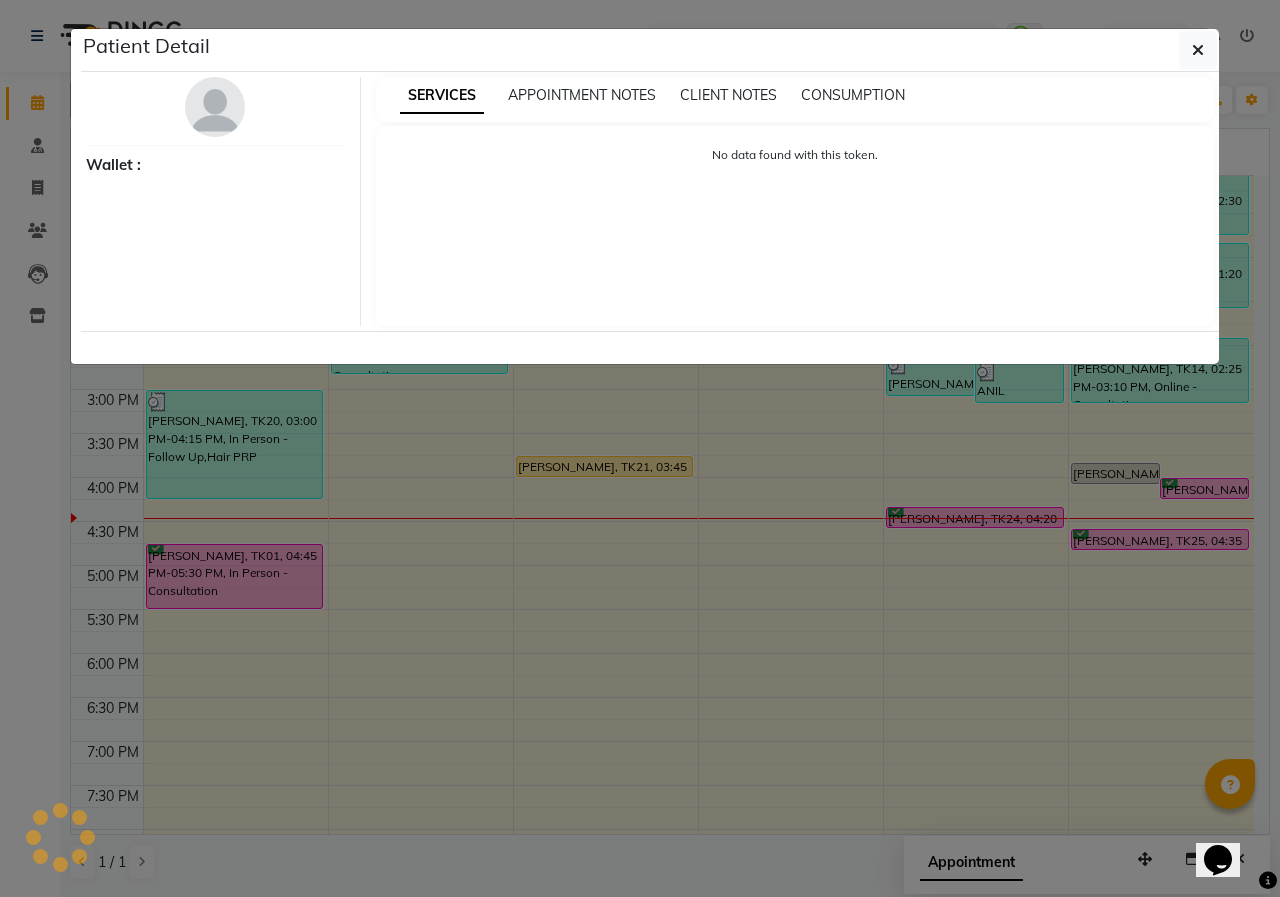 select on "3" 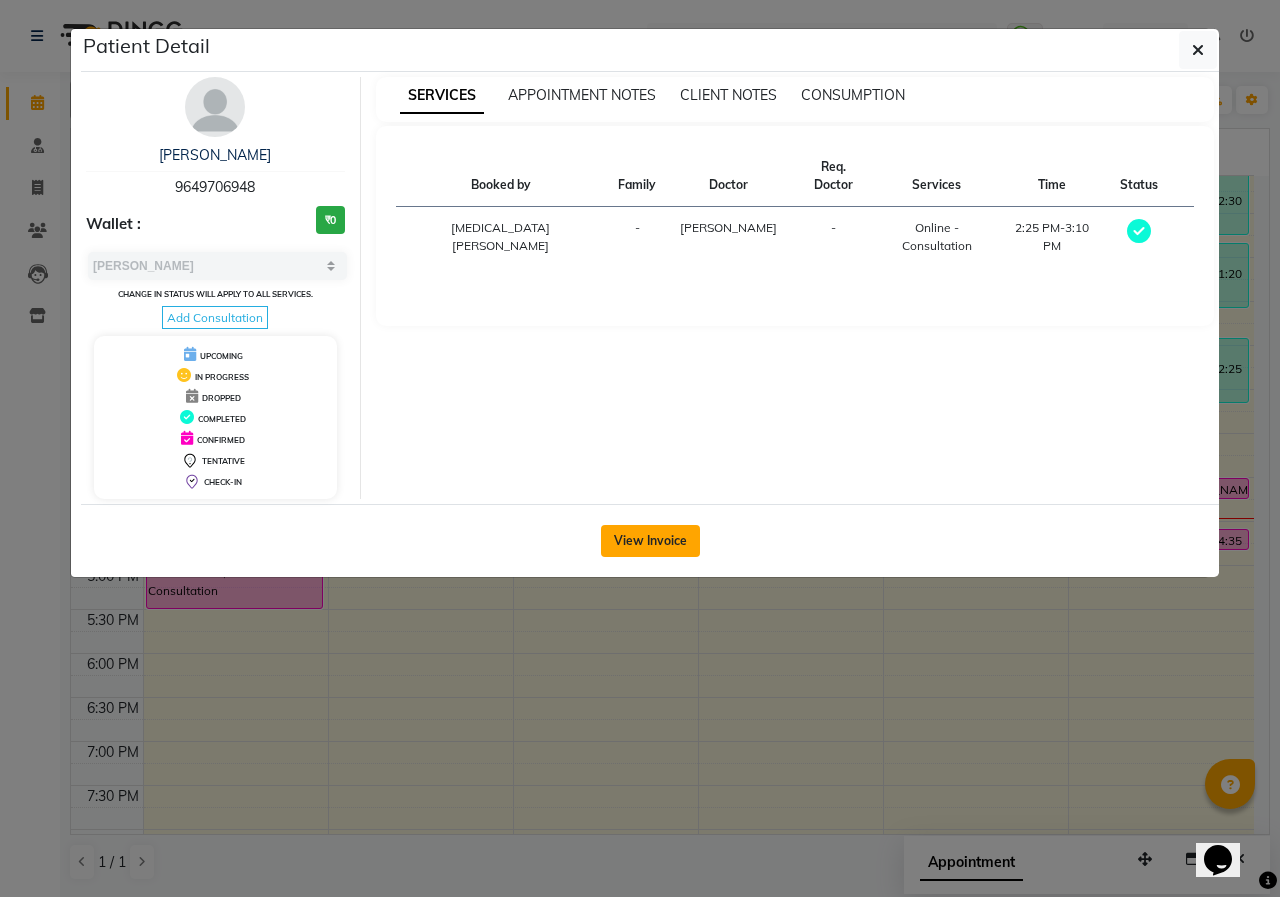 click on "View Invoice" 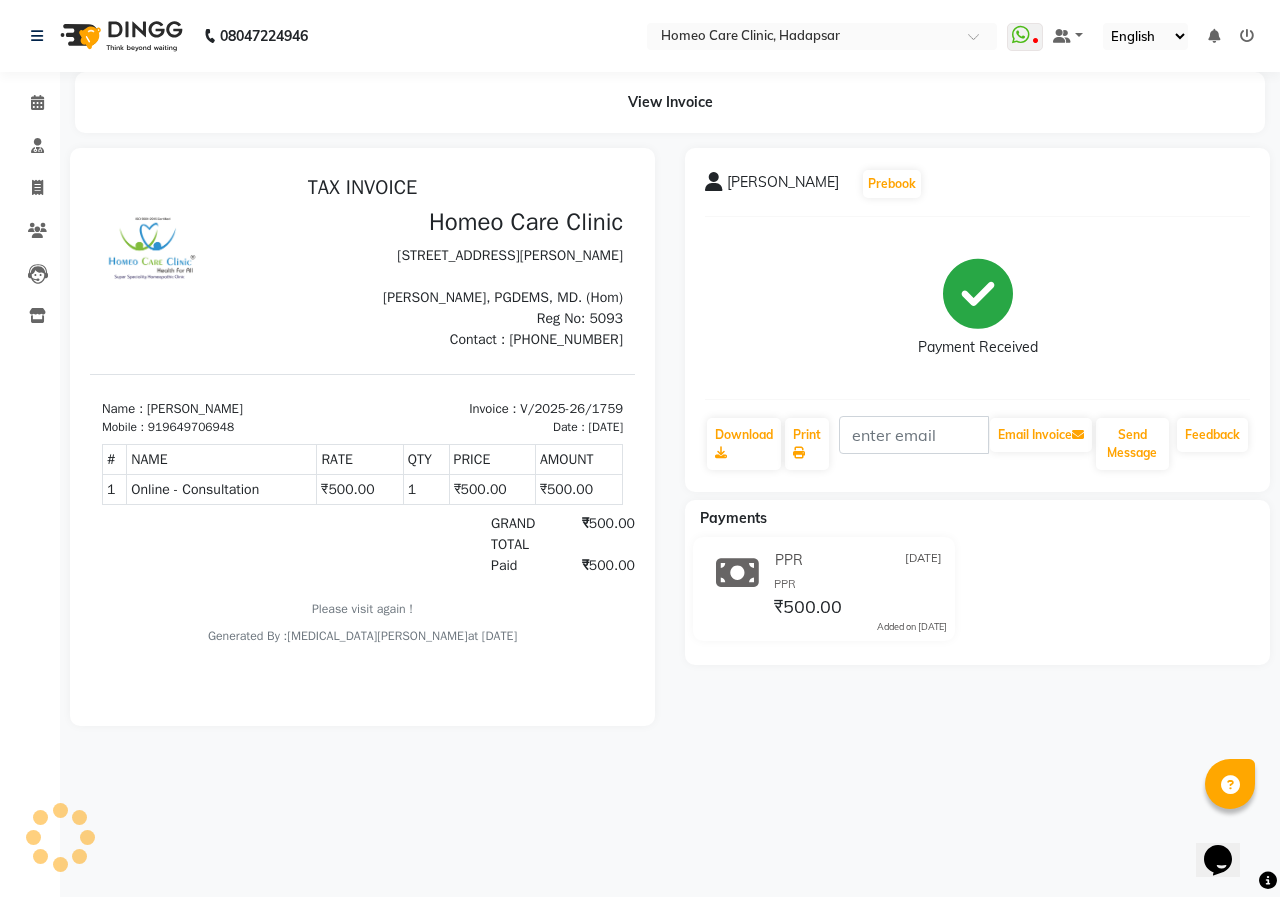 scroll, scrollTop: 0, scrollLeft: 0, axis: both 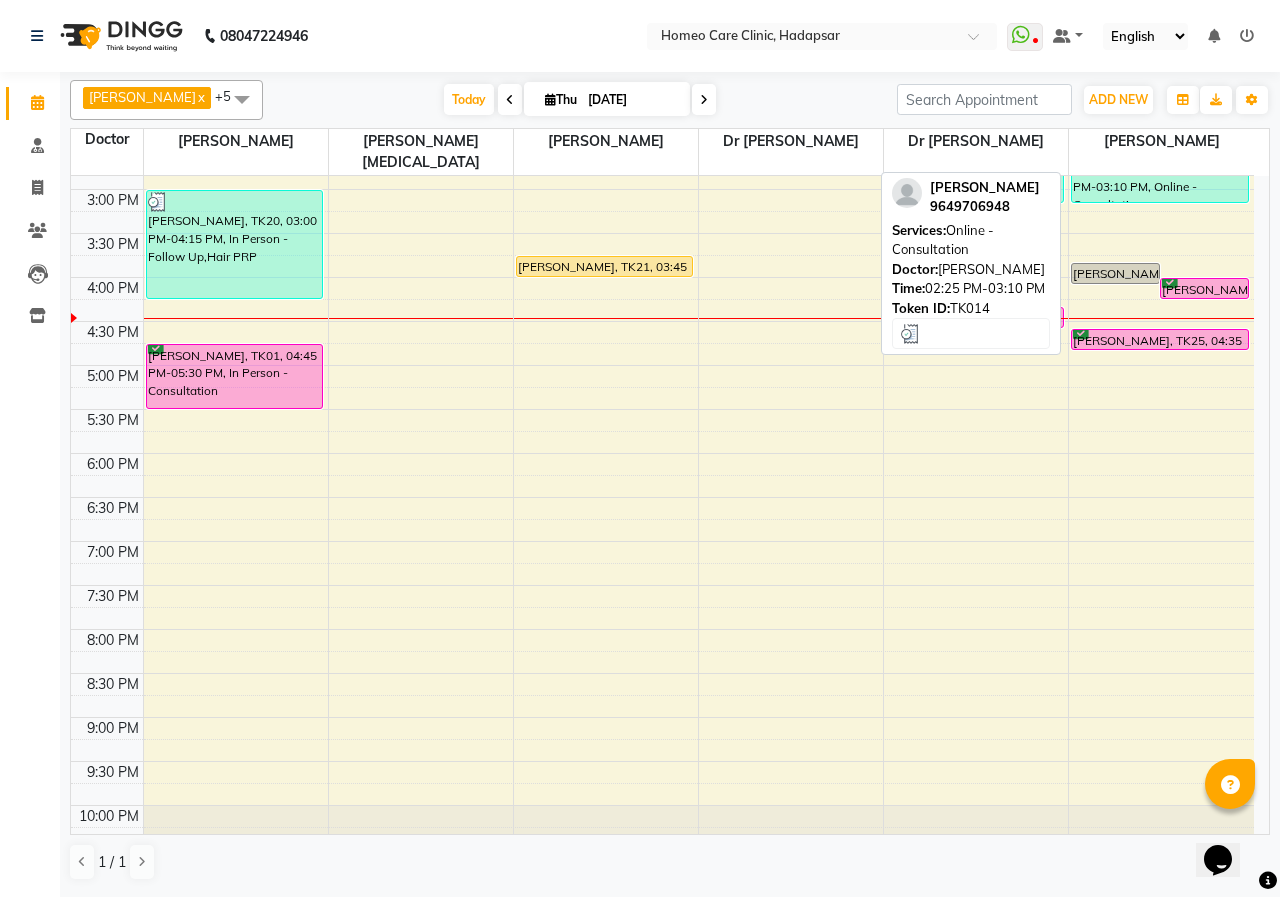 click on "[PERSON_NAME], TK14, 02:25 PM-03:10 PM, Online - Consultation" at bounding box center [1160, 170] 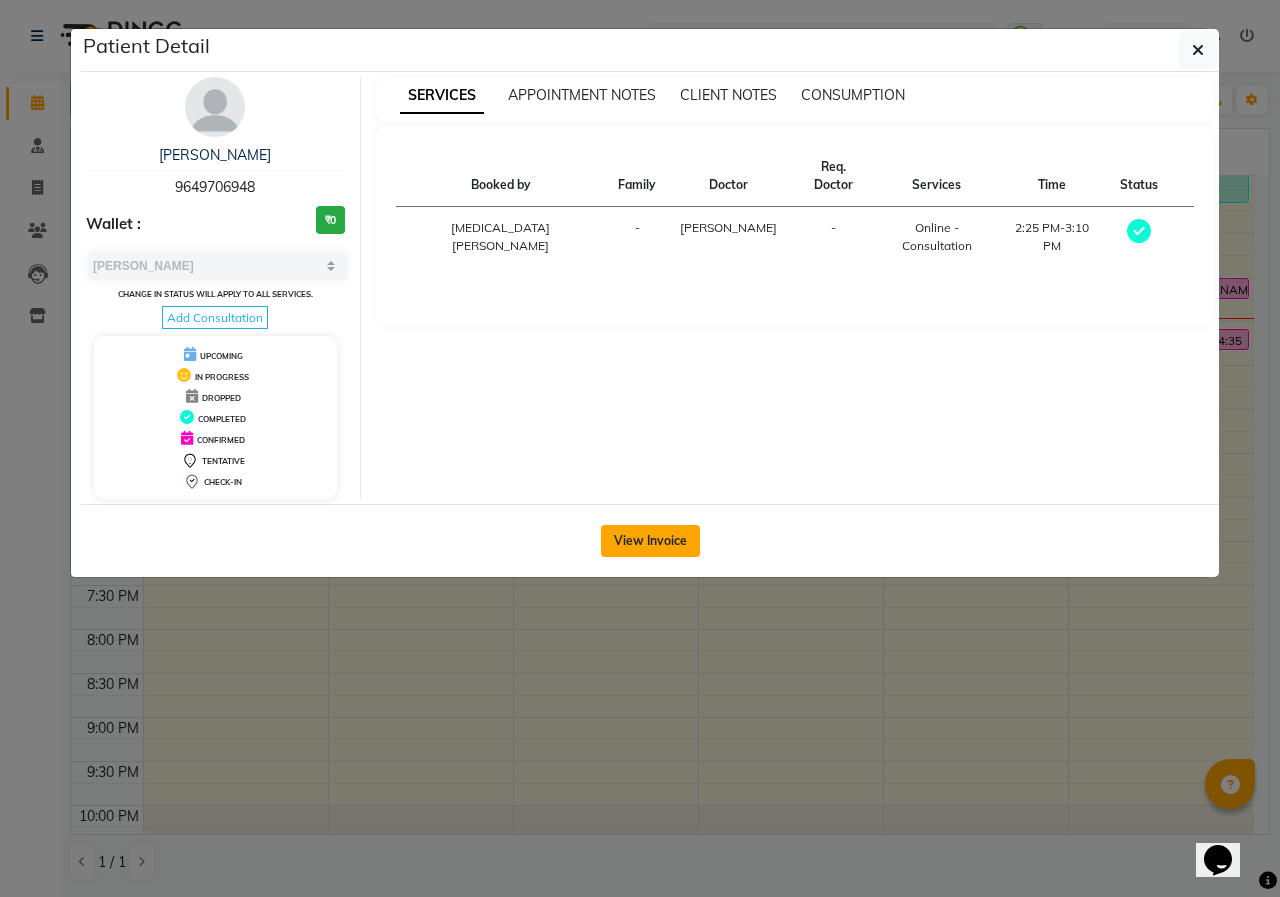 click on "View Invoice" 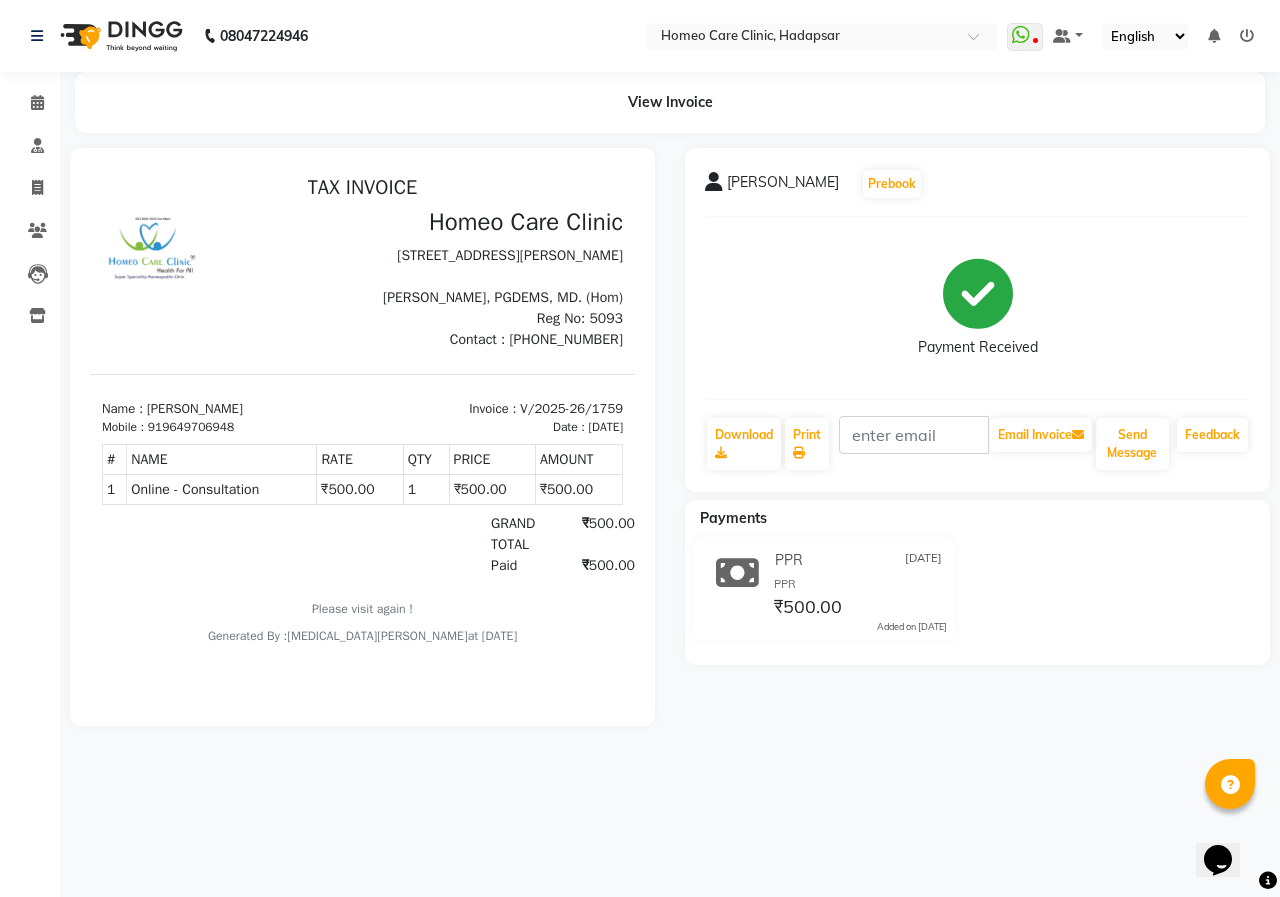 scroll, scrollTop: 16, scrollLeft: 0, axis: vertical 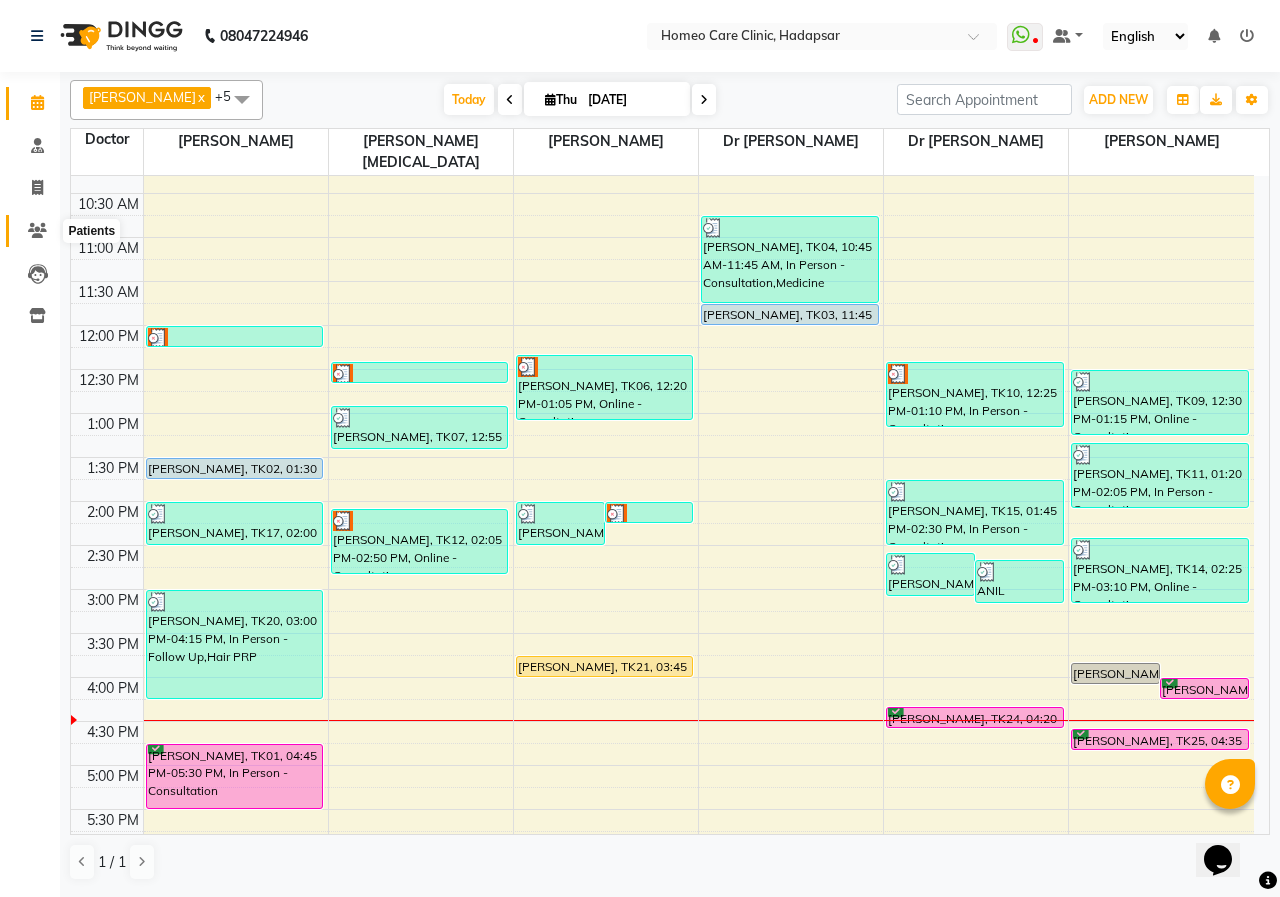 click on "Patients" 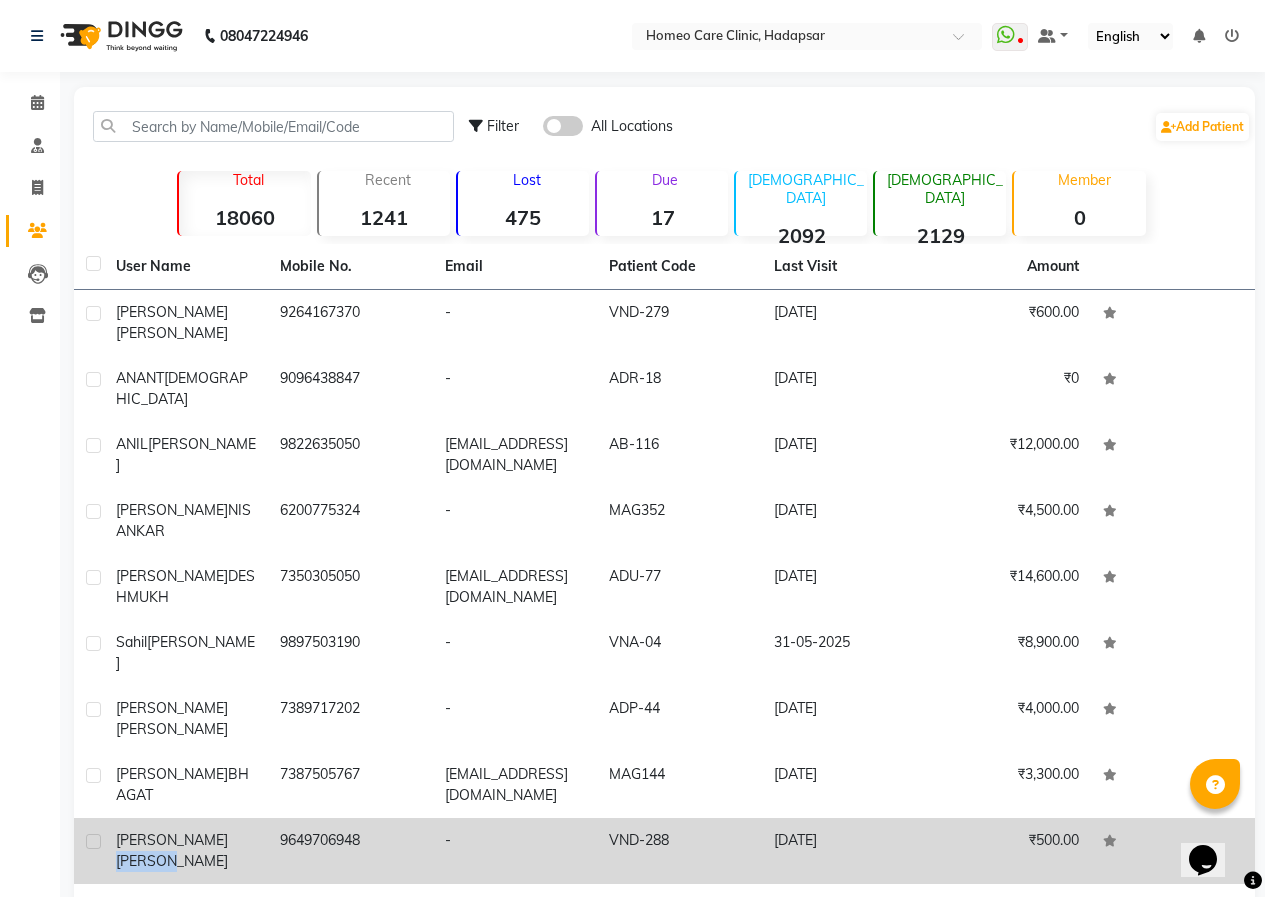 click on "[PERSON_NAME]" 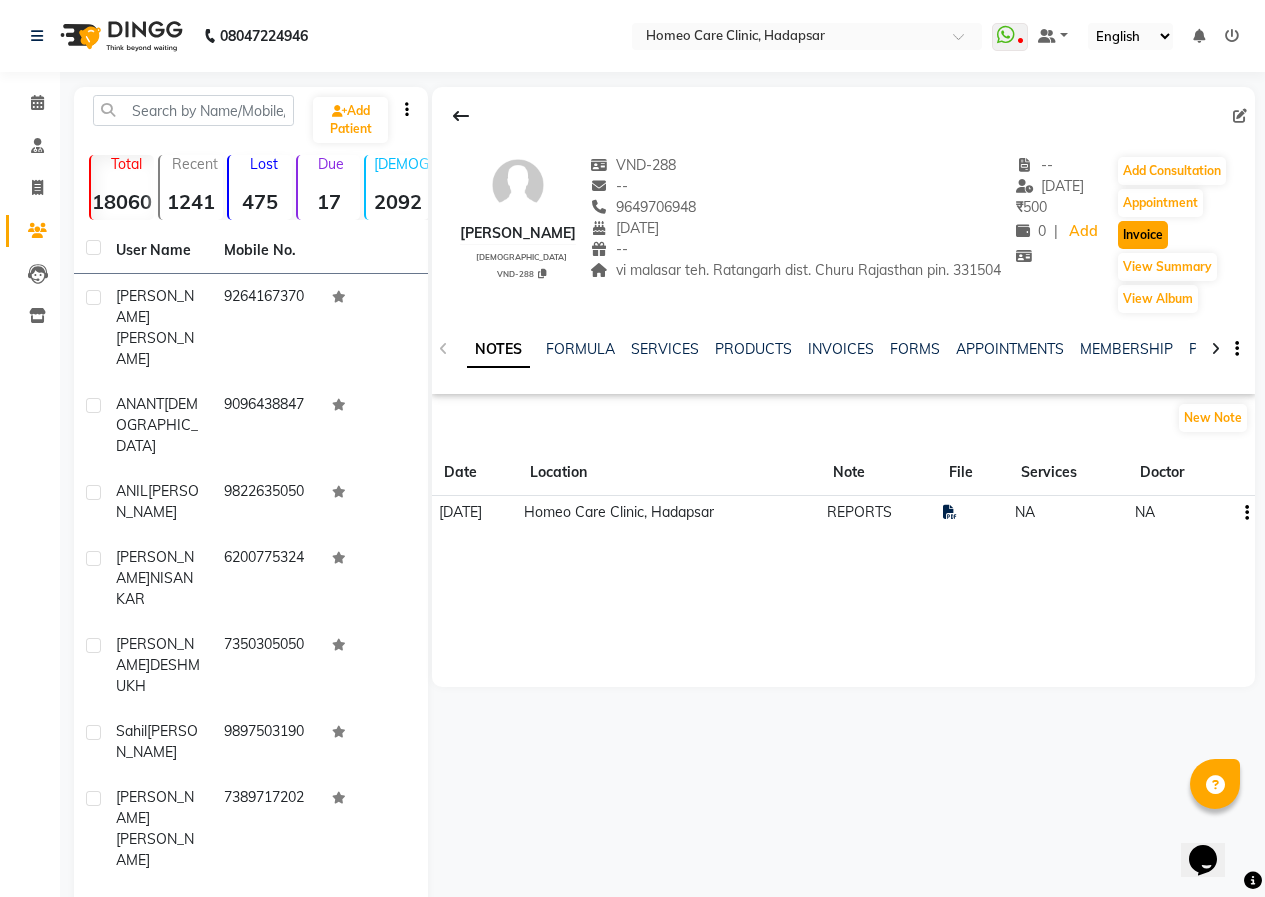 click on "Invoice" 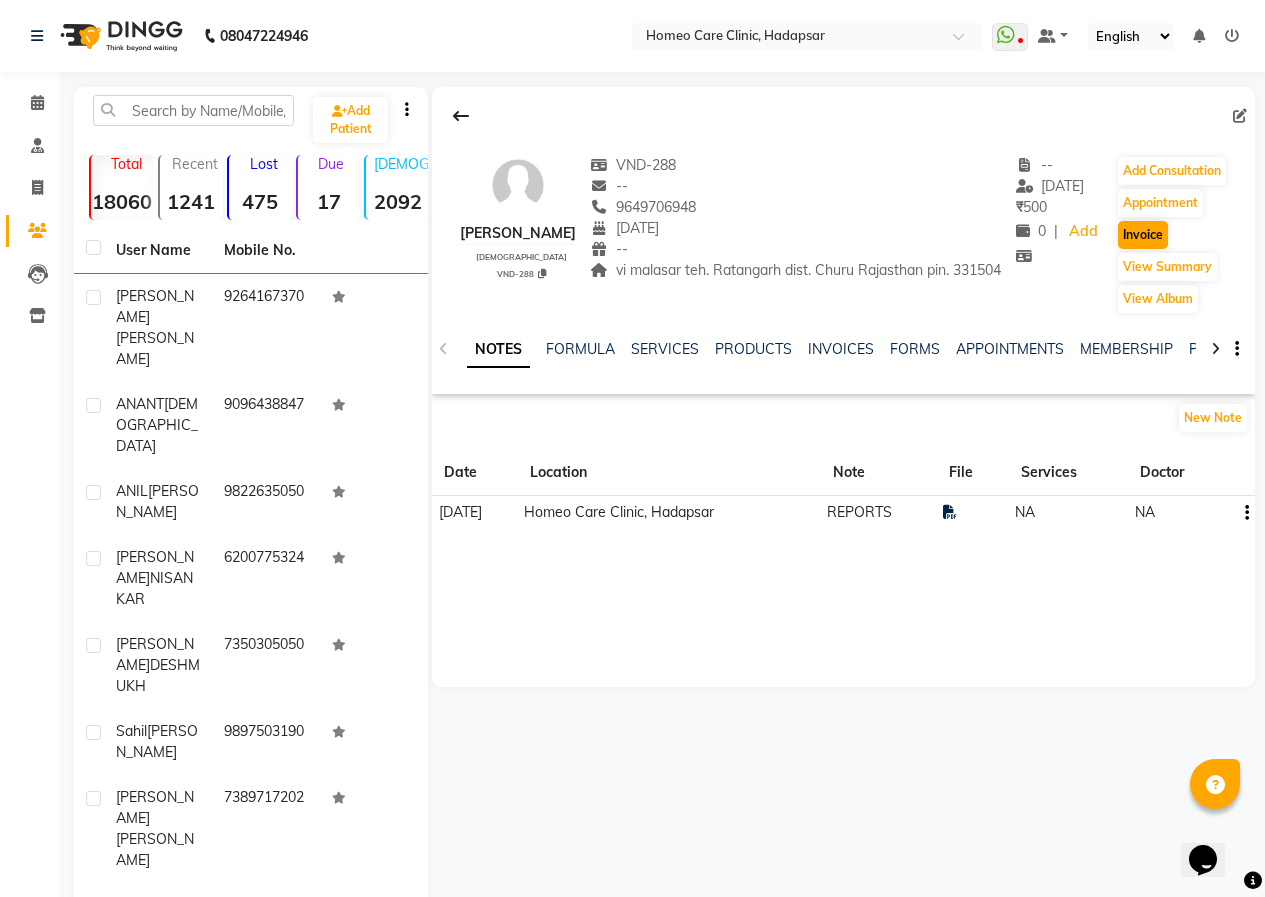 select on "service" 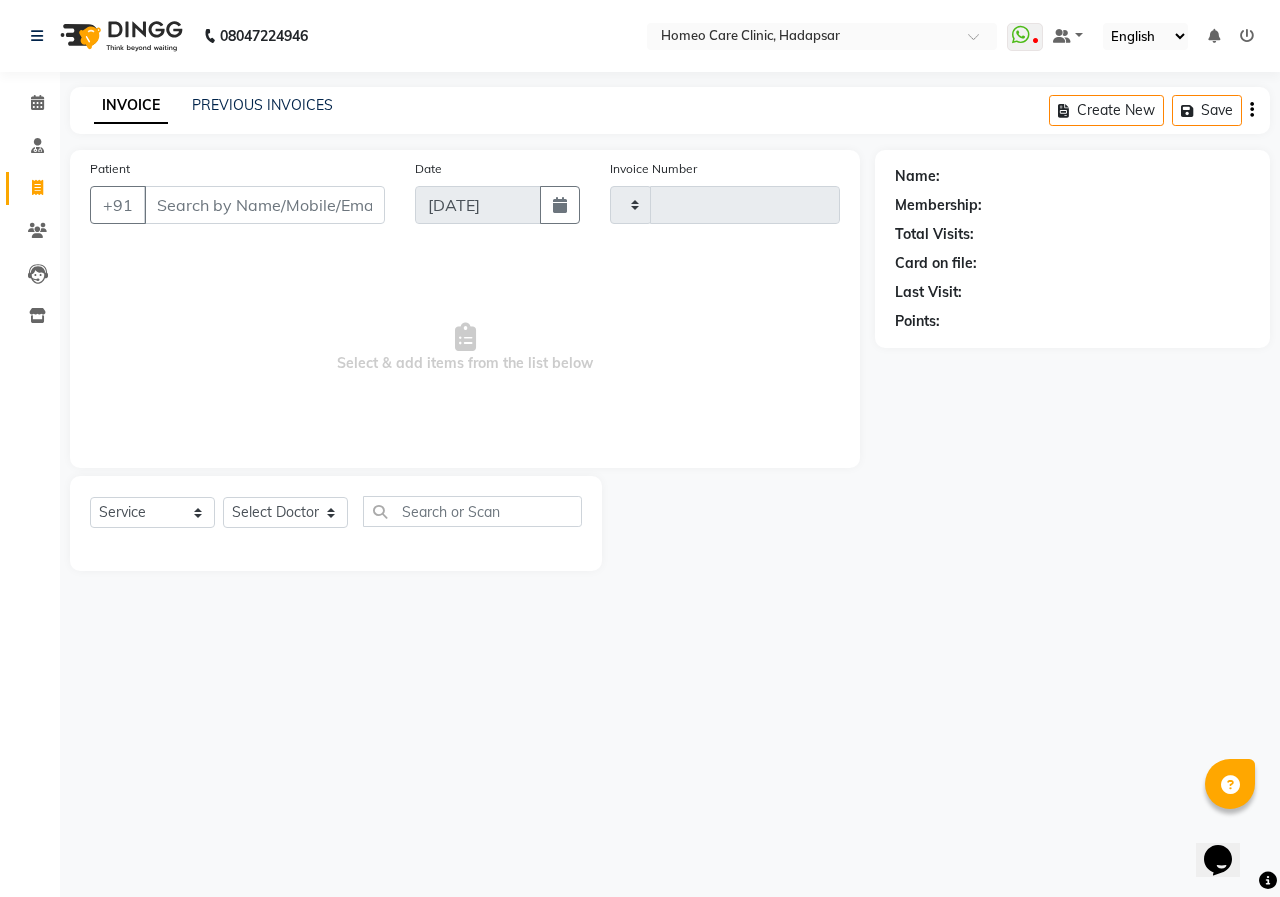 type on "1763" 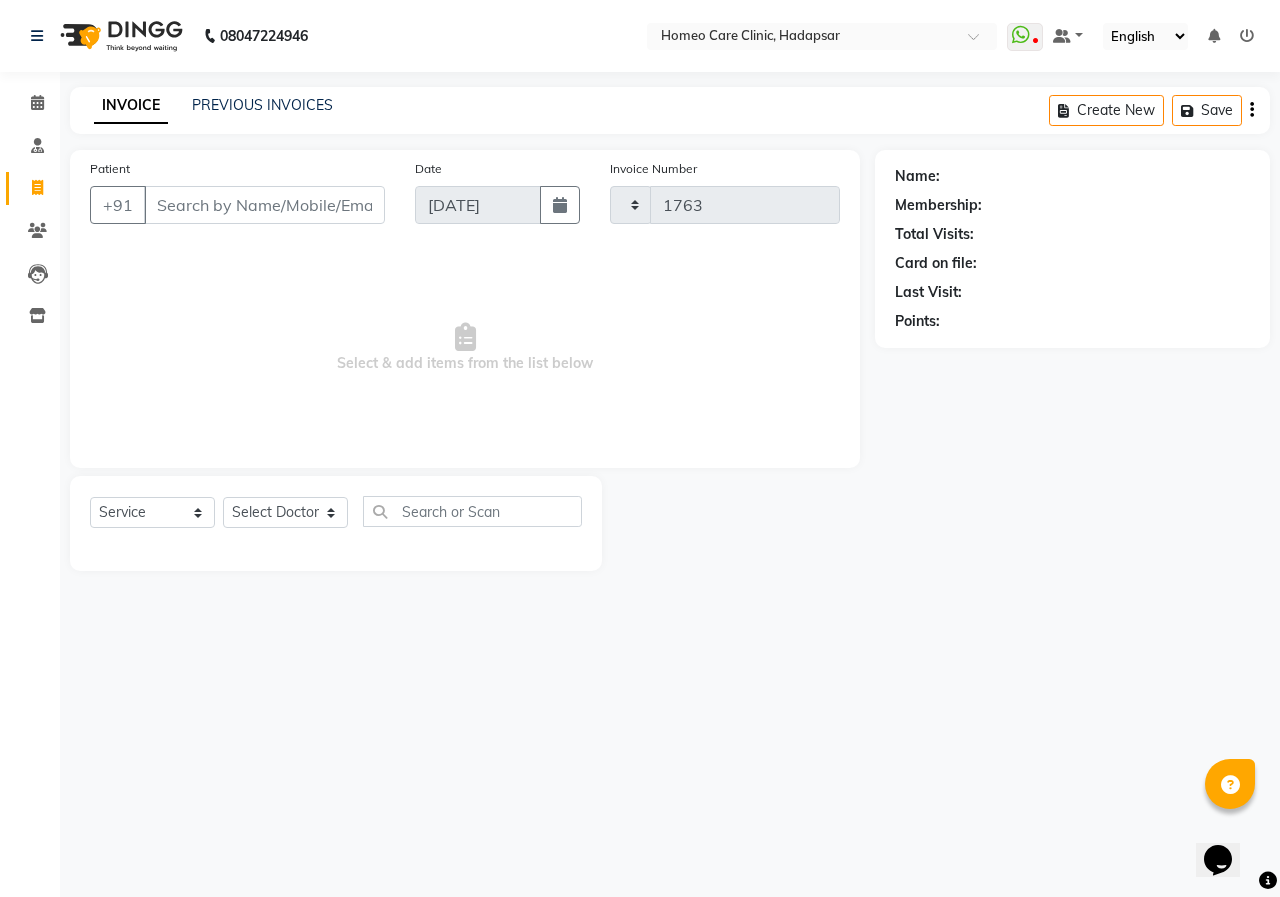 select on "7485" 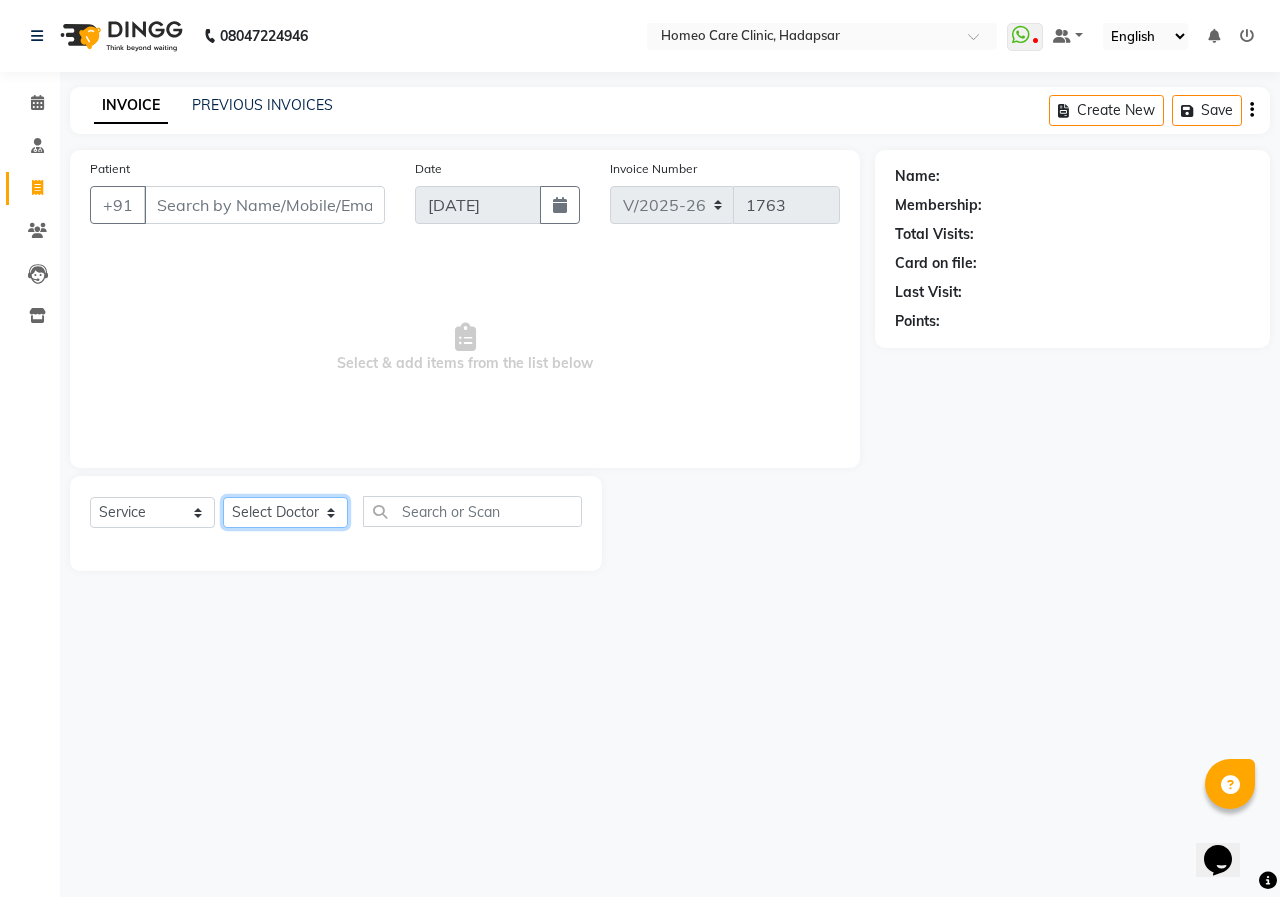 type on "9649706948" 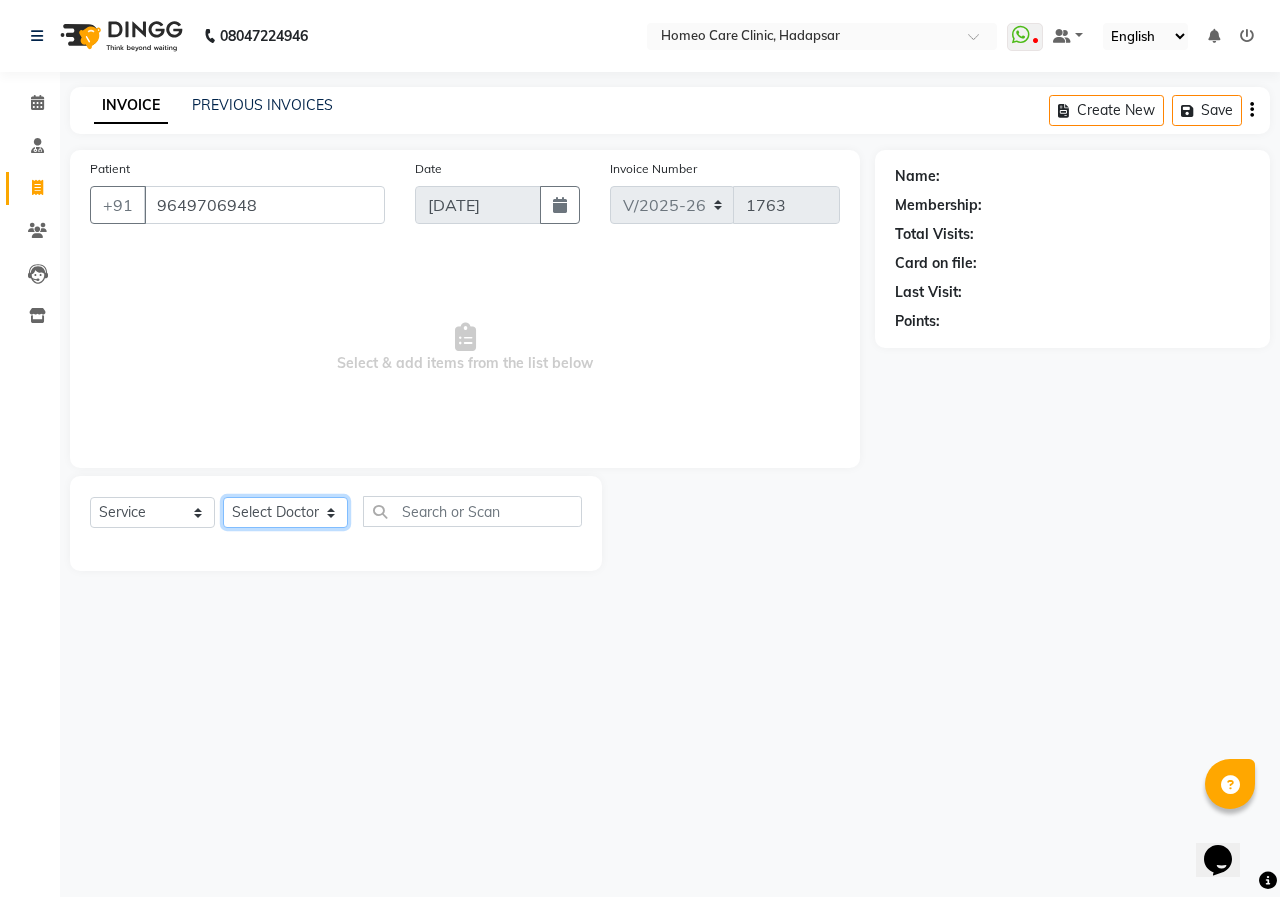 click on "Select Doctor" 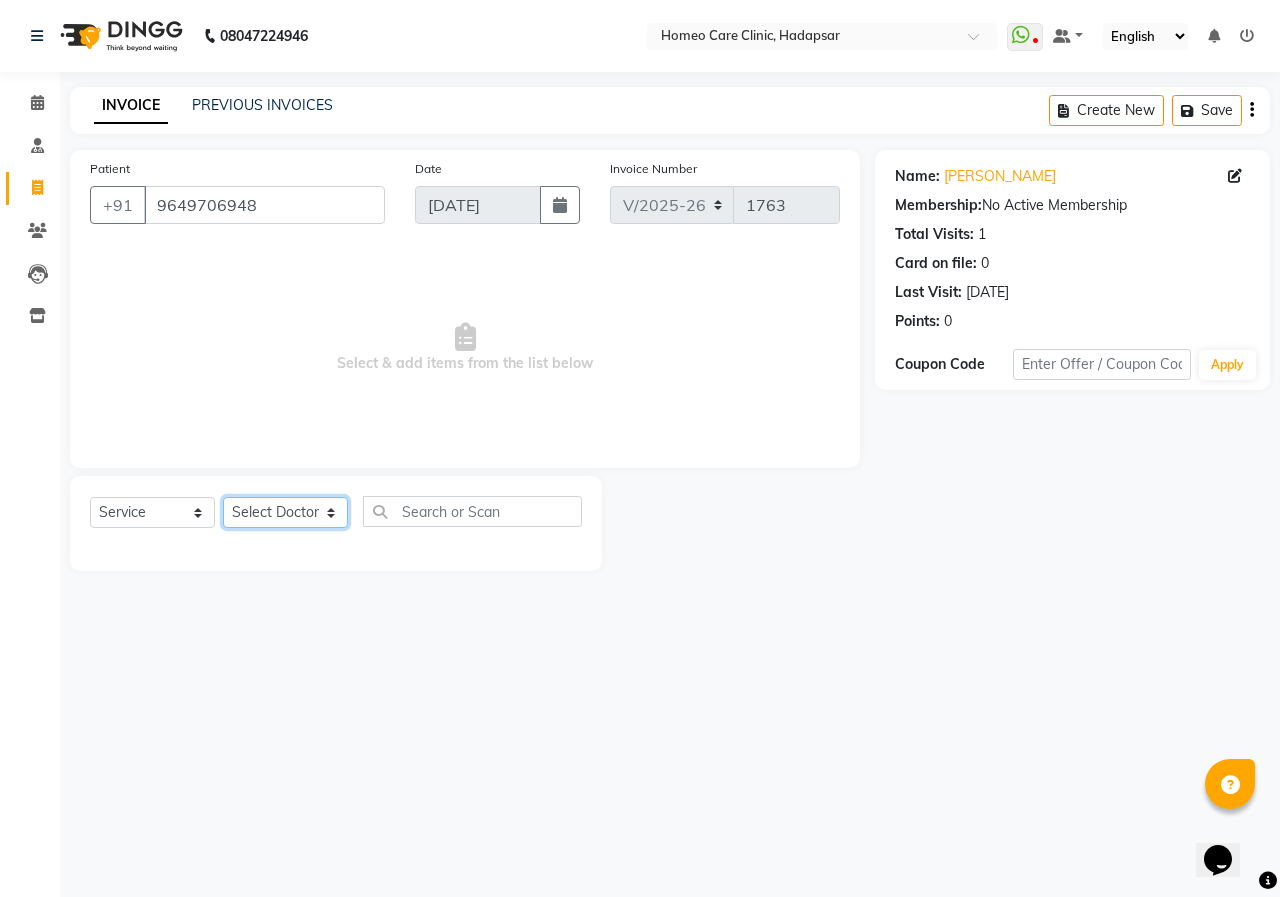 select on "70882" 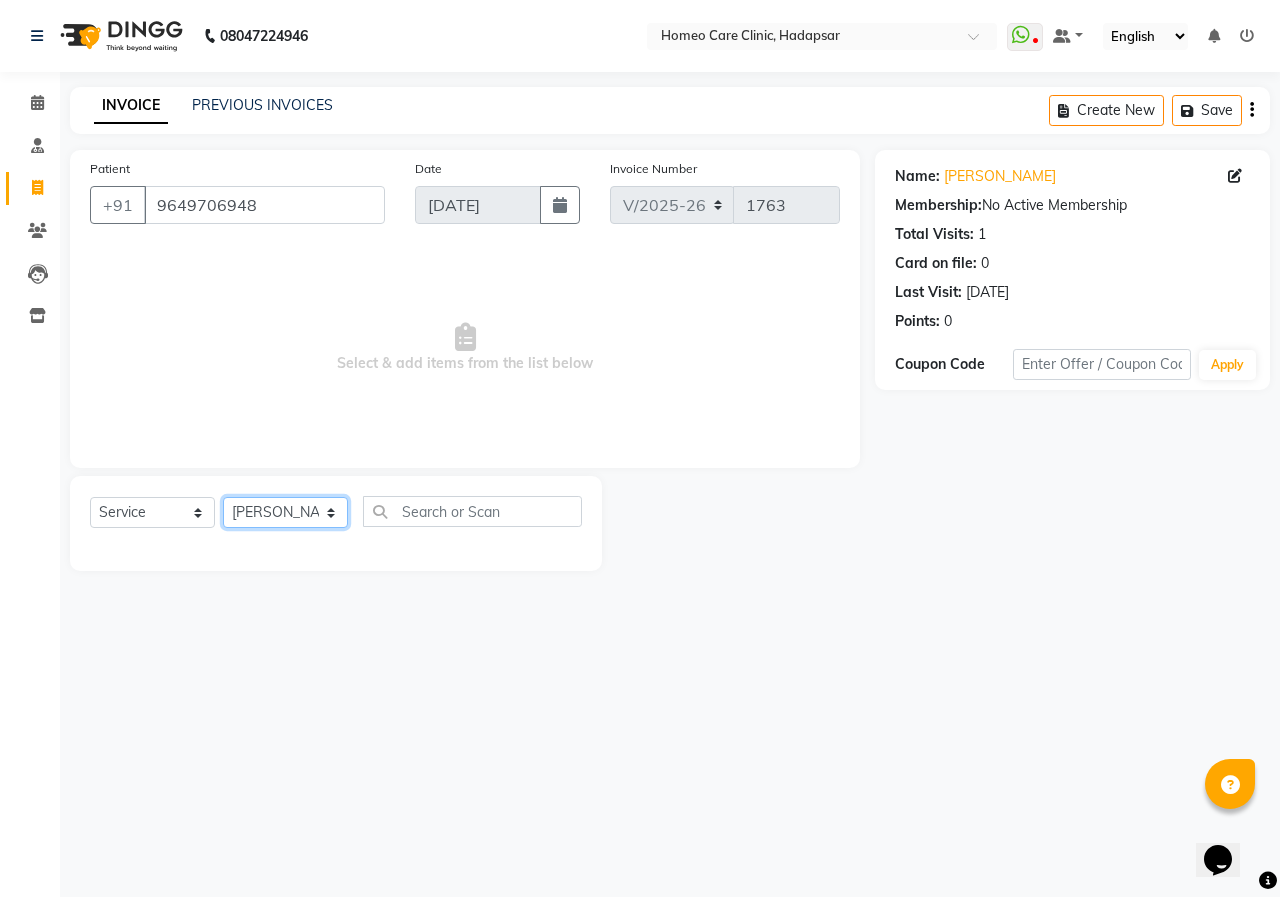click on "Select Doctor Dingg Support [PERSON_NAME] [PERSON_NAME]  [PERSON_NAME] [PERSON_NAME] [PERSON_NAME][MEDICAL_DATA] [PERSON_NAME] Dr [PERSON_NAME] Dr [PERSON_NAME] [PERSON_NAME] [PERSON_NAME] [MEDICAL_DATA][PERSON_NAME] [PERSON_NAME]" 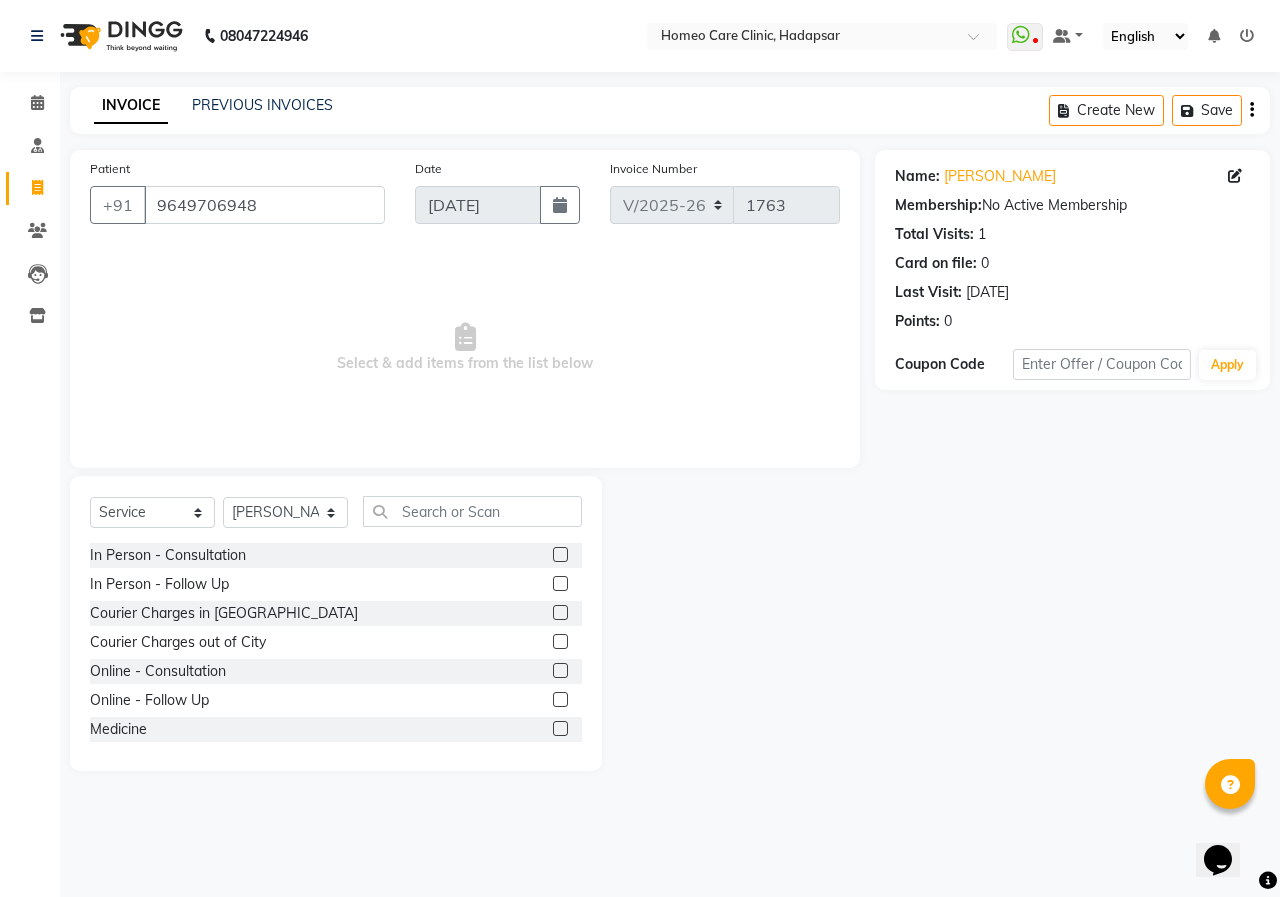 click 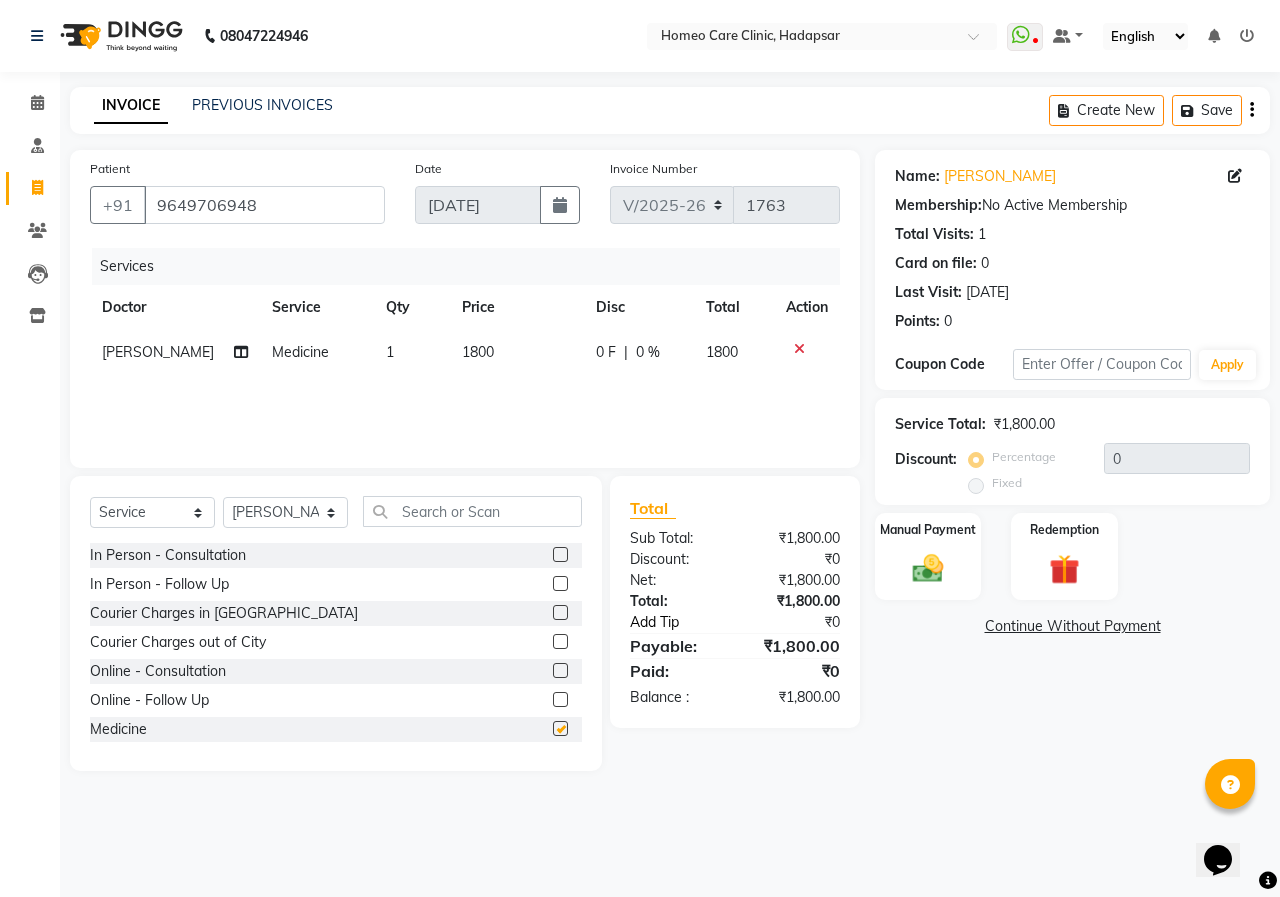 checkbox on "false" 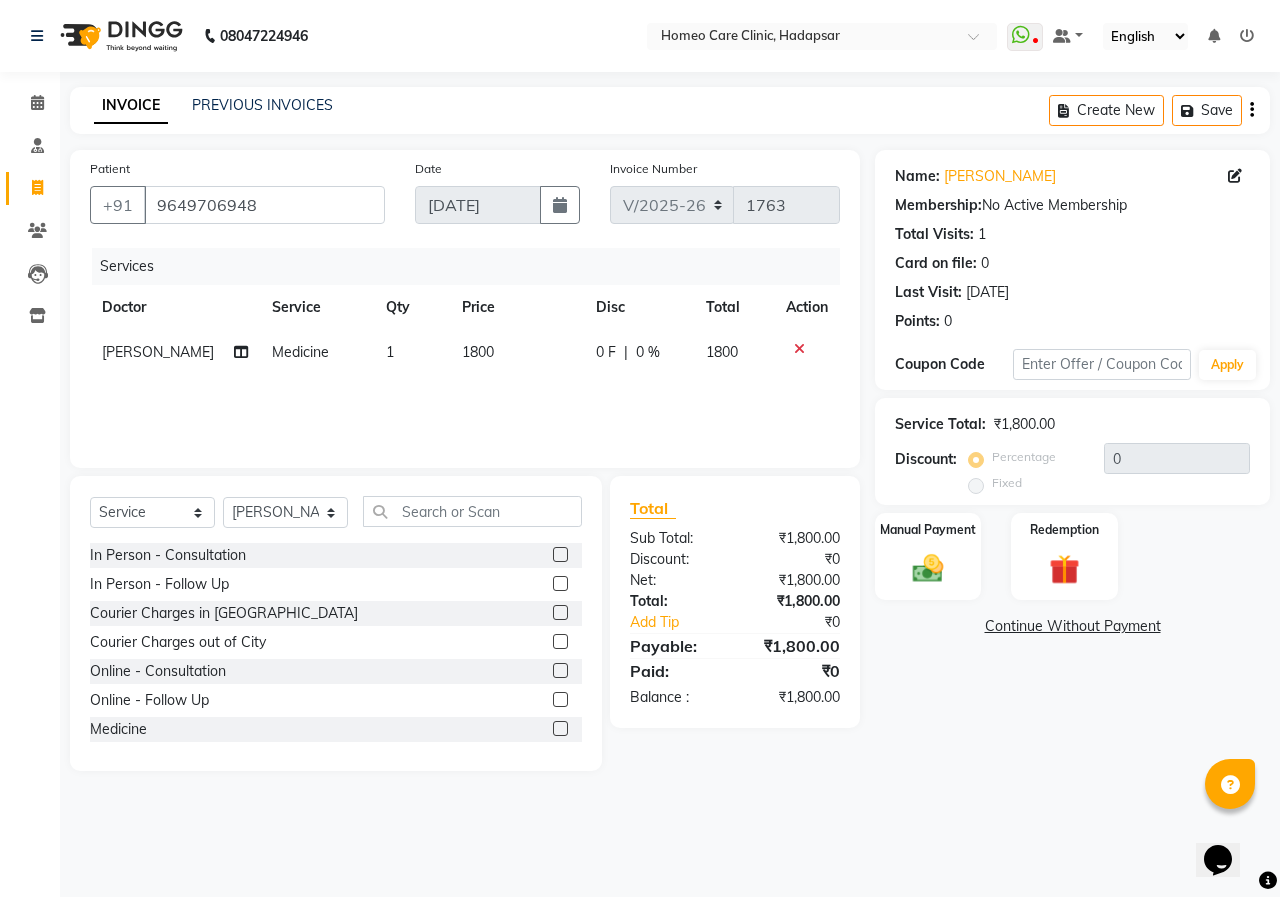 click 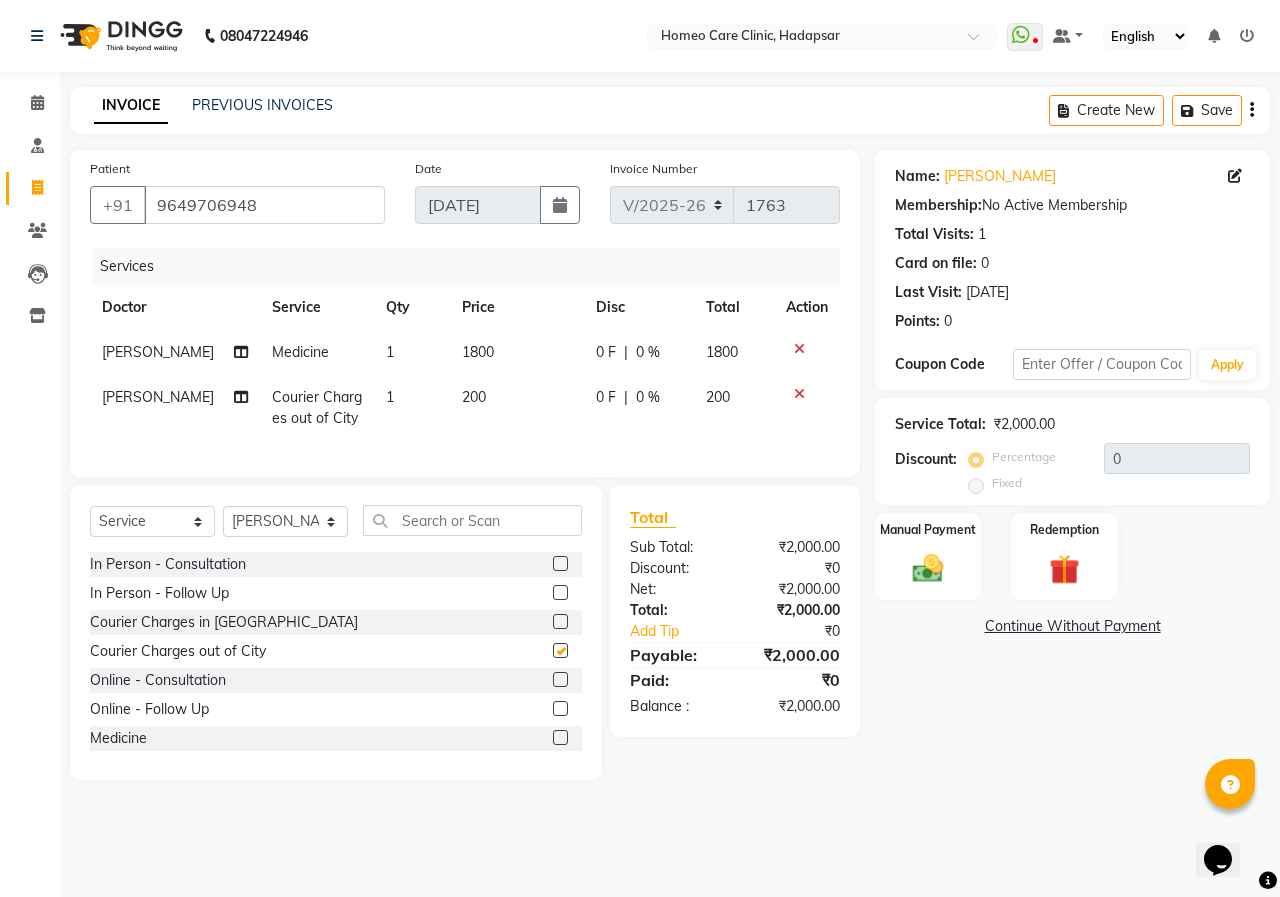 checkbox on "false" 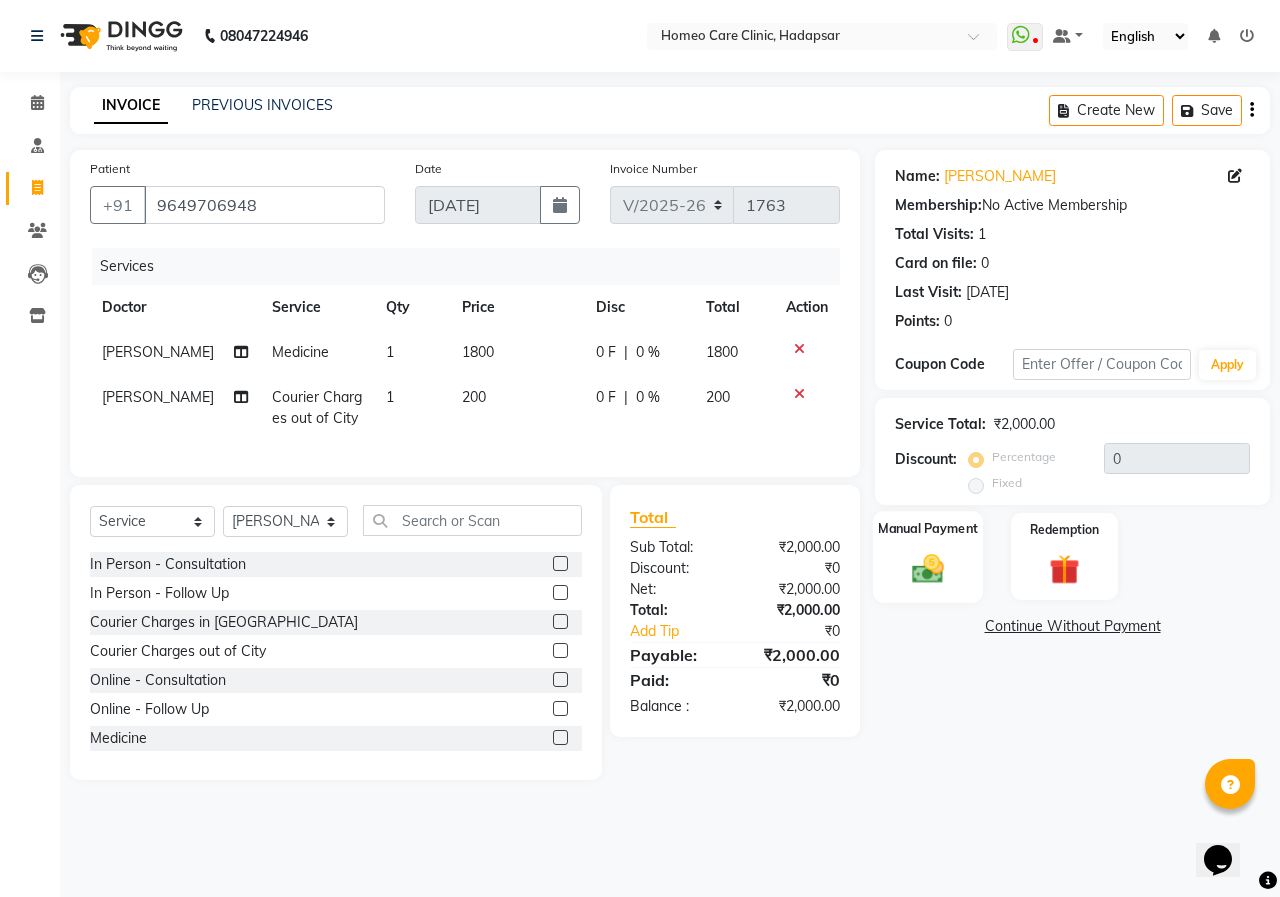 click 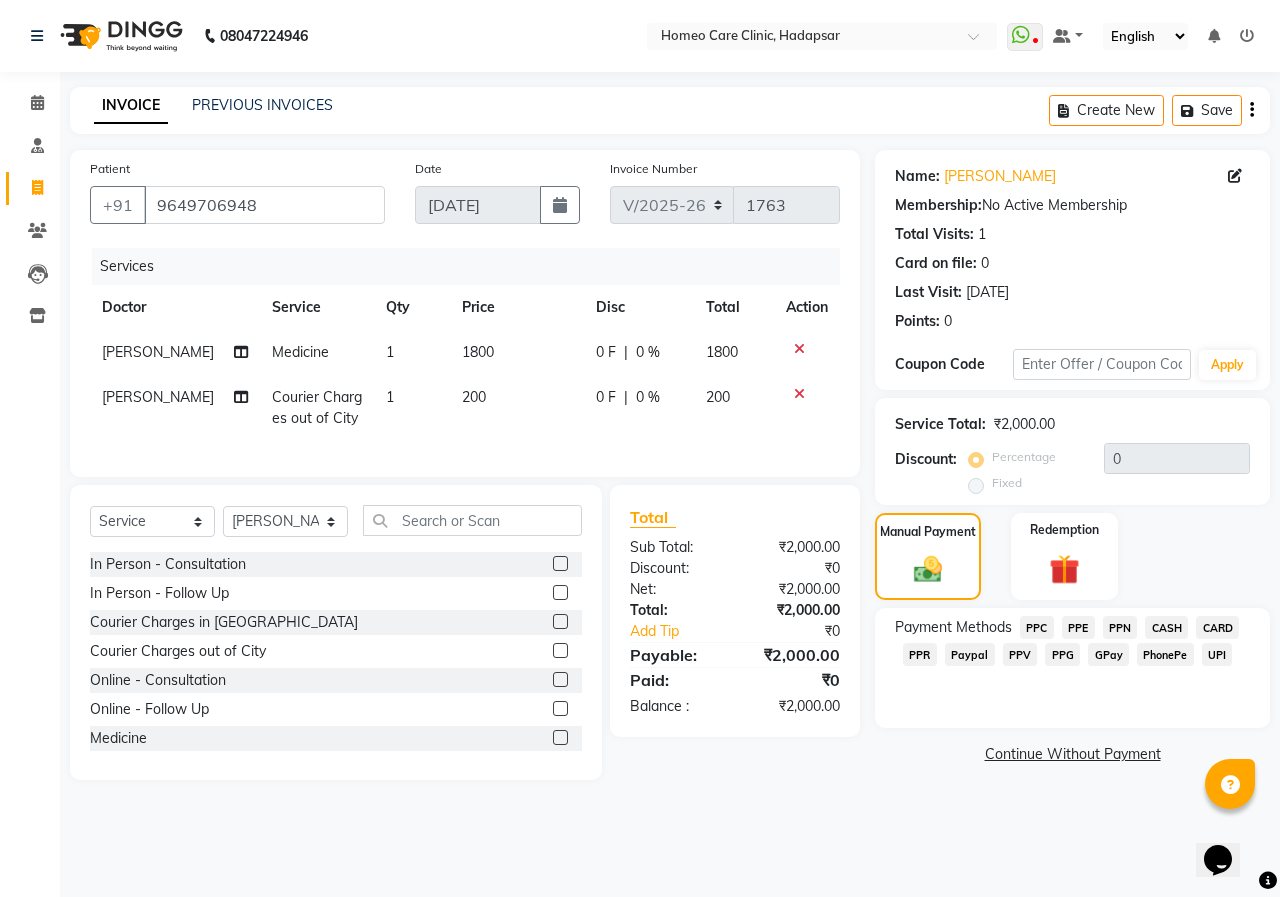 click on "PPR" 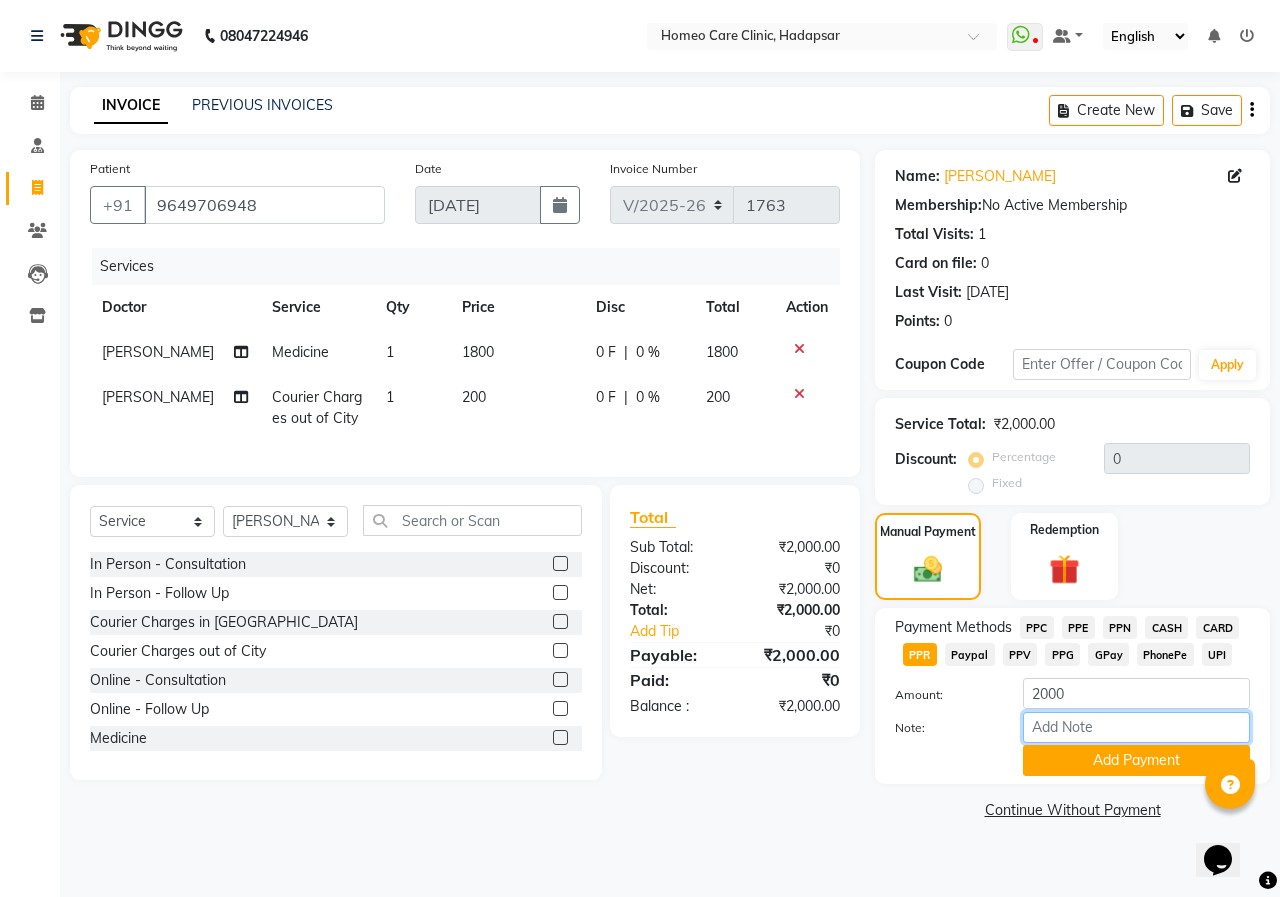 click on "Note:" at bounding box center [1136, 727] 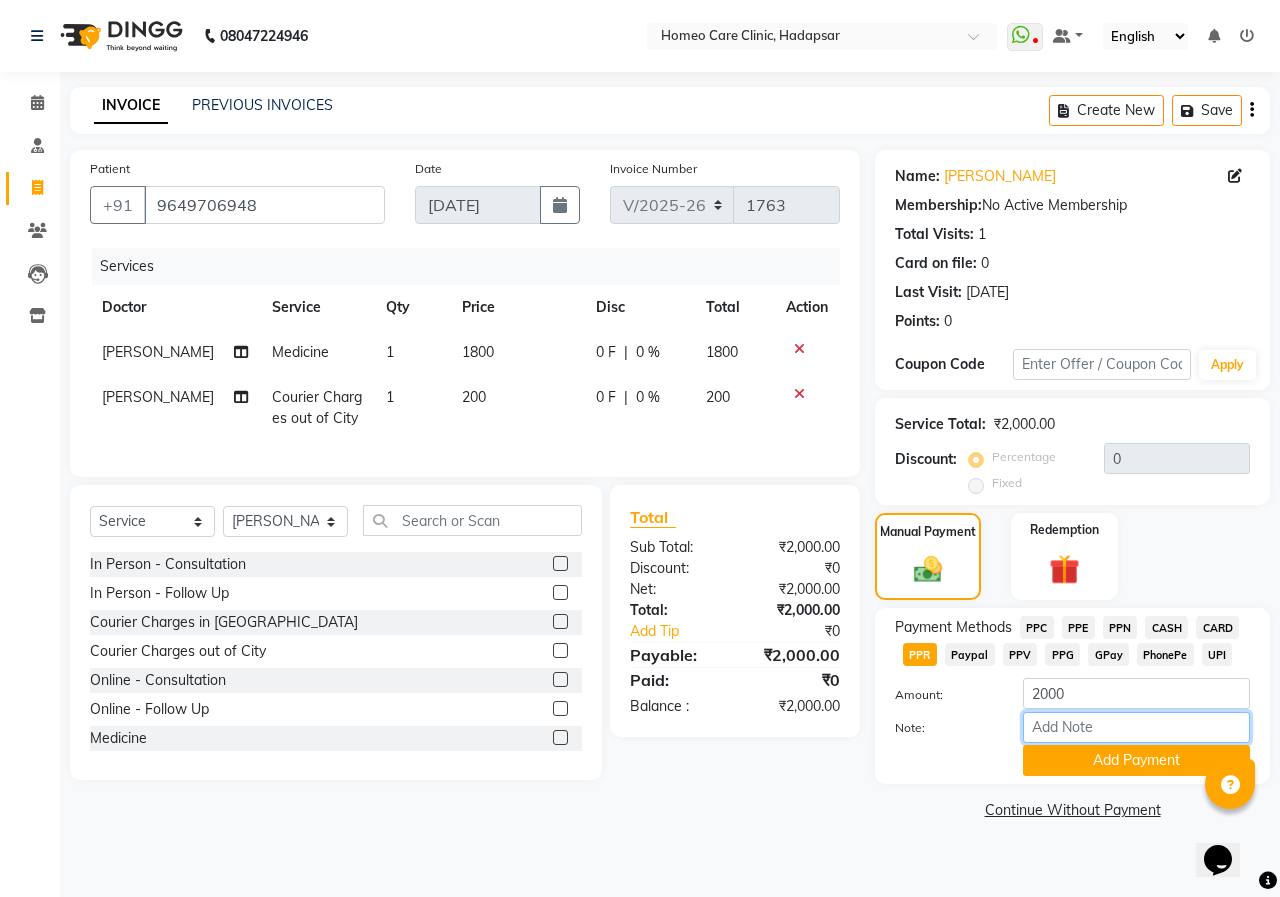 type on "PPR" 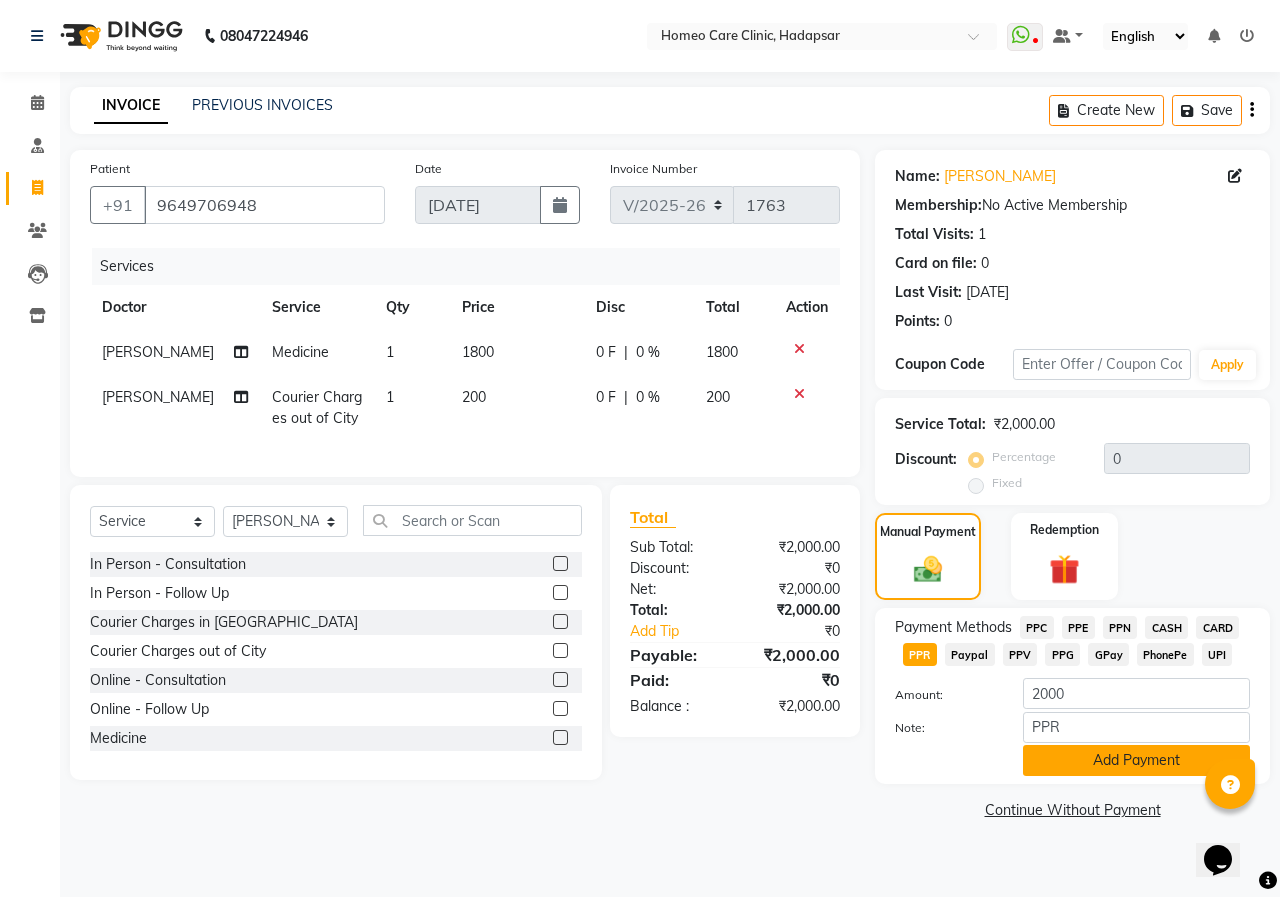 click on "Add Payment" 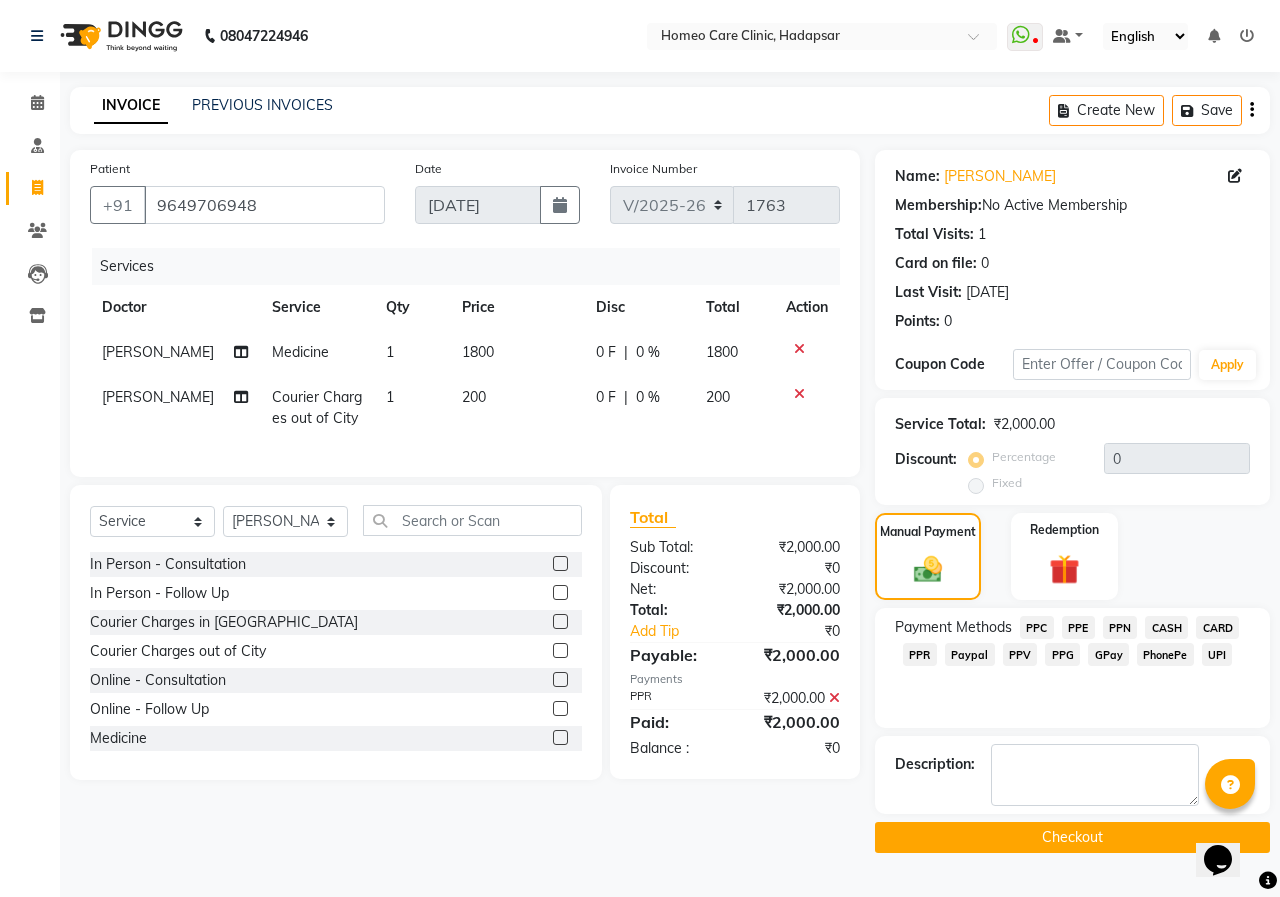 click on "Checkout" 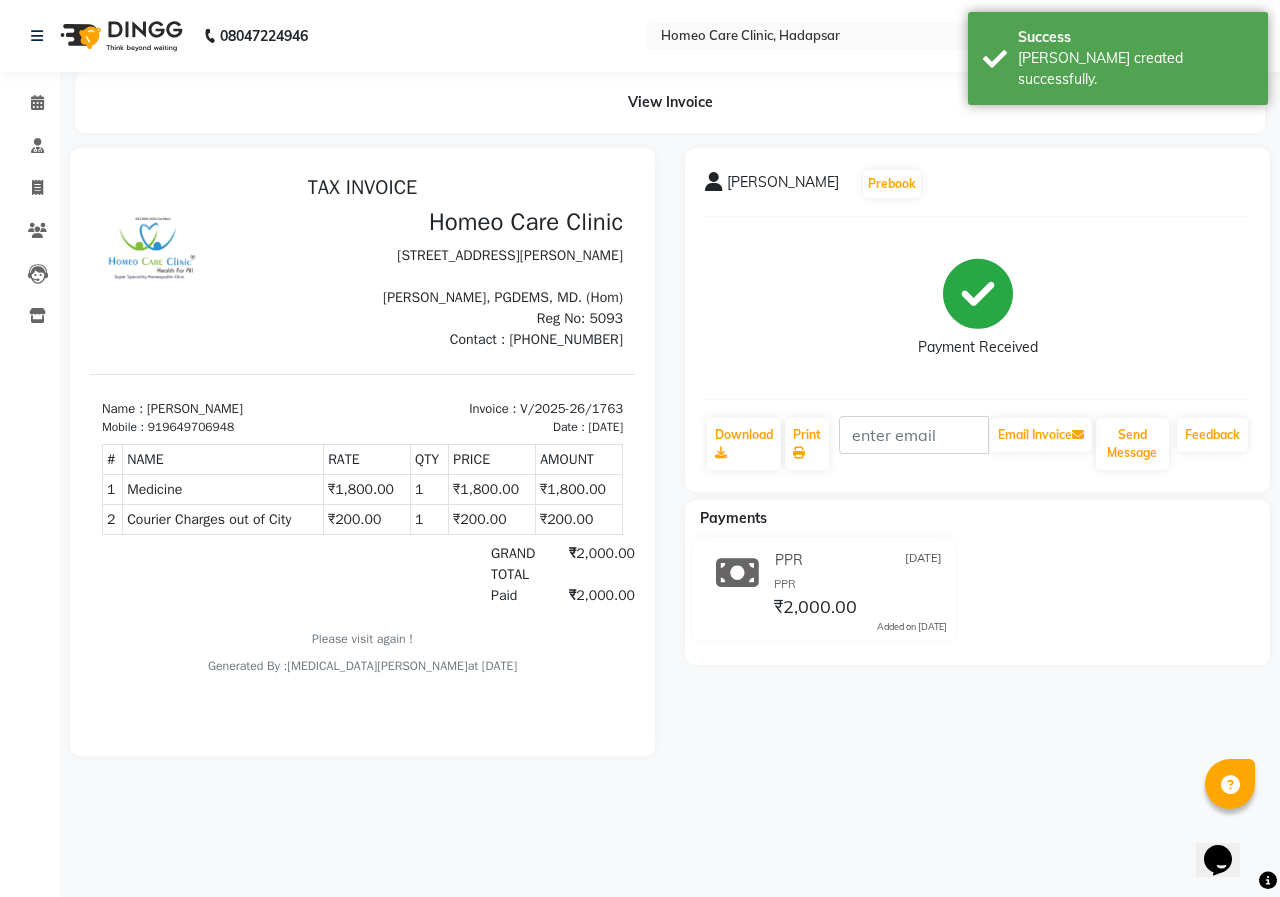 scroll, scrollTop: 0, scrollLeft: 0, axis: both 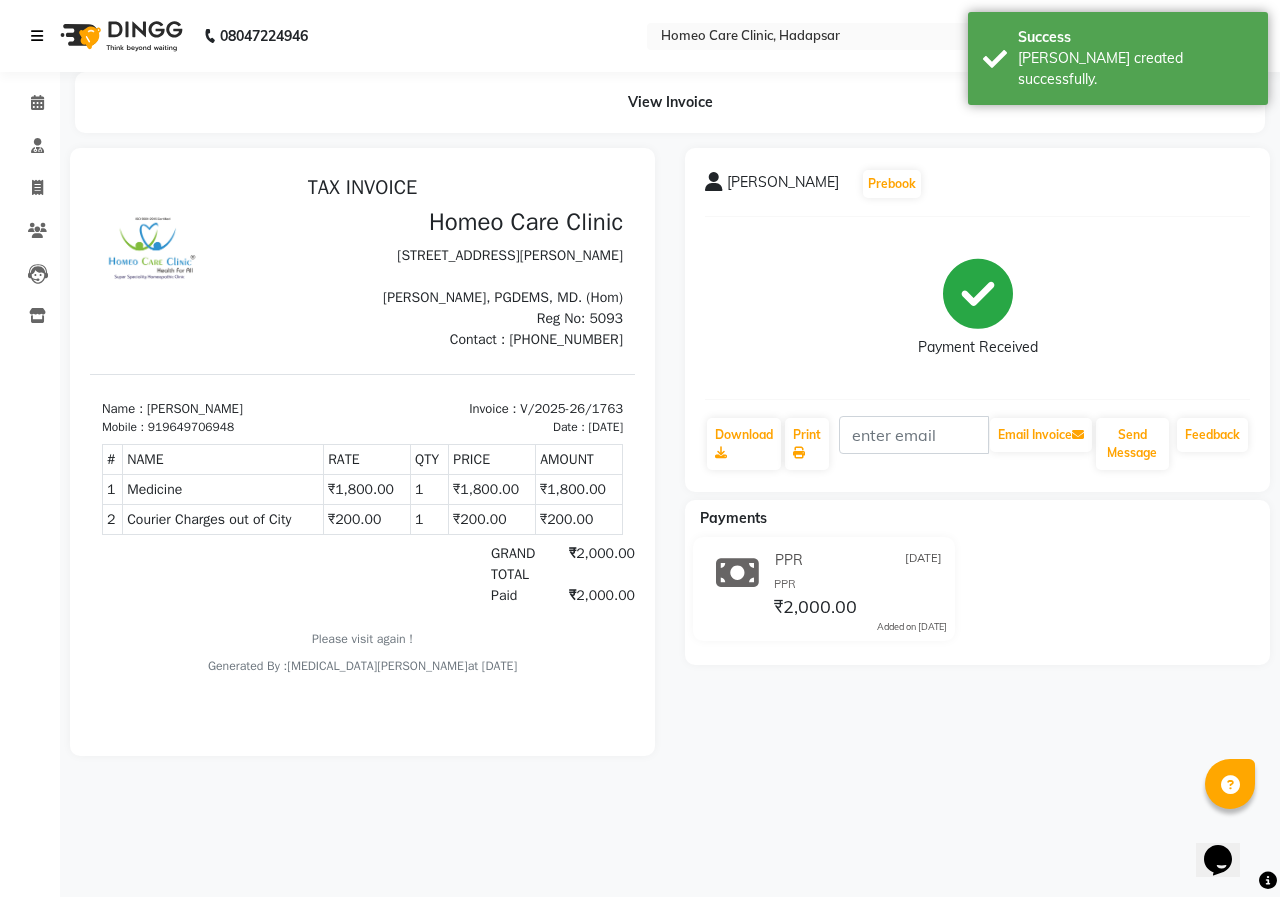 select on "7485" 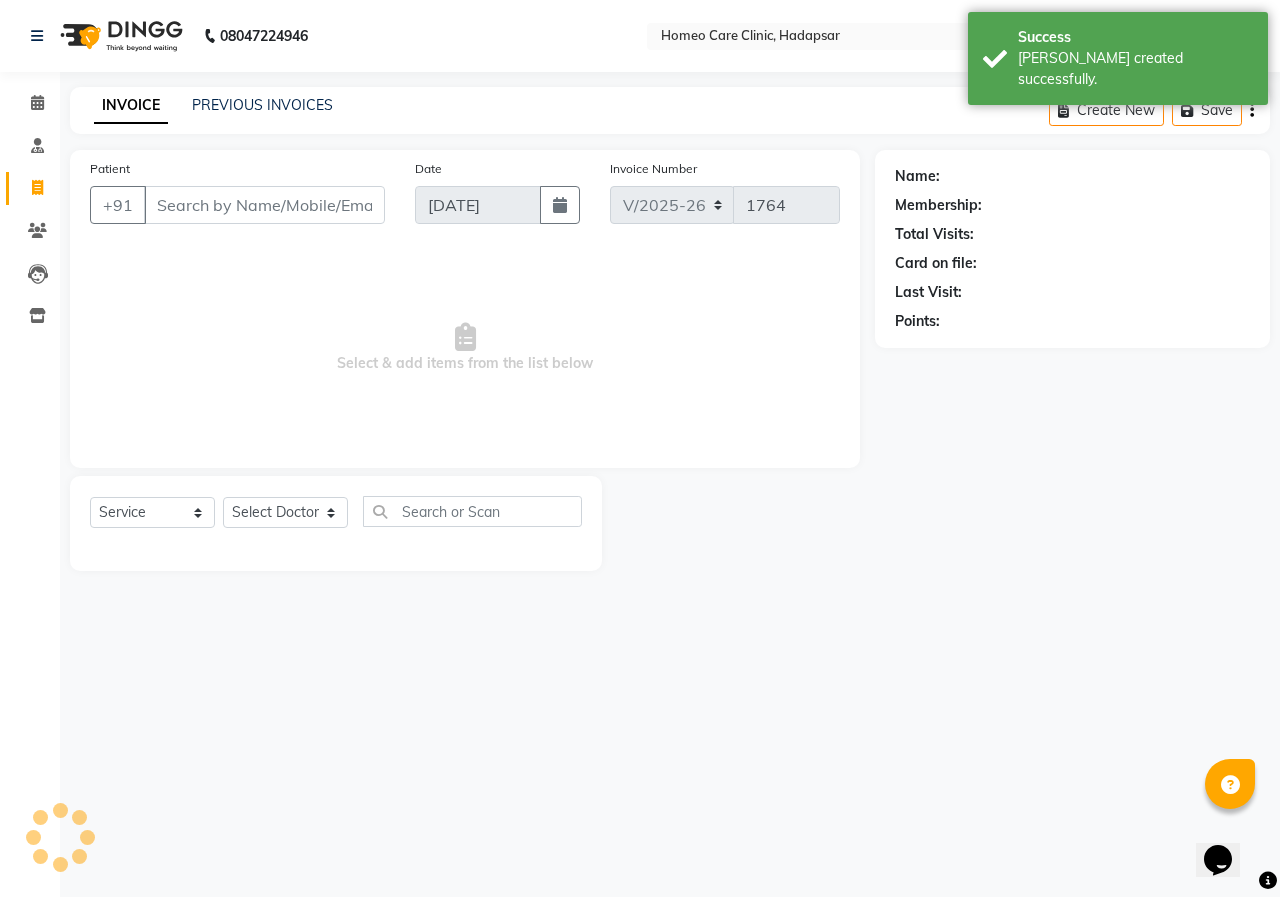 type on "9649706948" 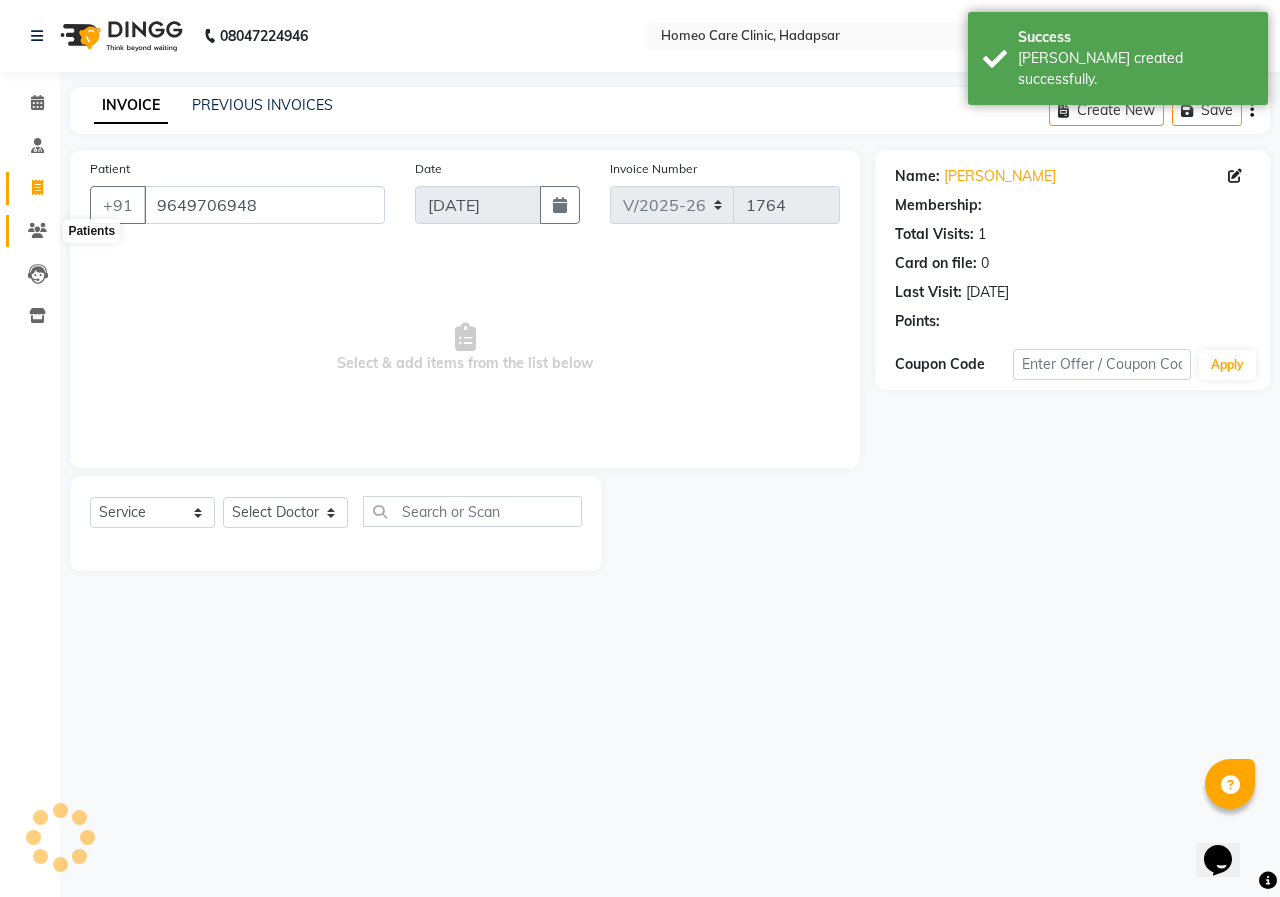 click 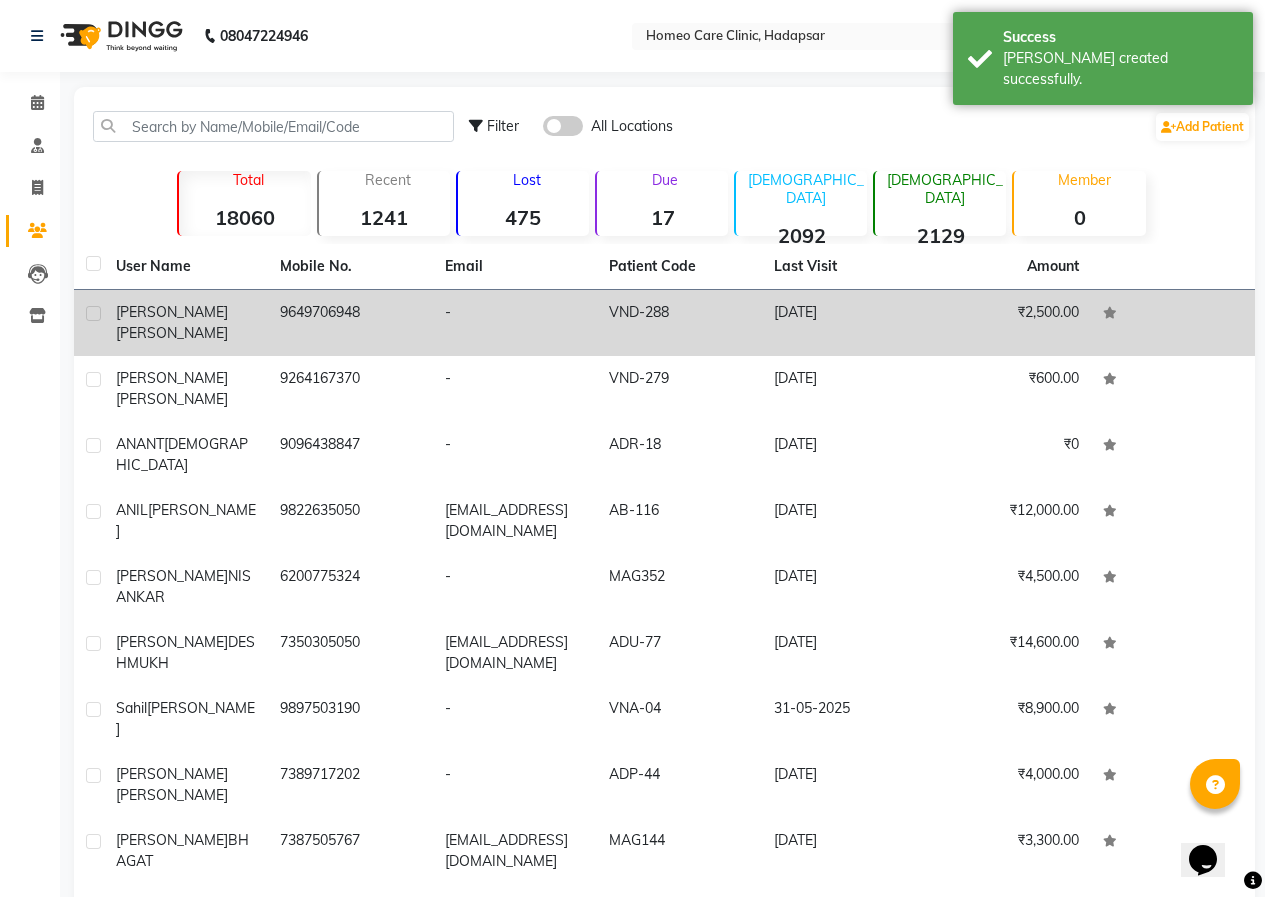 click on "-" 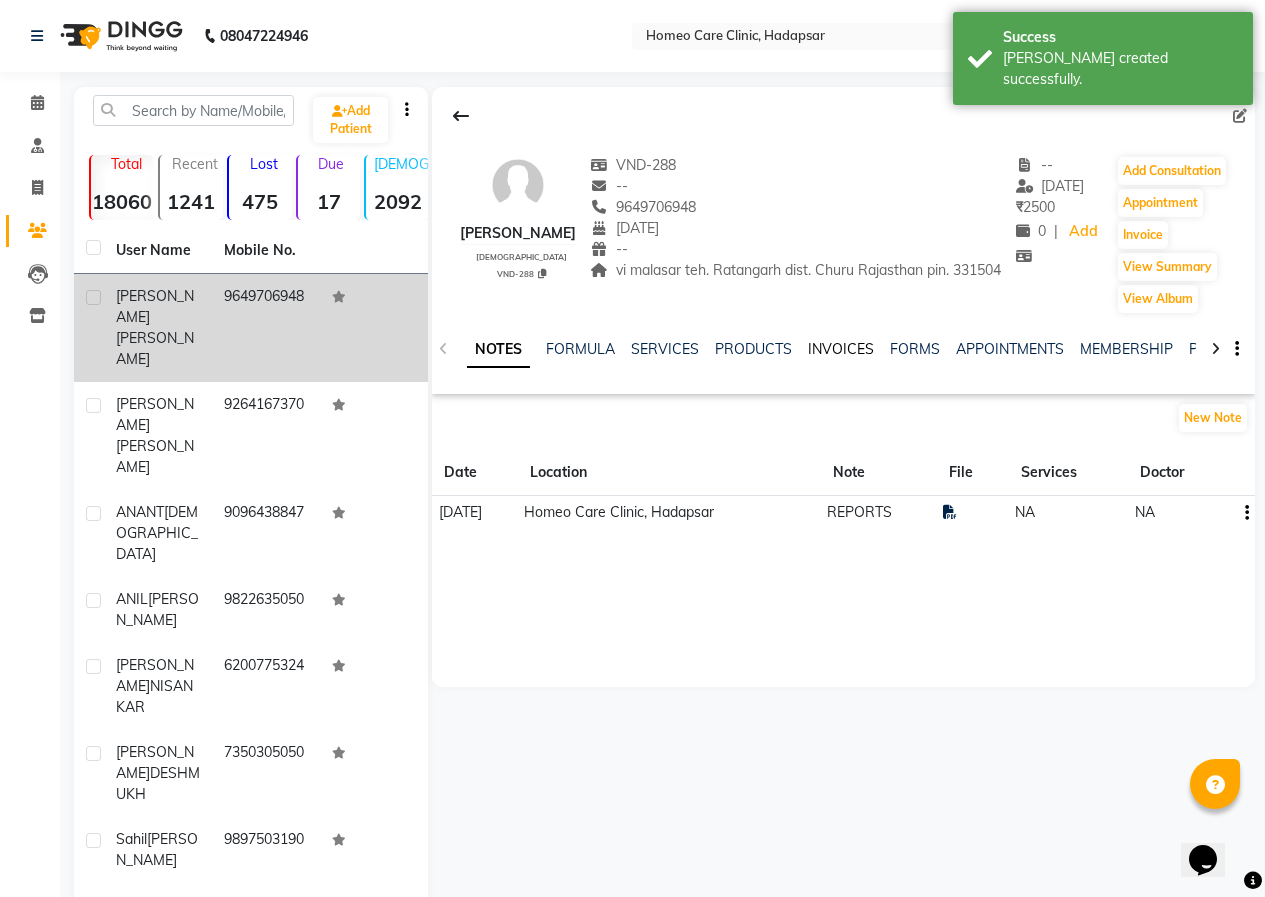 click on "INVOICES" 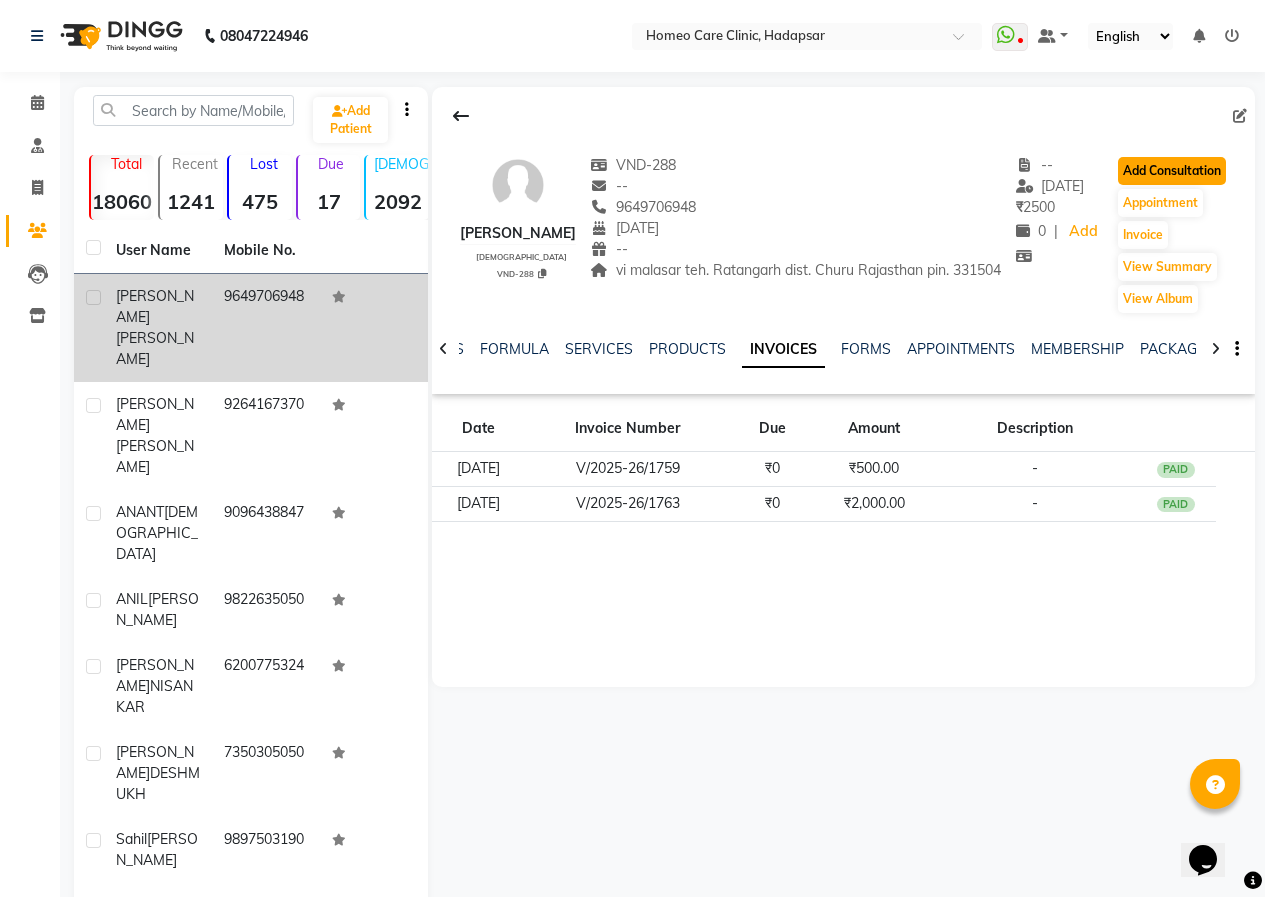 click on "Add Consultation" 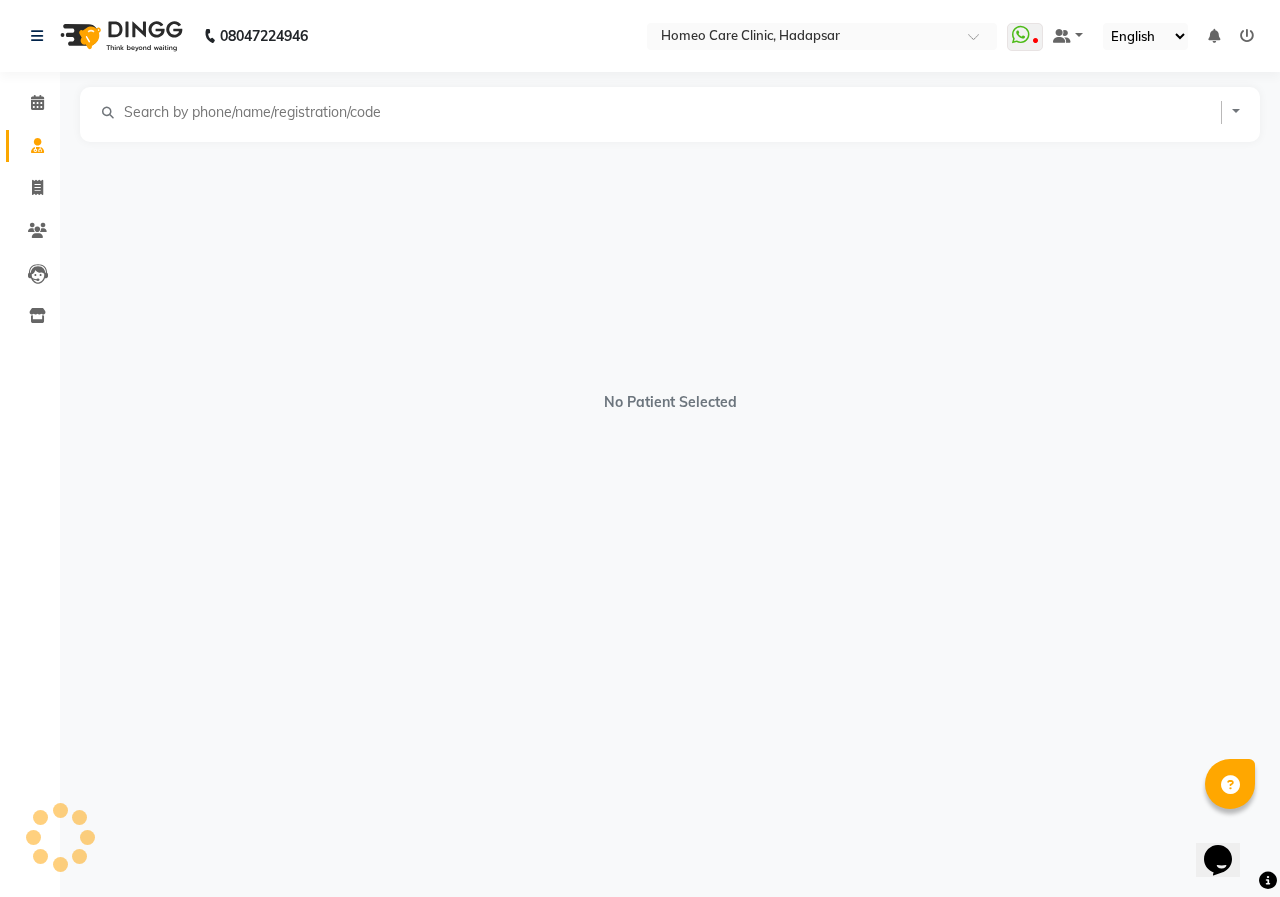 select on "[DEMOGRAPHIC_DATA]" 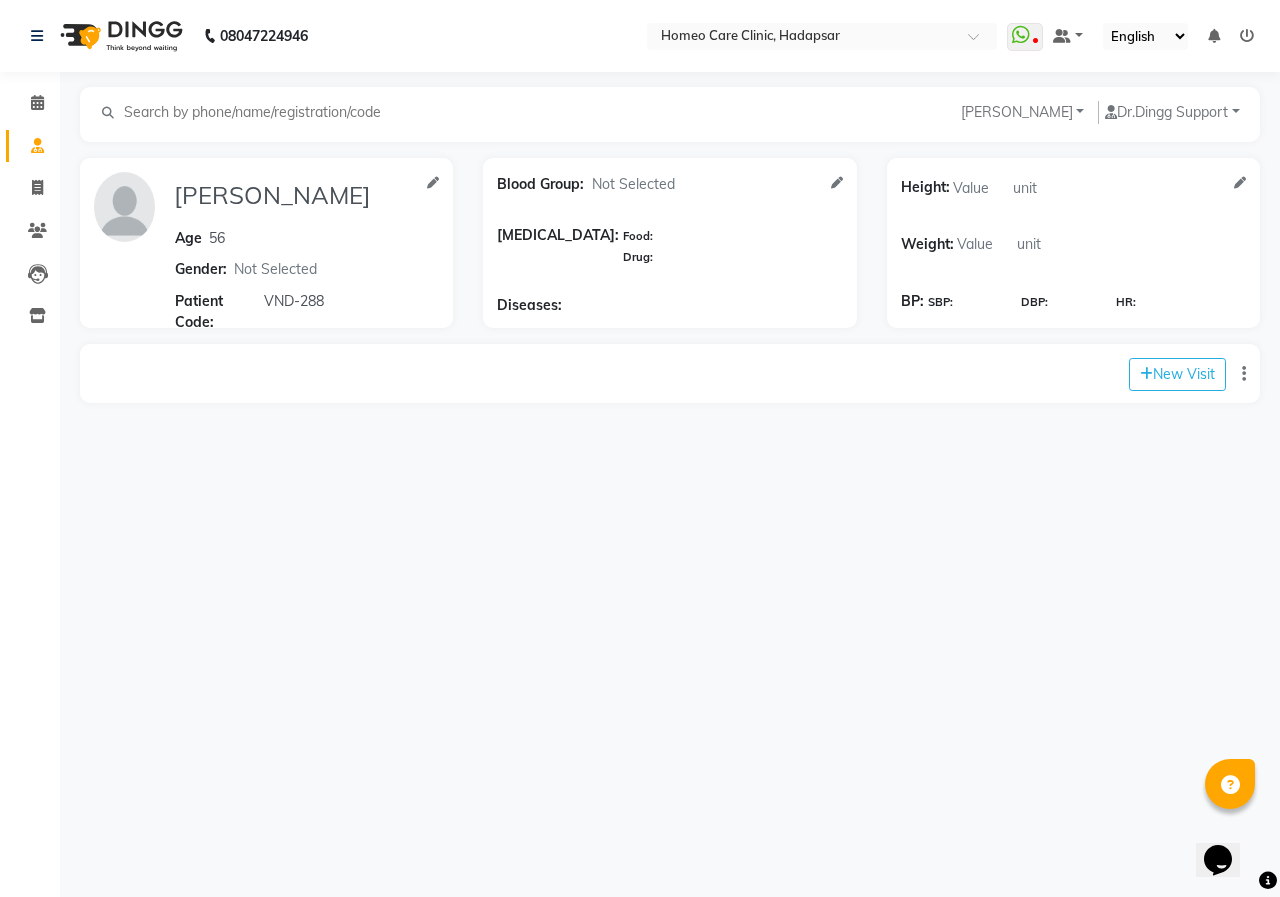 click on "08047224946 Select Location × Homeo Care Clinic, Hadapsar   WhatsApp Status  ✕ Status:  Disconnected Most Recent Message: [DATE]     06:05 PM Recent Service Activity: [DATE]     08:04 PM  08047224946 Whatsapp Settings Default Panel My Panel English ENGLISH Español العربية मराठी हिंदी ગુજરાતી தமிழ் 中文 Notifications nothing to show ☀ Homeo Care Clinic, Hadapsar   Calendar  Consultation  Invoice  Patients  Leads   Inventory Completed InProgress Upcoming Dropped Tentative Check-In Confirm Bookings Segments Page Builder [PERSON_NAME] Add Family Member  Dr.   Dingg Support Dingg Support [PERSON_NAME] [PERSON_NAME]  [PERSON_NAME] [PERSON_NAME] [PERSON_NAME][MEDICAL_DATA] [PERSON_NAME] Dr [PERSON_NAME] Dr [PERSON_NAME] [PERSON_NAME] [PERSON_NAME] [MEDICAL_DATA][PERSON_NAME] [PERSON_NAME] [PERSON_NAME] Age [DEMOGRAPHIC_DATA] Gender:  Not Selected [DEMOGRAPHIC_DATA] [DEMOGRAPHIC_DATA] Patient Code:  VND-288 Blood Group:  Not Selected [MEDICAL_DATA] [MEDICAL_DATA] [MEDICAL_DATA] A+ B- B+ AB- AB+ [MEDICAL_DATA]:  Food: Drug:" at bounding box center (640, 448) 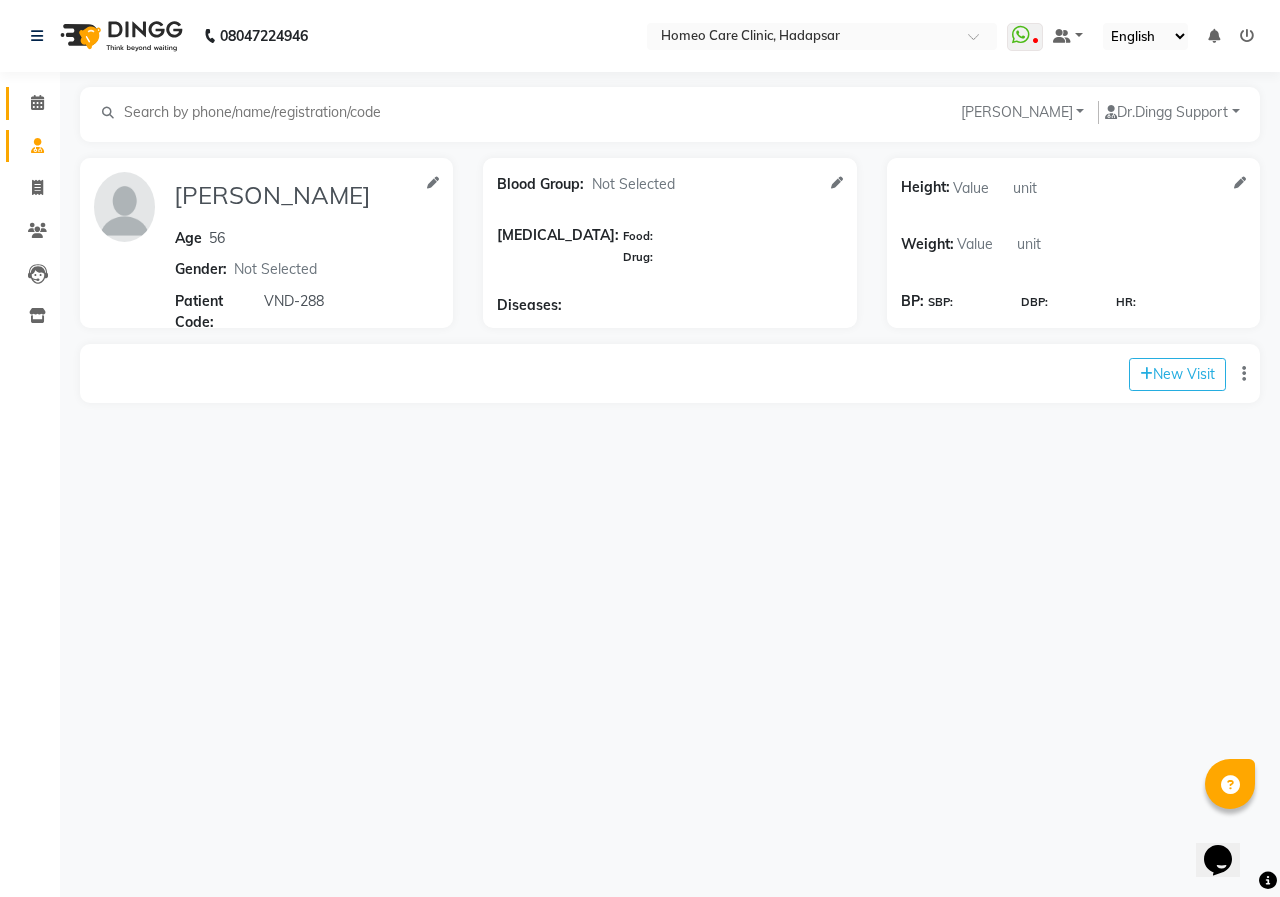 click on "Calendar" 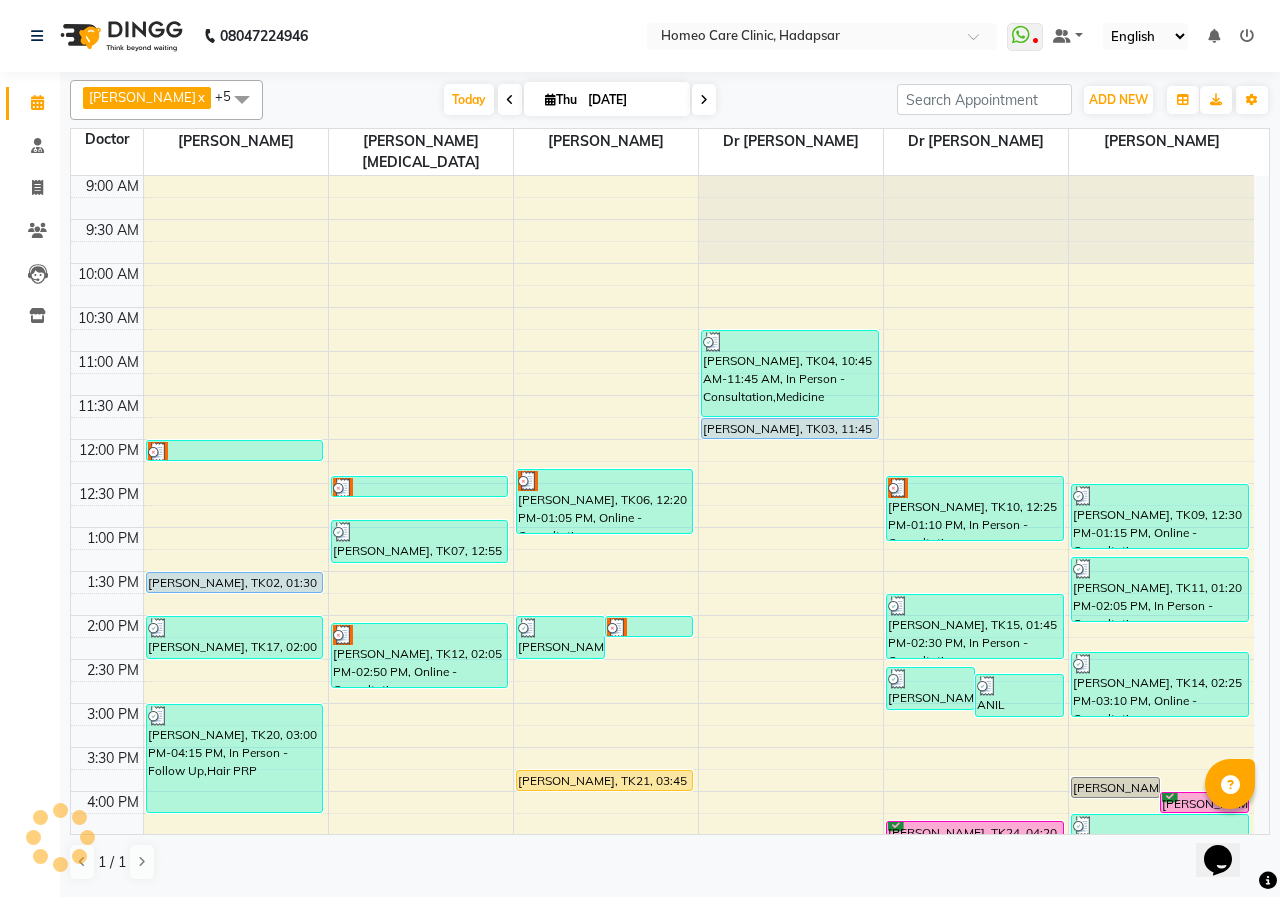 scroll, scrollTop: 514, scrollLeft: 0, axis: vertical 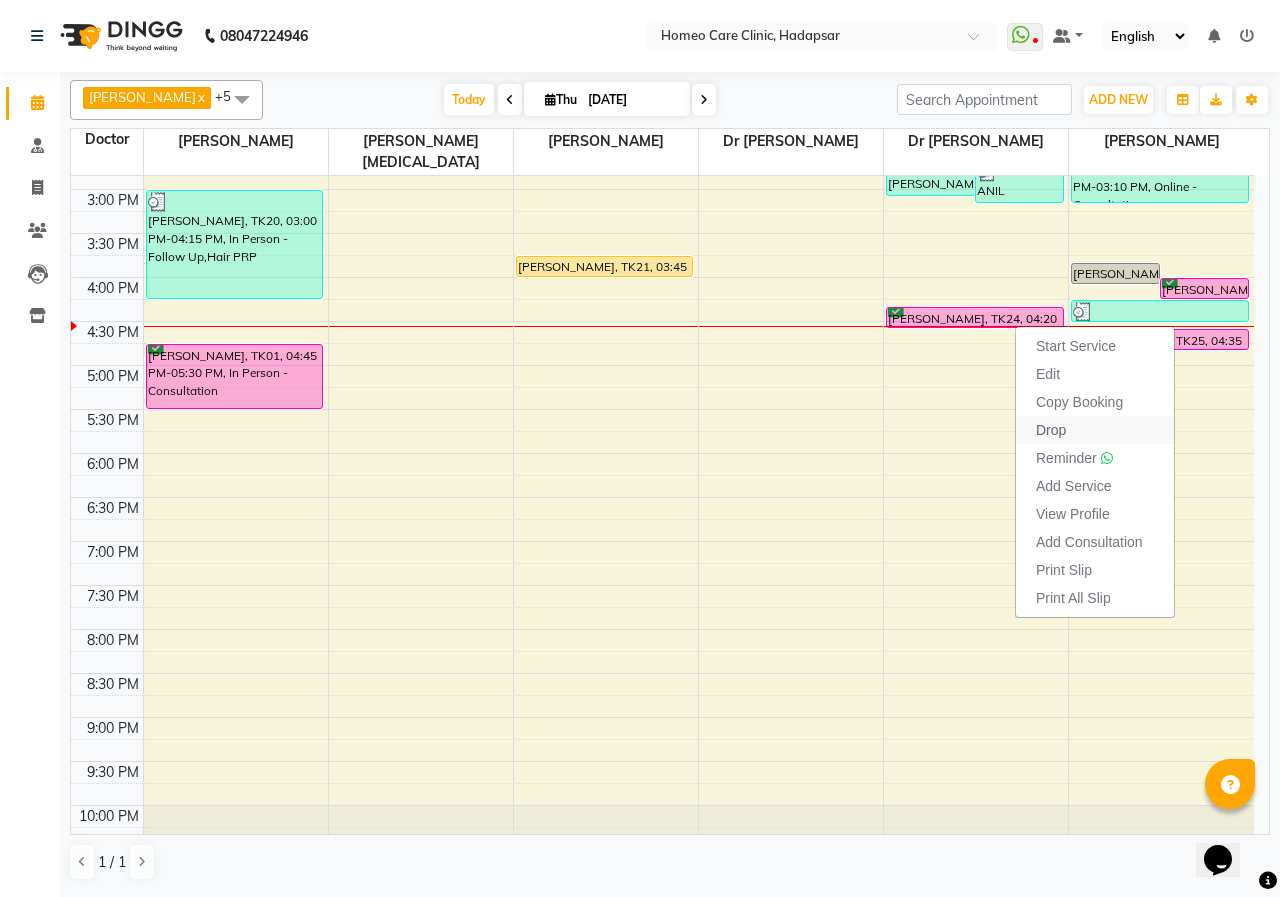 click on "Drop" at bounding box center [1095, 430] 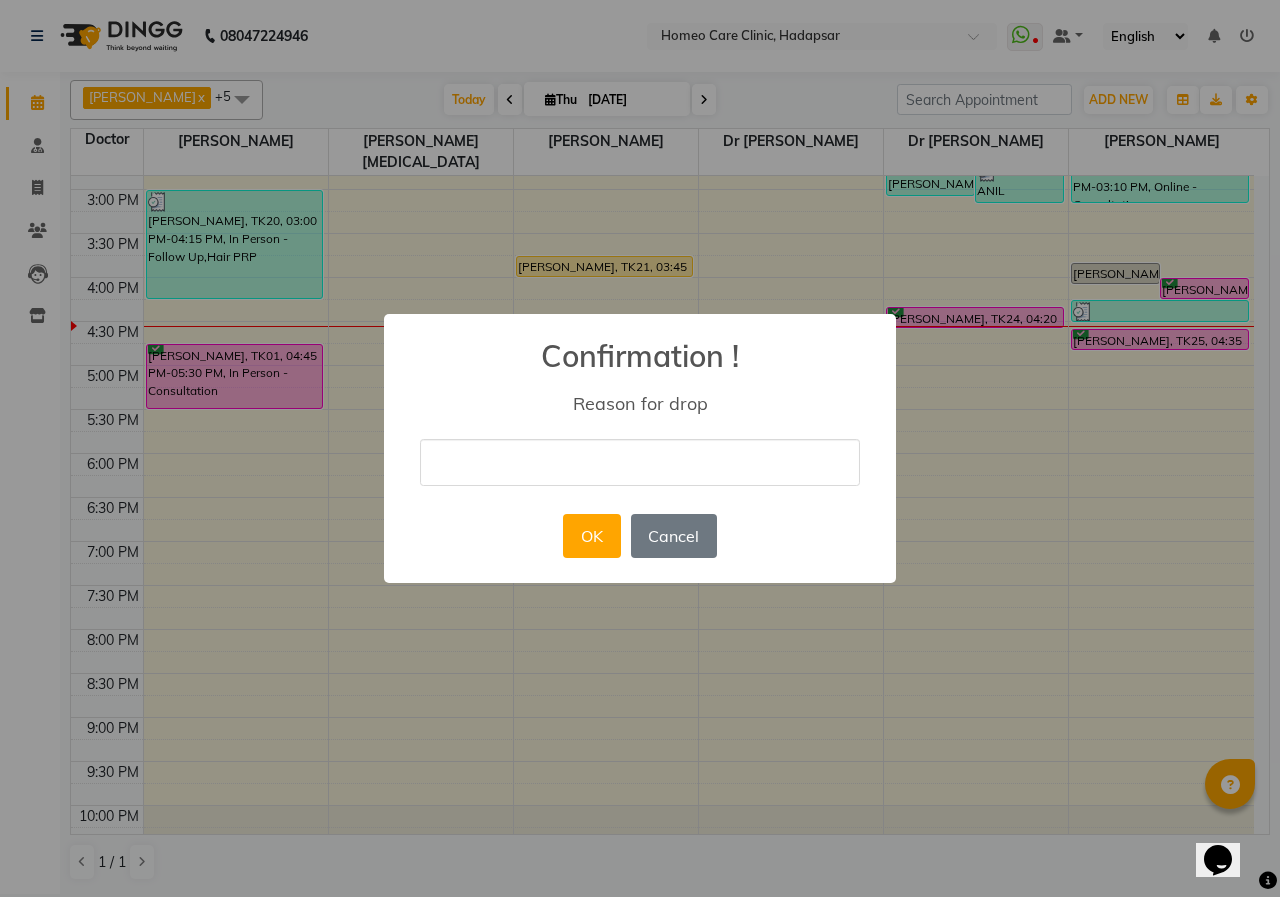 click at bounding box center (640, 462) 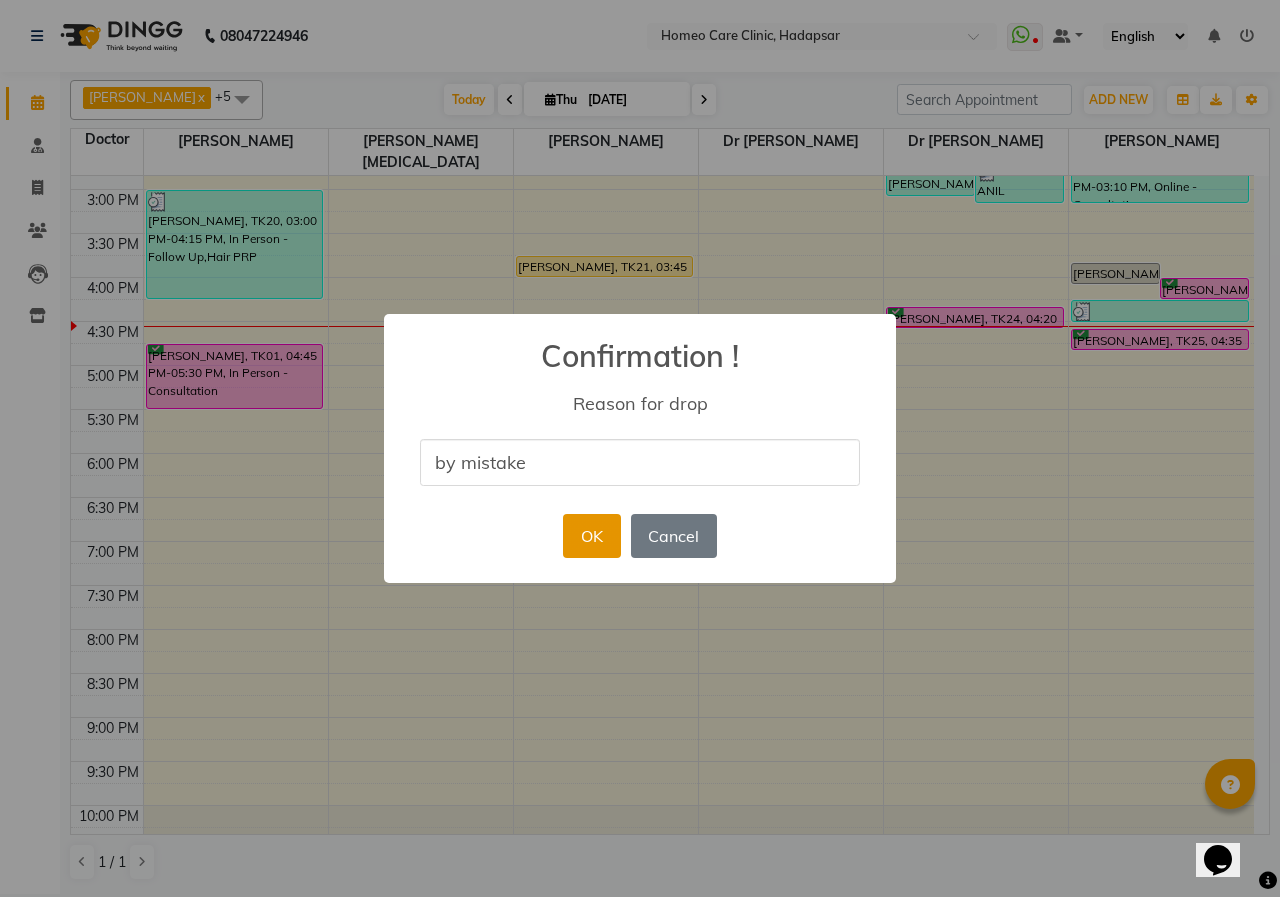 click on "OK" at bounding box center [591, 536] 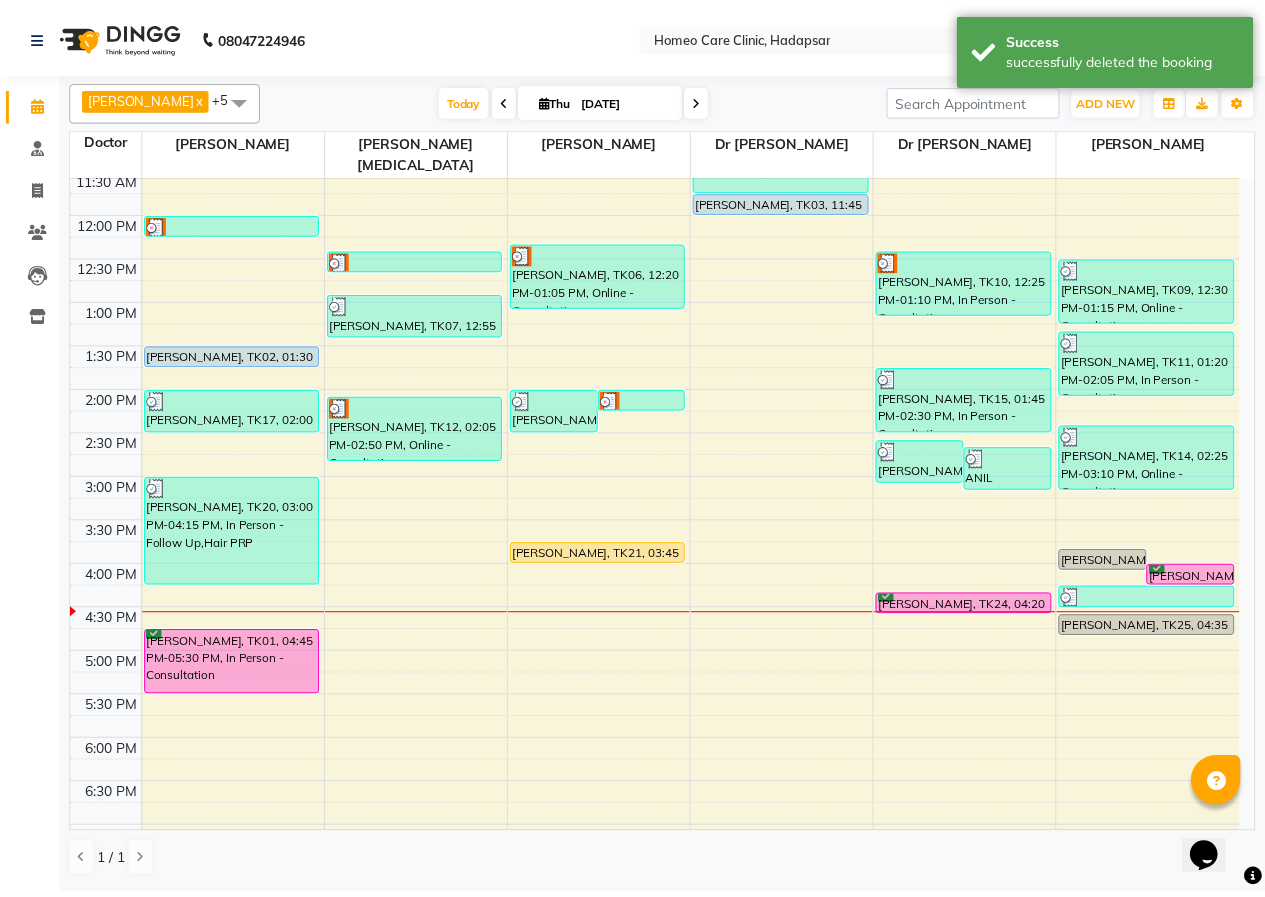 scroll, scrollTop: 214, scrollLeft: 0, axis: vertical 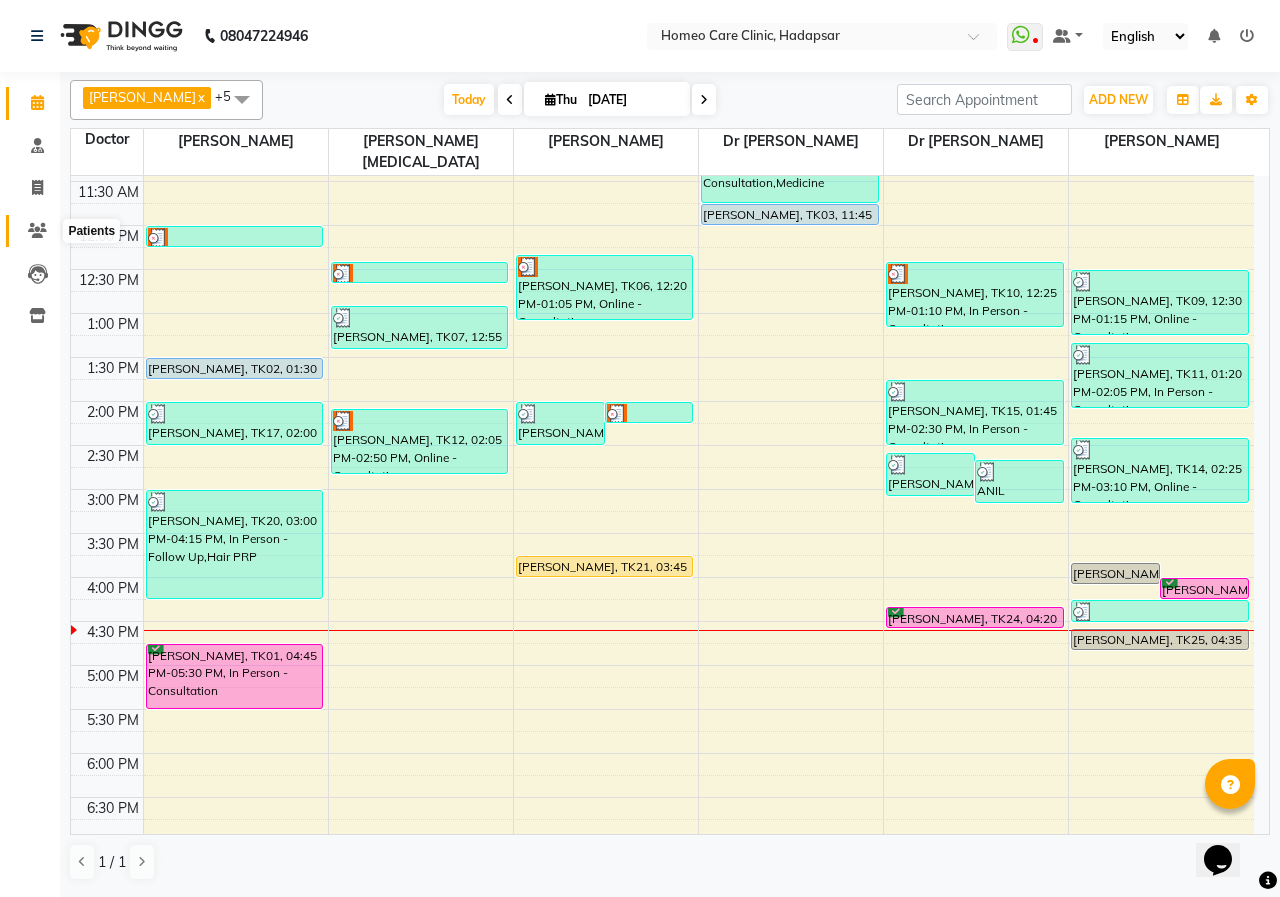 click 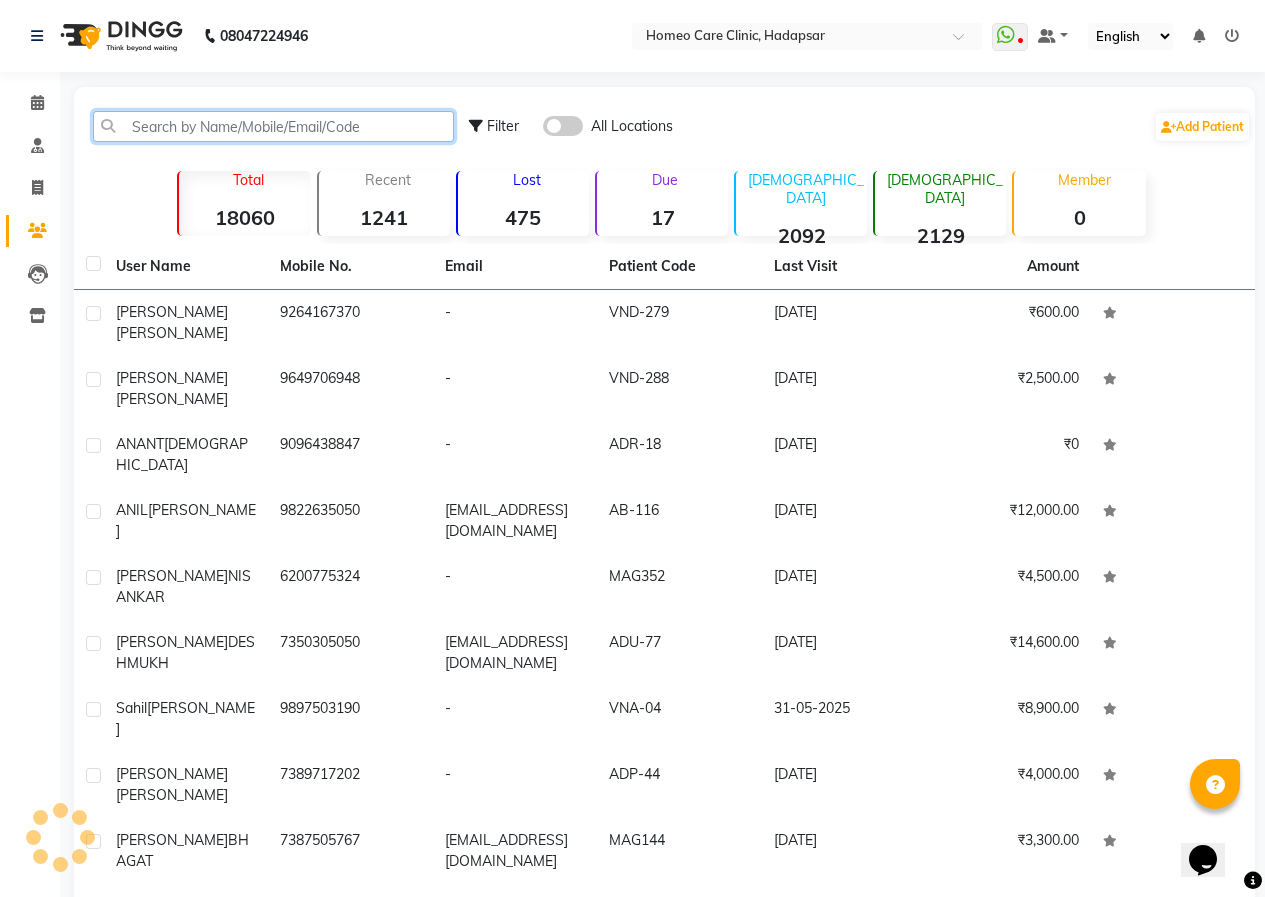 click 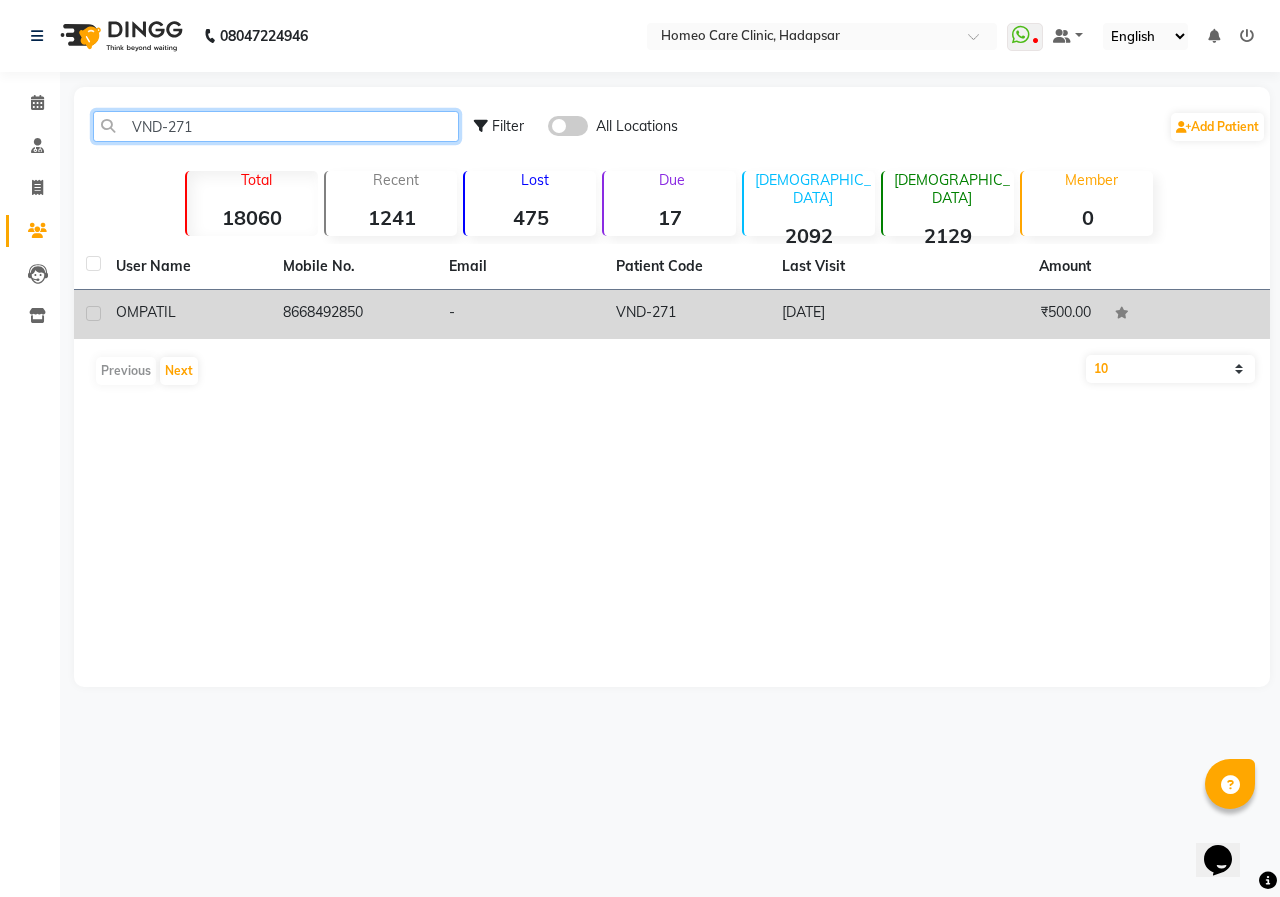 type on "VND-271" 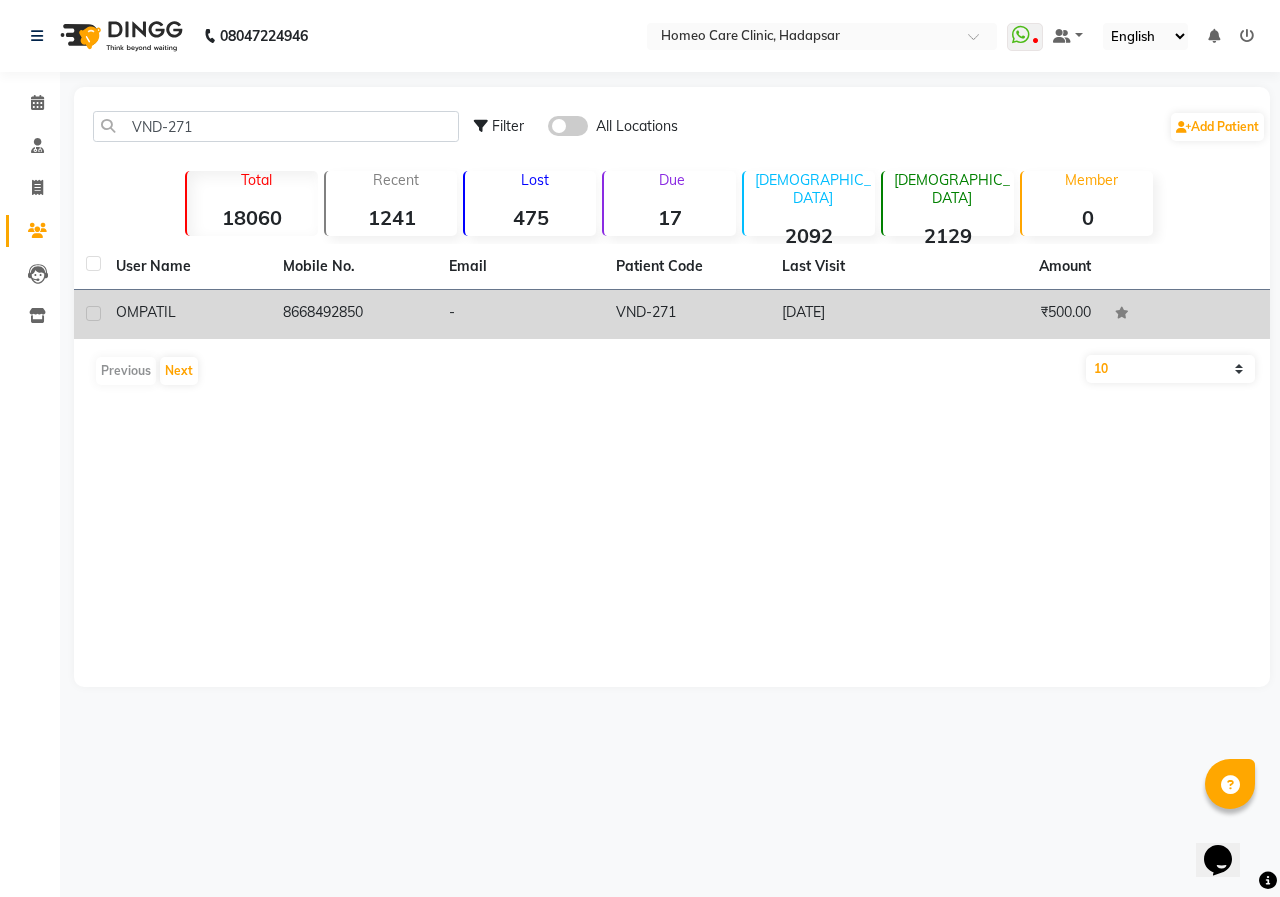 click on "[PERSON_NAME]" 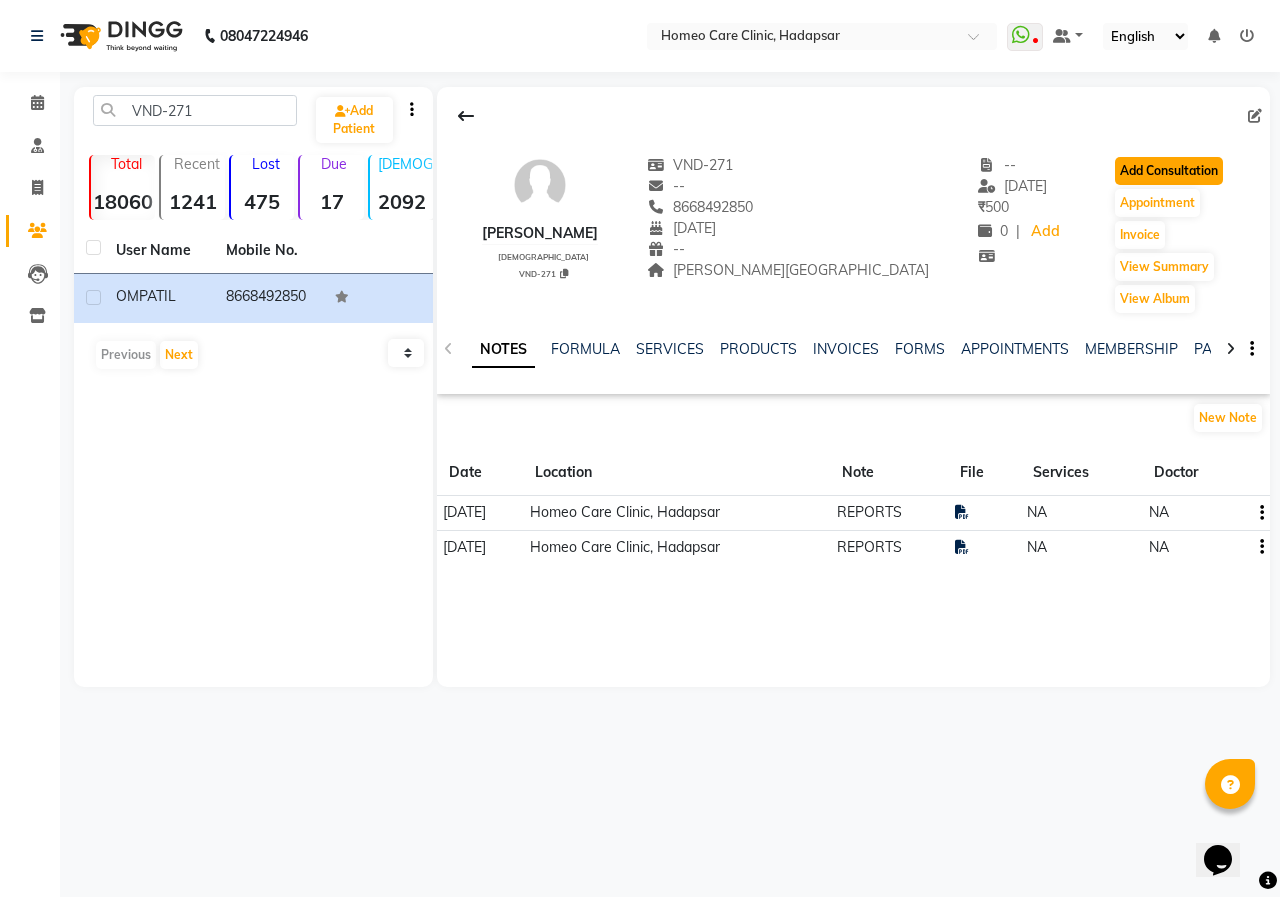 click on "Add Consultation" 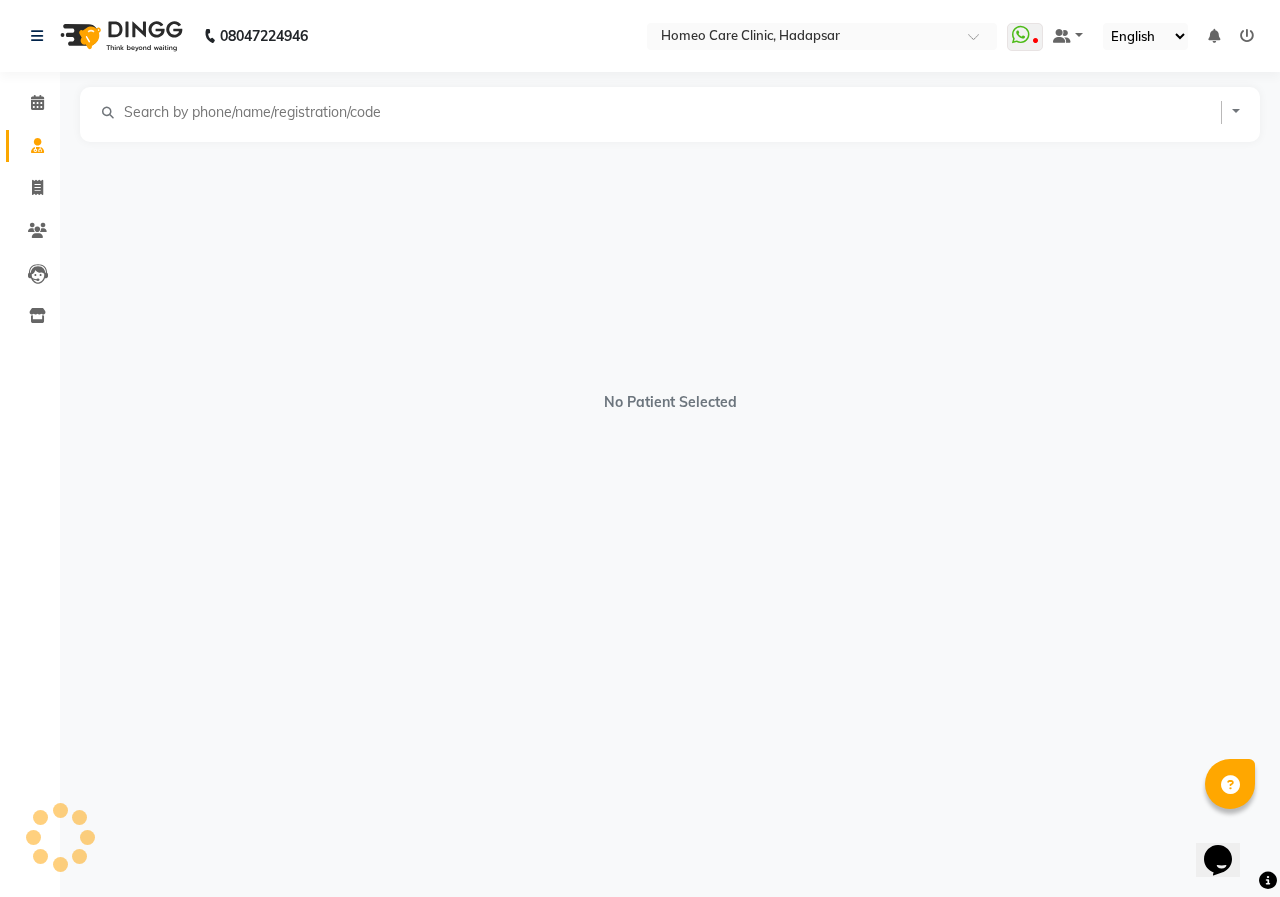 select on "[DEMOGRAPHIC_DATA]" 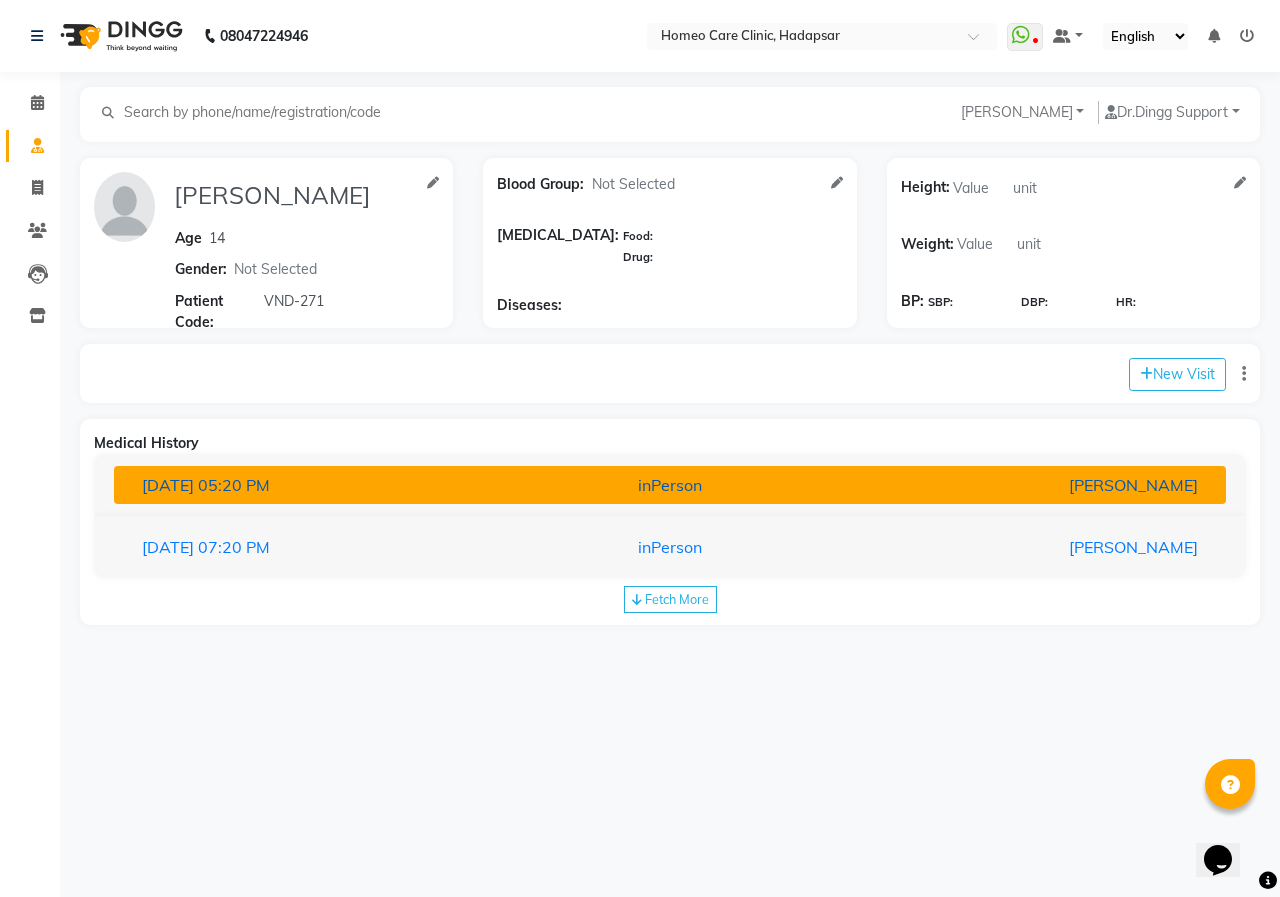 drag, startPoint x: 631, startPoint y: 486, endPoint x: 608, endPoint y: 492, distance: 23.769728 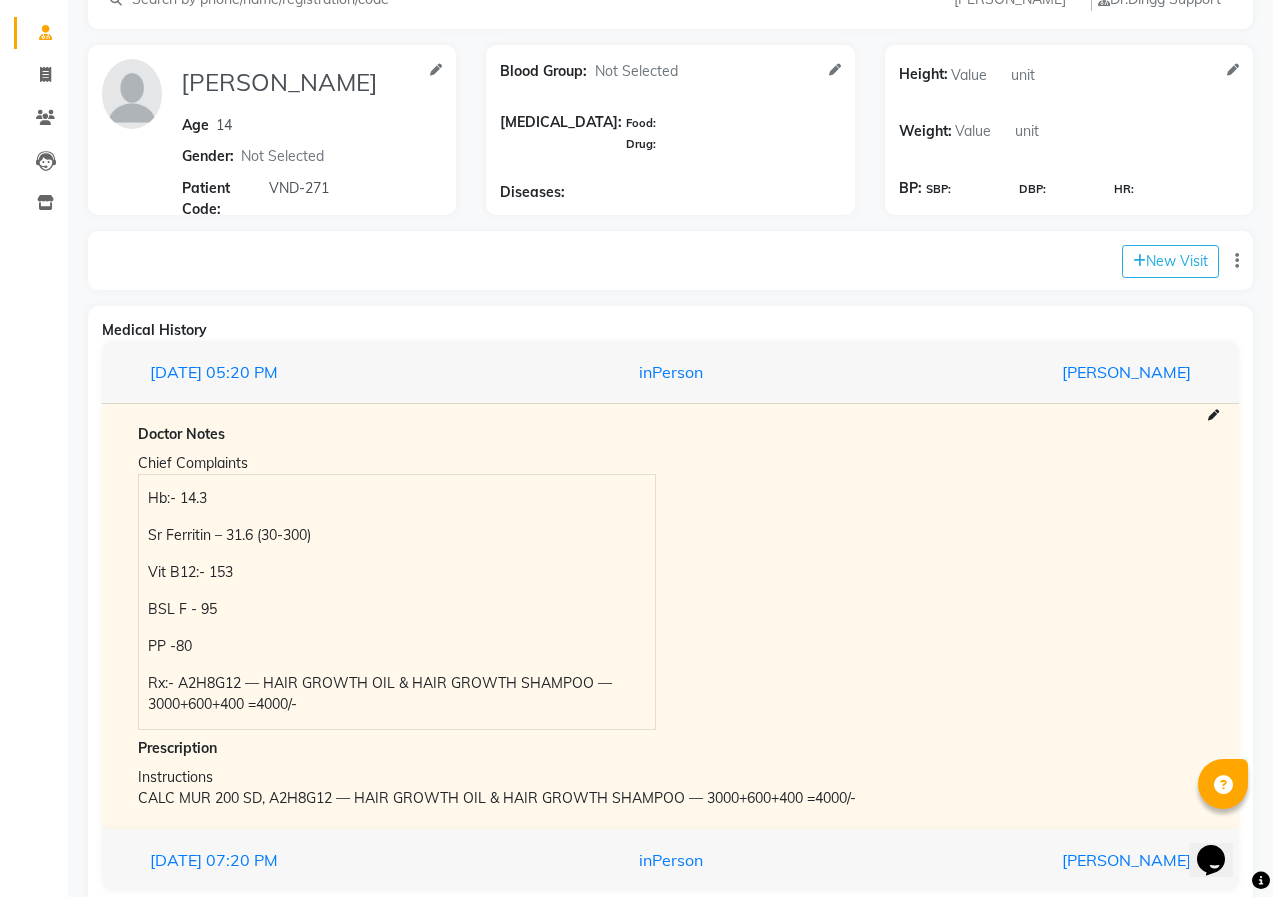 scroll, scrollTop: 0, scrollLeft: 0, axis: both 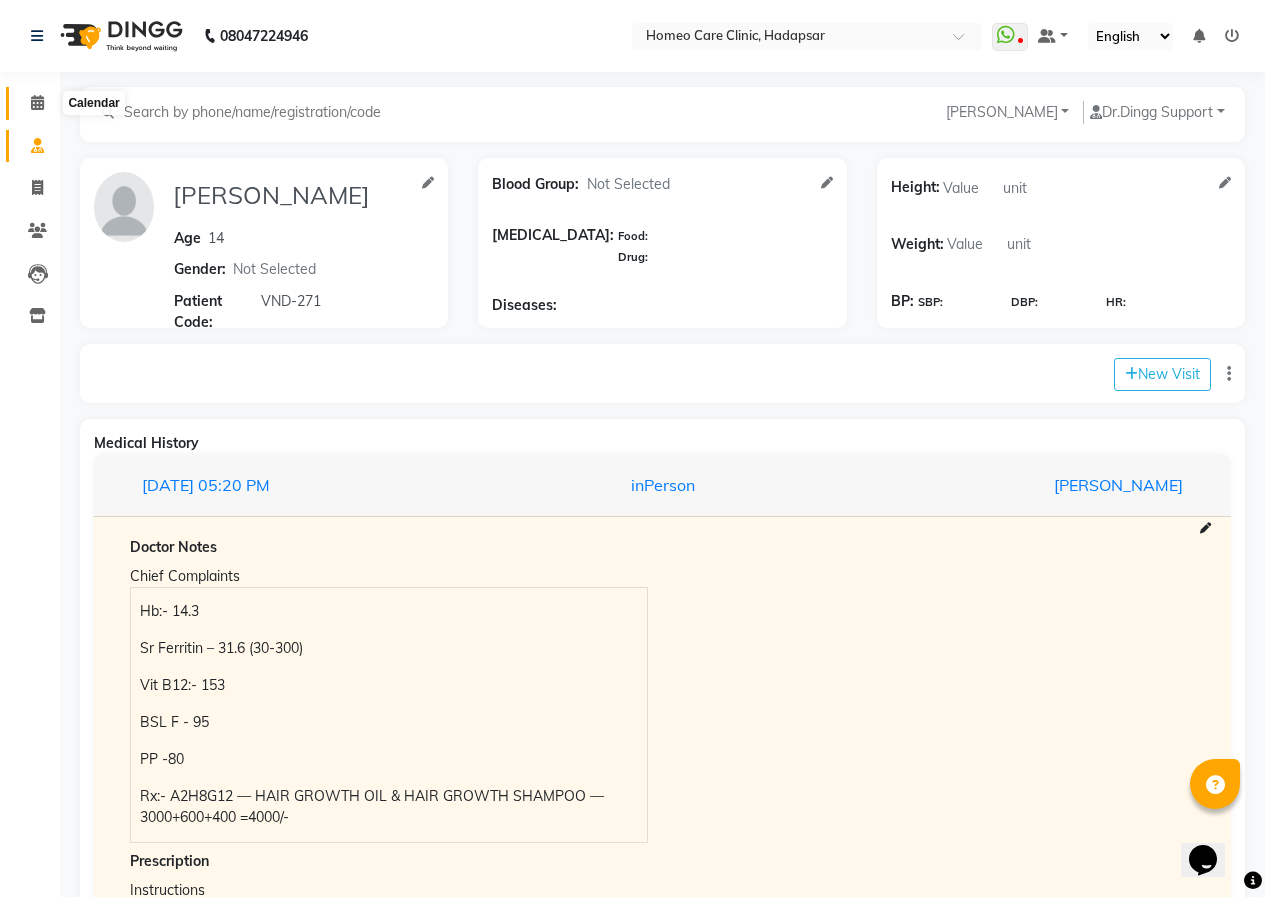 click 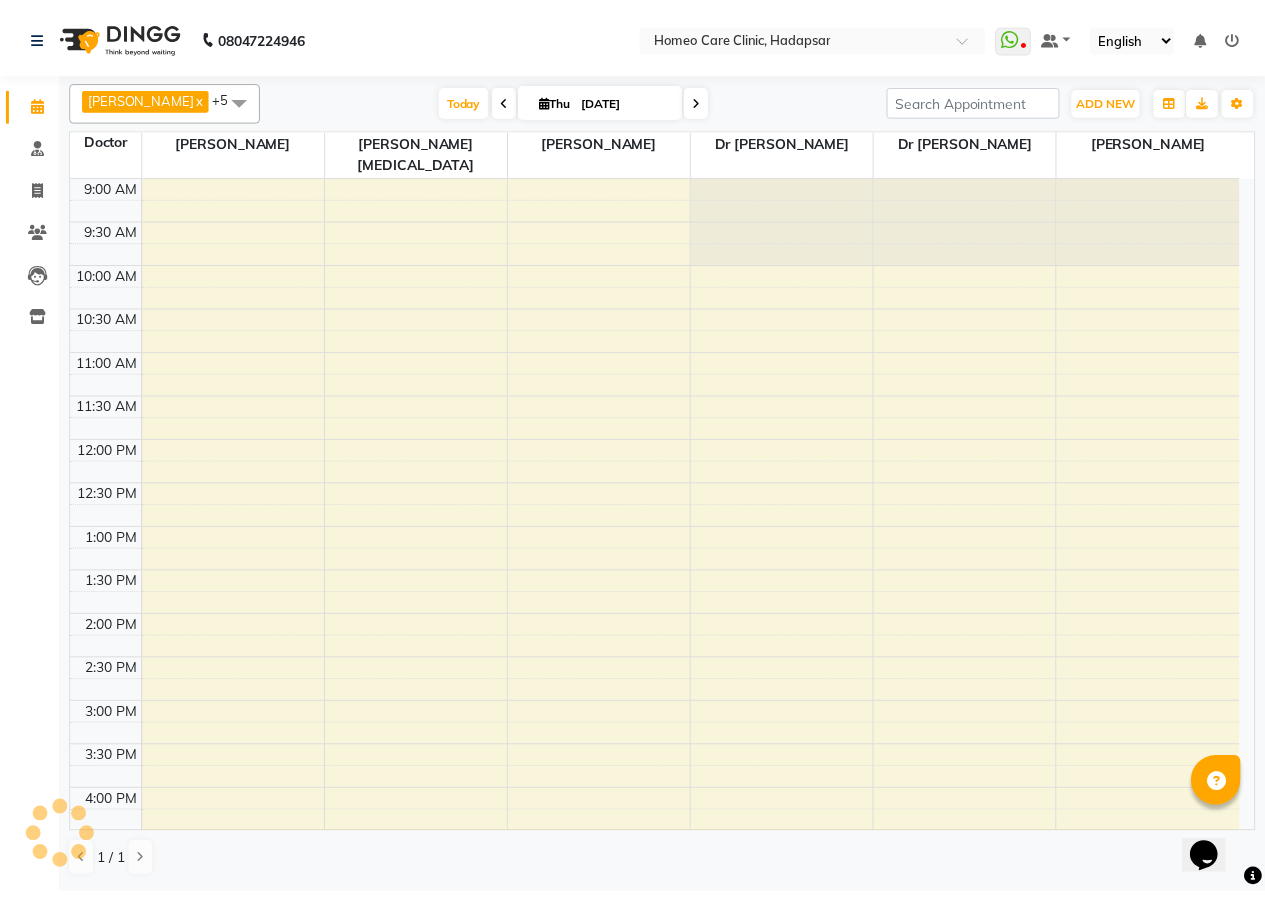 scroll, scrollTop: 514, scrollLeft: 0, axis: vertical 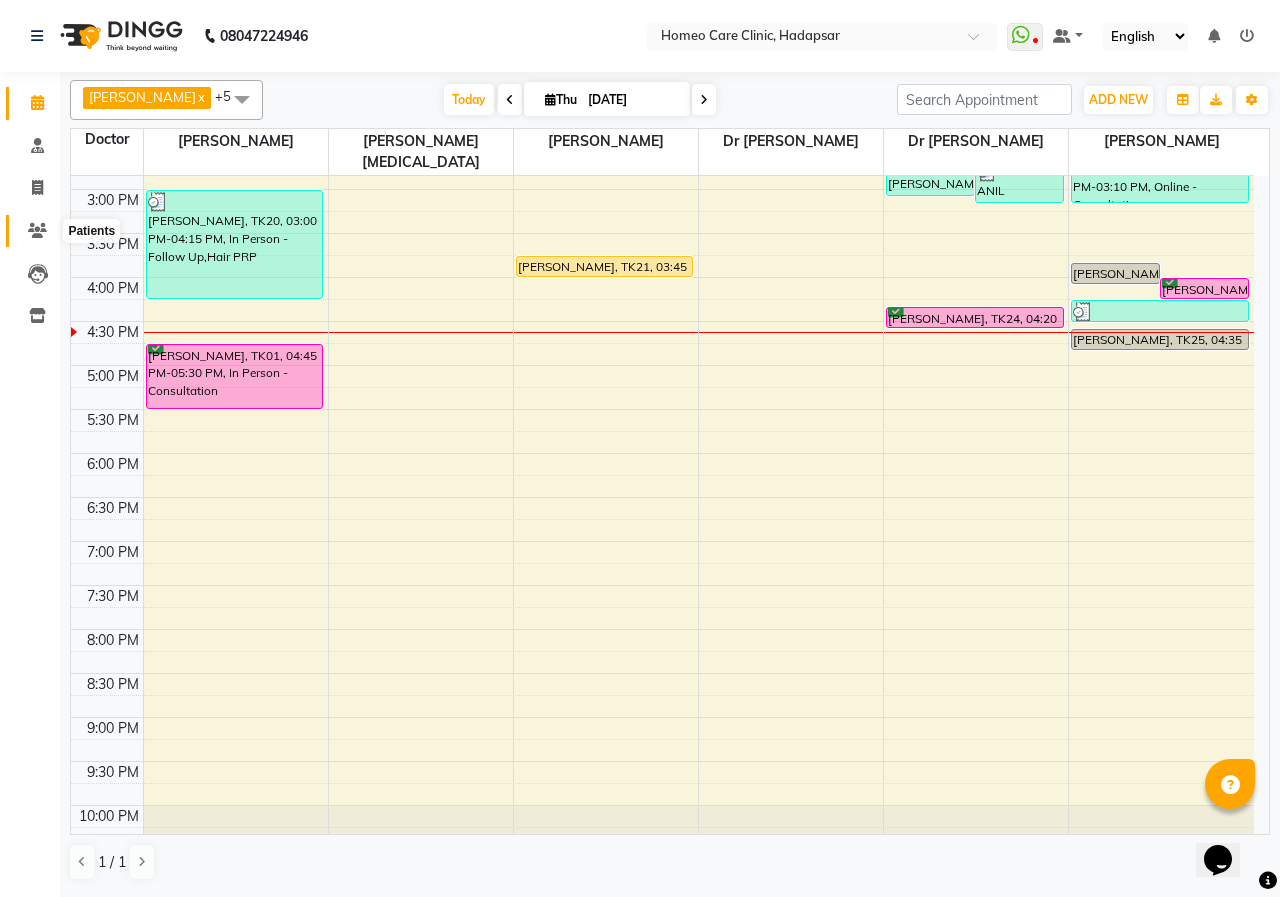 click 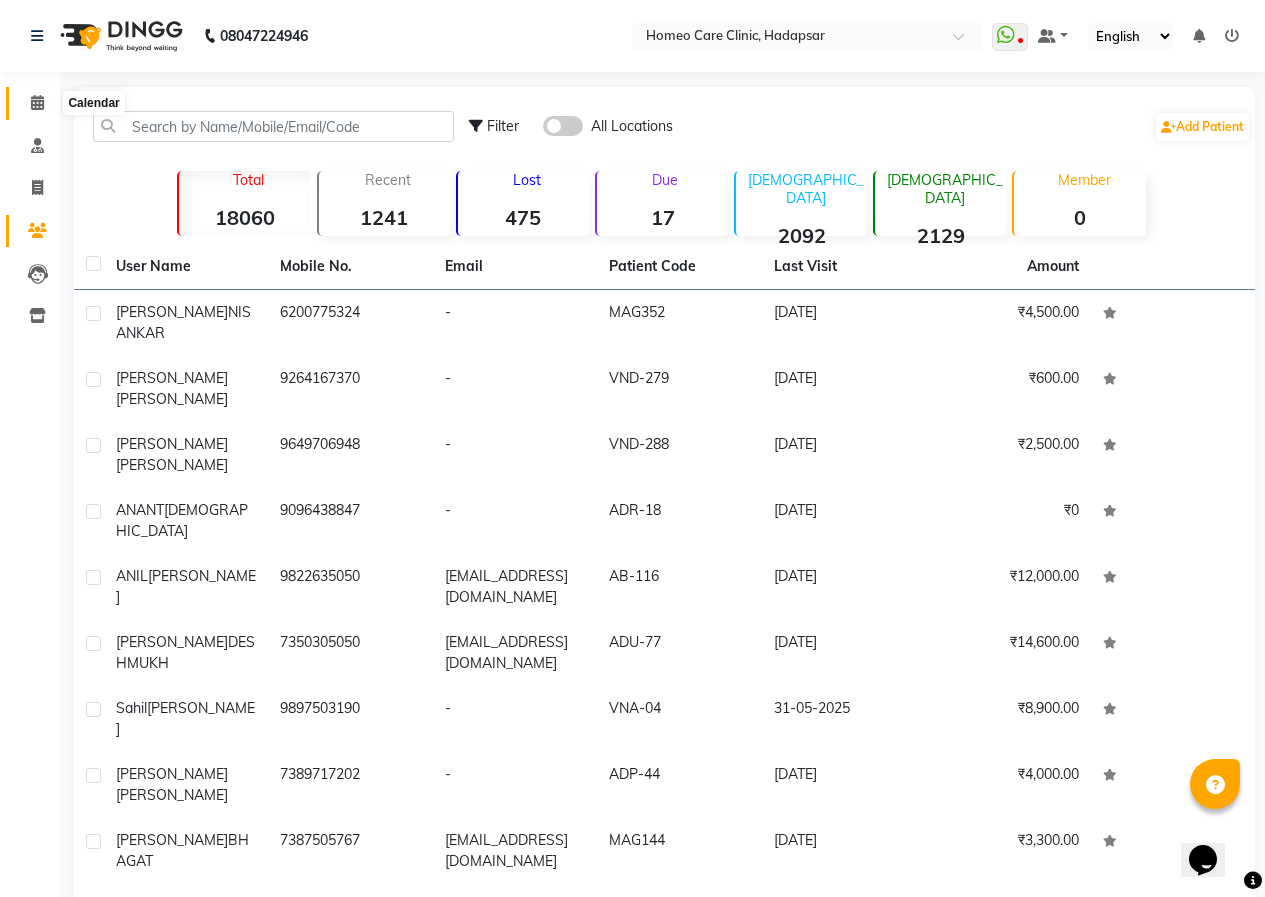 click 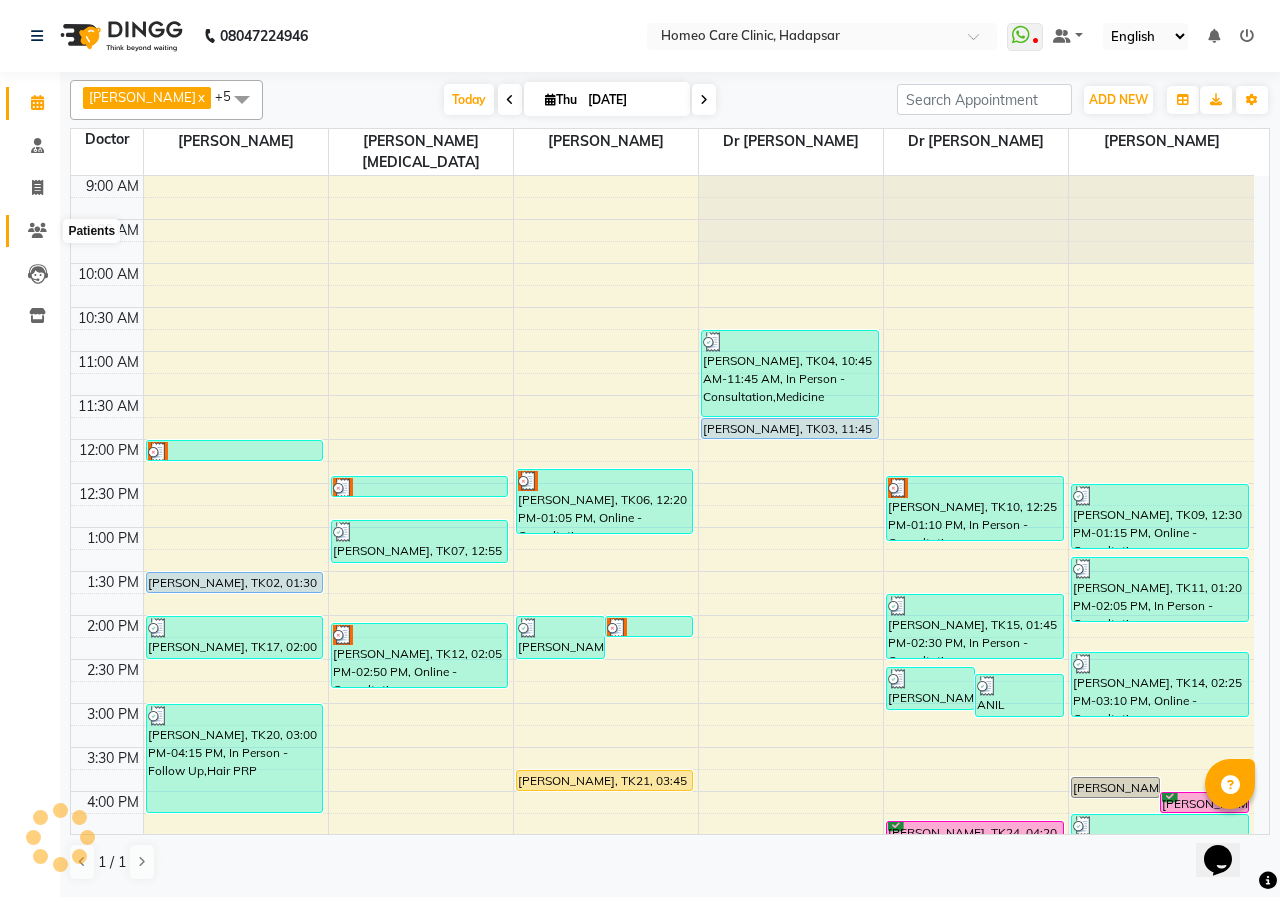 scroll, scrollTop: 552, scrollLeft: 0, axis: vertical 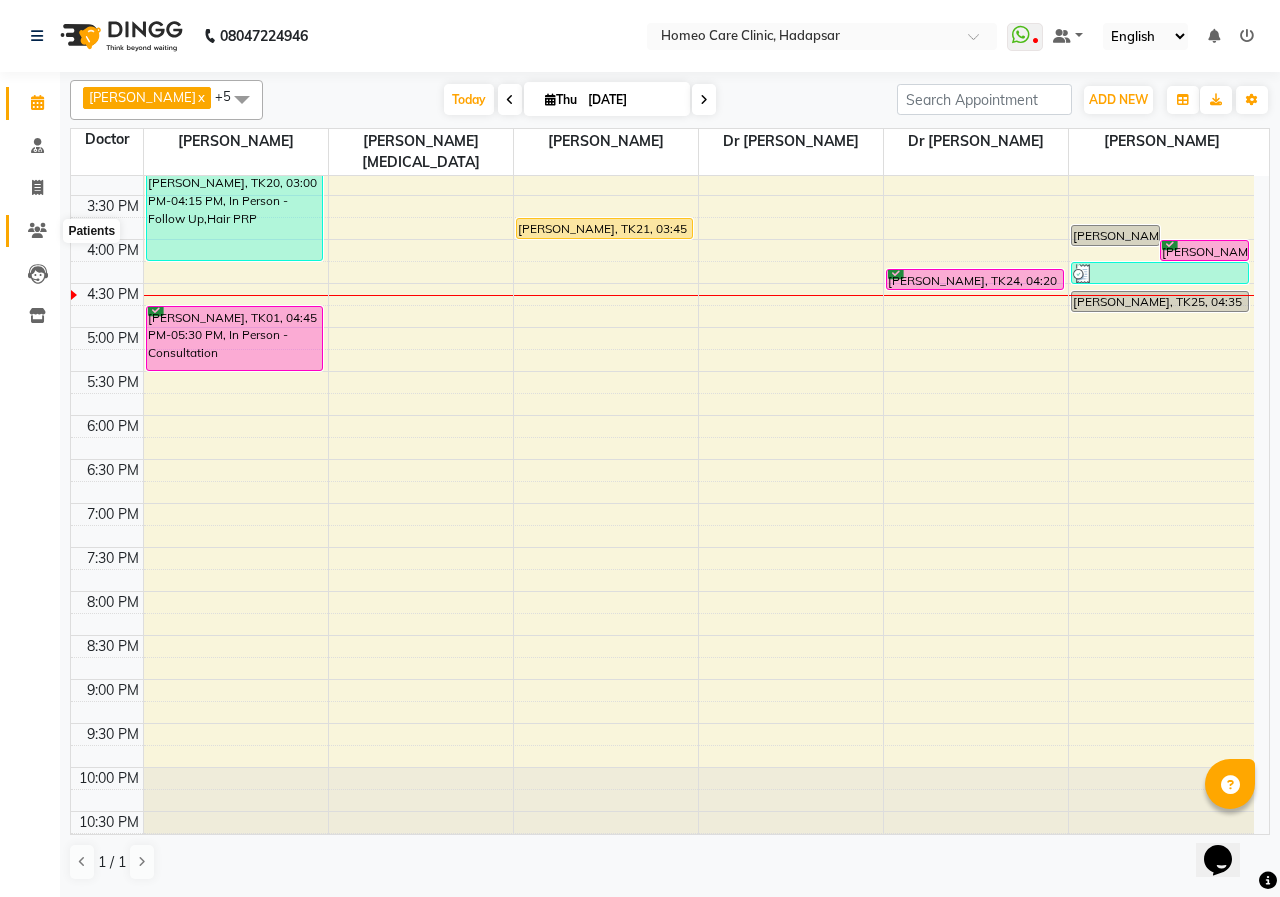 click 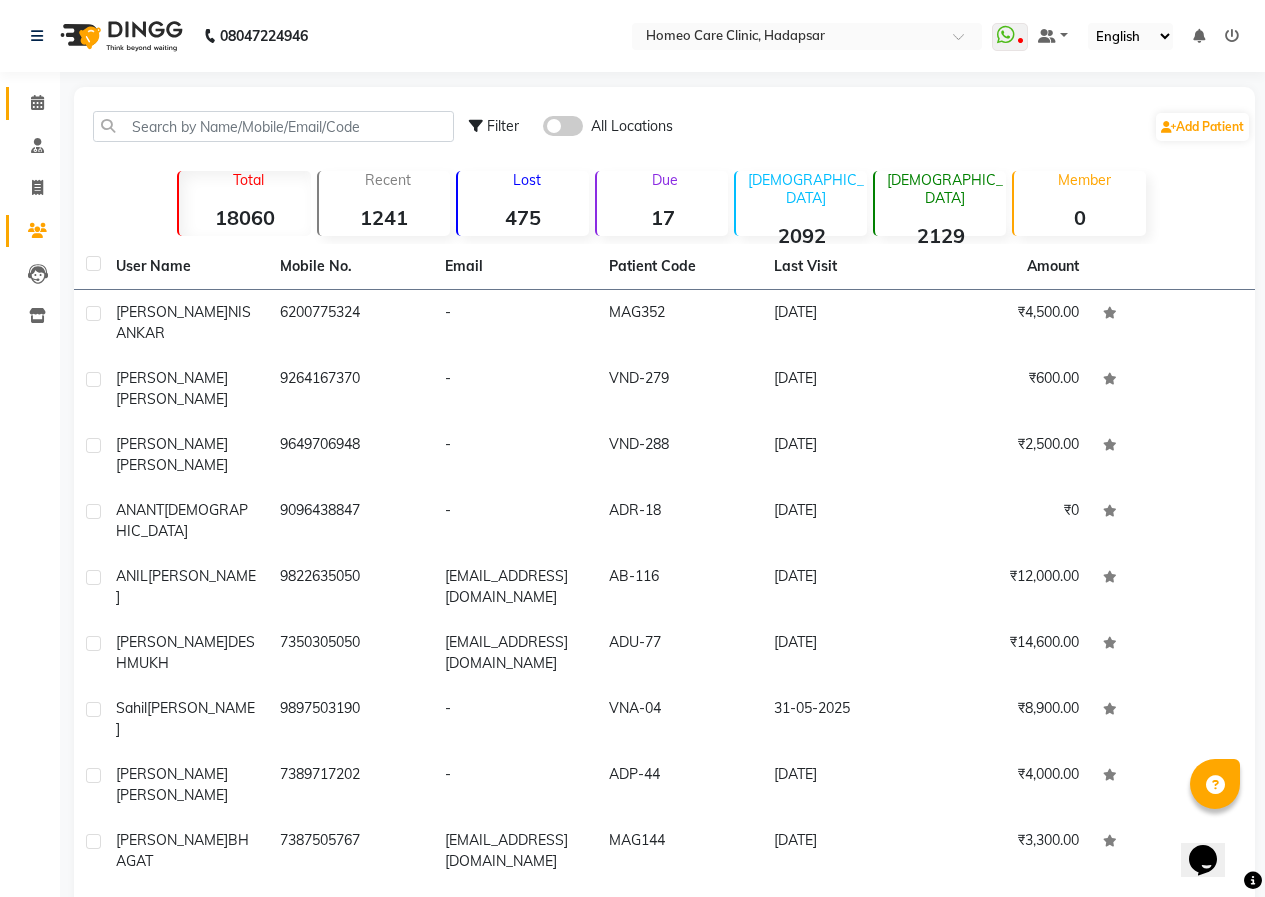 click on "Calendar" 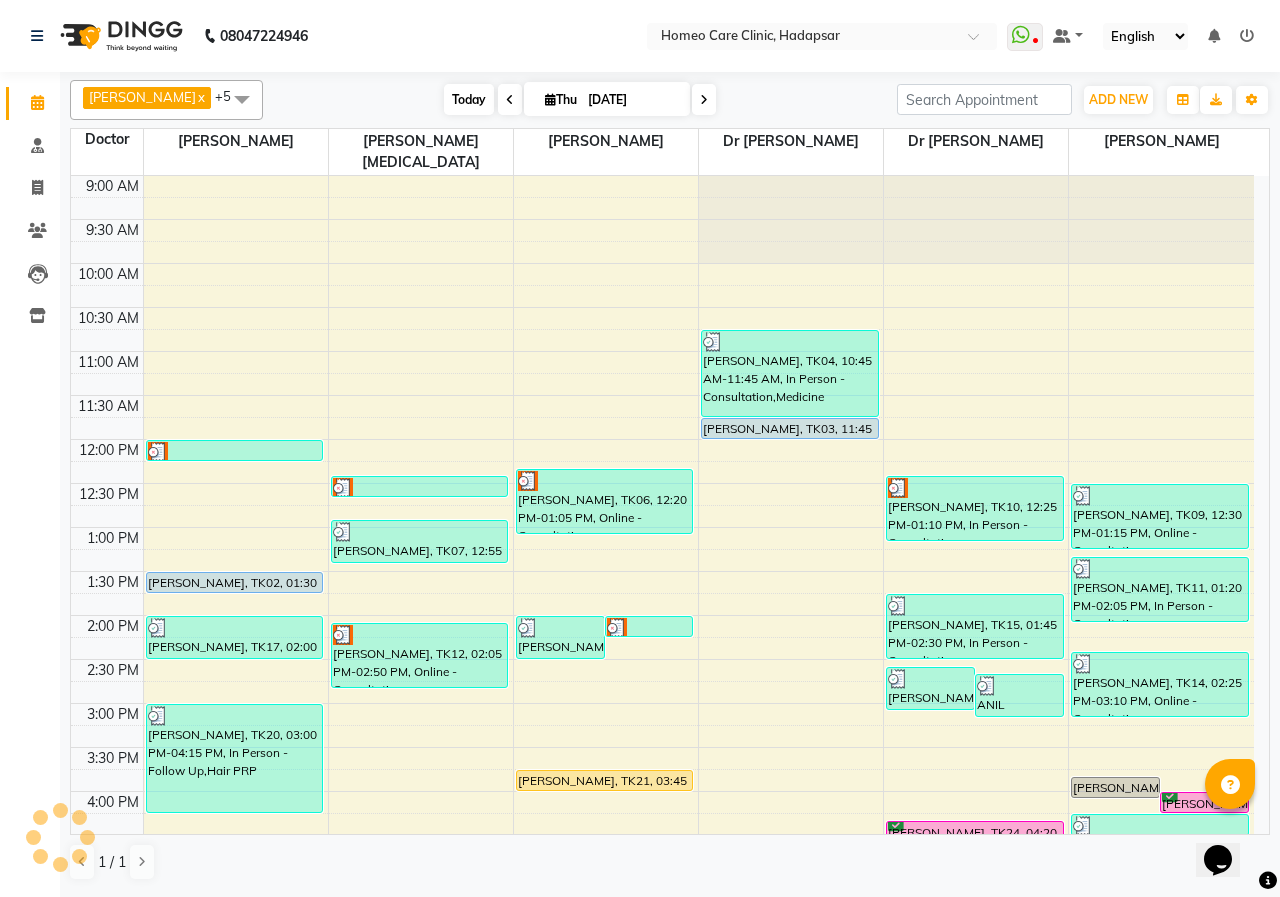 scroll, scrollTop: 514, scrollLeft: 0, axis: vertical 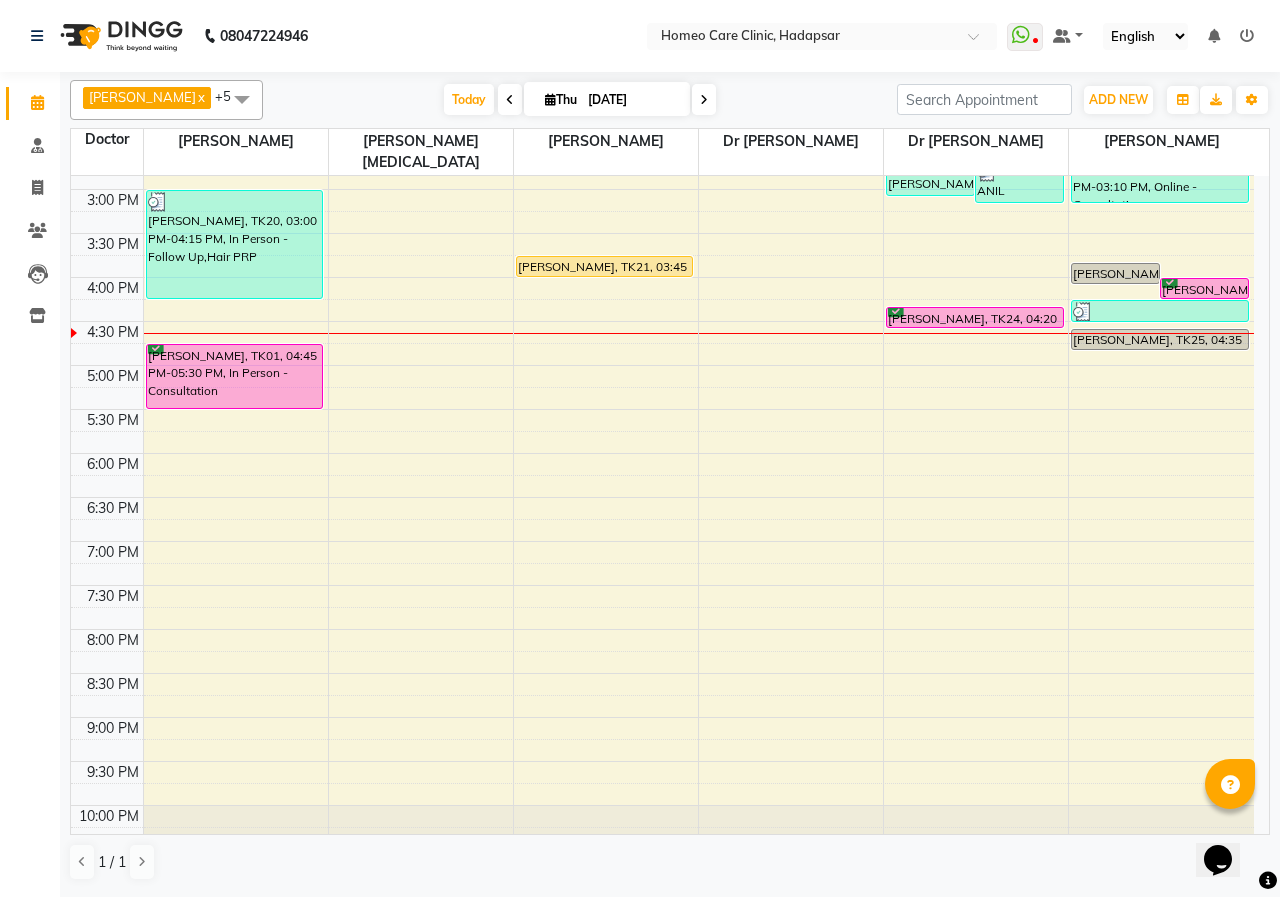 click at bounding box center (510, 100) 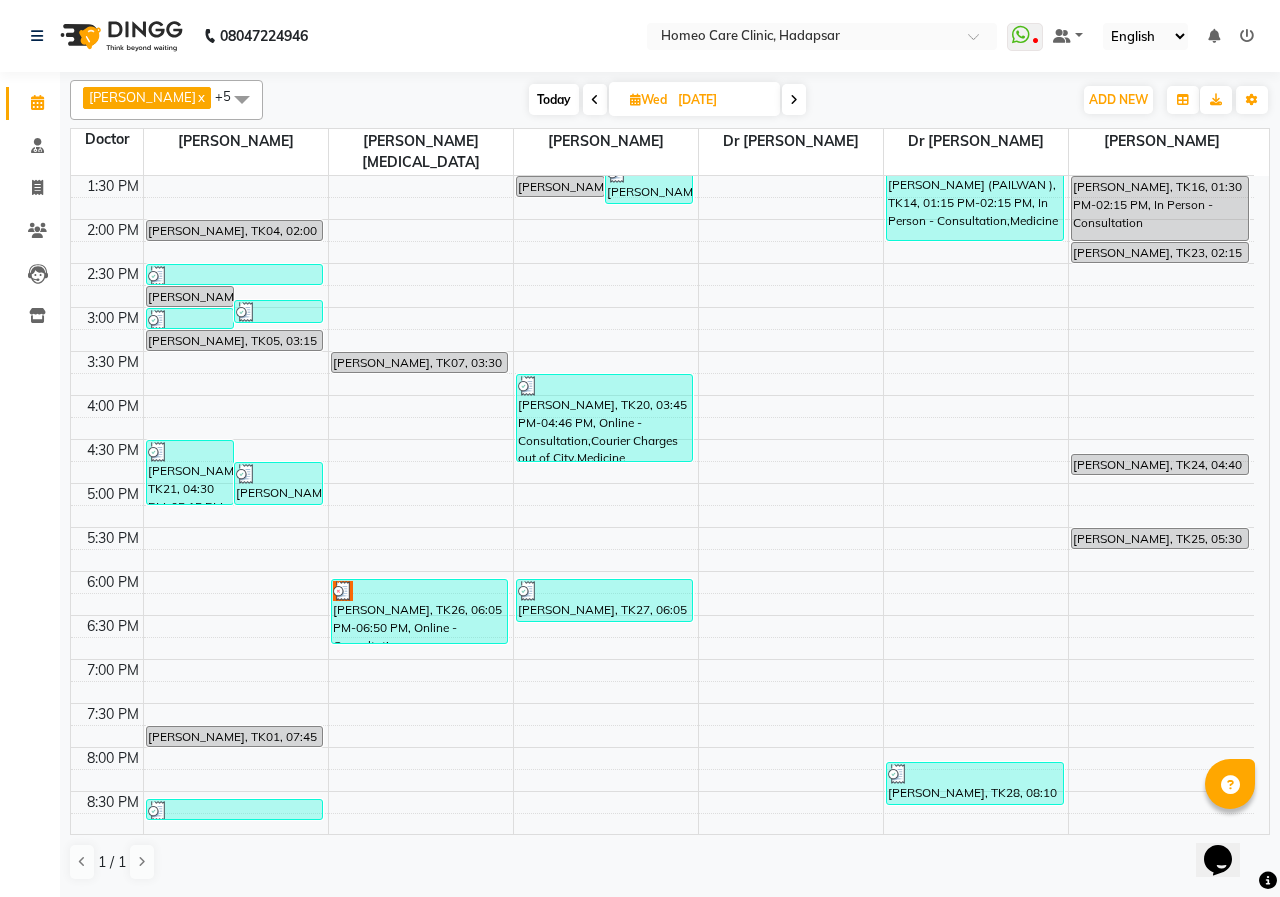 scroll, scrollTop: 400, scrollLeft: 0, axis: vertical 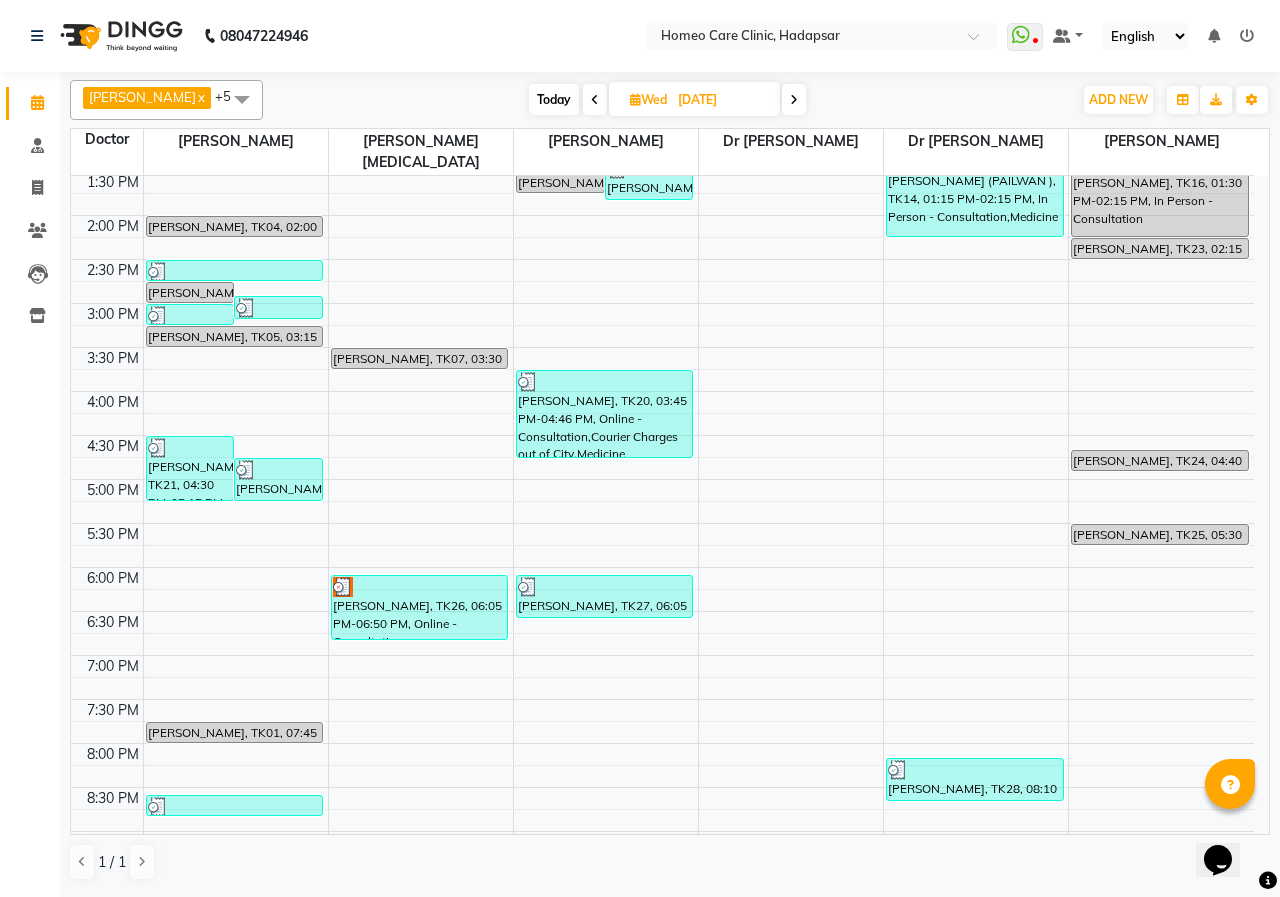 click at bounding box center [794, 99] 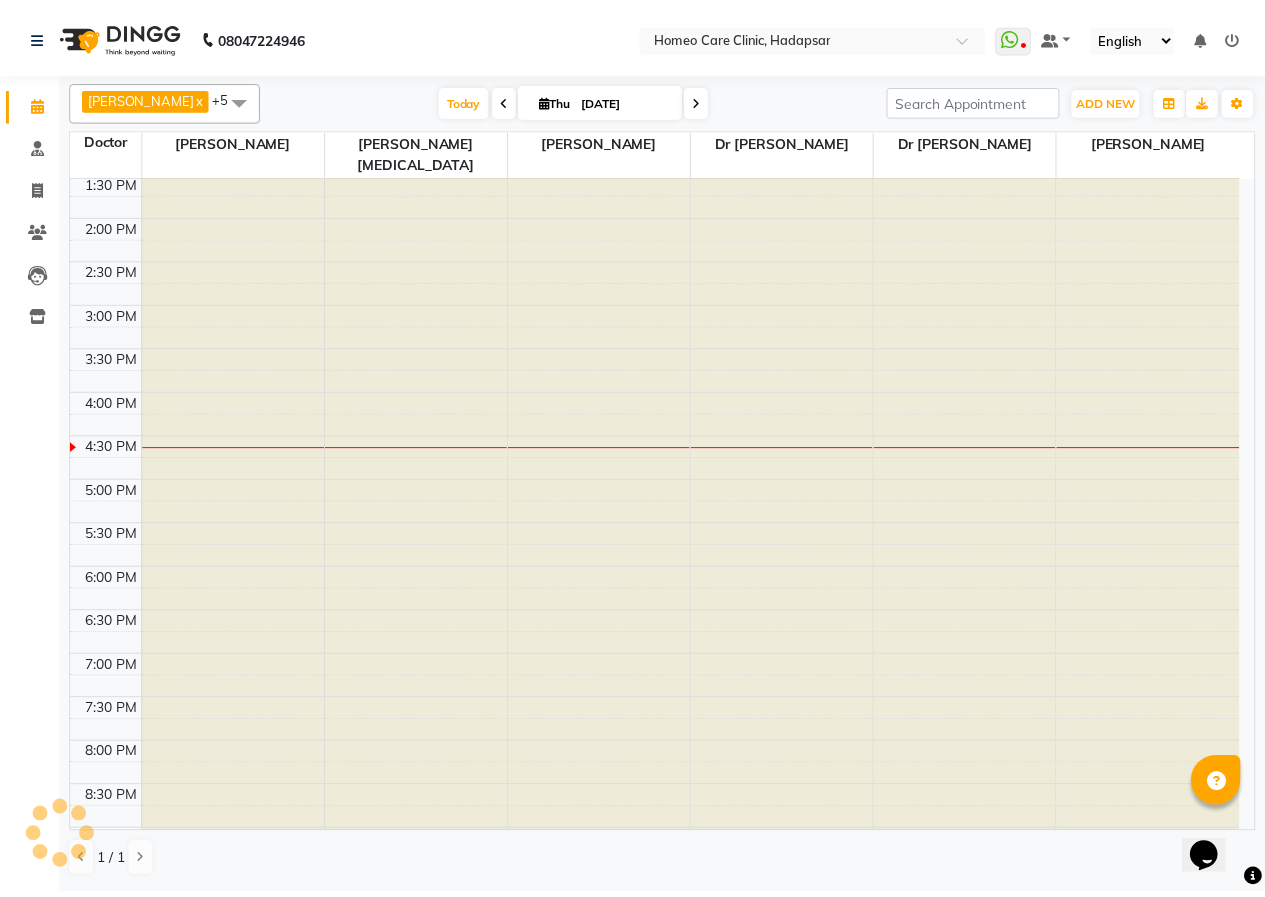 scroll, scrollTop: 552, scrollLeft: 0, axis: vertical 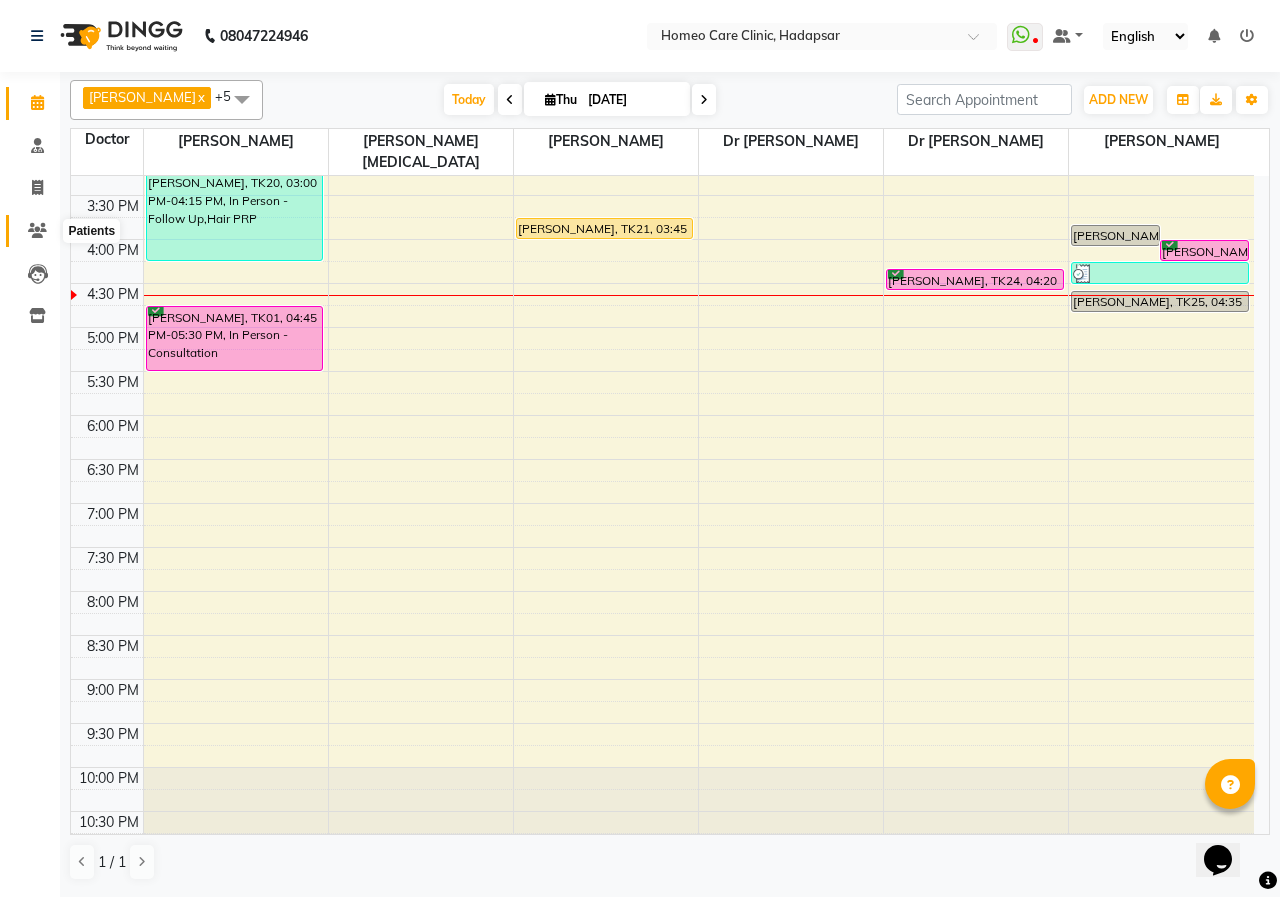click 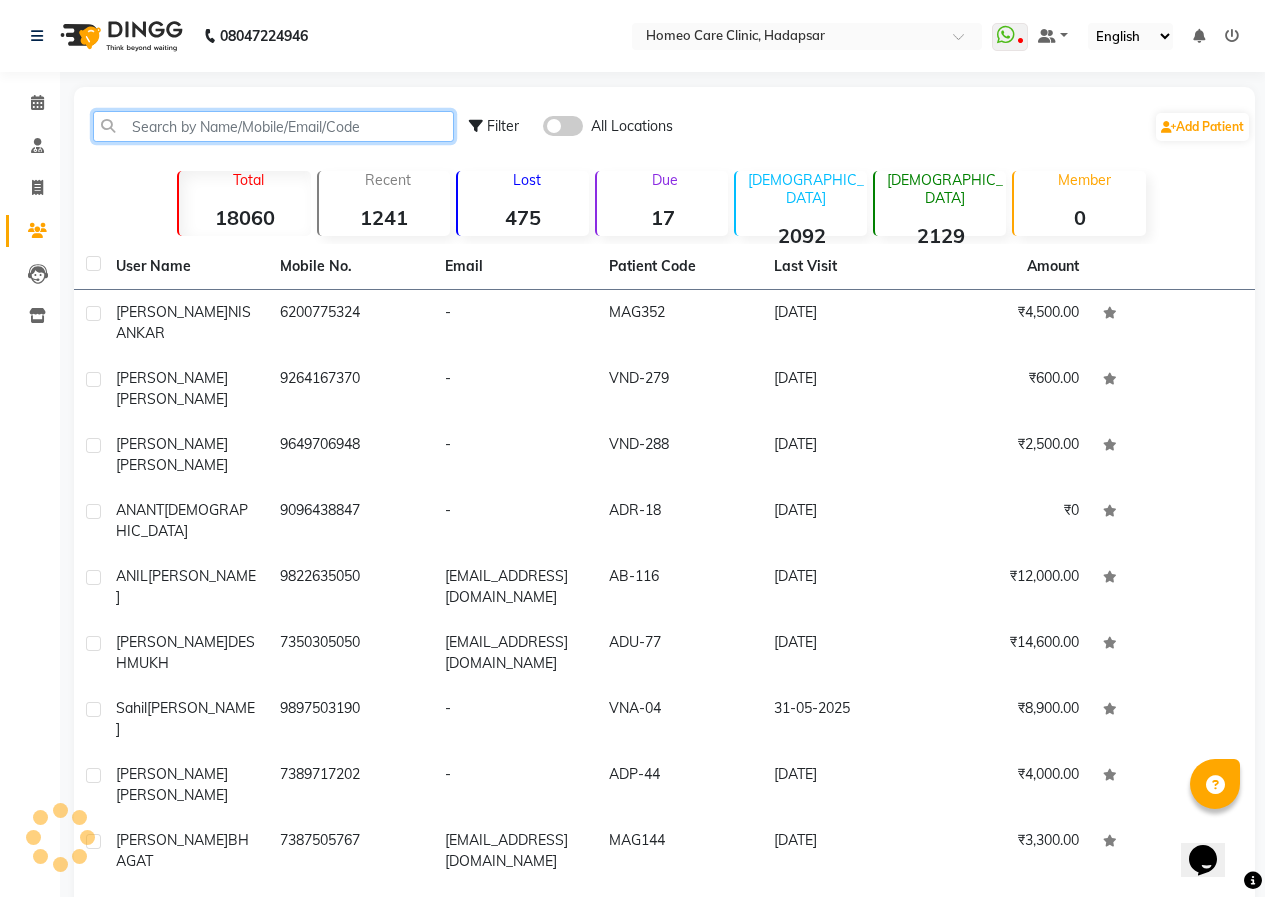 click 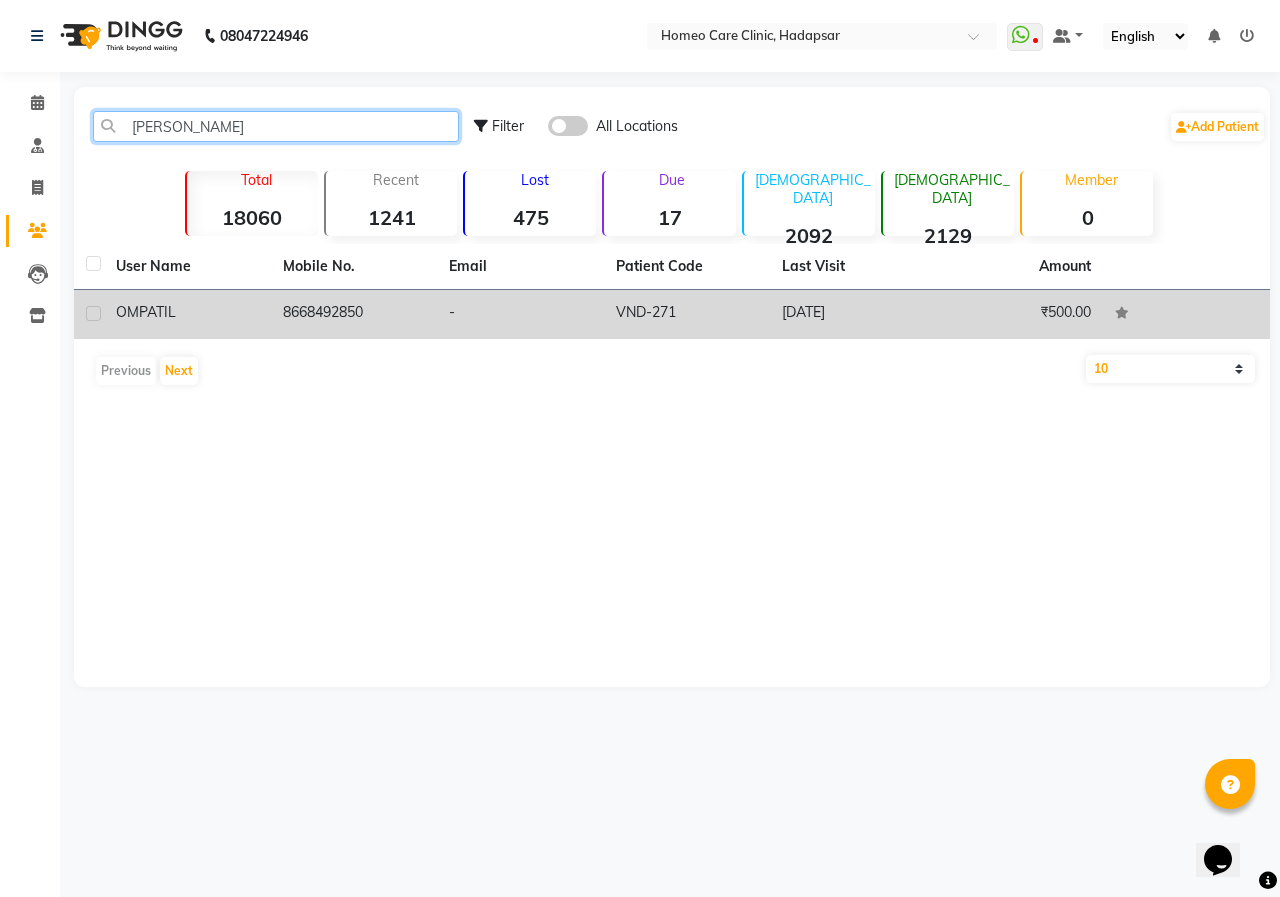 type on "[PERSON_NAME]" 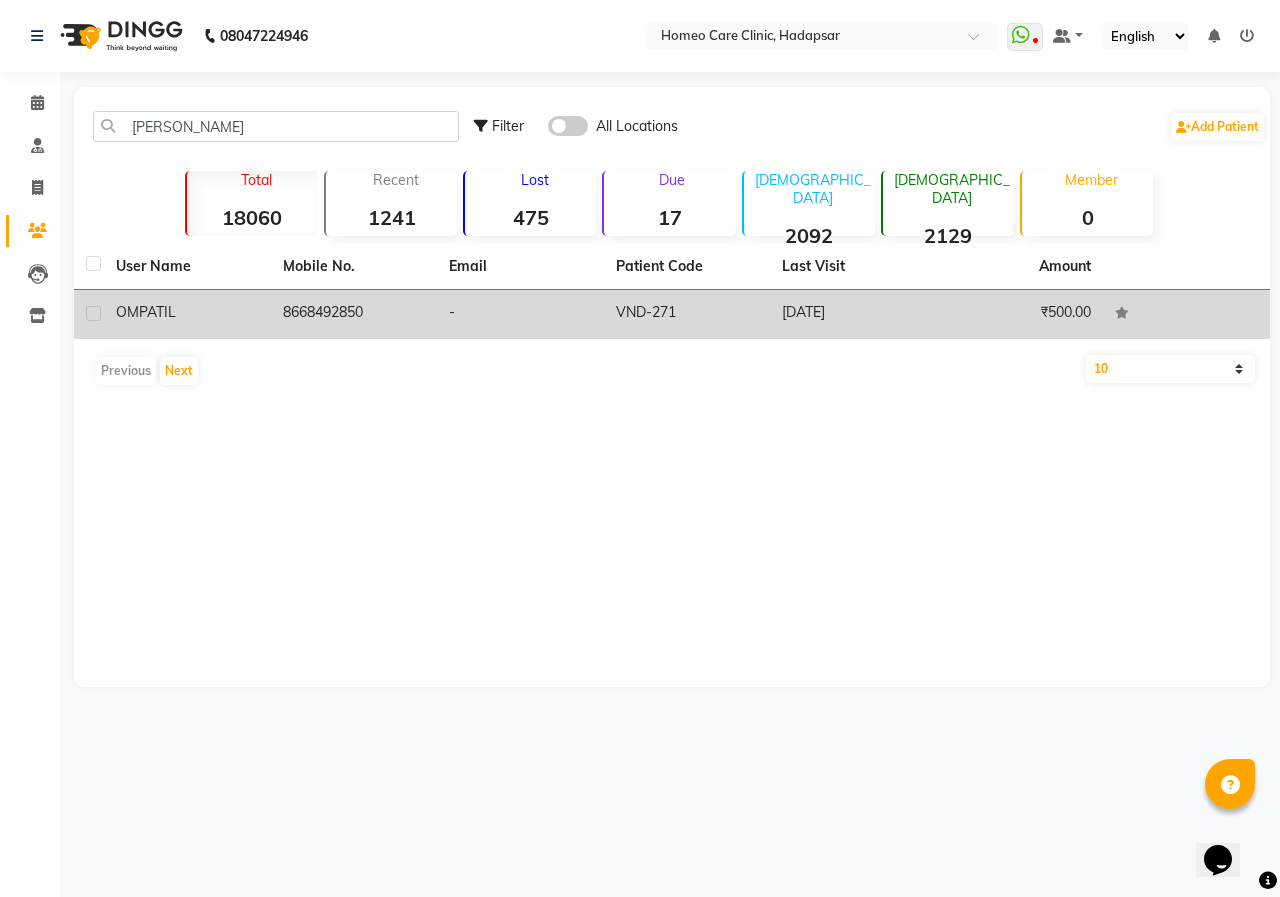 click on "-" 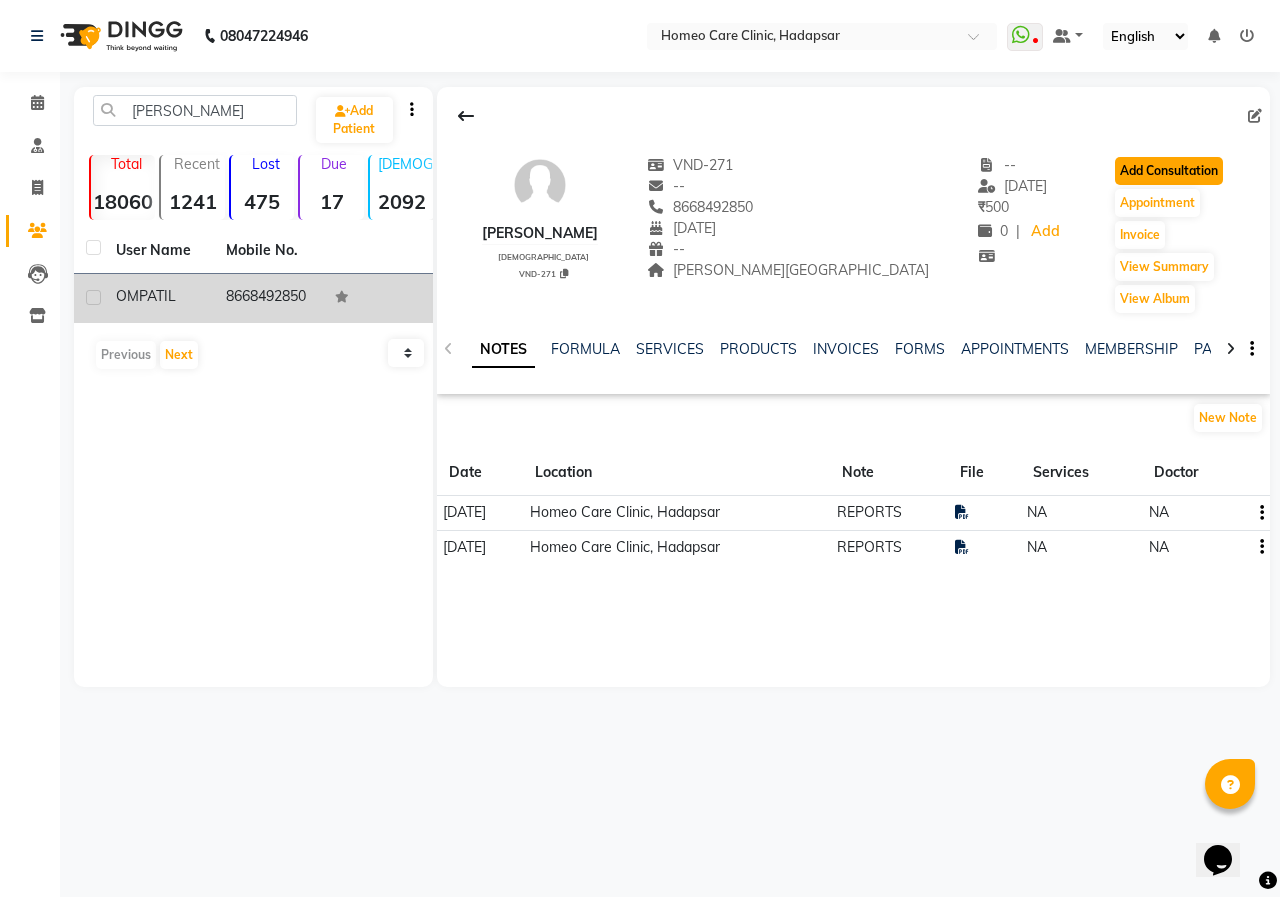 click on "Add Consultation" 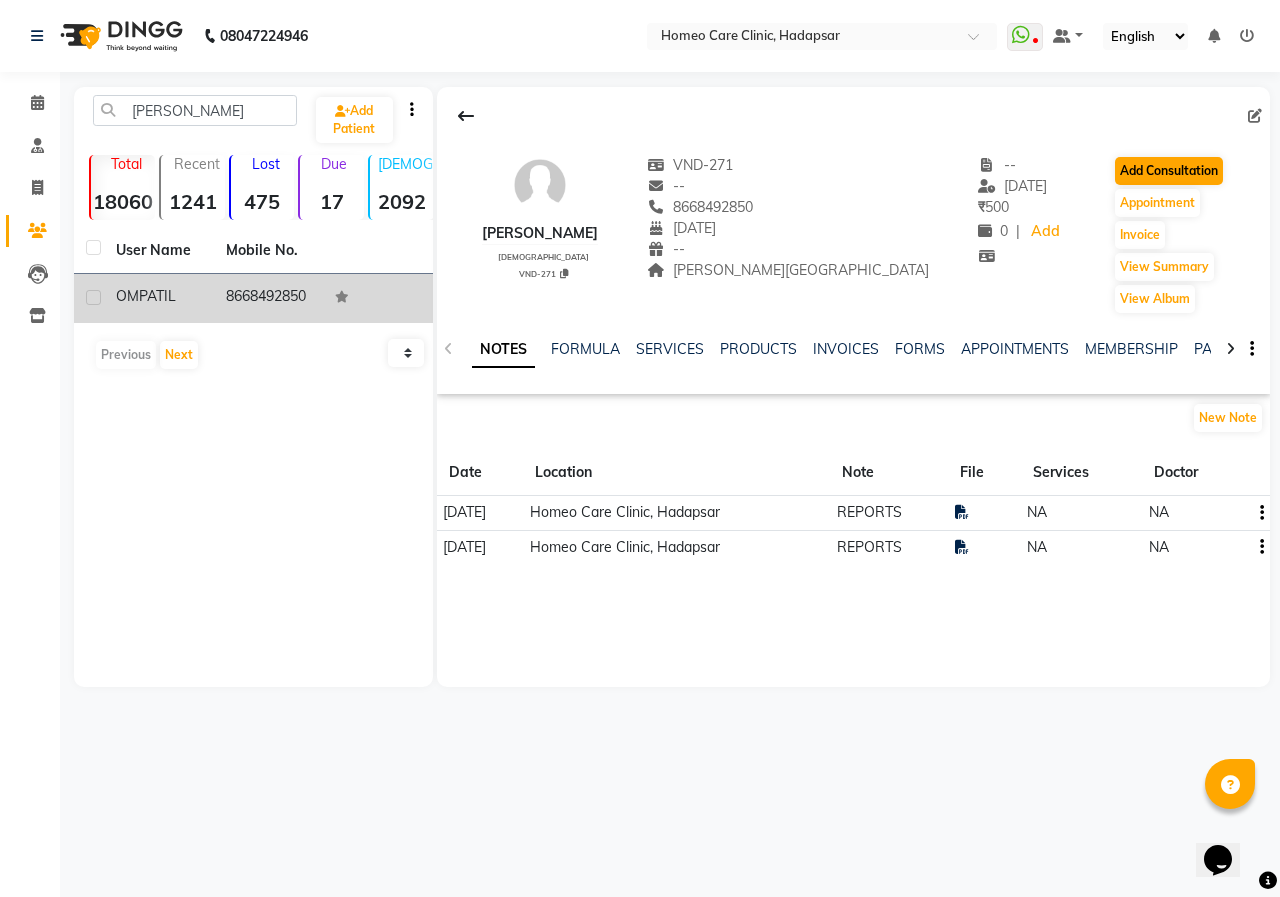 select on "[DEMOGRAPHIC_DATA]" 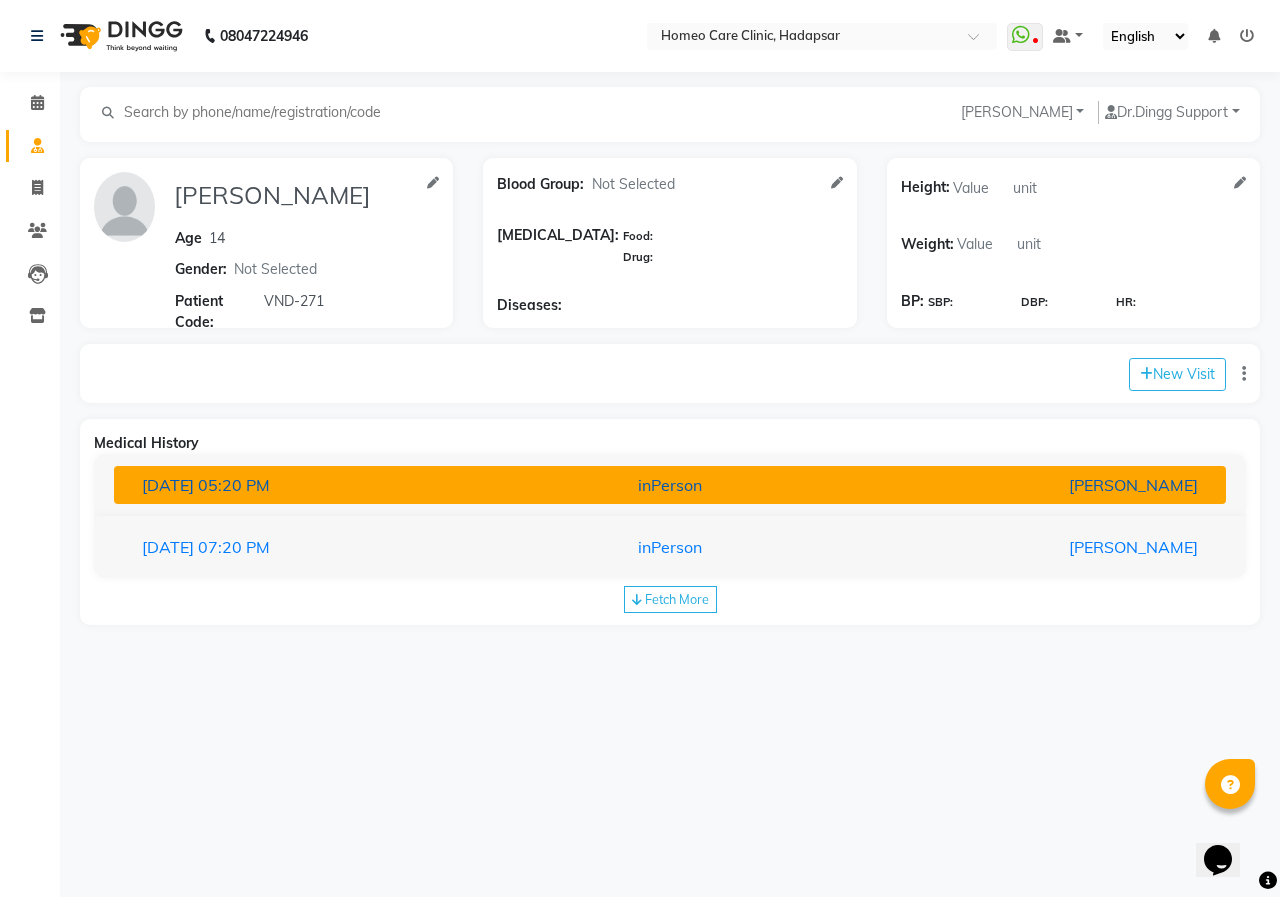 click on "inPerson" at bounding box center [670, 485] 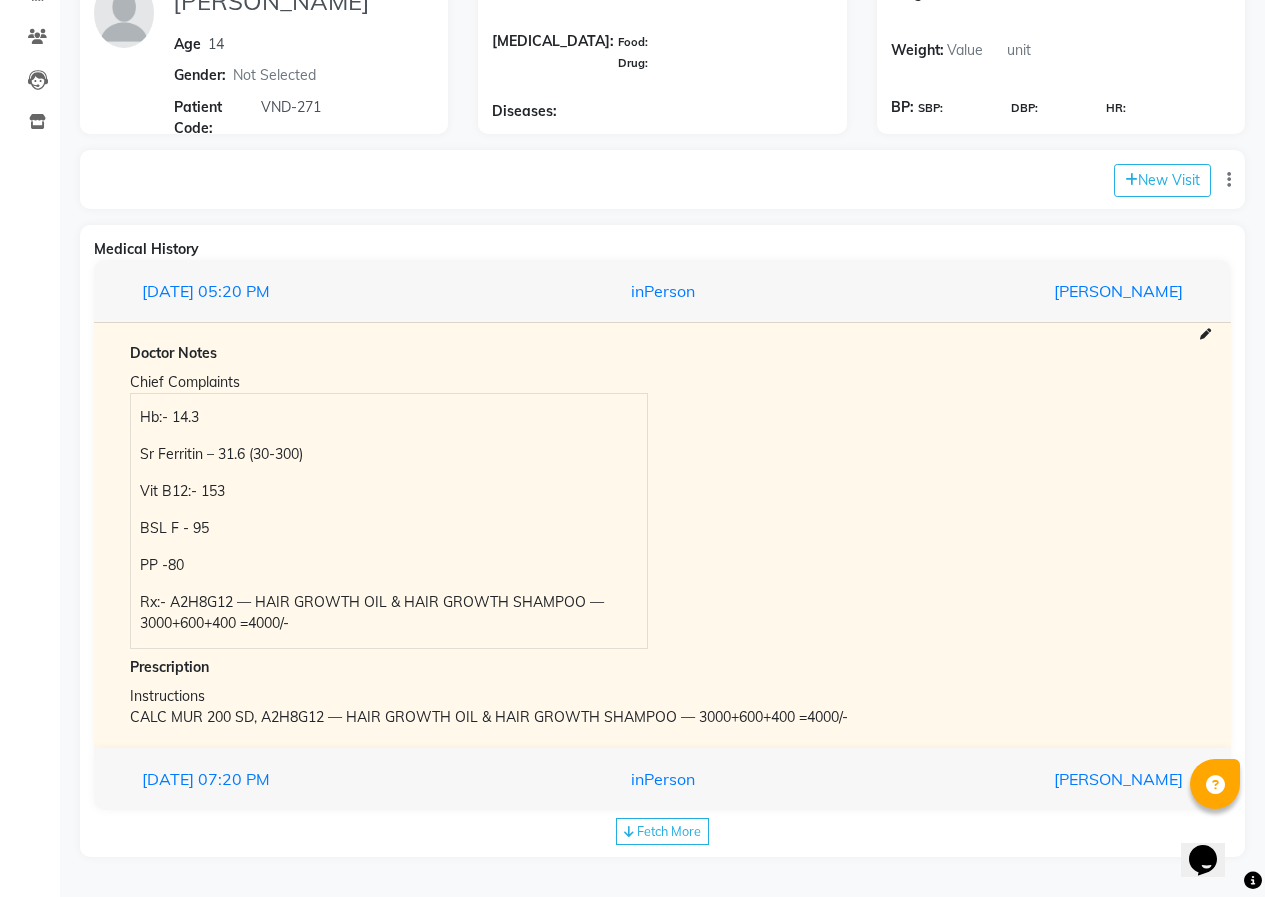scroll, scrollTop: 0, scrollLeft: 0, axis: both 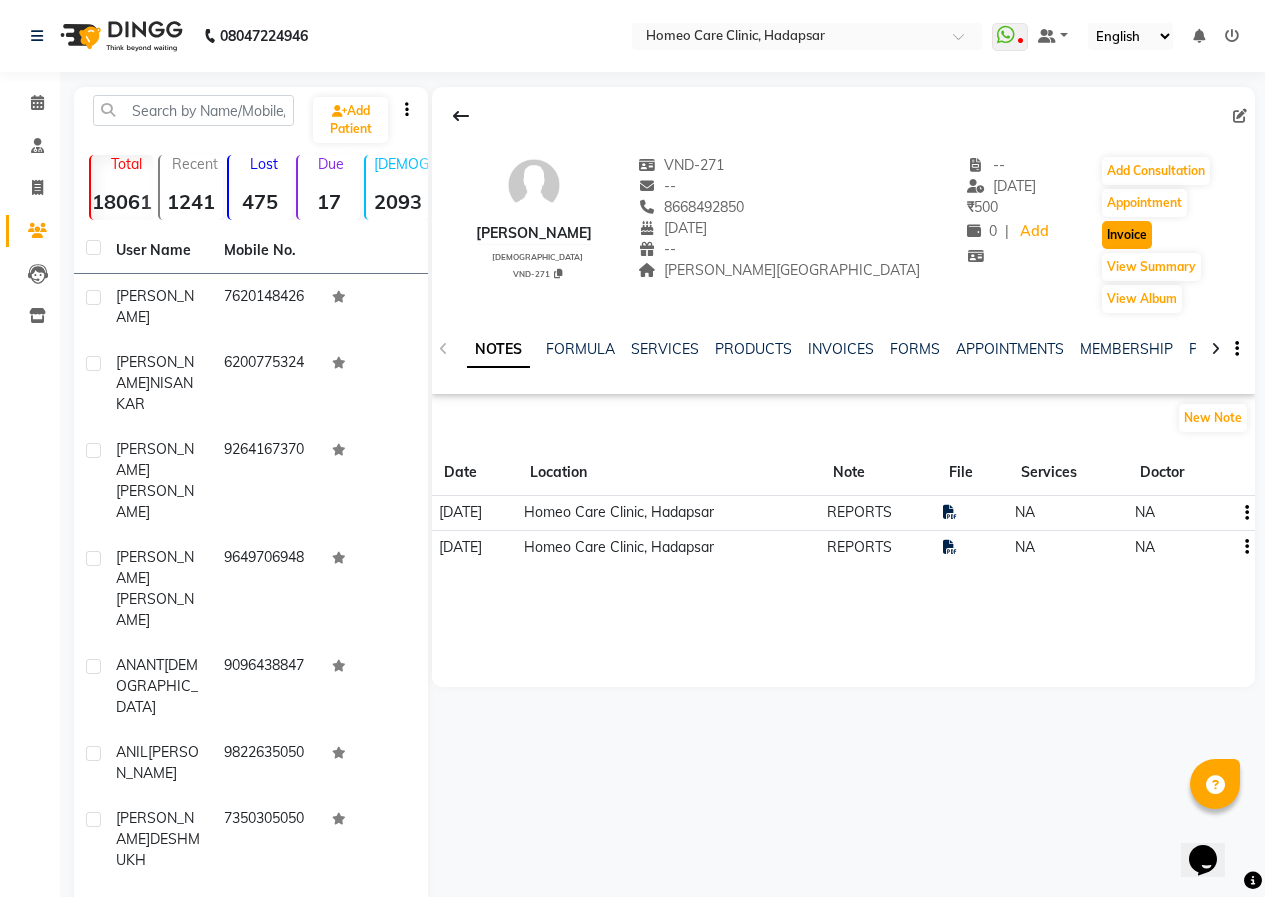 click on "Invoice" 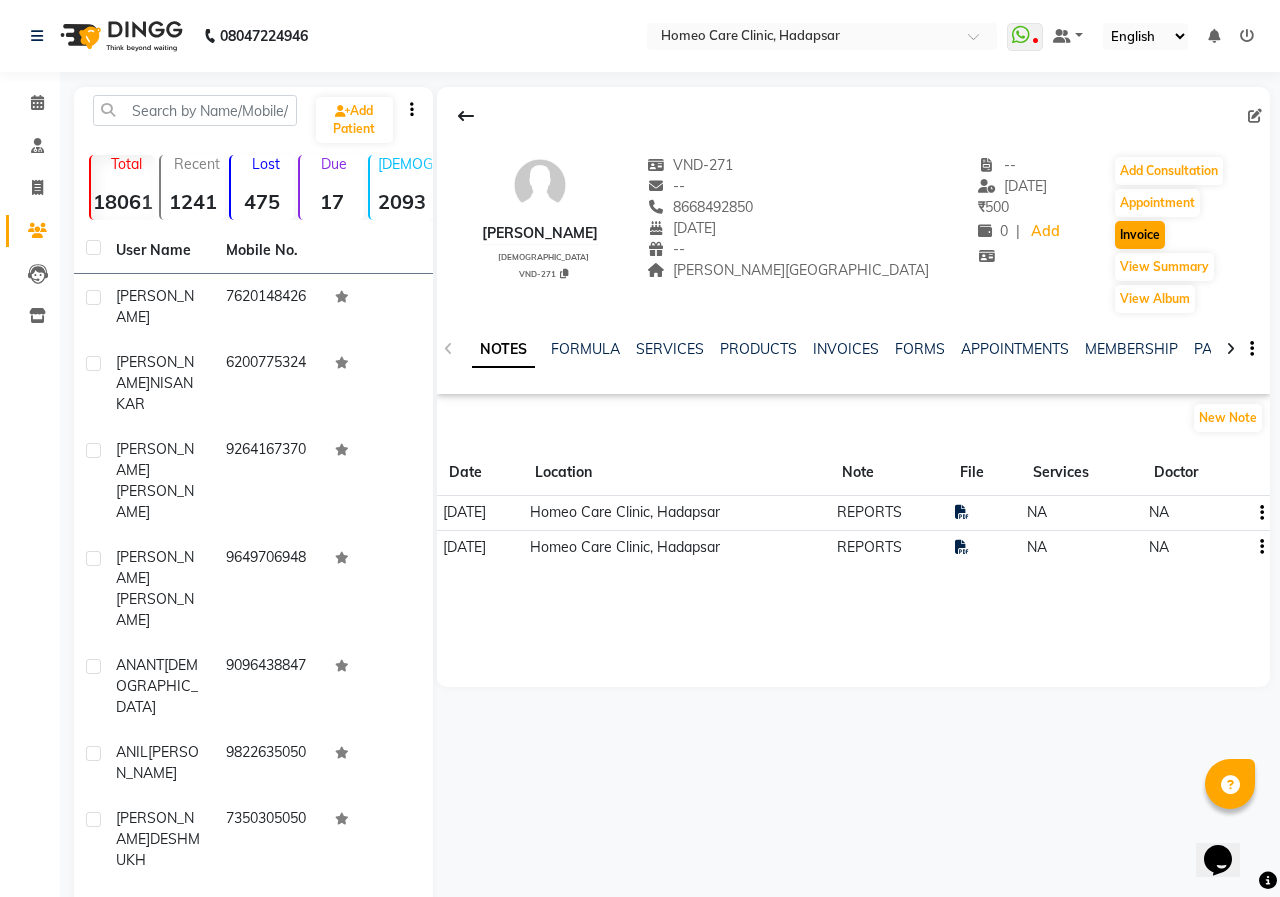 select on "7485" 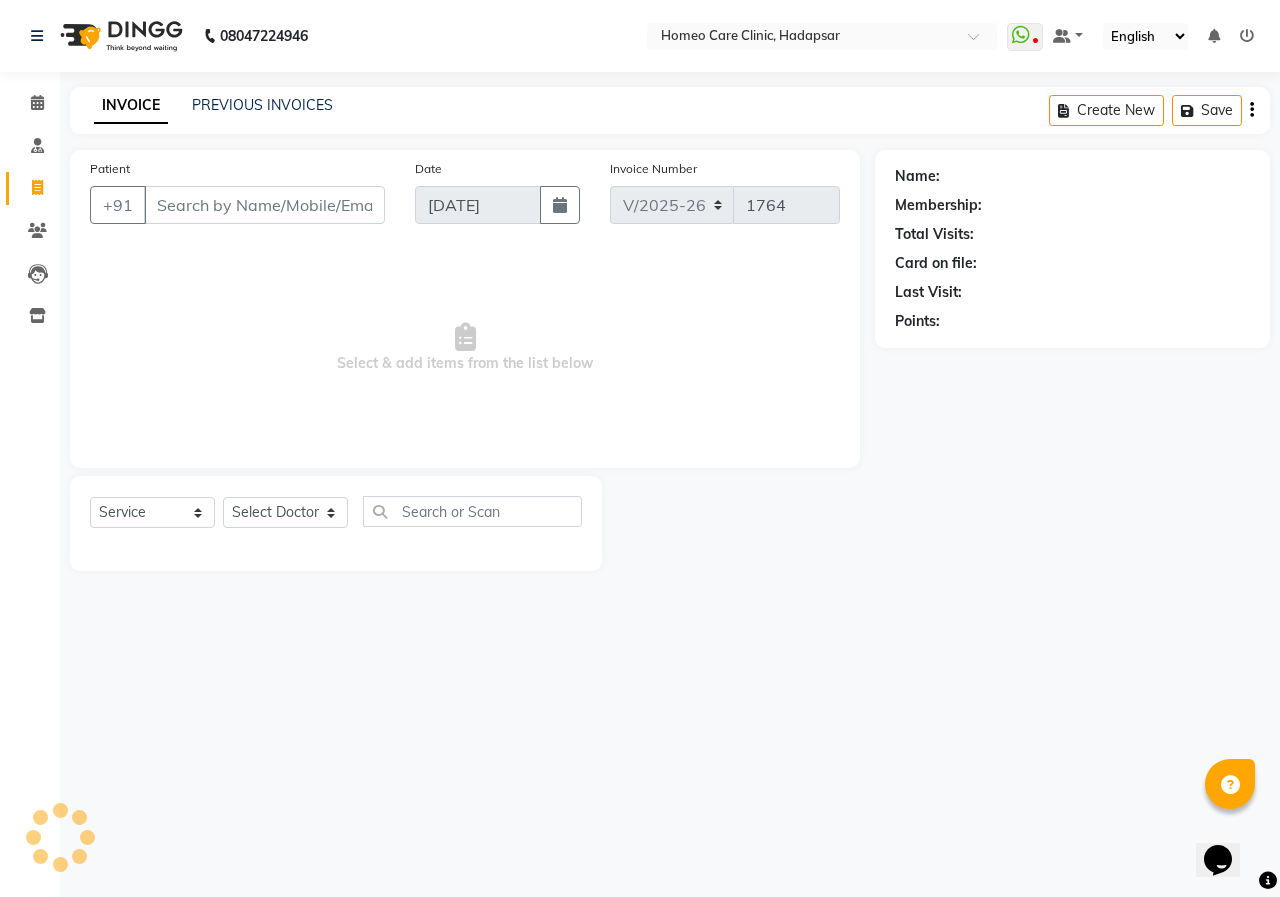 type on "8668492850" 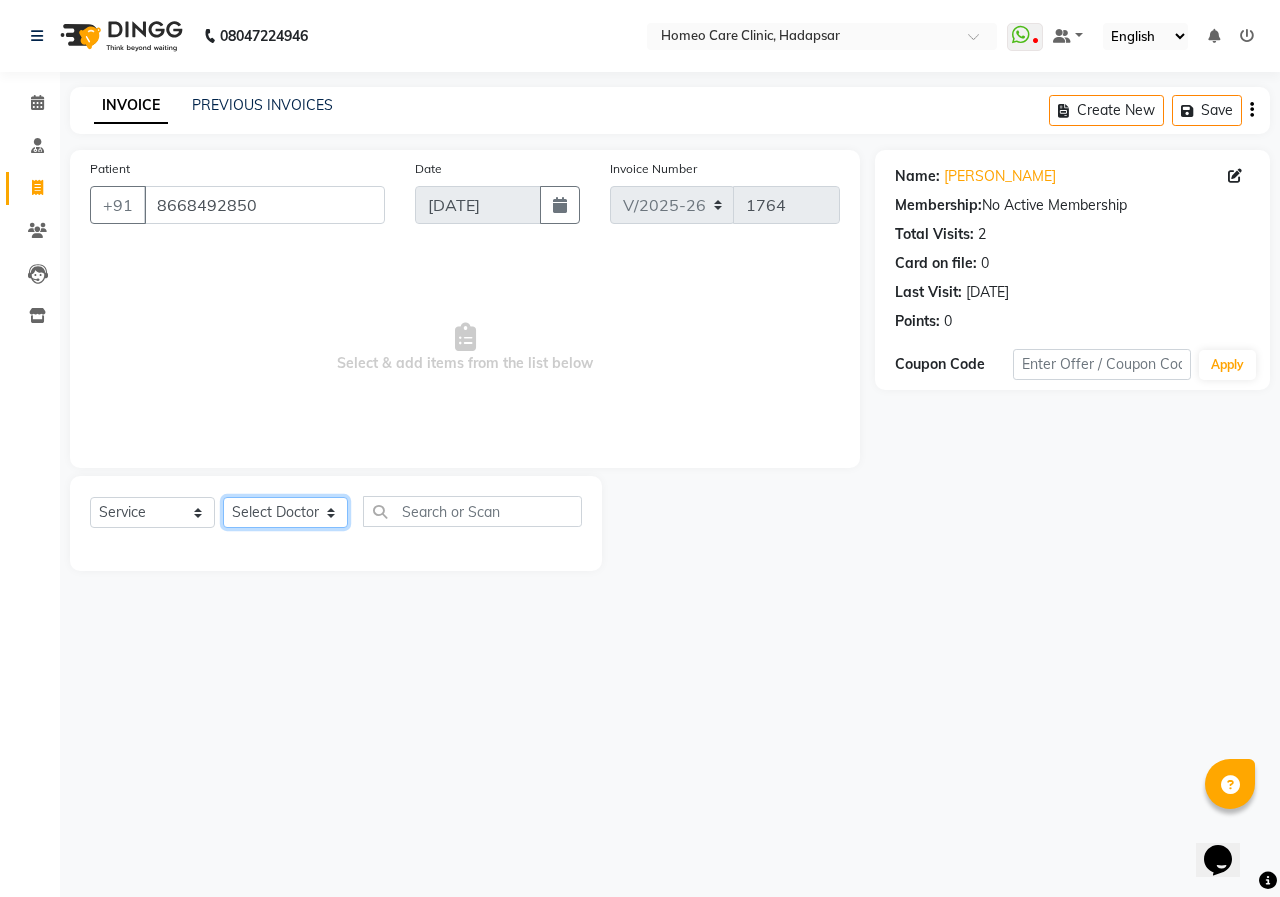 click on "Select Doctor Dingg Support [PERSON_NAME] [PERSON_NAME]  [PERSON_NAME] [PERSON_NAME] [PERSON_NAME][MEDICAL_DATA] [PERSON_NAME] Dr [PERSON_NAME] Dr [PERSON_NAME] [PERSON_NAME] [PERSON_NAME] [MEDICAL_DATA][PERSON_NAME] [PERSON_NAME]" 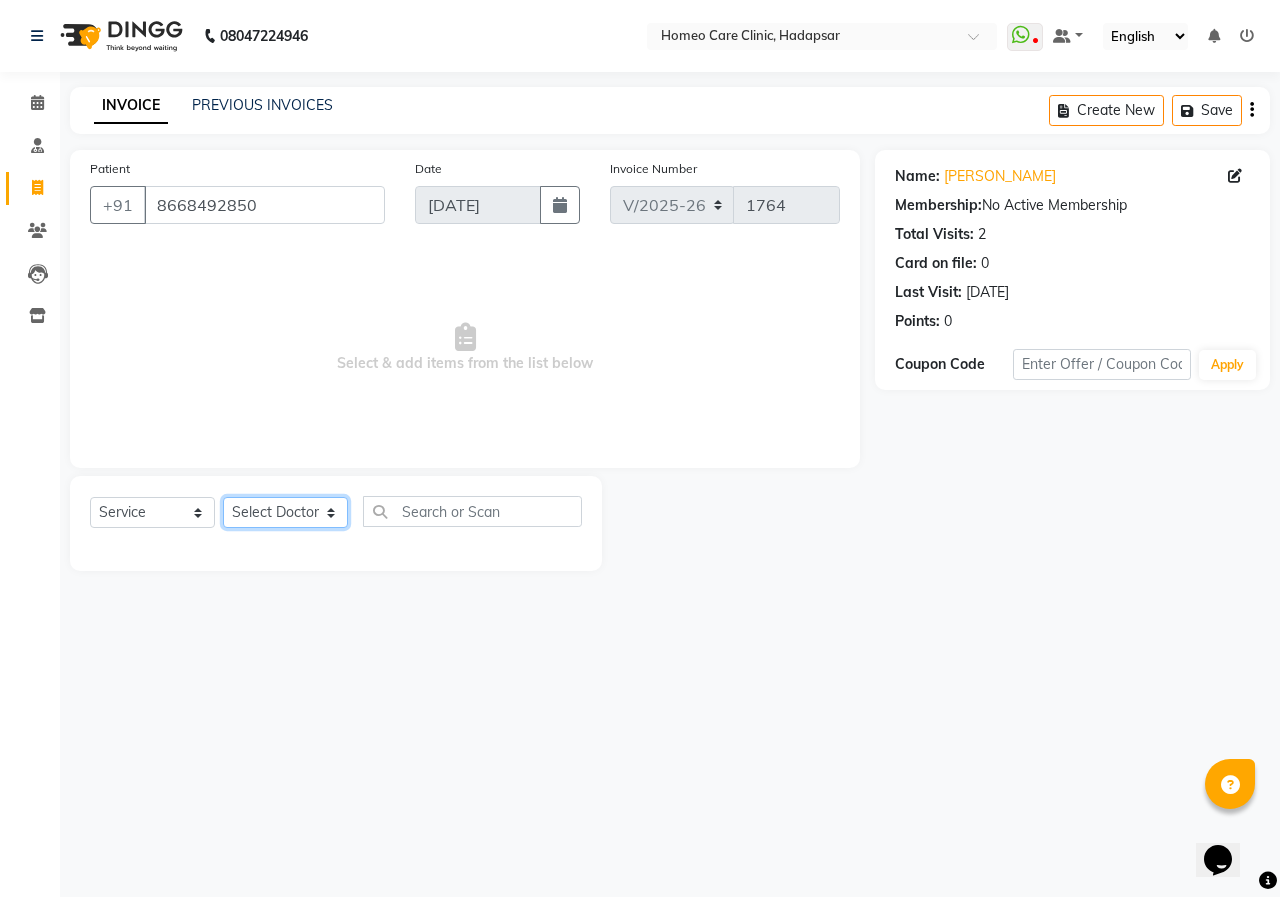 select on "70882" 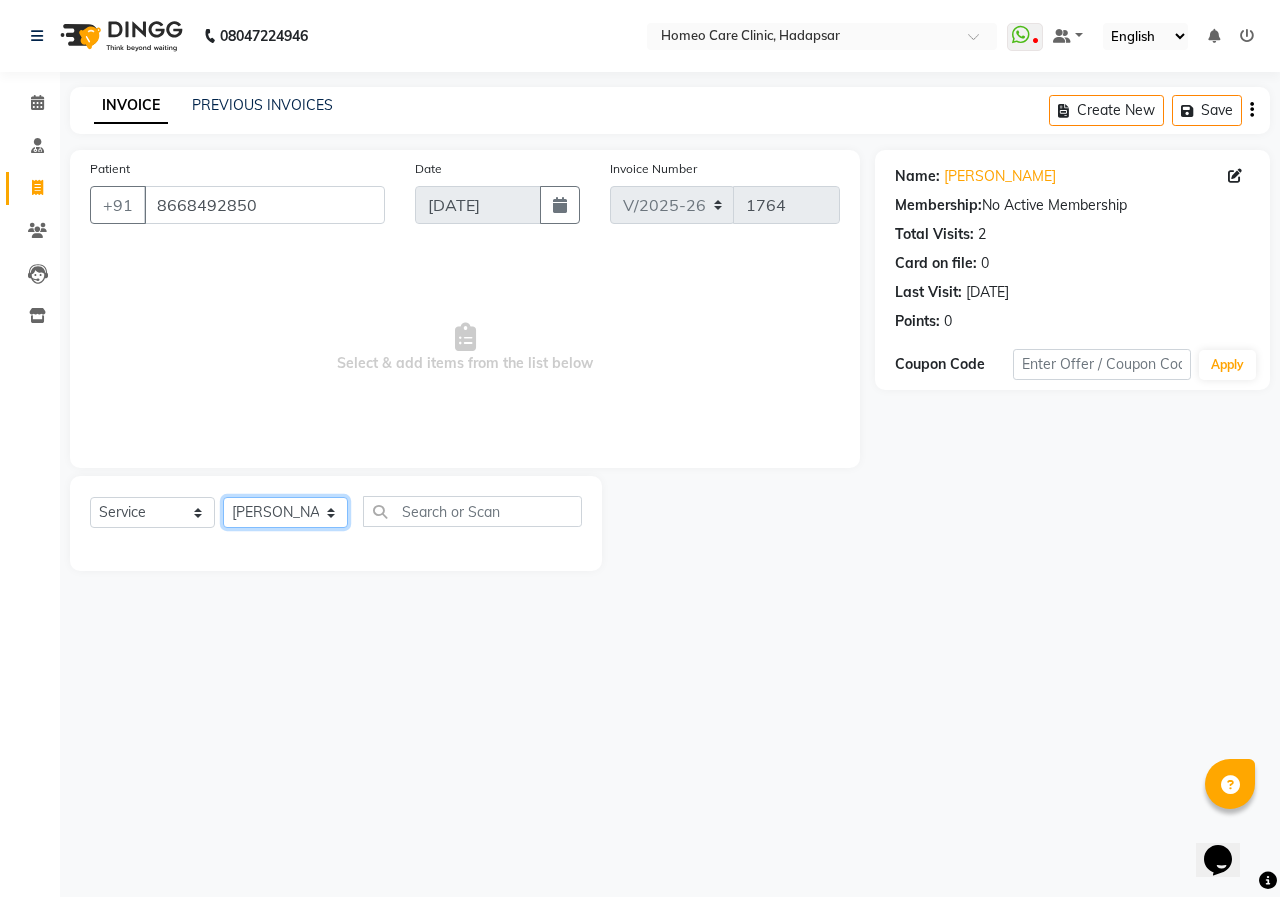 click on "Select Doctor Dingg Support [PERSON_NAME] [PERSON_NAME]  [PERSON_NAME] [PERSON_NAME] [PERSON_NAME][MEDICAL_DATA] [PERSON_NAME] Dr [PERSON_NAME] Dr [PERSON_NAME] [PERSON_NAME] [PERSON_NAME] [MEDICAL_DATA][PERSON_NAME] [PERSON_NAME]" 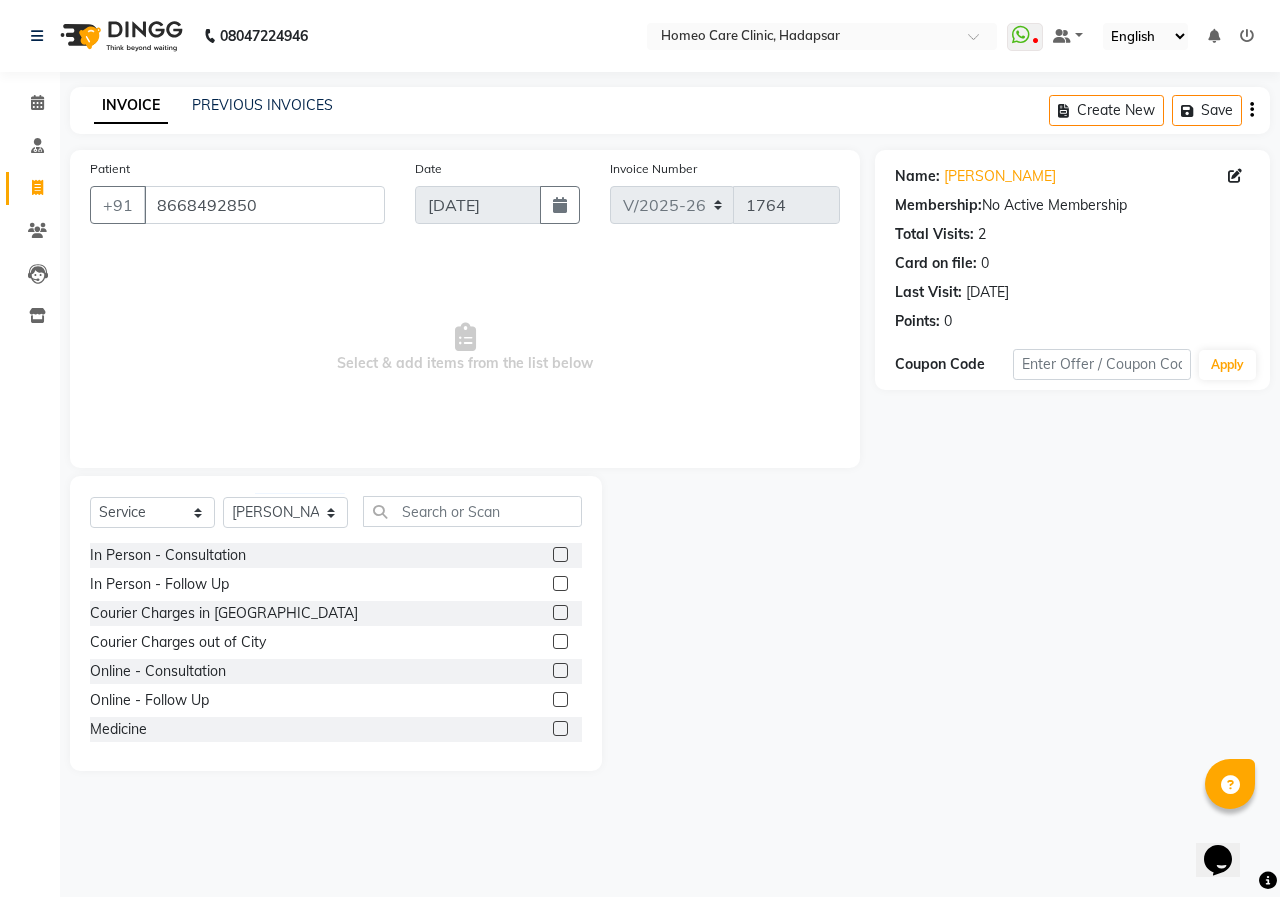 click 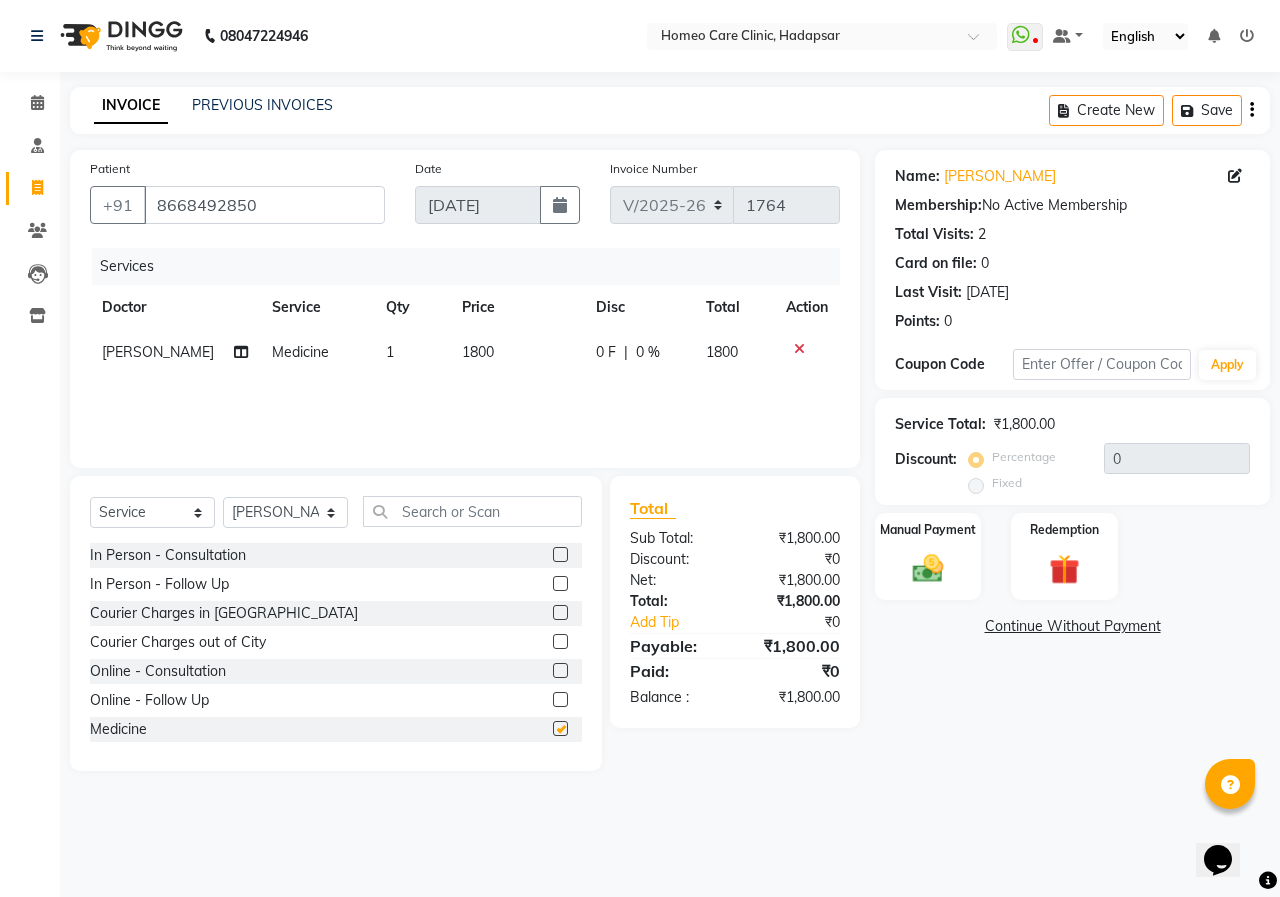 checkbox on "false" 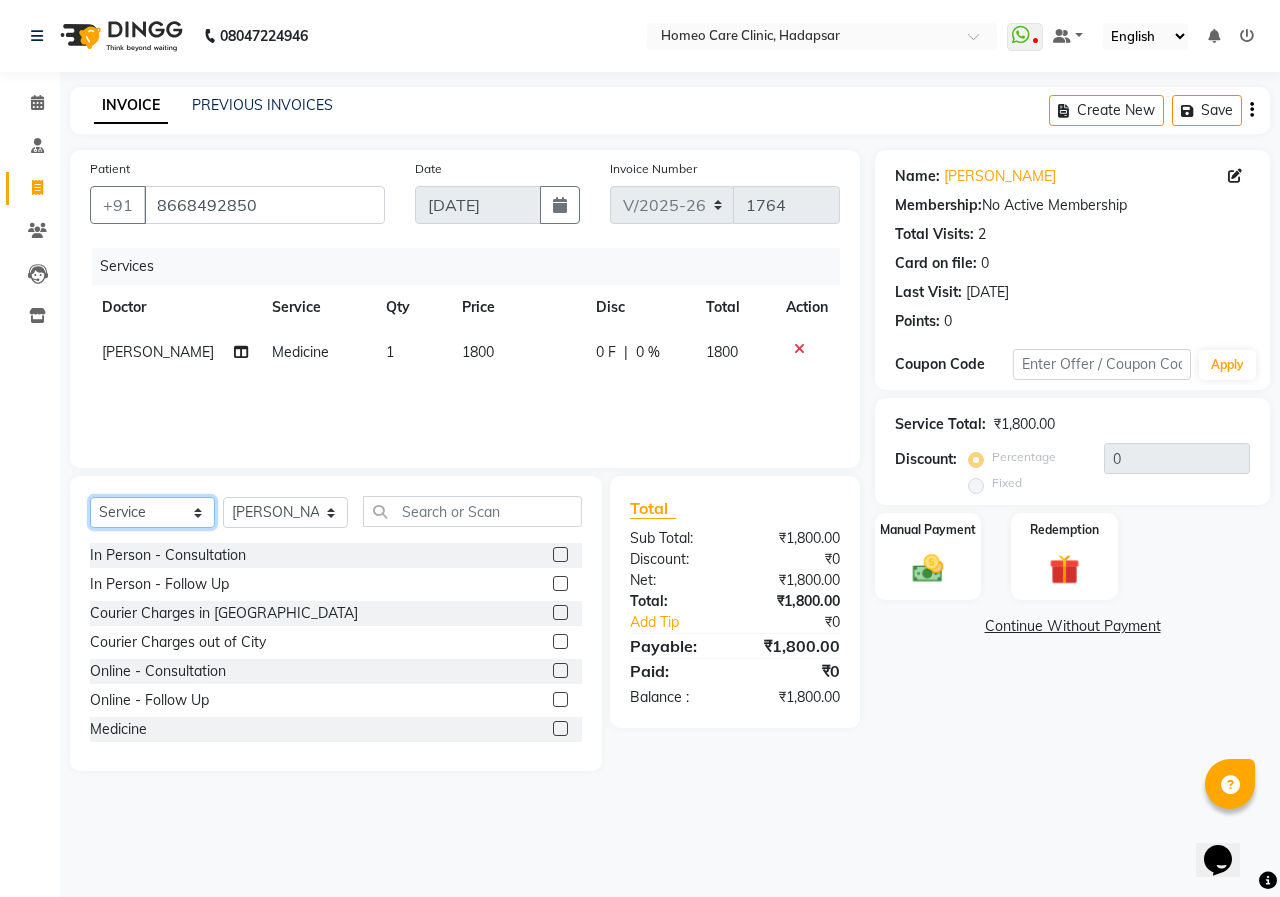 click on "Select  Service  Product  Membership  Package Voucher Prepaid Gift Card" 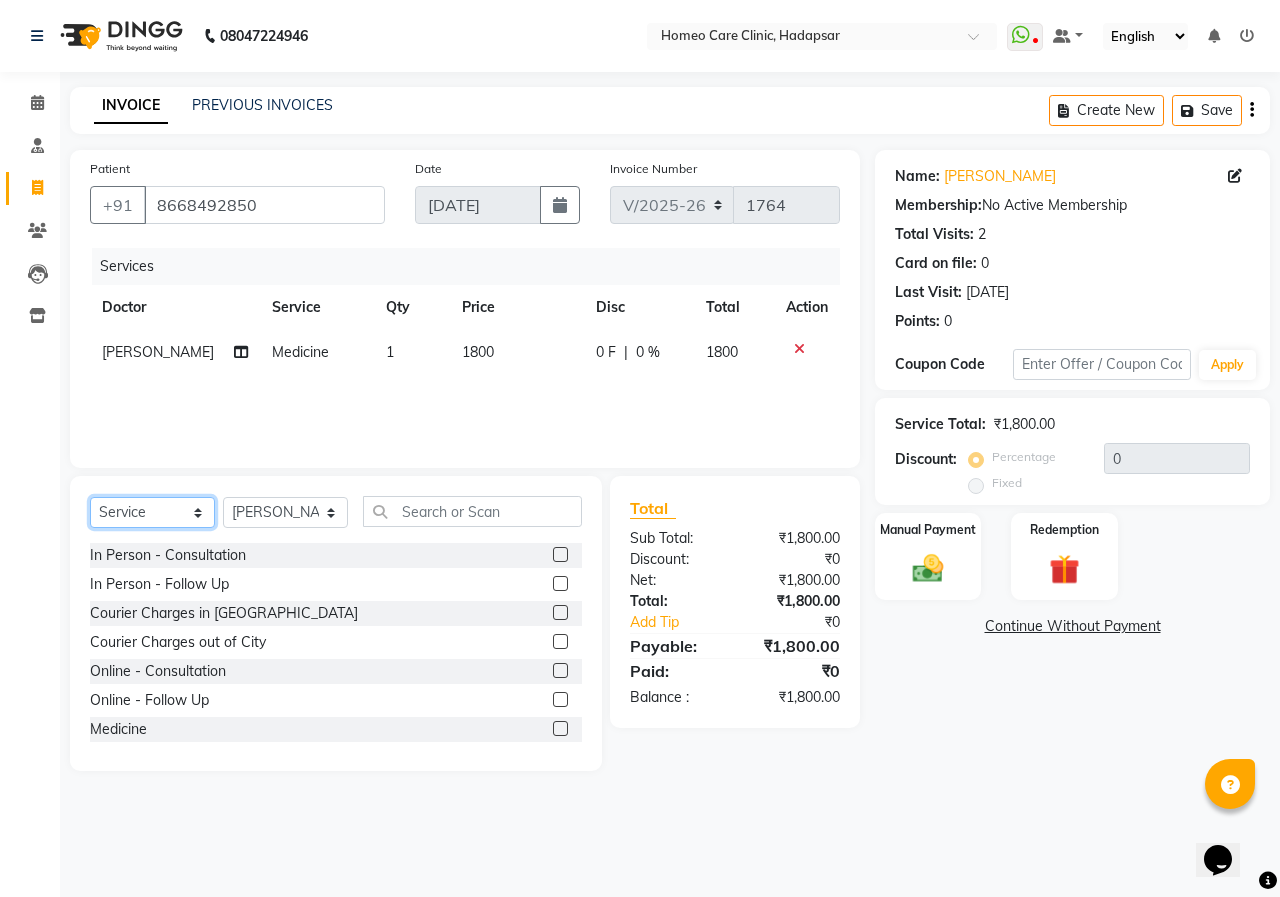 select on "product" 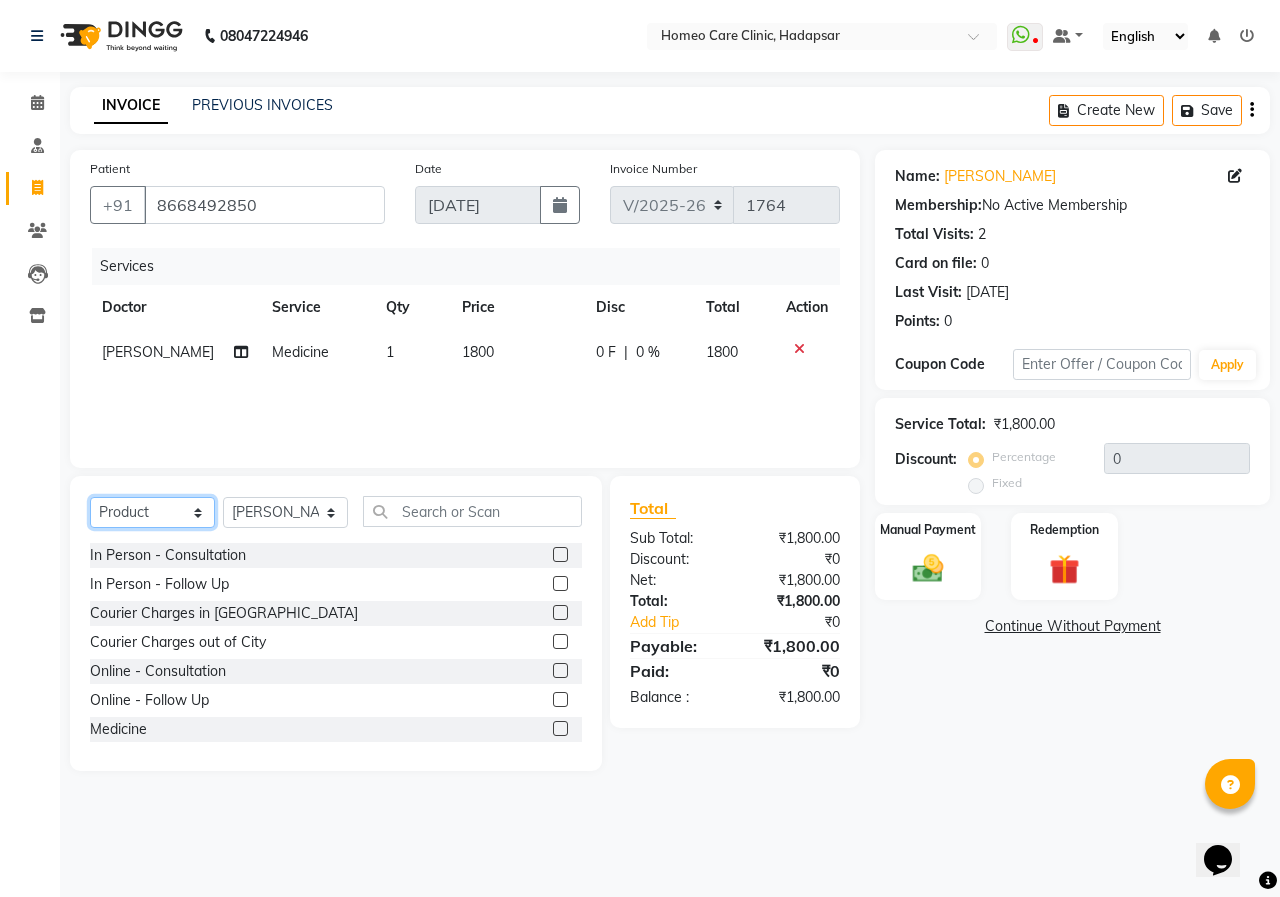 click on "Select  Service  Product  Membership  Package Voucher Prepaid Gift Card" 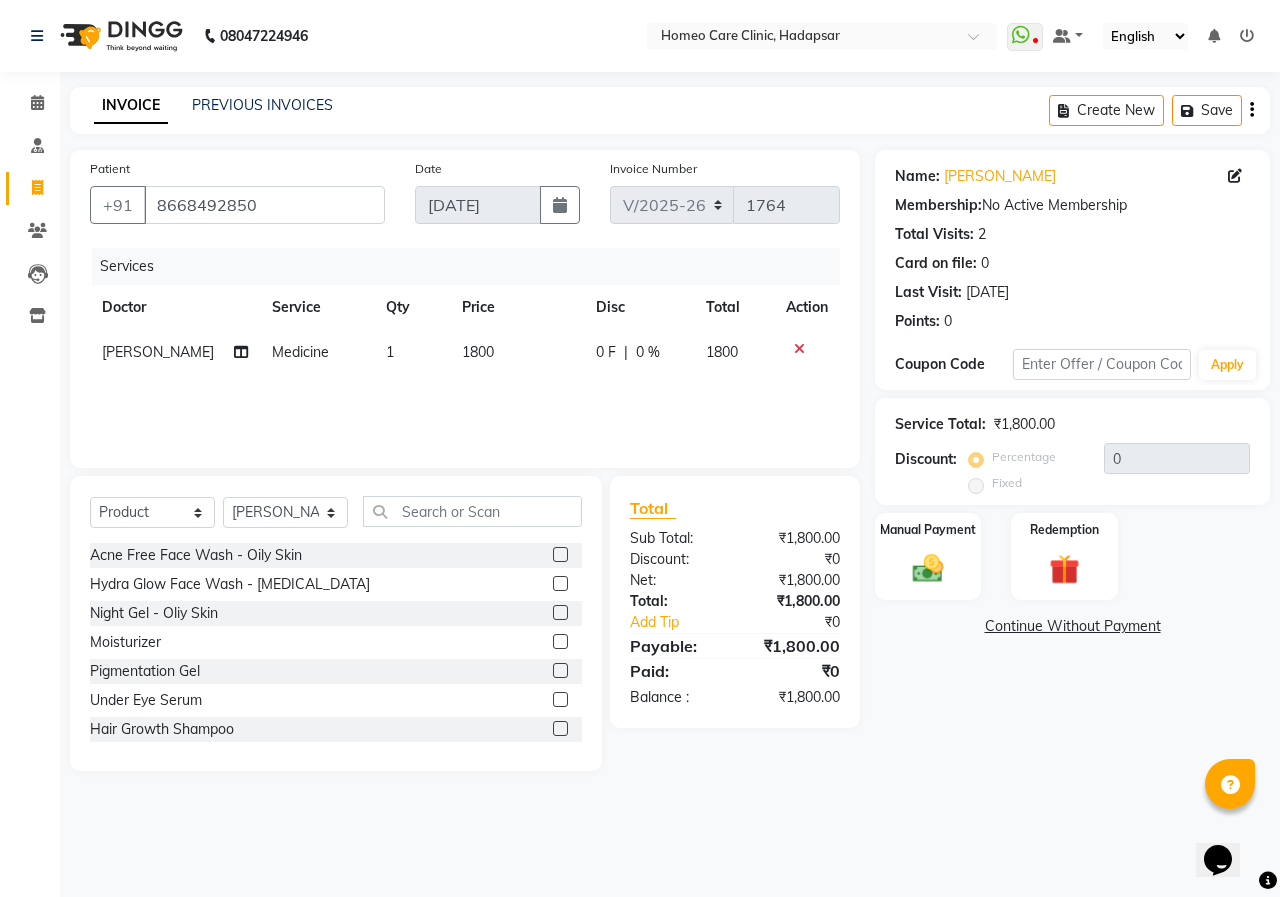 click 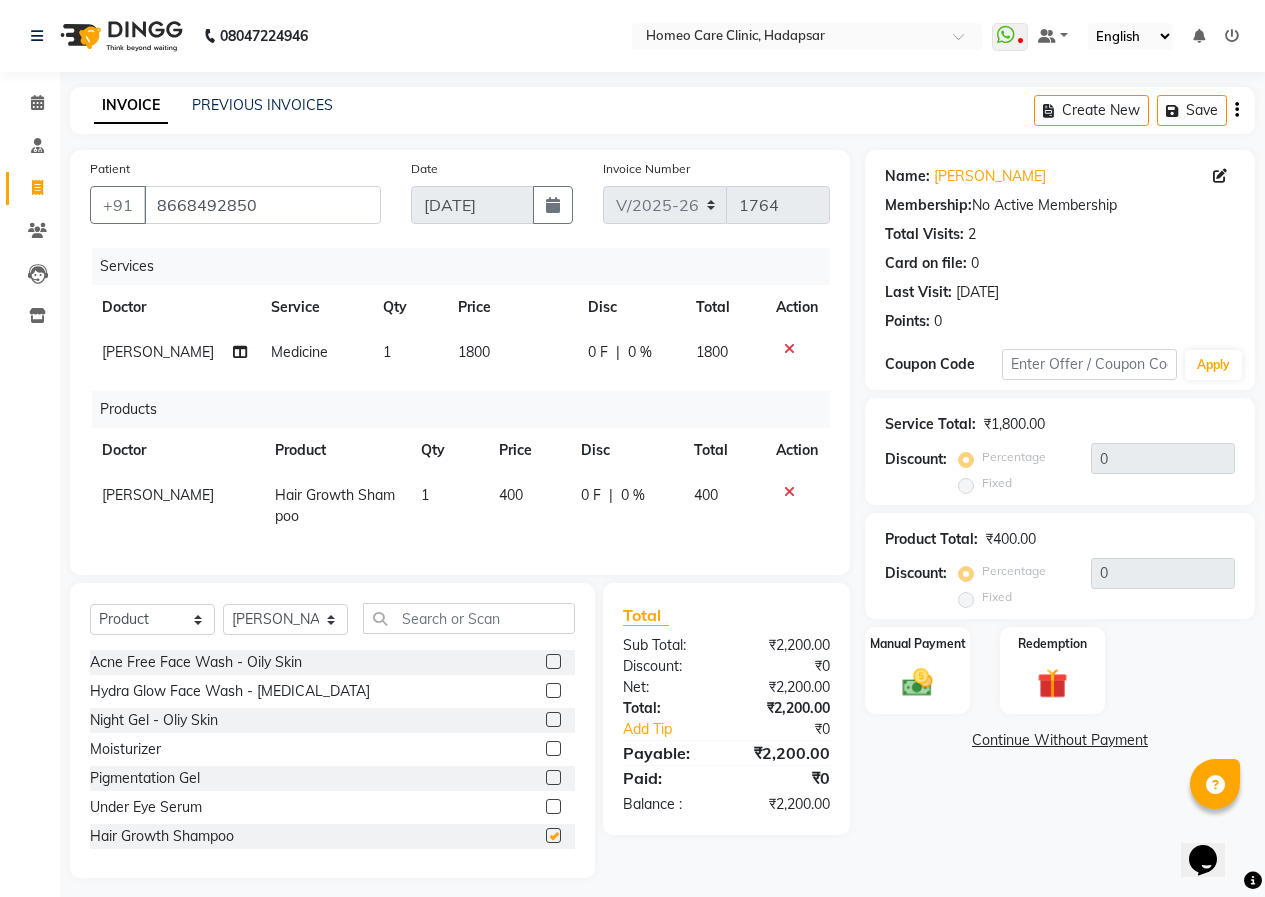 checkbox on "false" 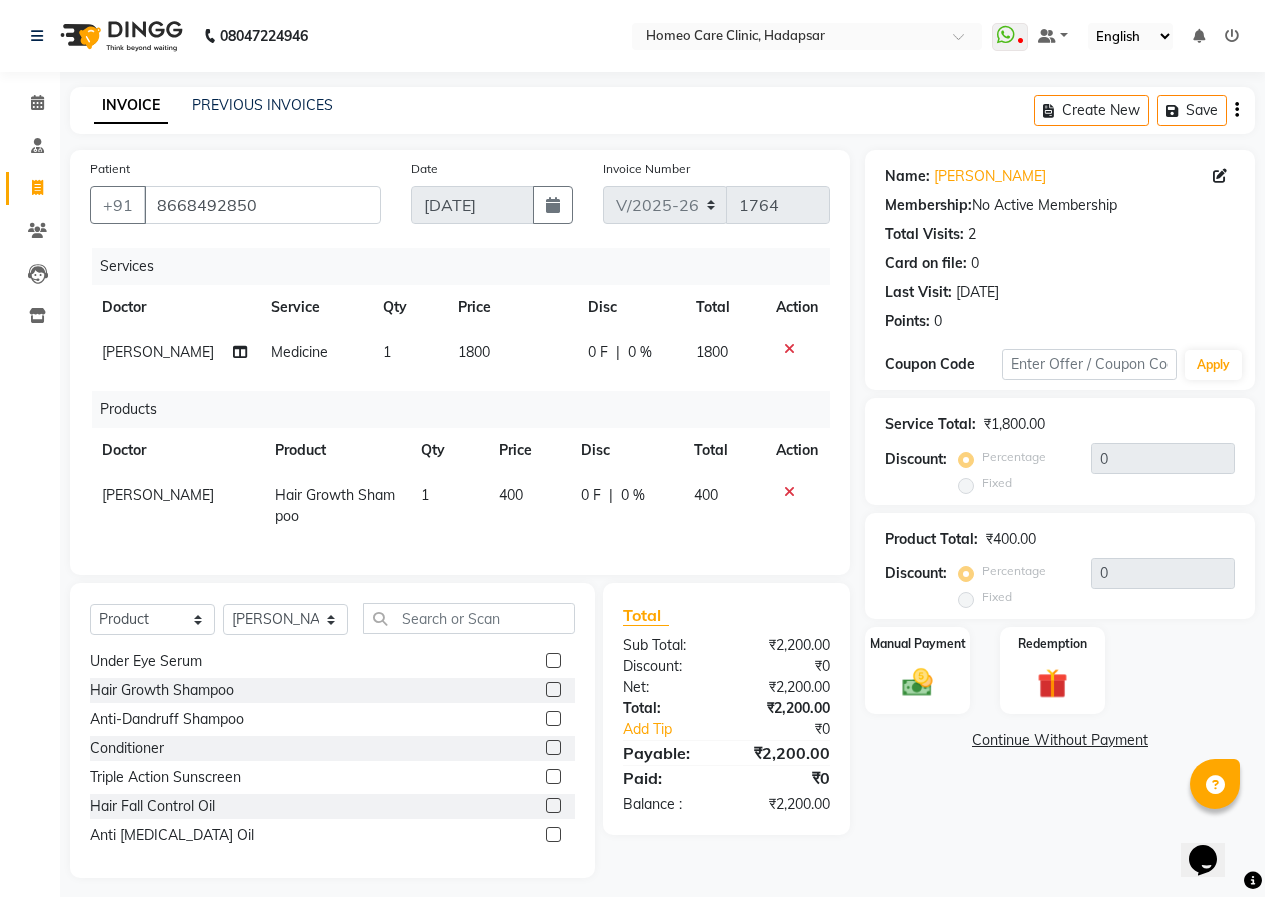 scroll, scrollTop: 200, scrollLeft: 0, axis: vertical 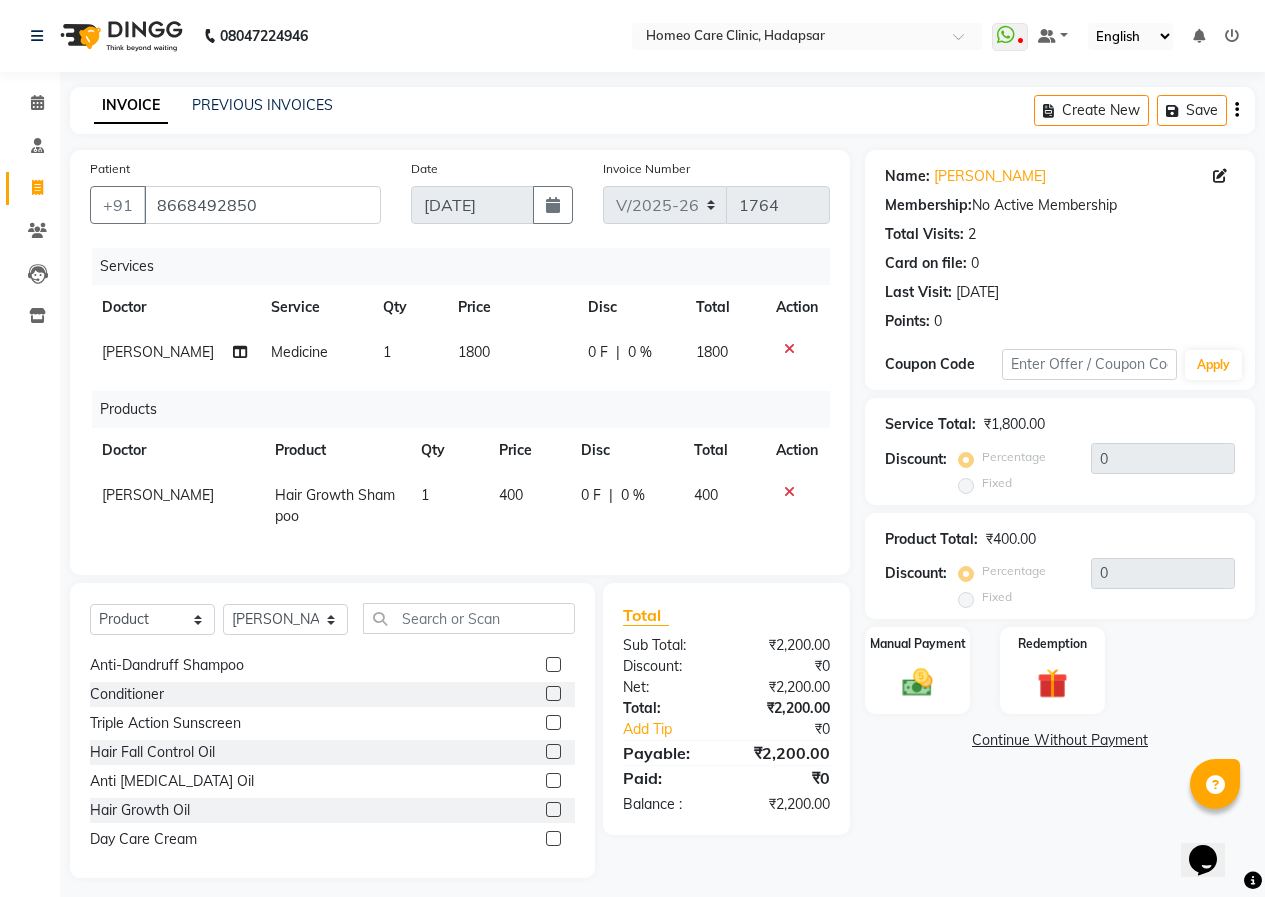 click 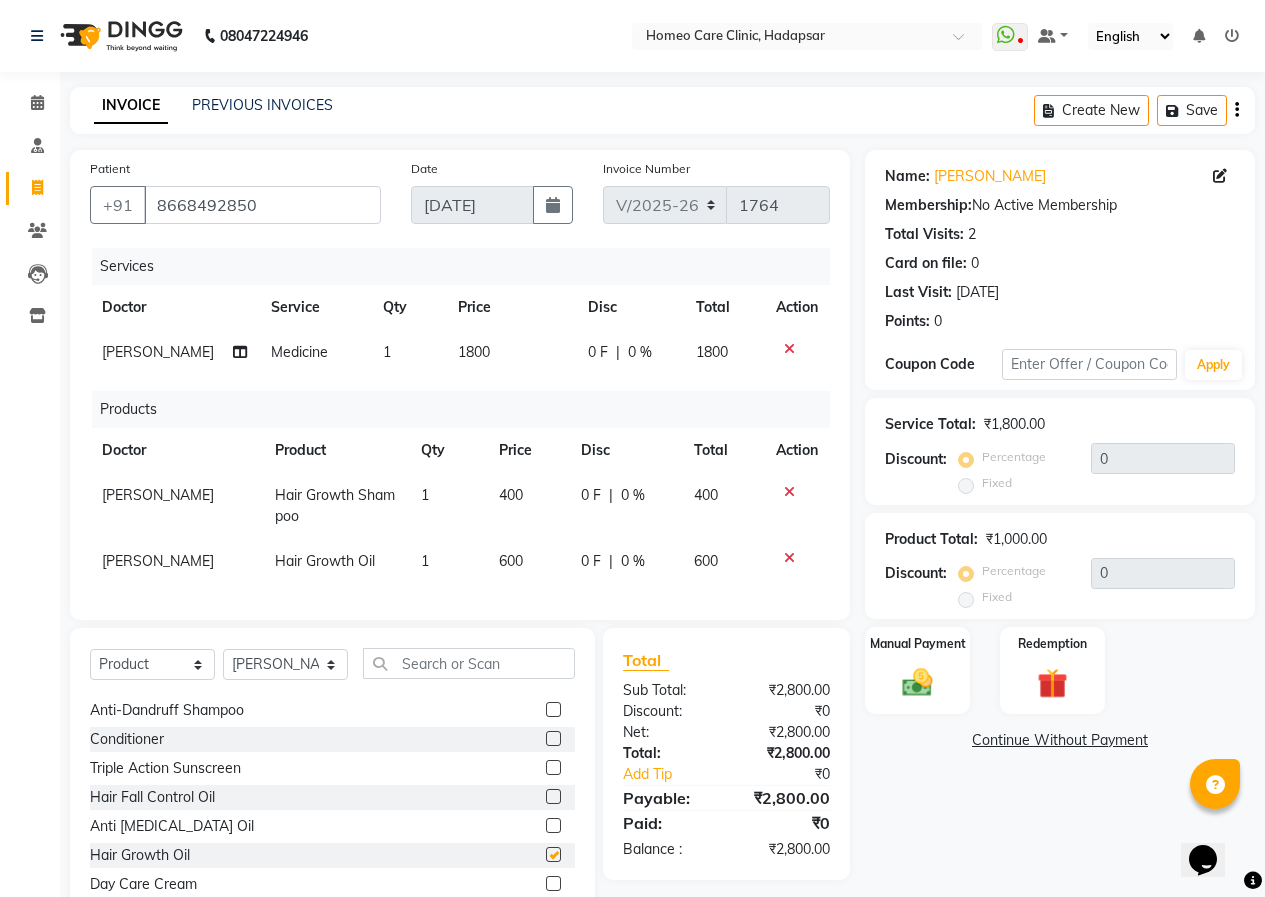 checkbox on "false" 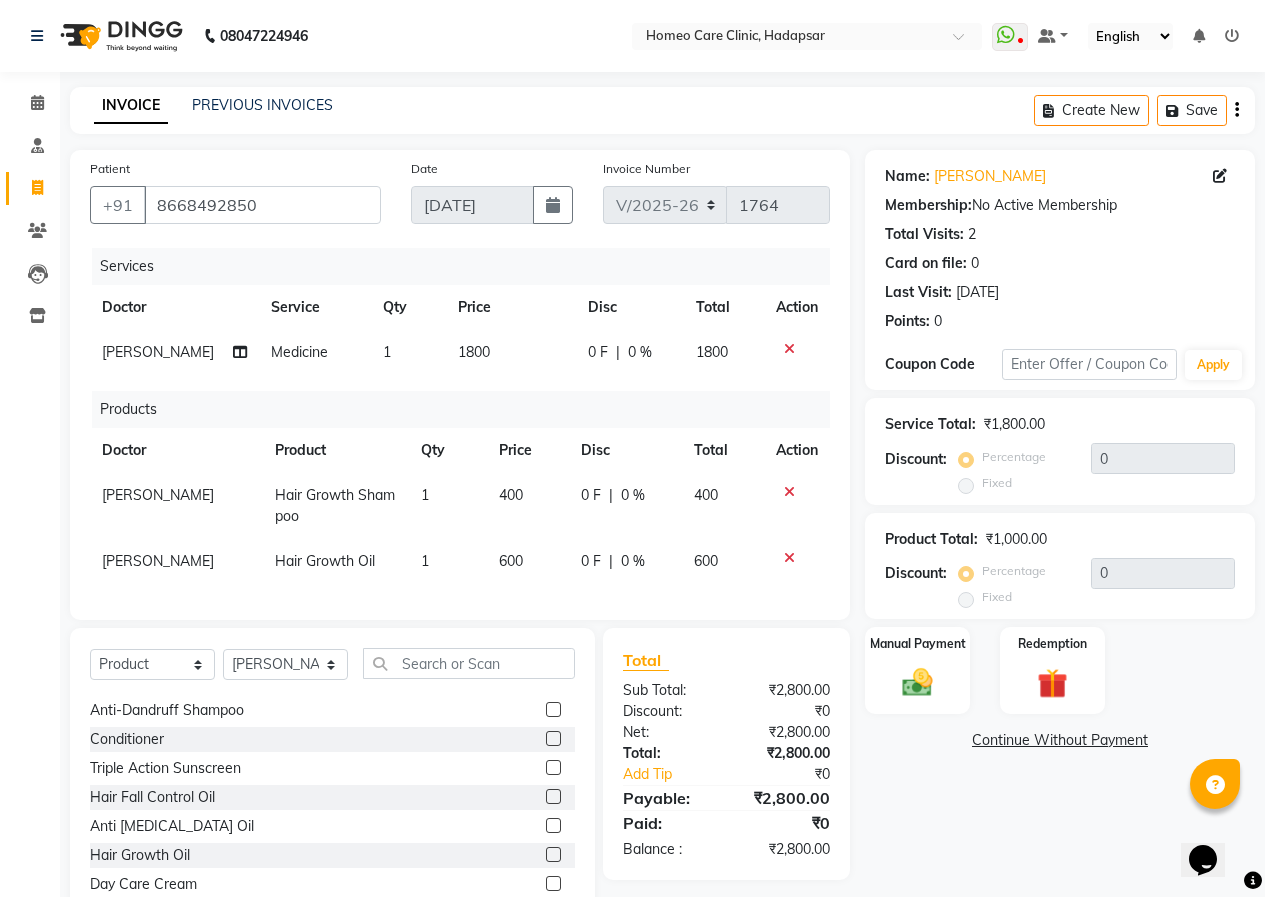 click on "Name: [PERSON_NAME] Membership:  No Active Membership  Total Visits:  2 Card on file:  0 Last Visit:   [DATE] Points:   0  Coupon Code Apply Service Total:  ₹1,800.00  Discount:  Percentage   Fixed  0 Product Total:  ₹1,000.00  Discount:  Percentage   Fixed  0 Manual Payment Redemption  Continue Without Payment" 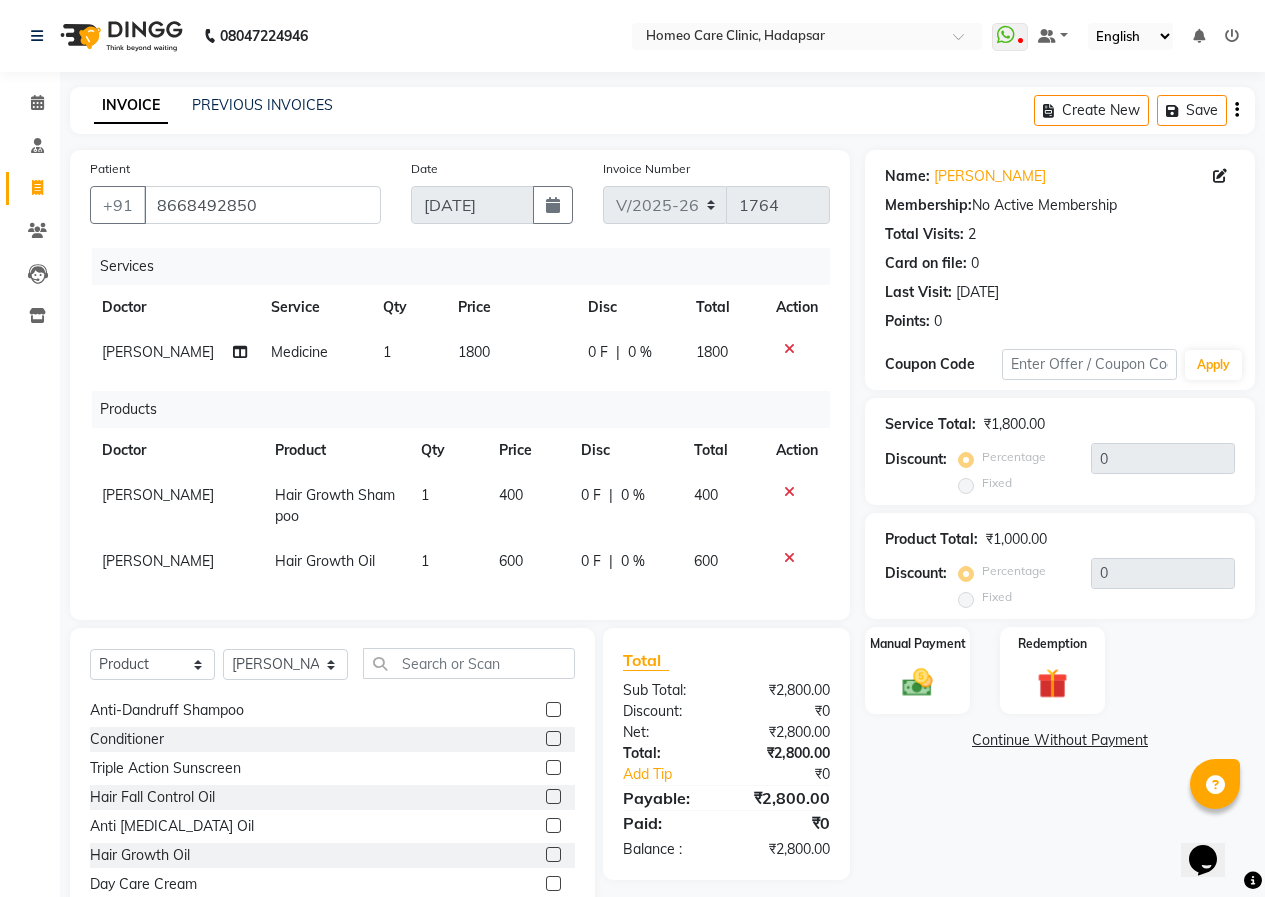 click on "1800" 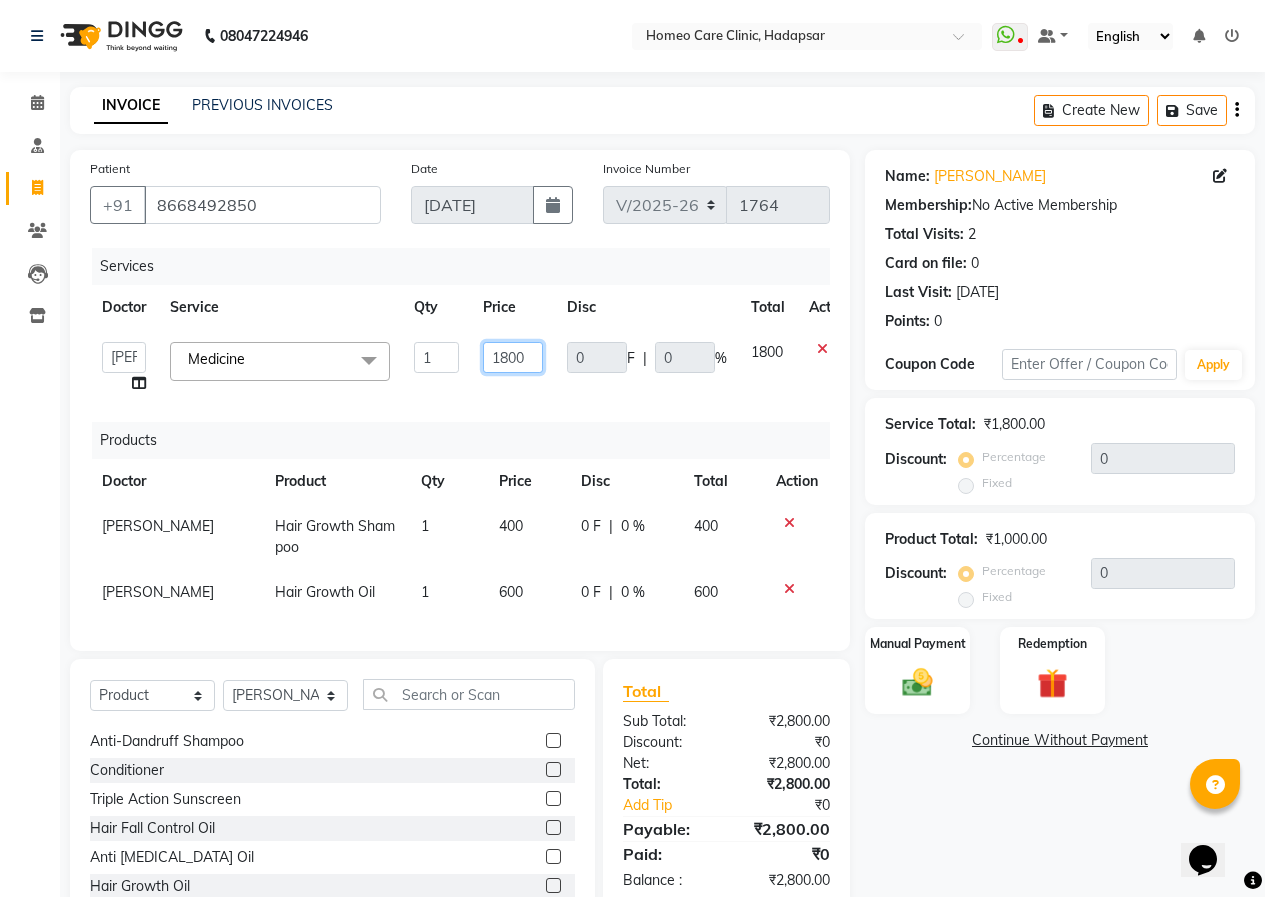 click on "1800" 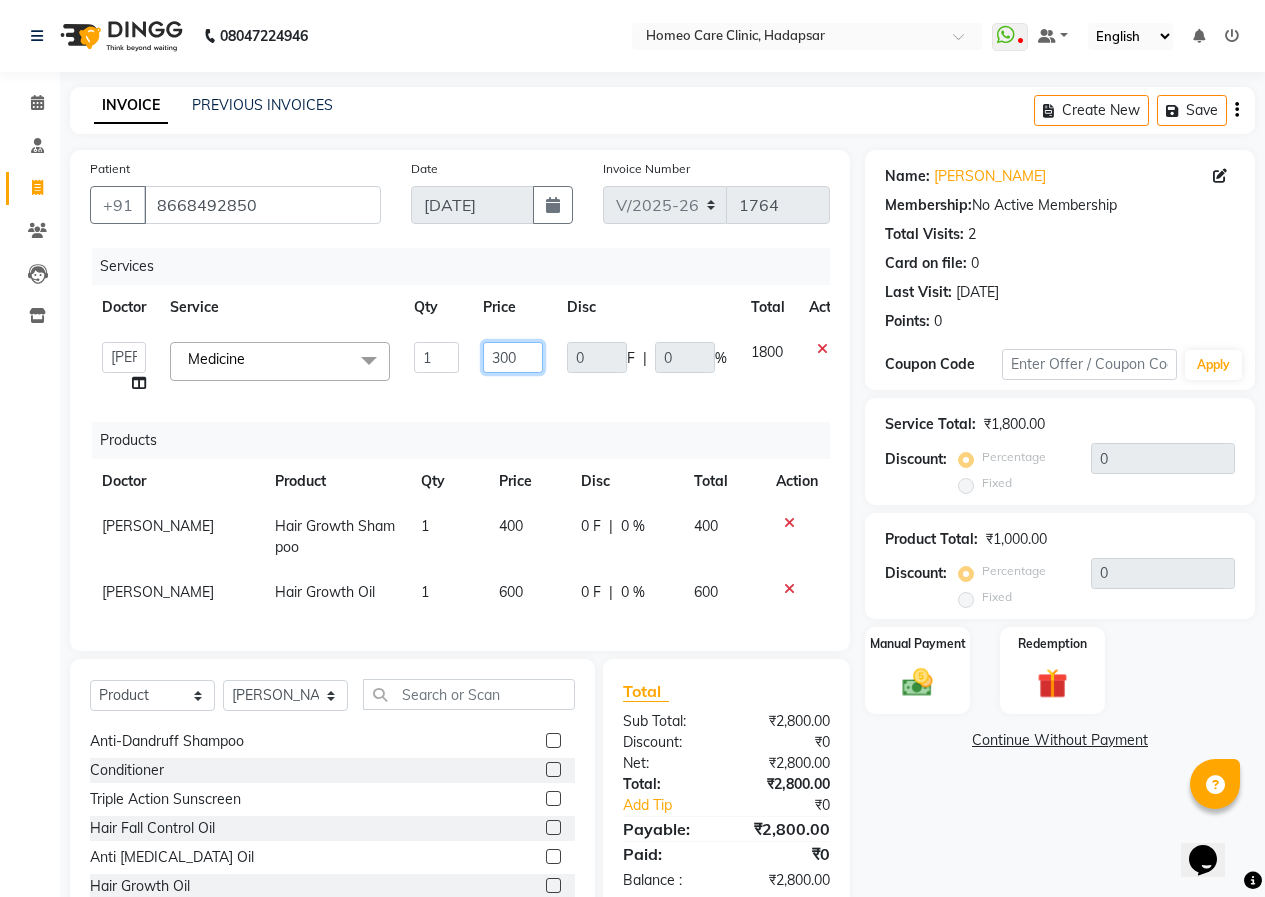 type on "3000" 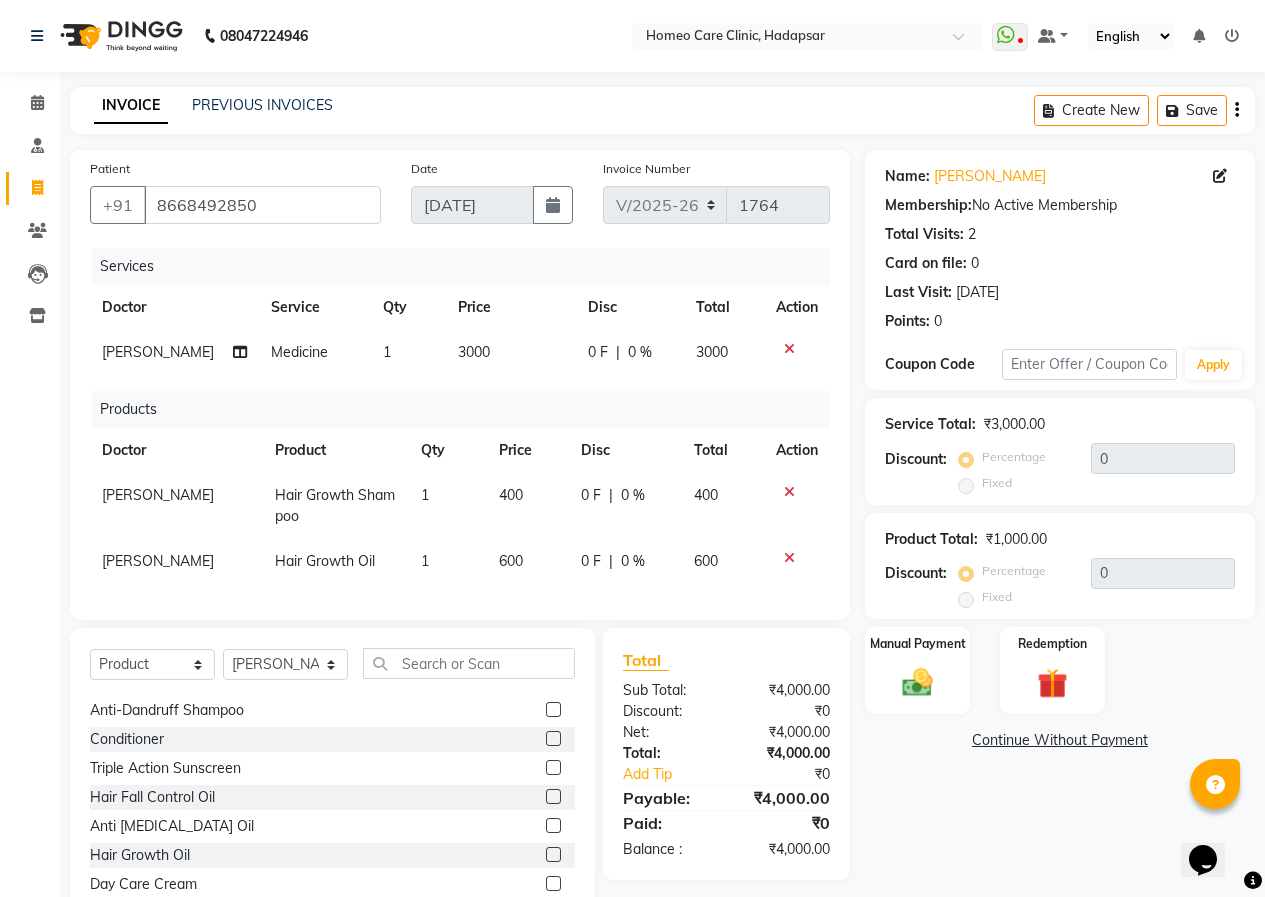 click on "Name: [PERSON_NAME] Membership:  No Active Membership  Total Visits:  2 Card on file:  0 Last Visit:   [DATE] Points:   0  Coupon Code Apply Service Total:  ₹3,000.00  Discount:  Percentage   Fixed  0 Product Total:  ₹1,000.00  Discount:  Percentage   Fixed  0 Manual Payment Redemption  Continue Without Payment" 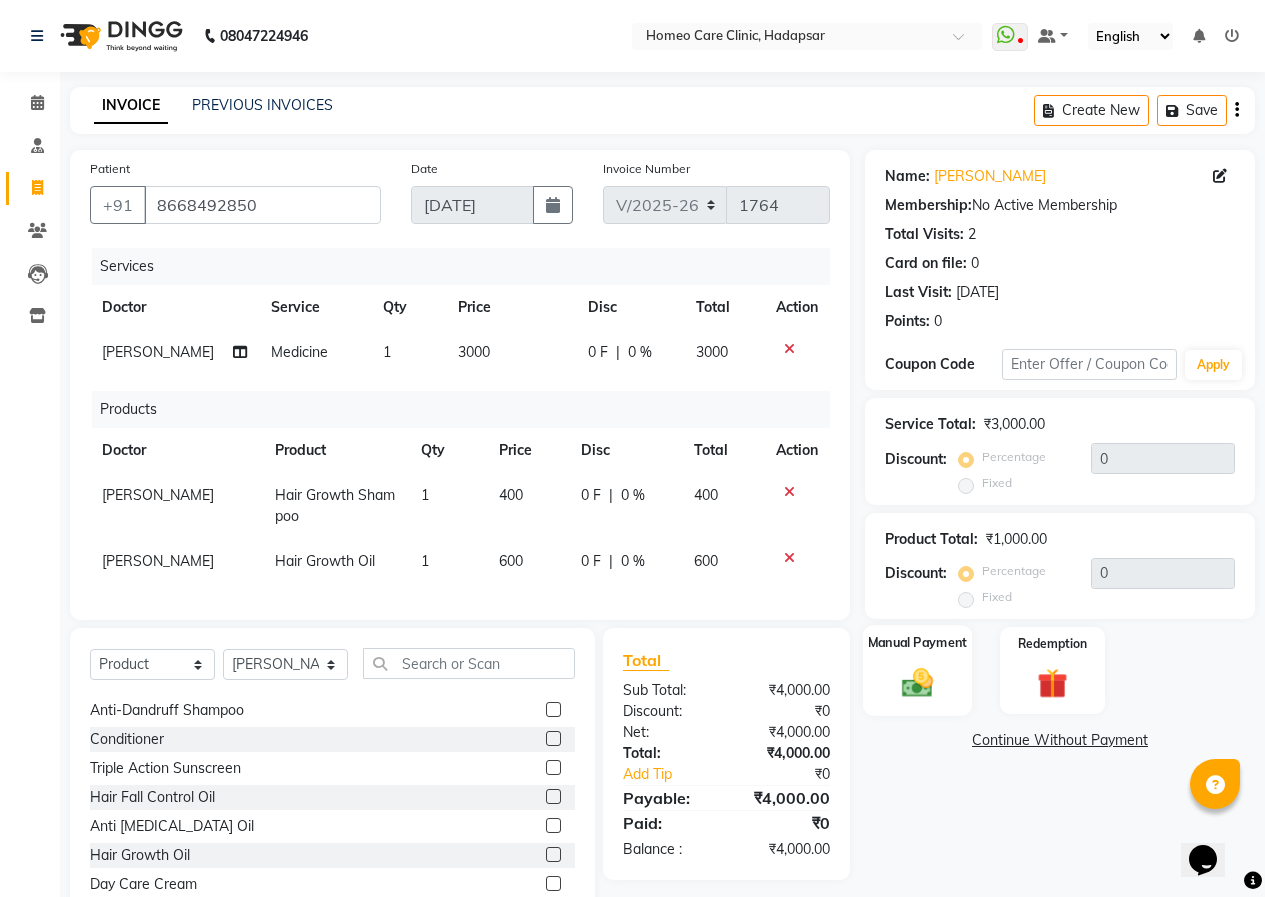 click 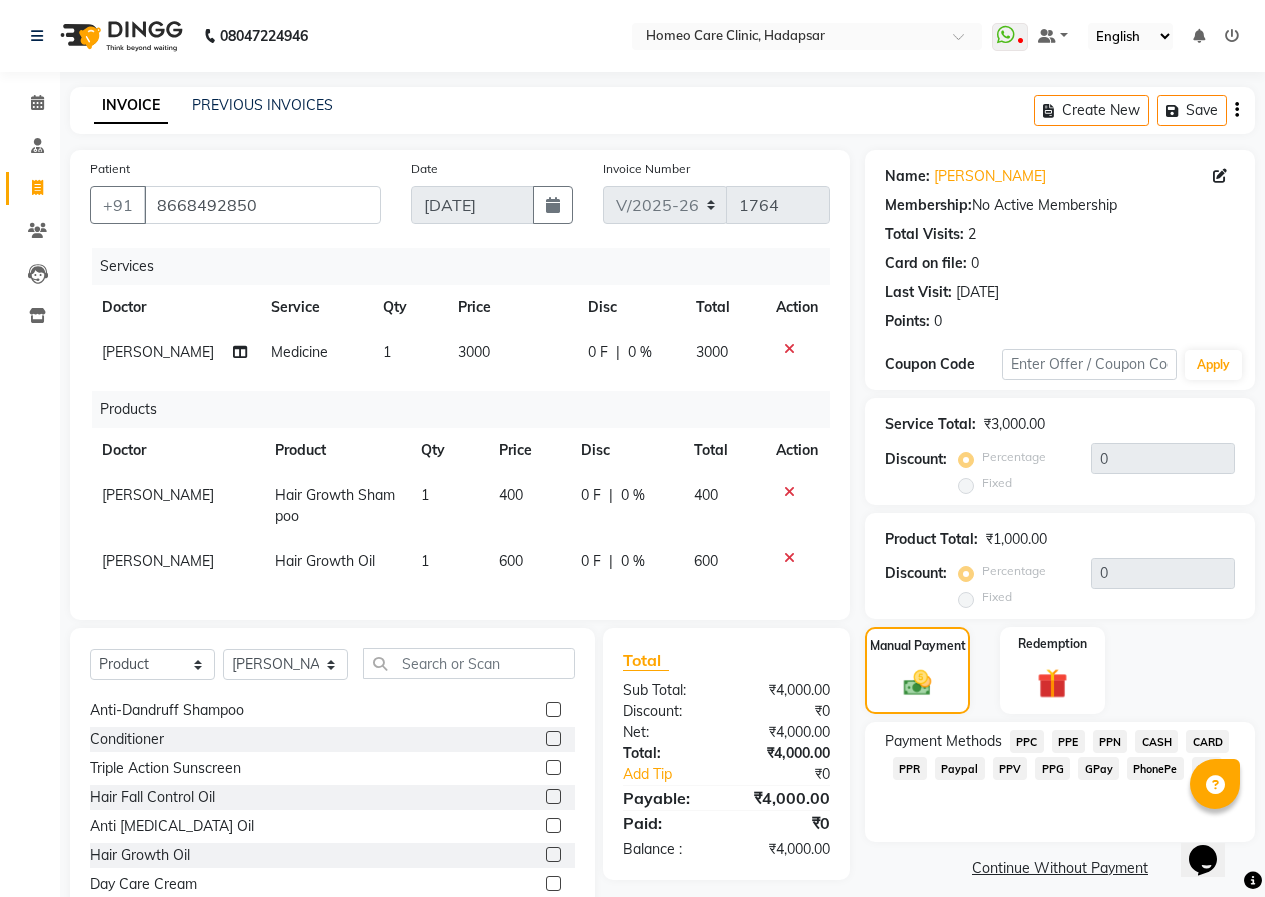 click on "CASH" 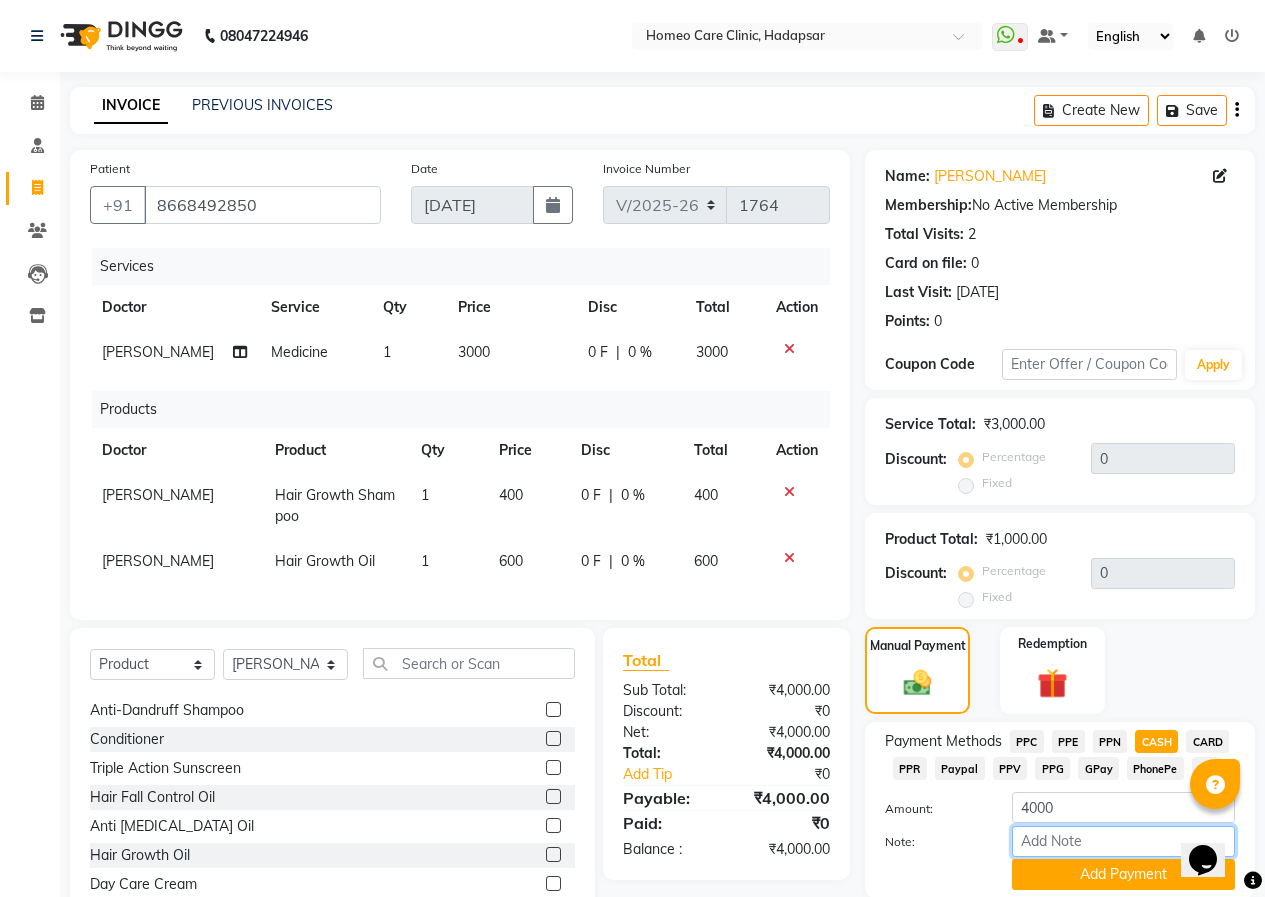 click on "Note:" at bounding box center [1123, 841] 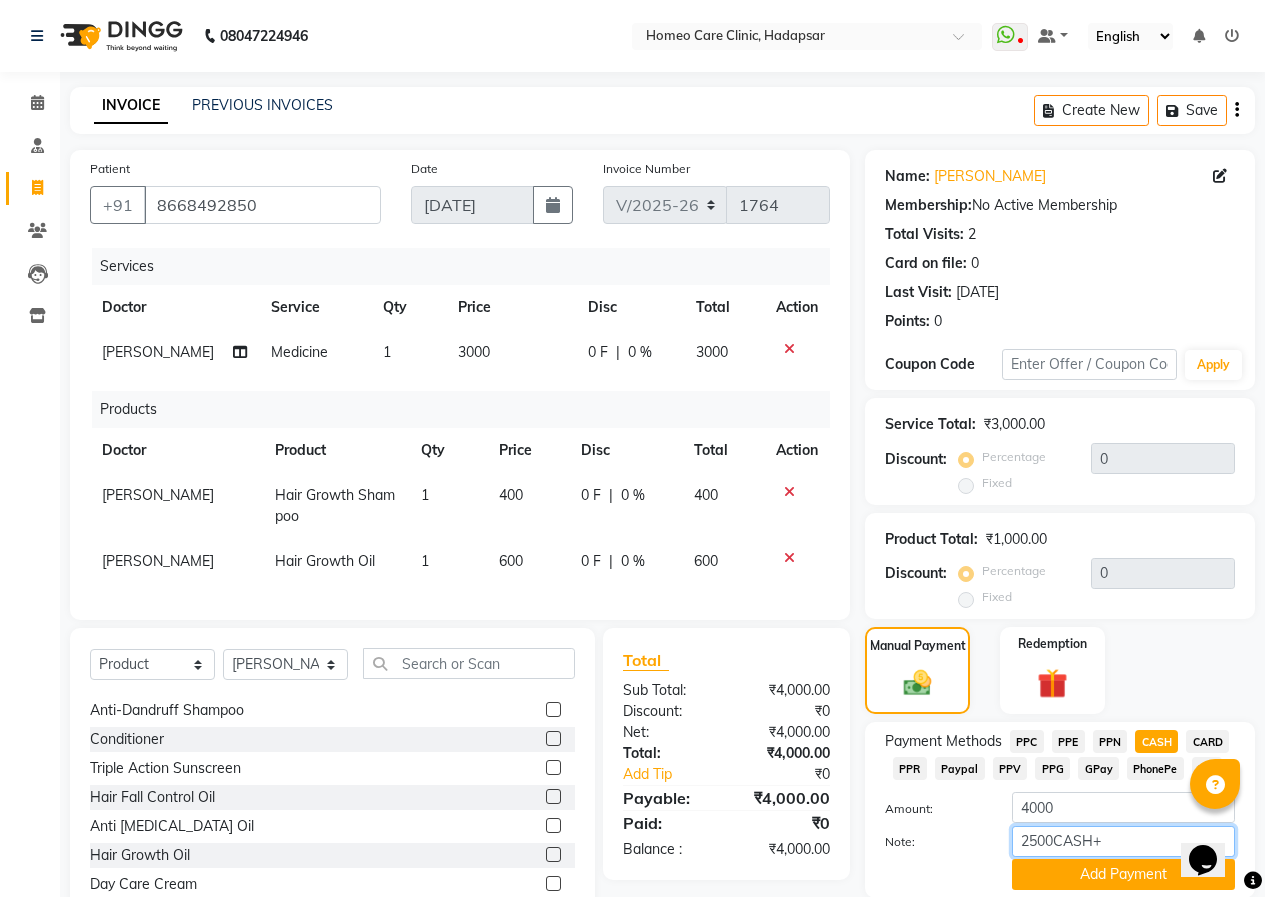 scroll, scrollTop: 72, scrollLeft: 0, axis: vertical 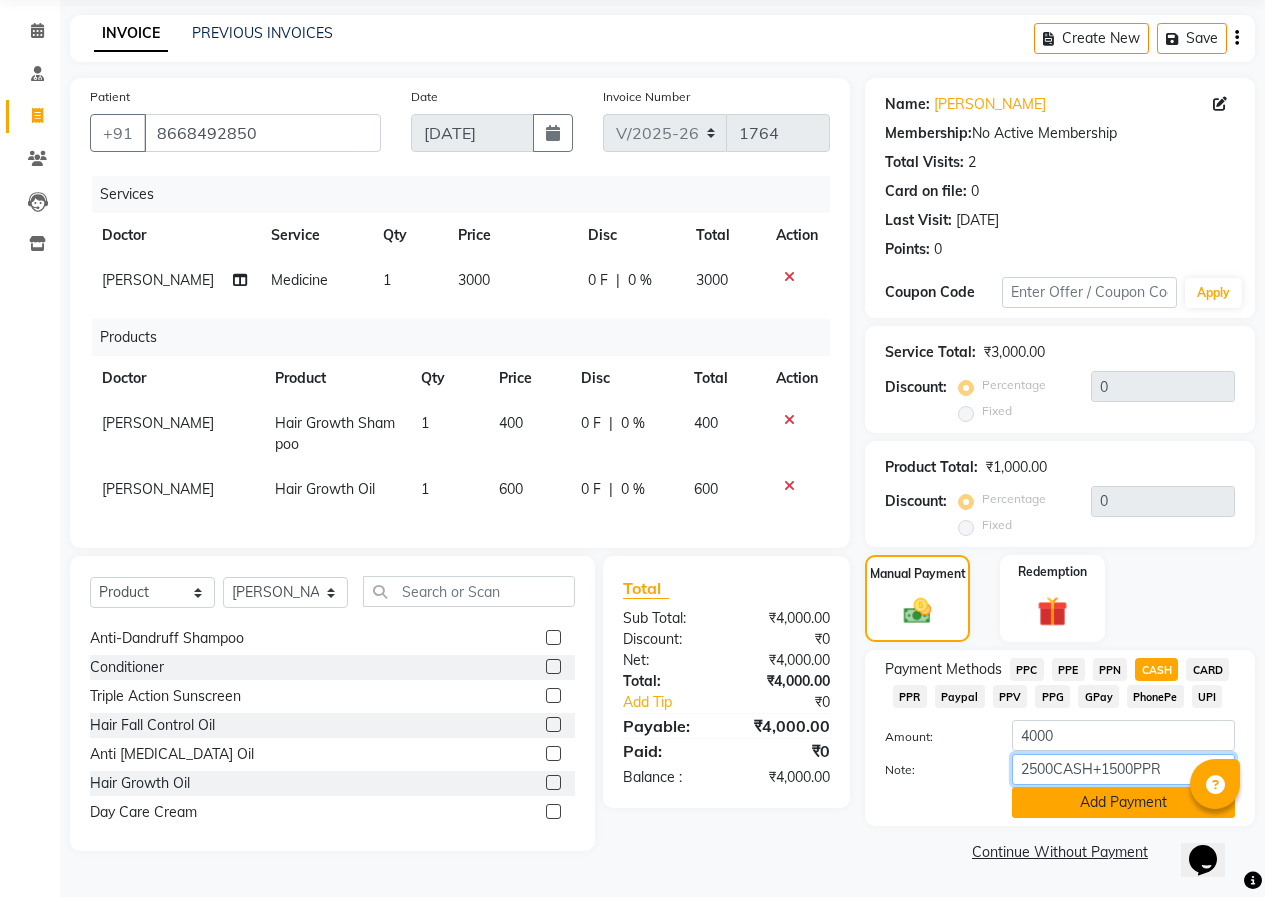 type on "2500CASH+1500PPR" 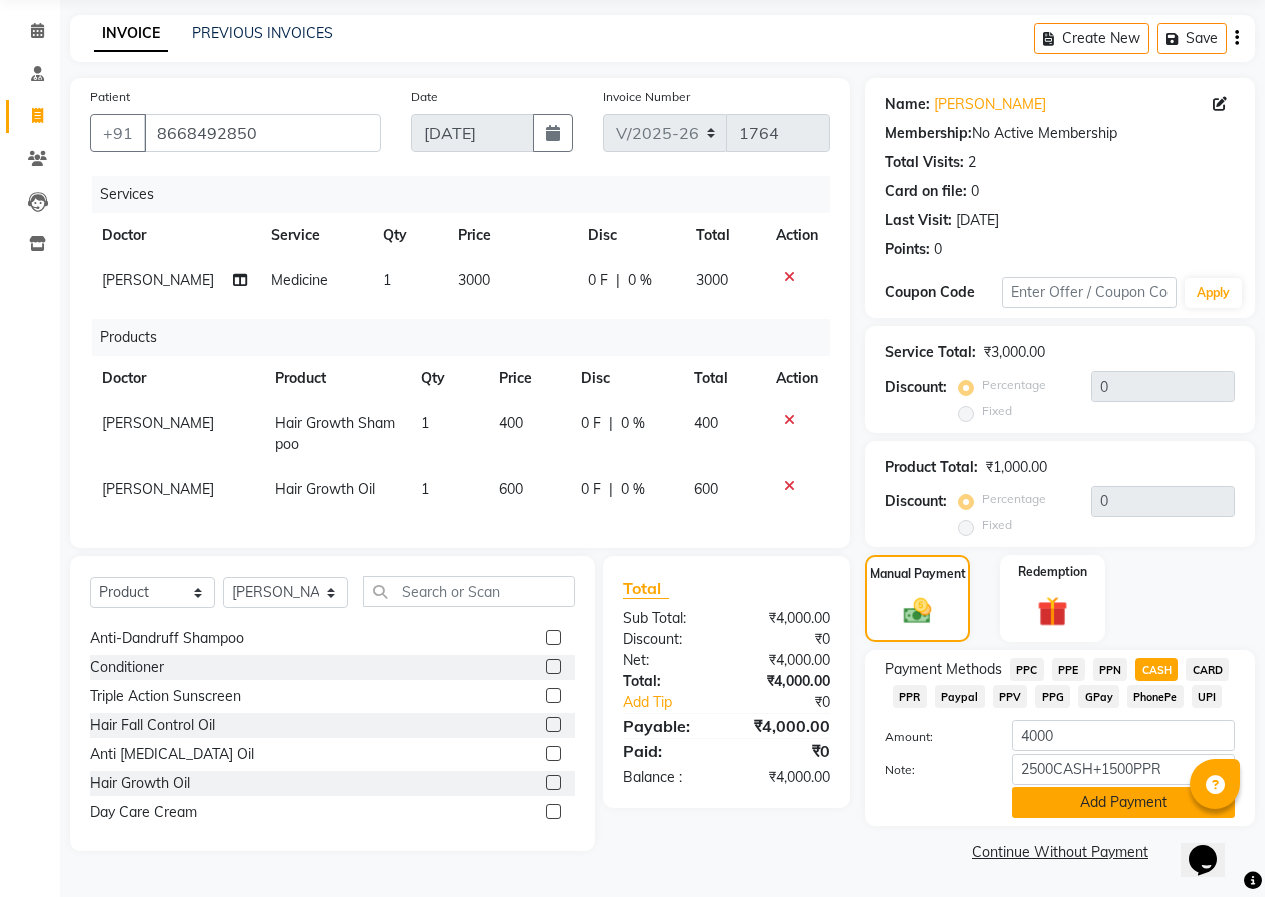 click on "Add Payment" 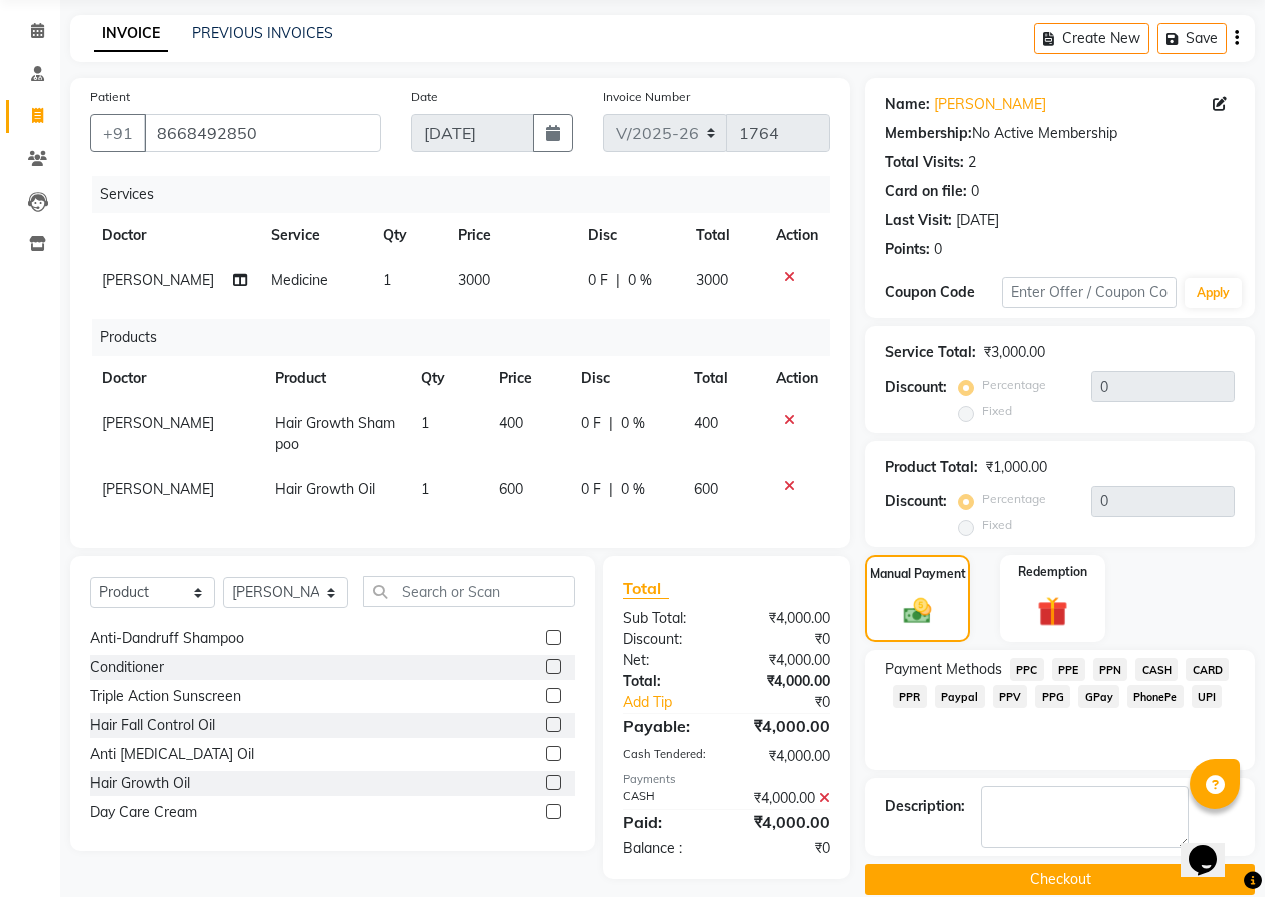 scroll, scrollTop: 100, scrollLeft: 0, axis: vertical 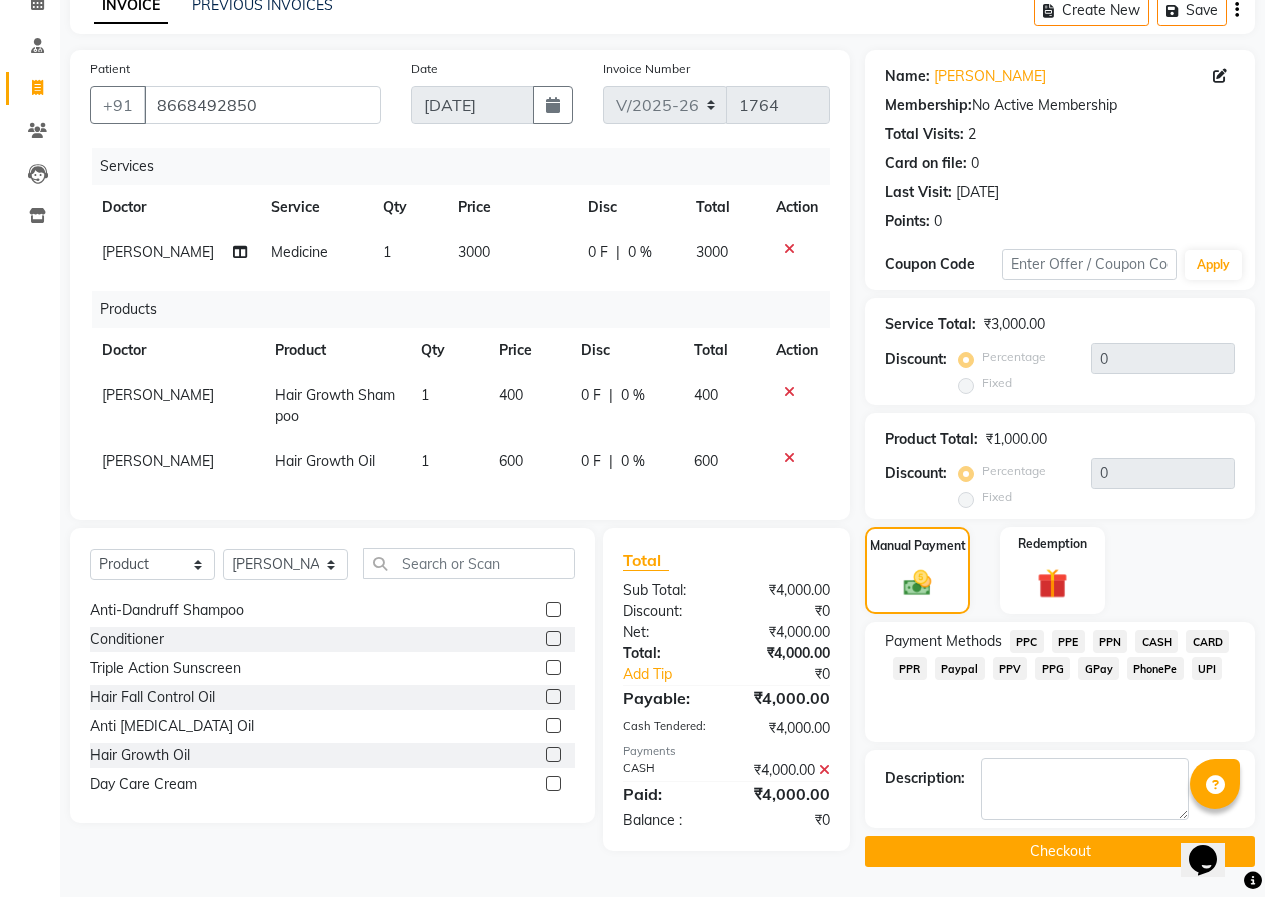 click on "Checkout" 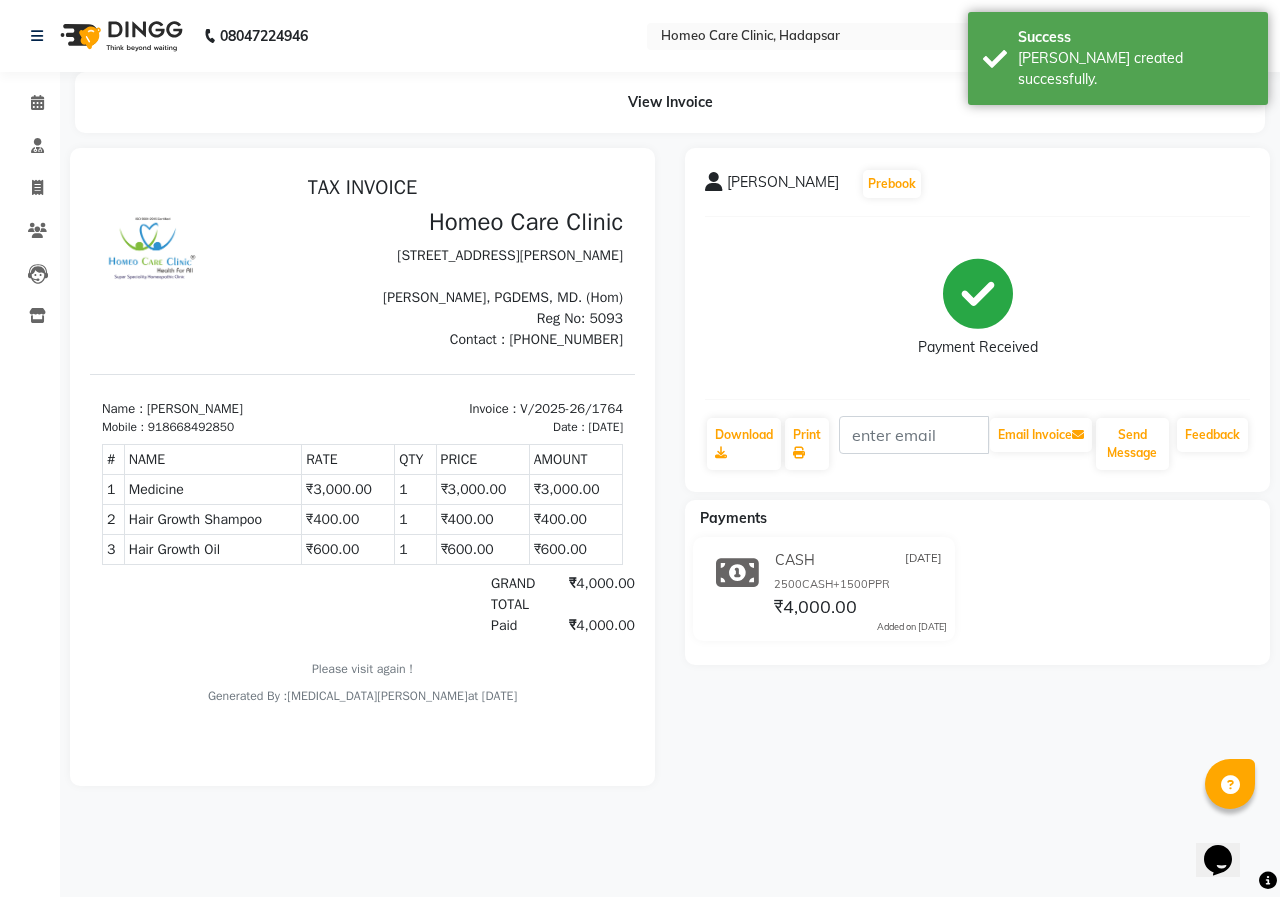 scroll, scrollTop: 0, scrollLeft: 0, axis: both 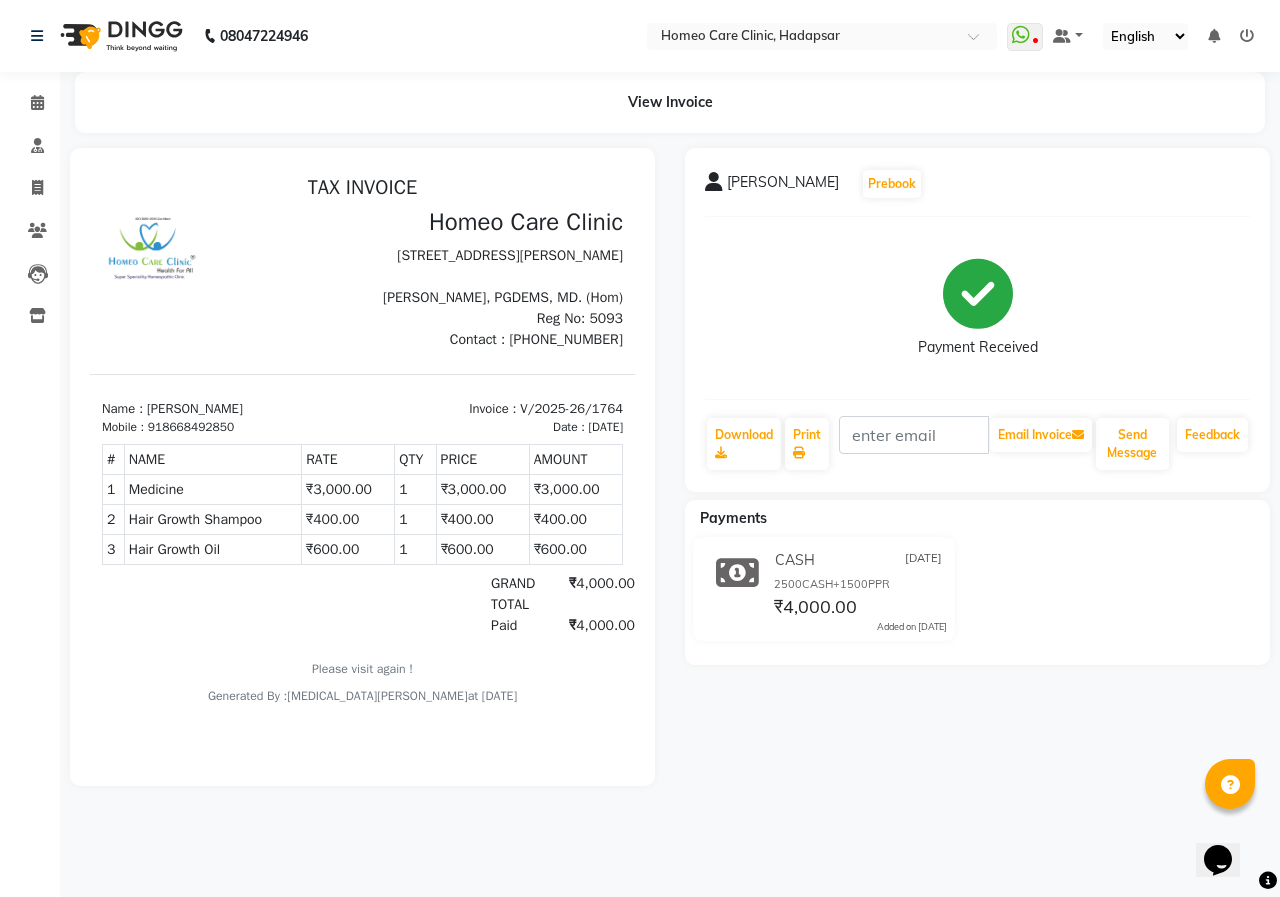 select on "service" 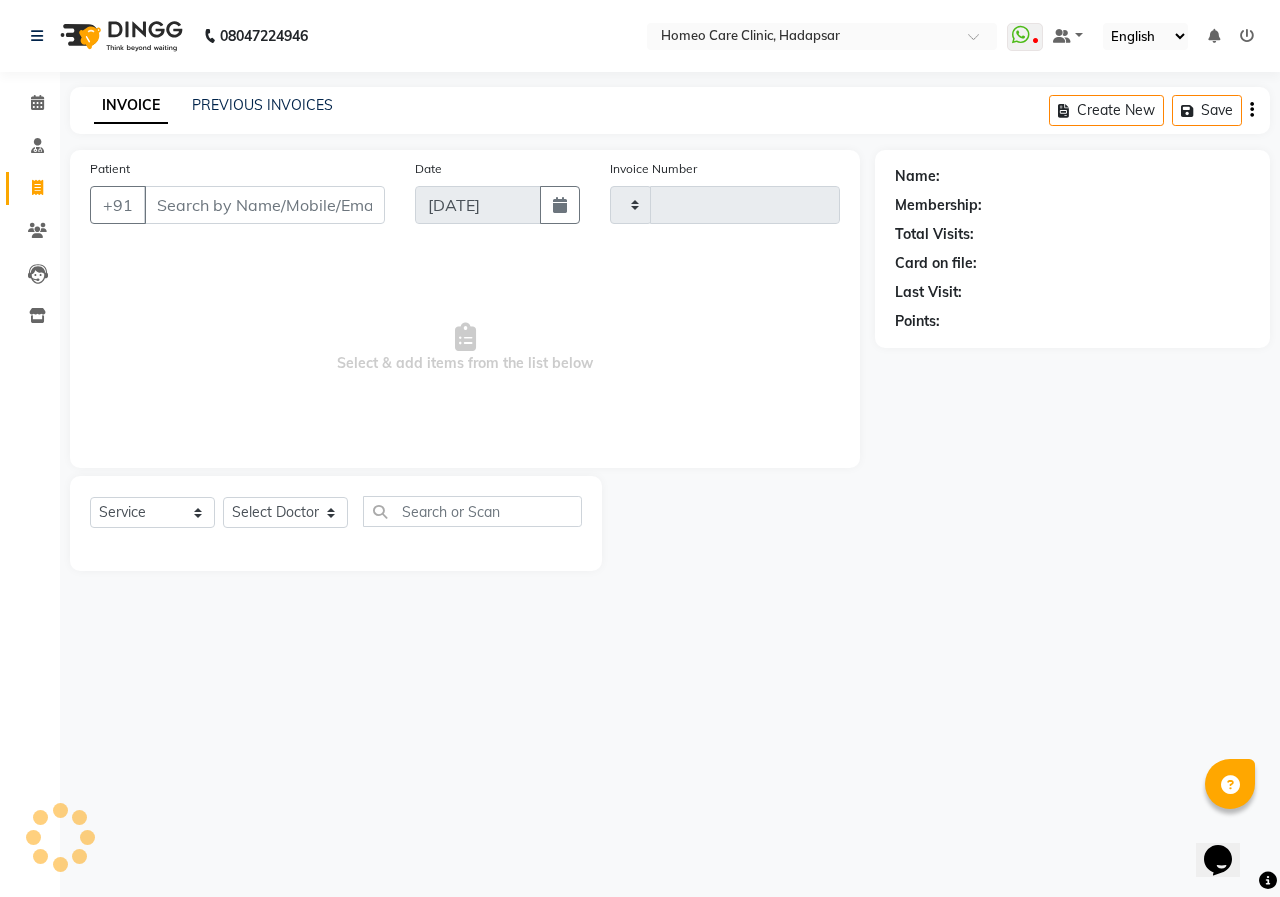 type on "1765" 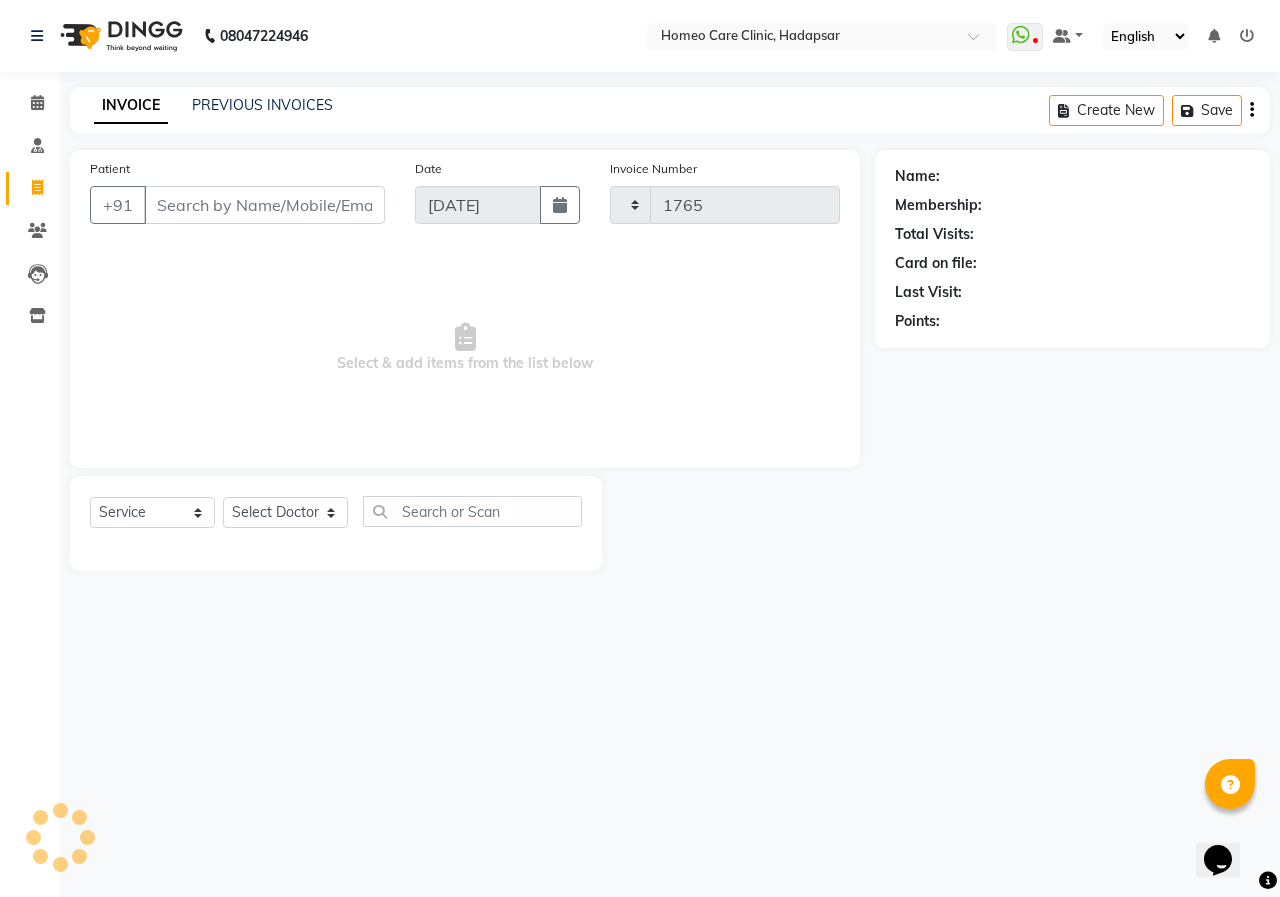 select on "7485" 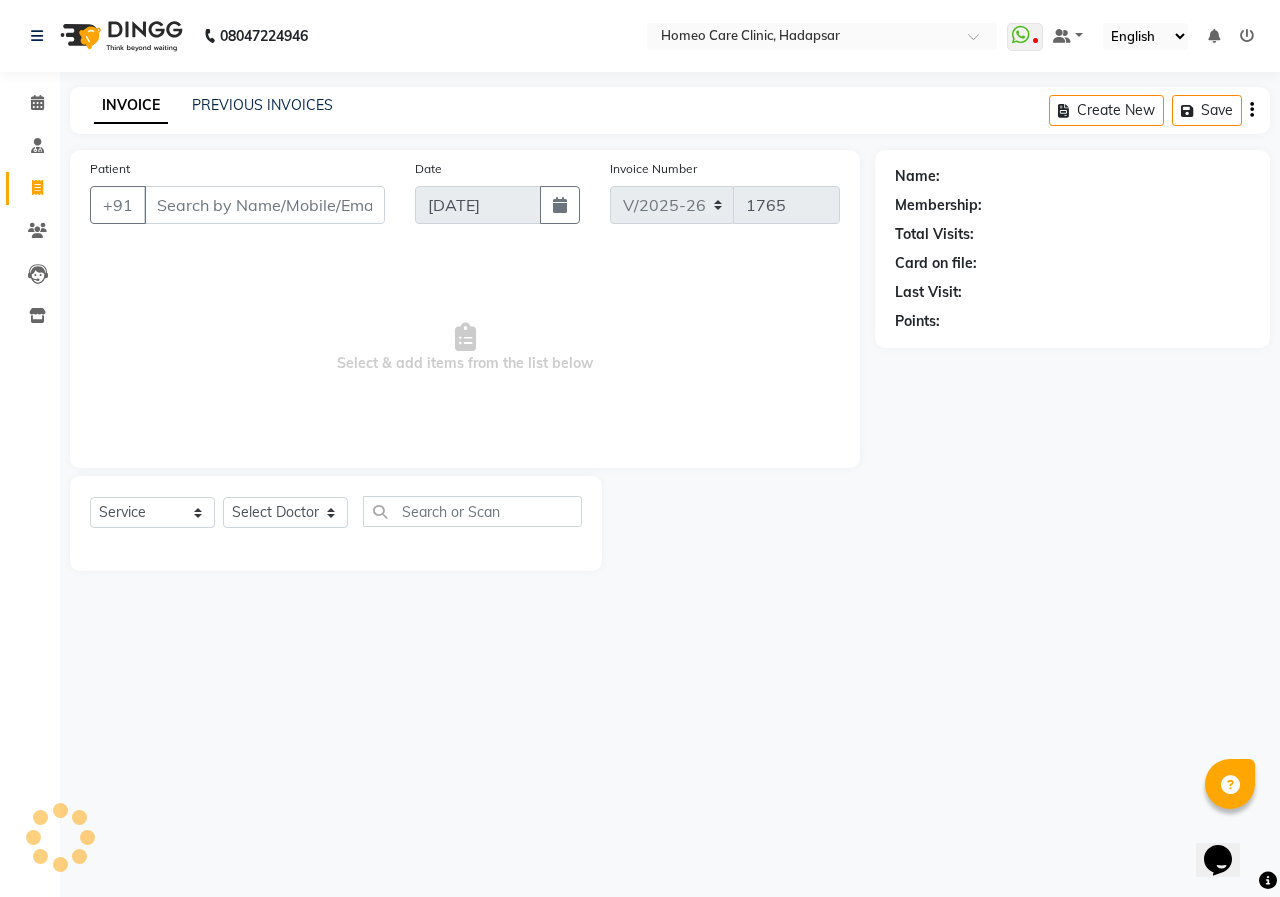 type on "8668492850" 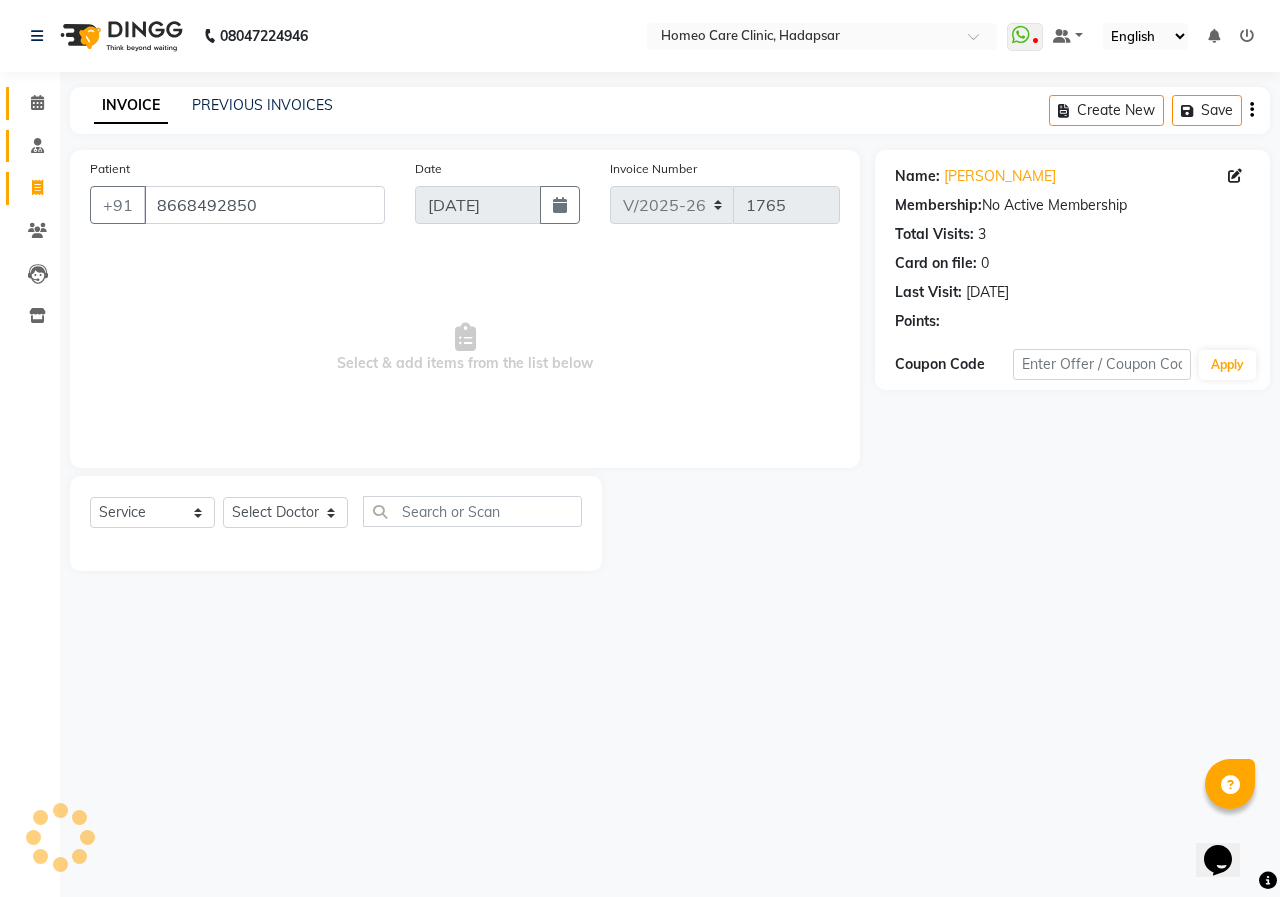 click on "Calendar" 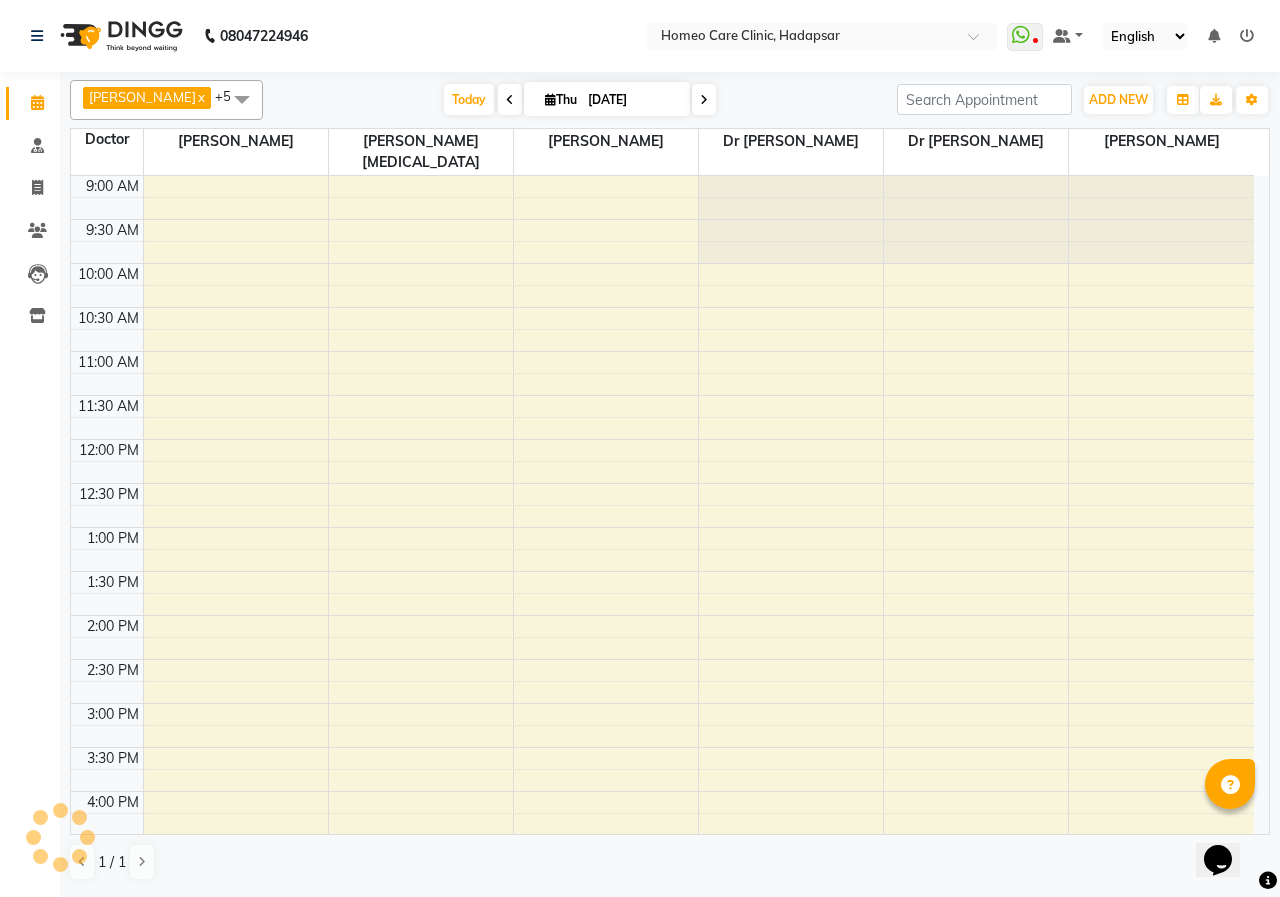 click on "Patients" 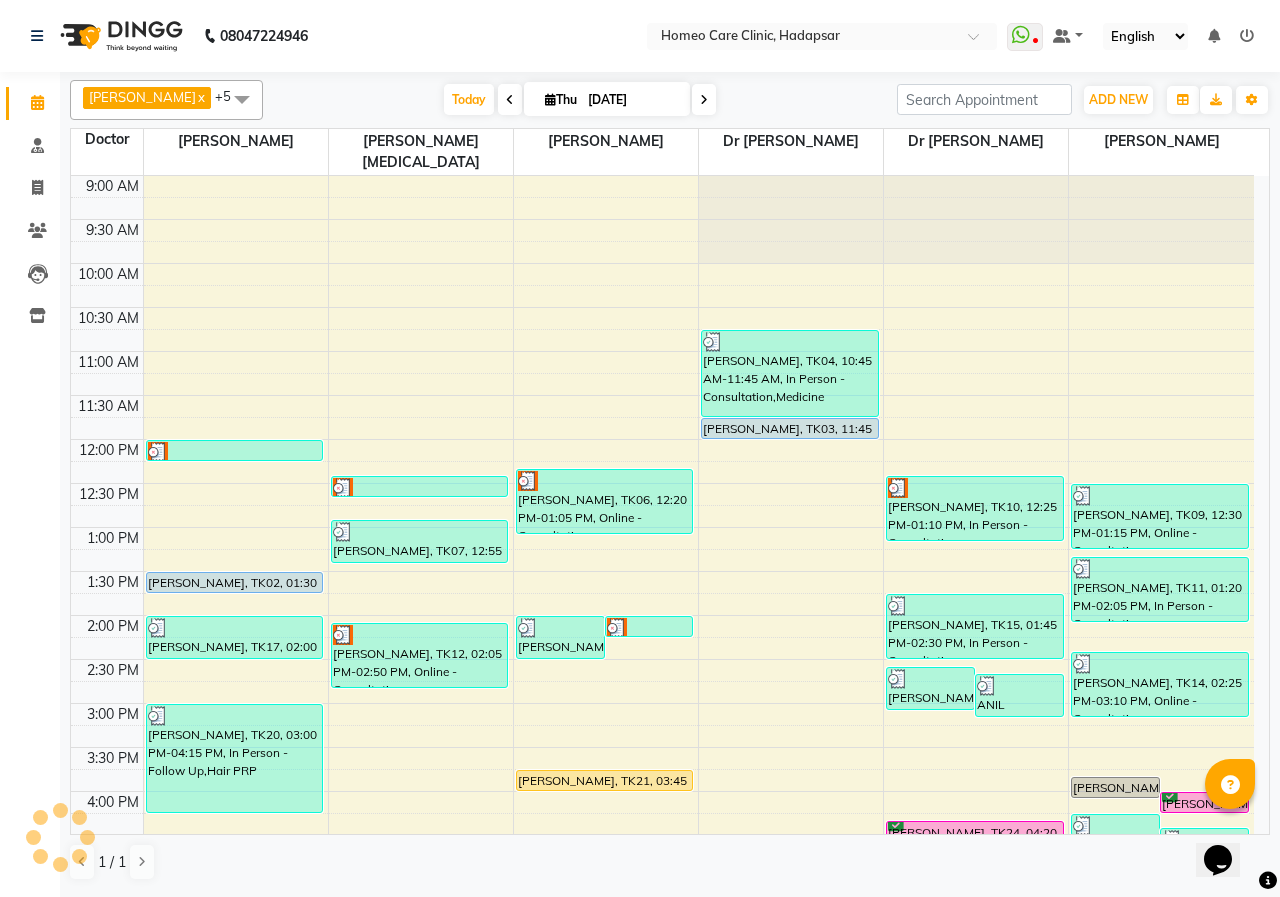 scroll, scrollTop: 514, scrollLeft: 0, axis: vertical 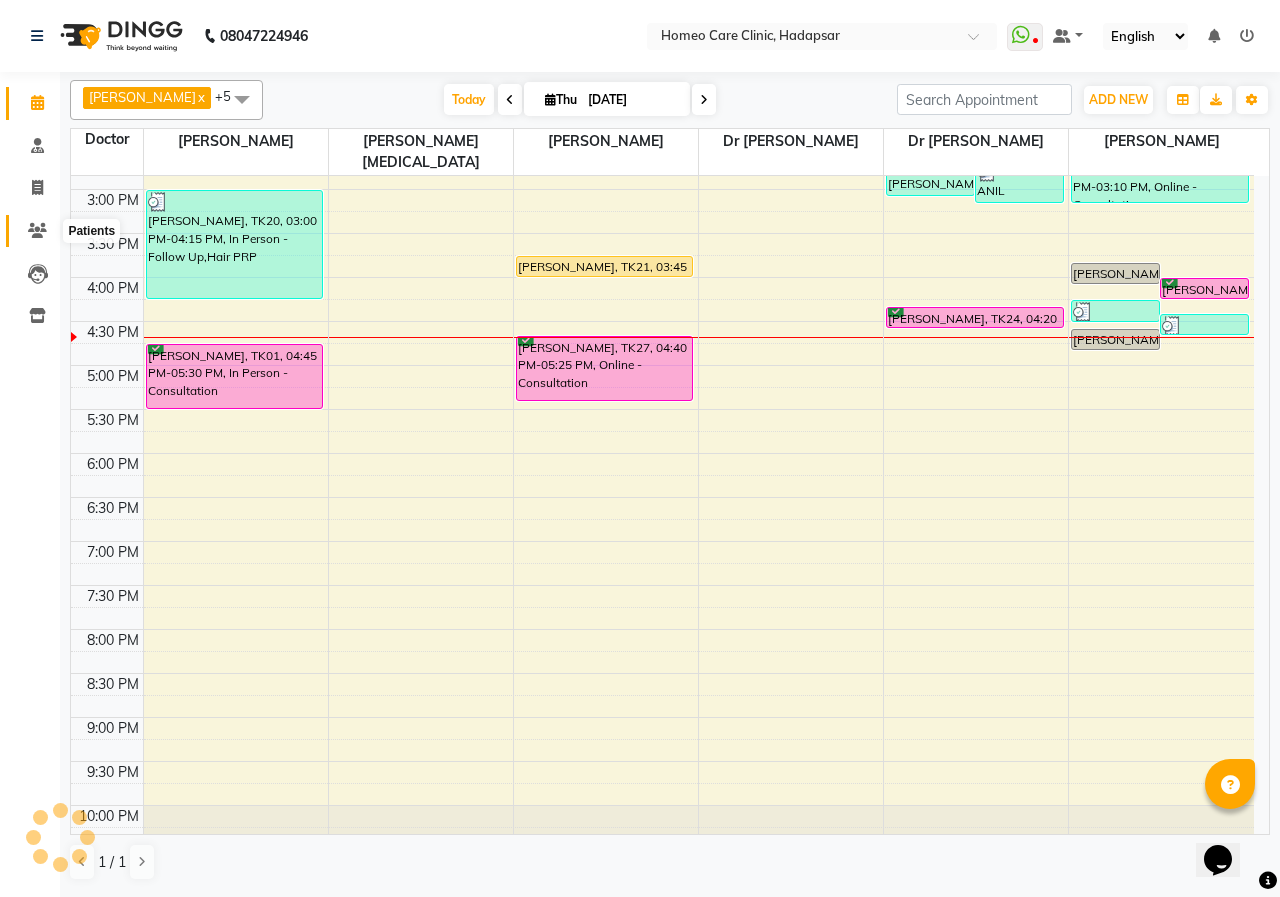 click 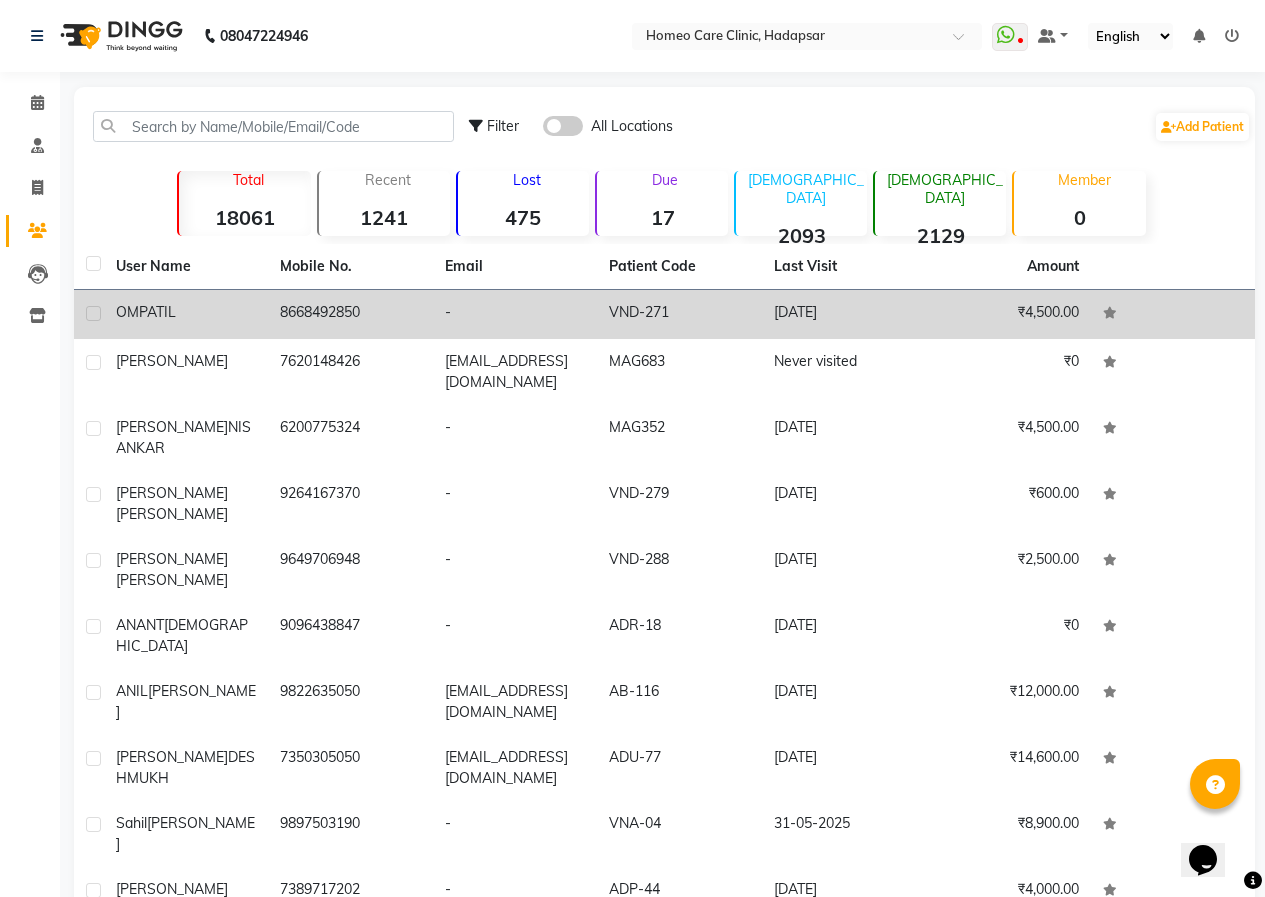 click on "-" 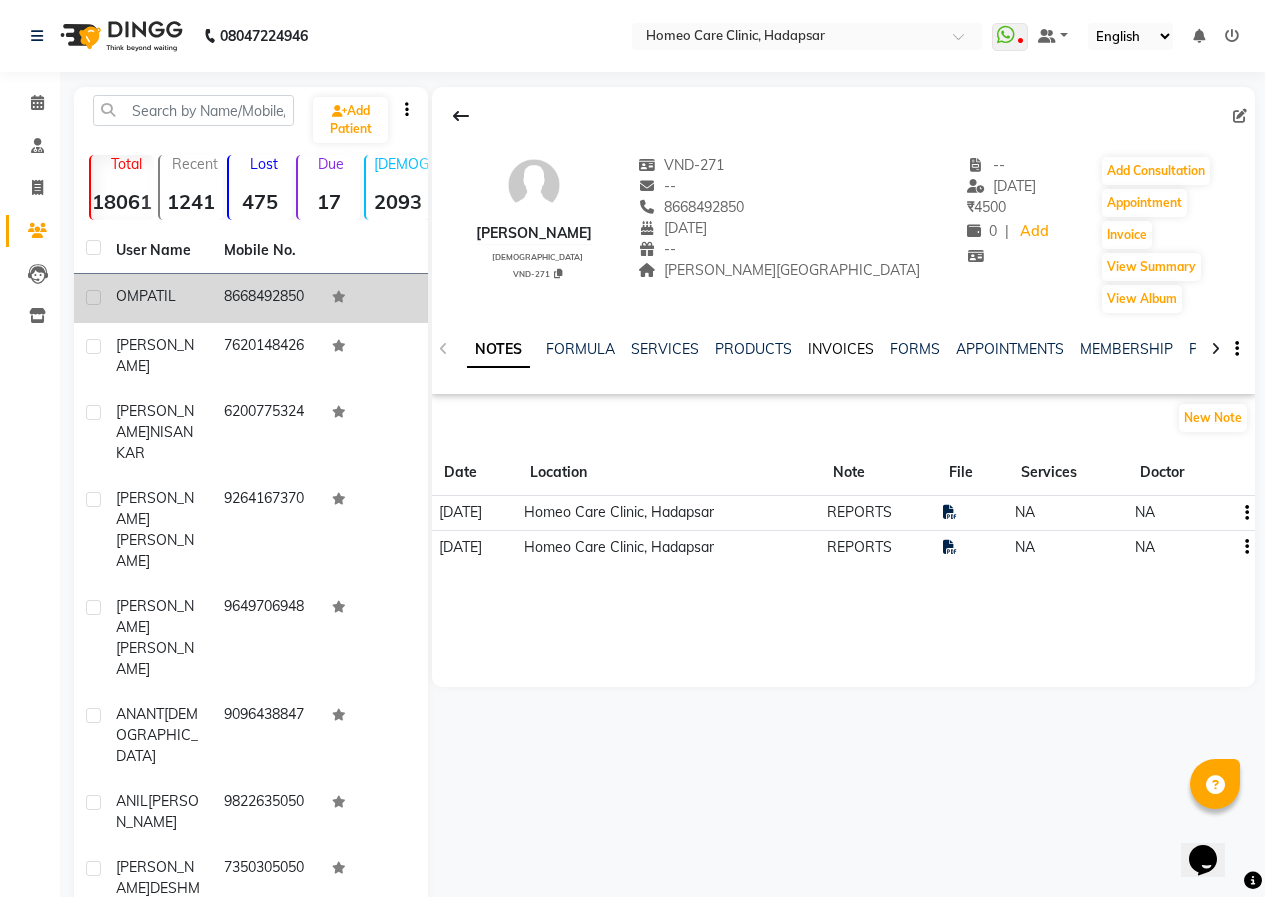 click on "INVOICES" 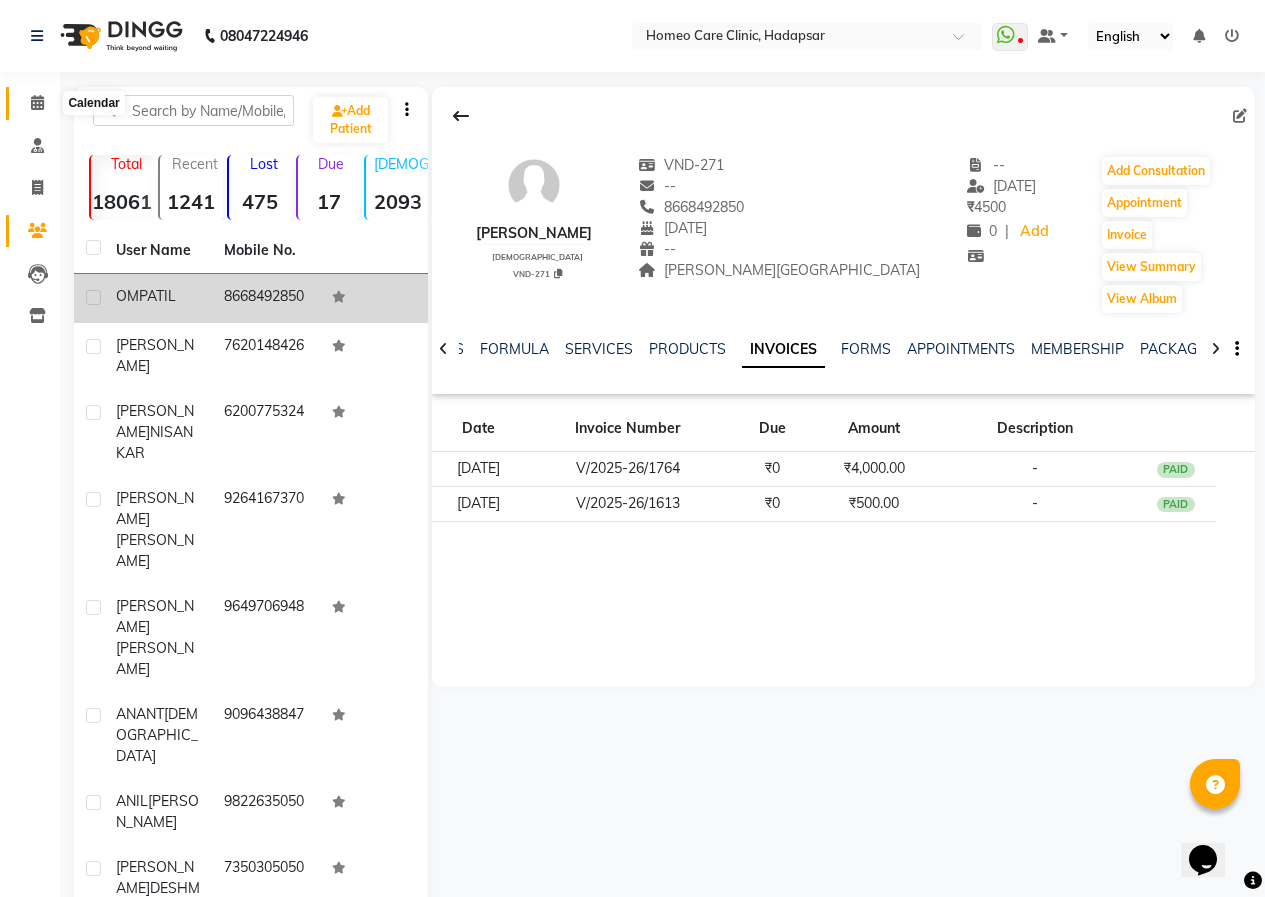 click 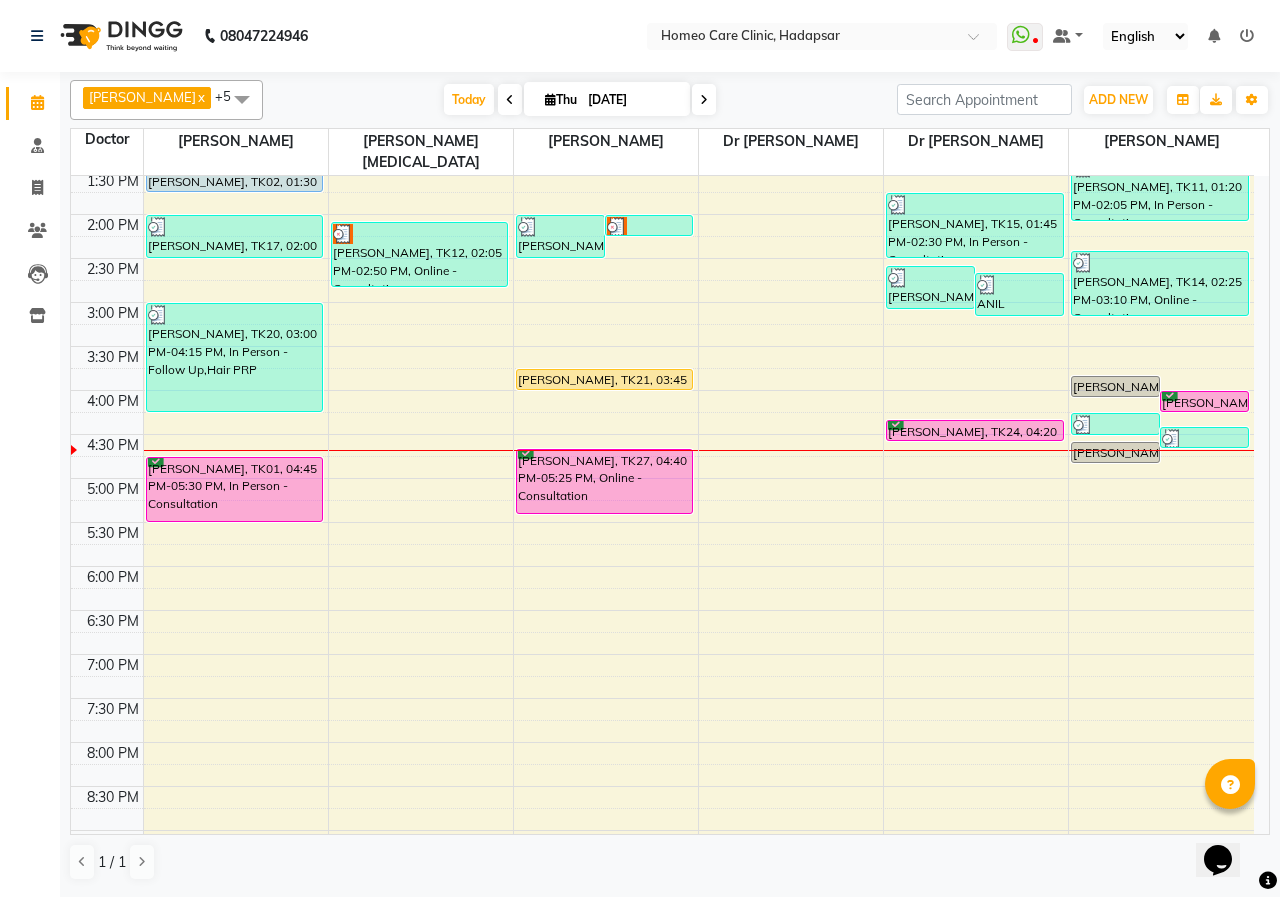 scroll, scrollTop: 200, scrollLeft: 0, axis: vertical 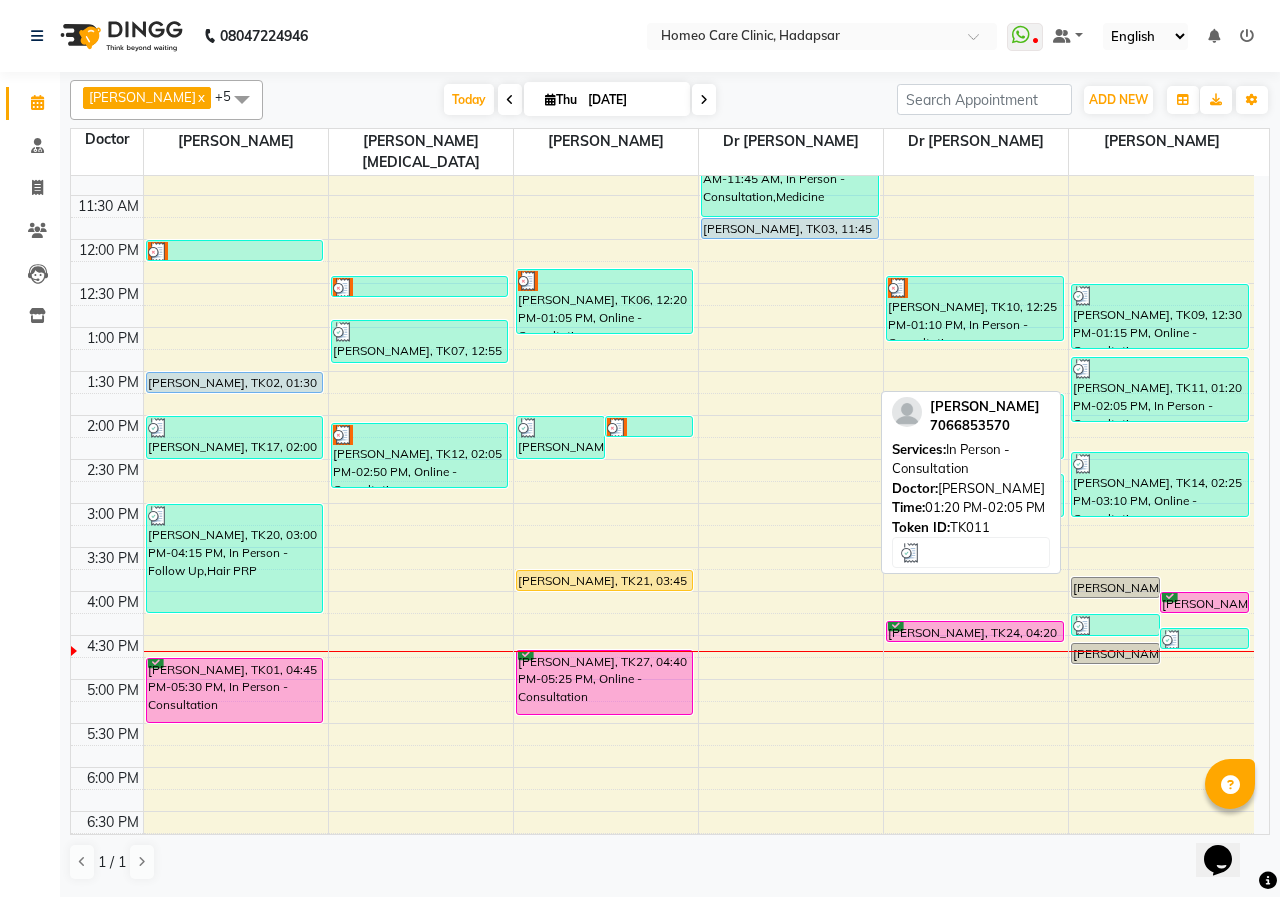 click on "[PERSON_NAME], TK11, 01:20 PM-02:05 PM, In Person - Consultation" at bounding box center (1160, 389) 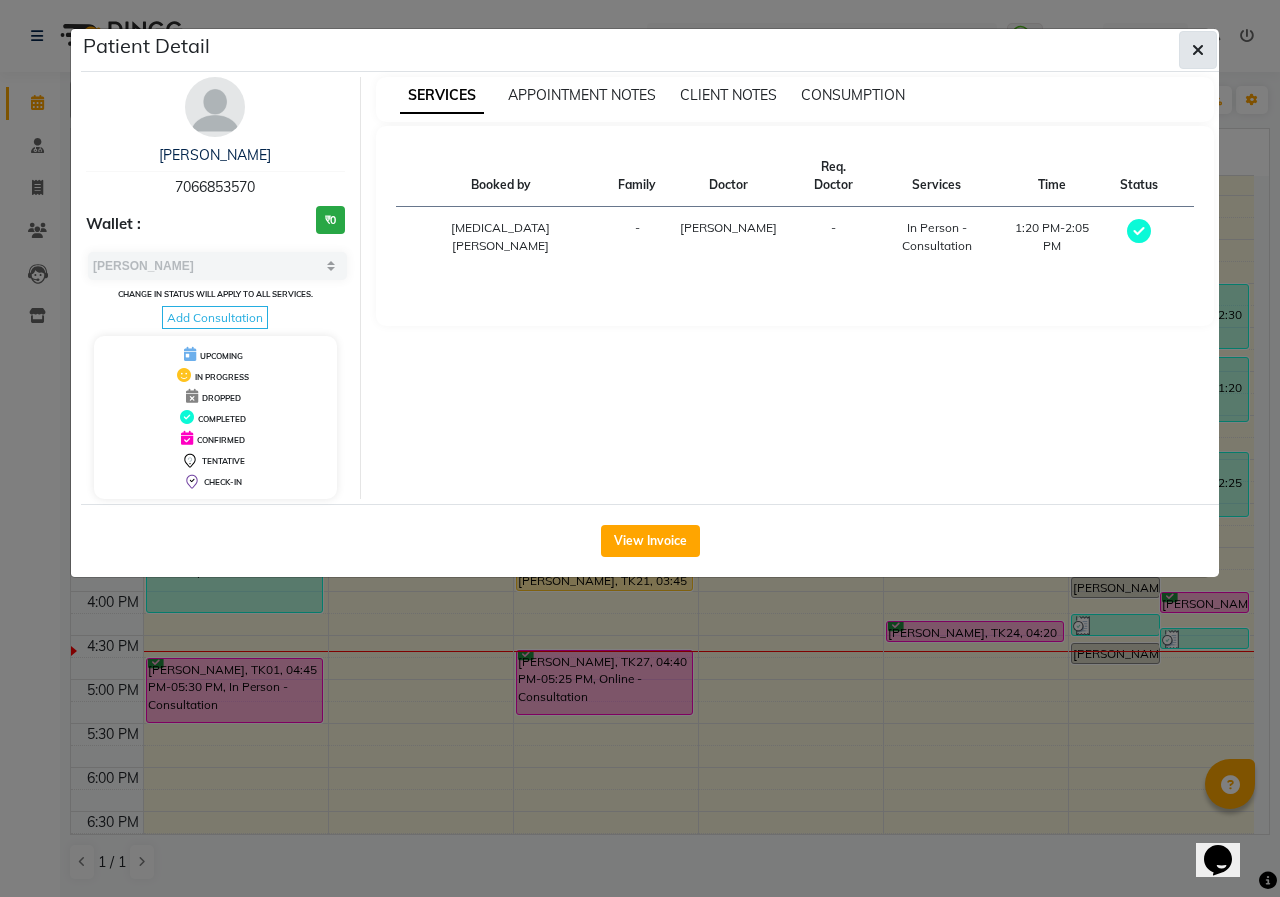 click 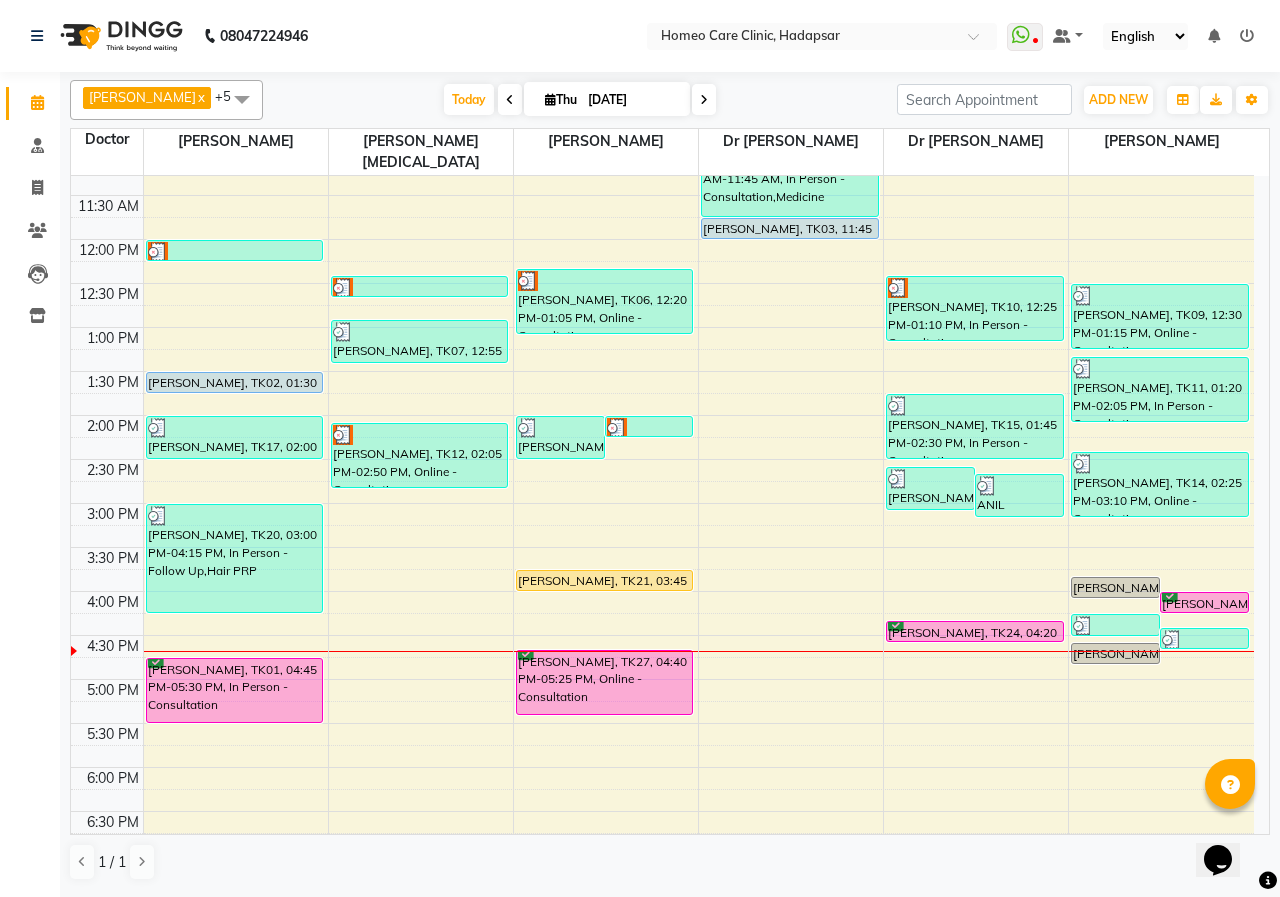 click on "9:00 AM 9:30 AM 10:00 AM 10:30 AM 11:00 AM 11:30 AM 12:00 PM 12:30 PM 1:00 PM 1:30 PM 2:00 PM 2:30 PM 3:00 PM 3:30 PM 4:00 PM 4:30 PM 5:00 PM 5:30 PM 6:00 PM 6:30 PM 7:00 PM 7:30 PM 8:00 PM 8:30 PM 9:00 PM 9:30 PM 10:00 PM 10:30 PM     [PERSON_NAME], TK05, 12:00 PM-12:15 PM, In Person - Follow Up    [PERSON_NAME], TK02, 01:30 PM-01:45 PM, Online - Follow Up     [PERSON_NAME], TK17, 02:00 PM-02:30 PM, In Person - Follow Up,Medicine     [PERSON_NAME], TK20, 03:00 PM-04:15 PM, In Person - Follow Up,Hair PRP     AKSHAY DHVALE, TK01, 04:45 PM-05:30 PM, In Person - Consultation     [PERSON_NAME], TK08, 12:25 PM-12:40 PM, Online - Follow Up     [PERSON_NAME], TK07, 12:55 PM-01:25 PM, In Person - Follow Up,Medicine     [PERSON_NAME], TK12, 02:05 PM-02:50 PM, Online - Consultation     [PERSON_NAME], TK16, 02:00 PM-02:30 PM, In Person - Follow Up,Medicine     [PERSON_NAME], TK13, 02:00 PM-02:15 PM, In Person - Follow Up     [PERSON_NAME], TK06, 12:20 PM-01:05 PM, Online - Consultation" at bounding box center (662, 591) 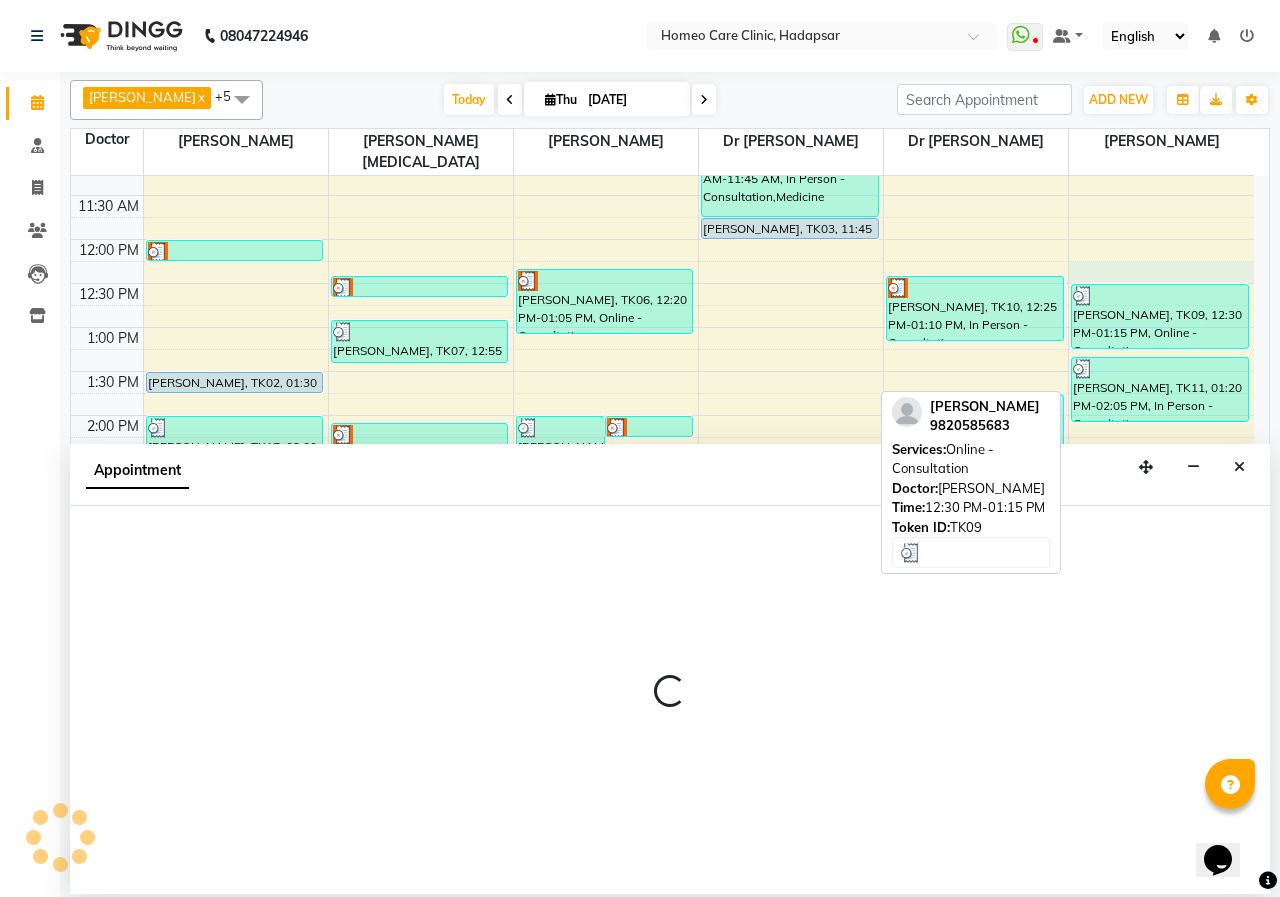 select on "70882" 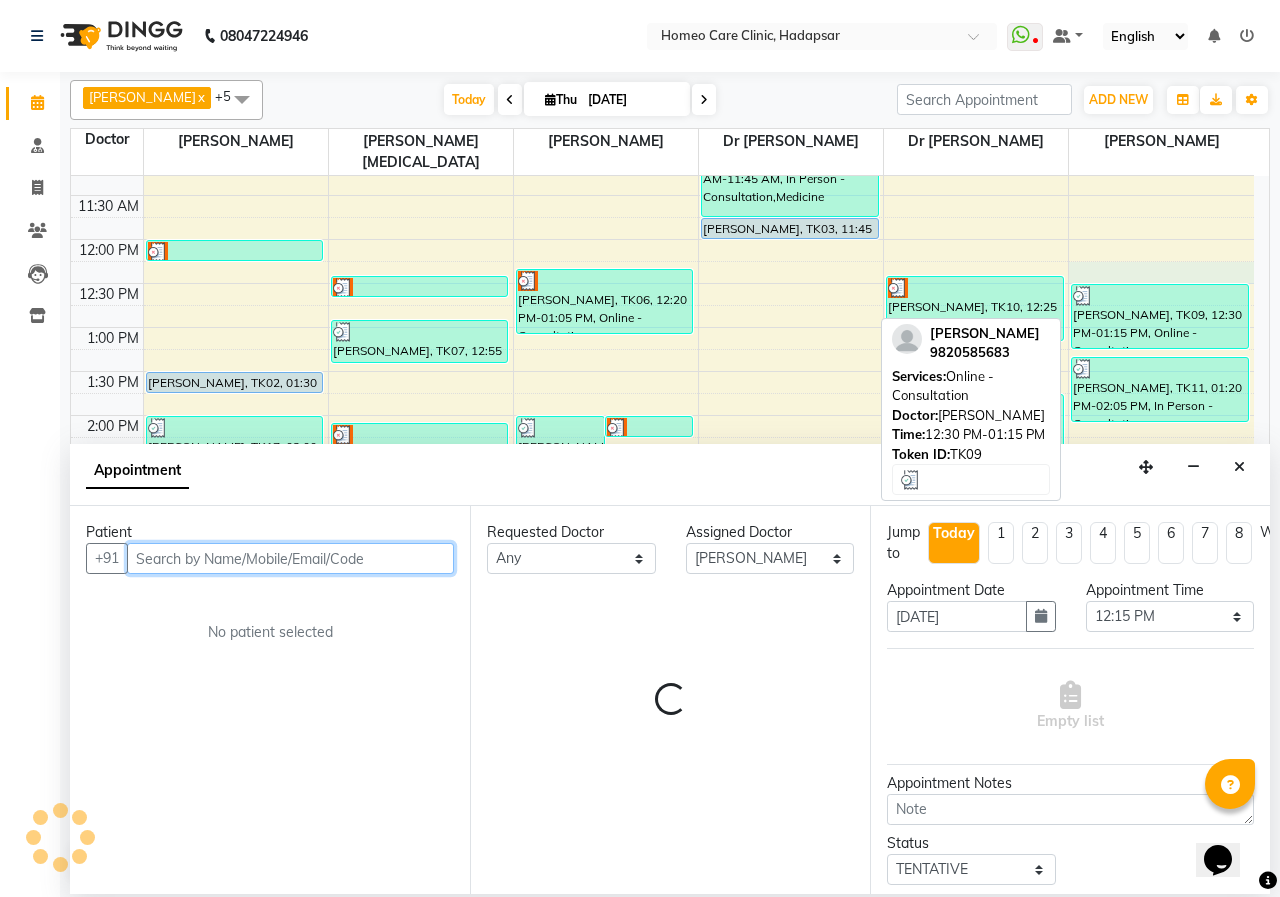 click on "[PERSON_NAME], TK09, 12:30 PM-01:15 PM, Online - Consultation" at bounding box center (1160, 316) 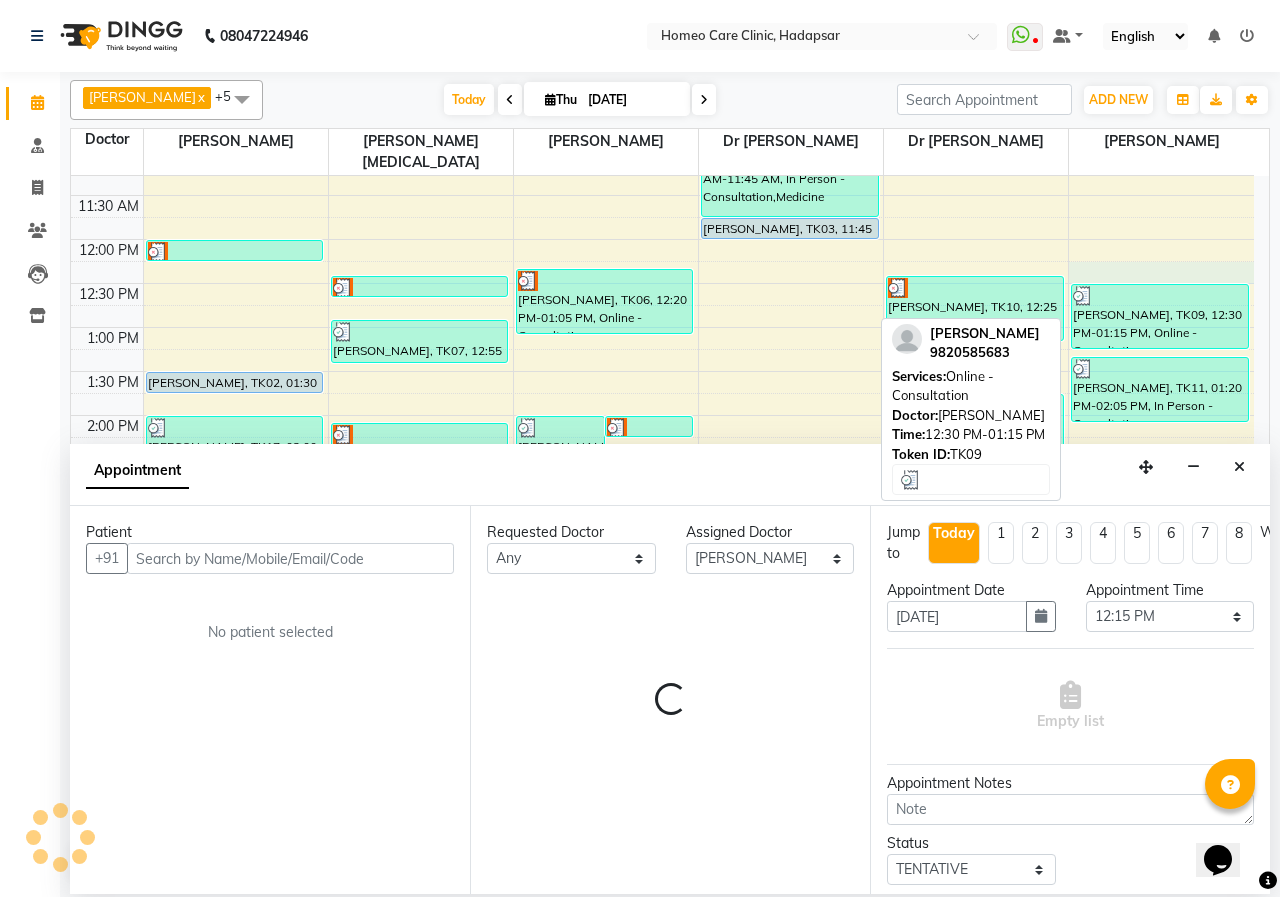 select on "3" 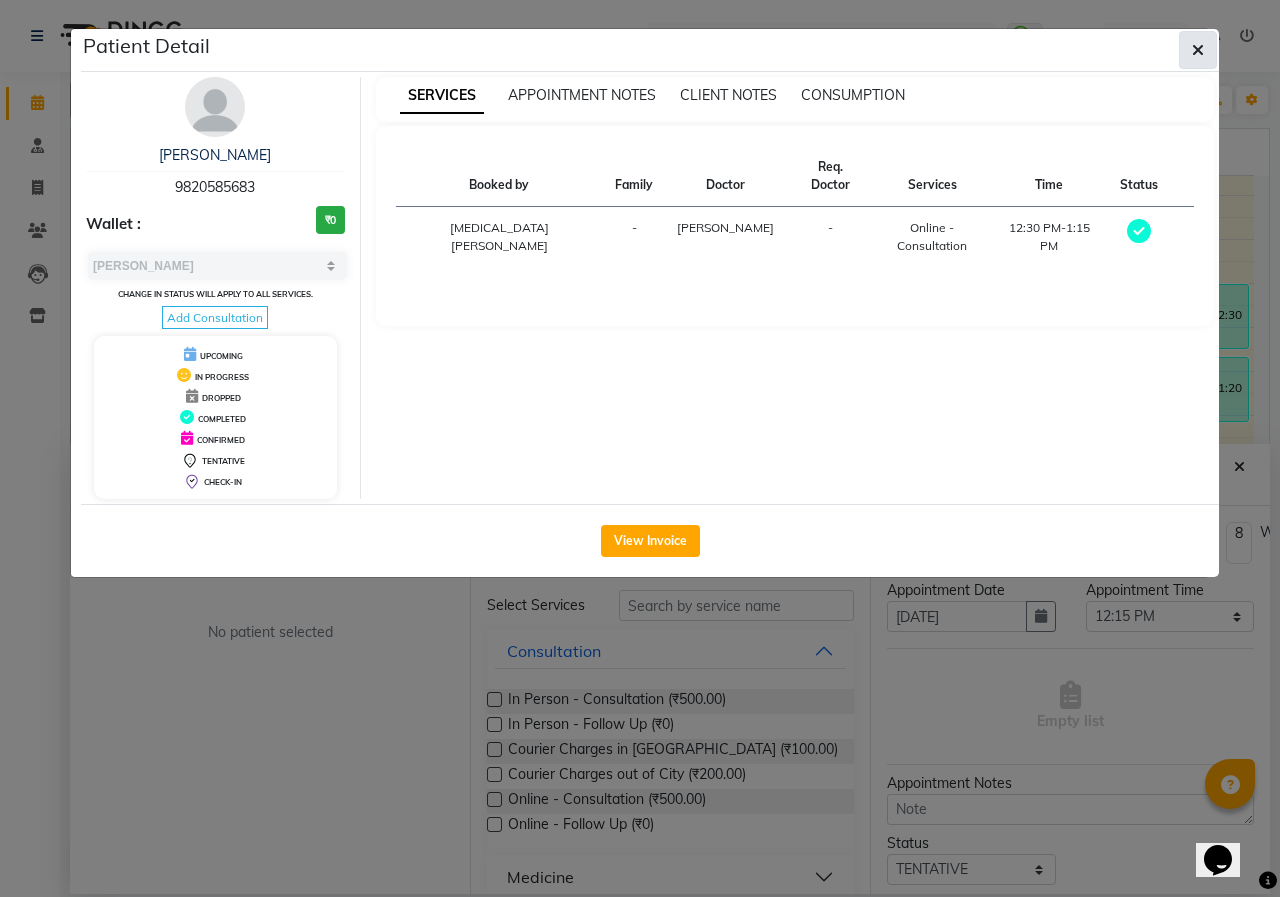 click 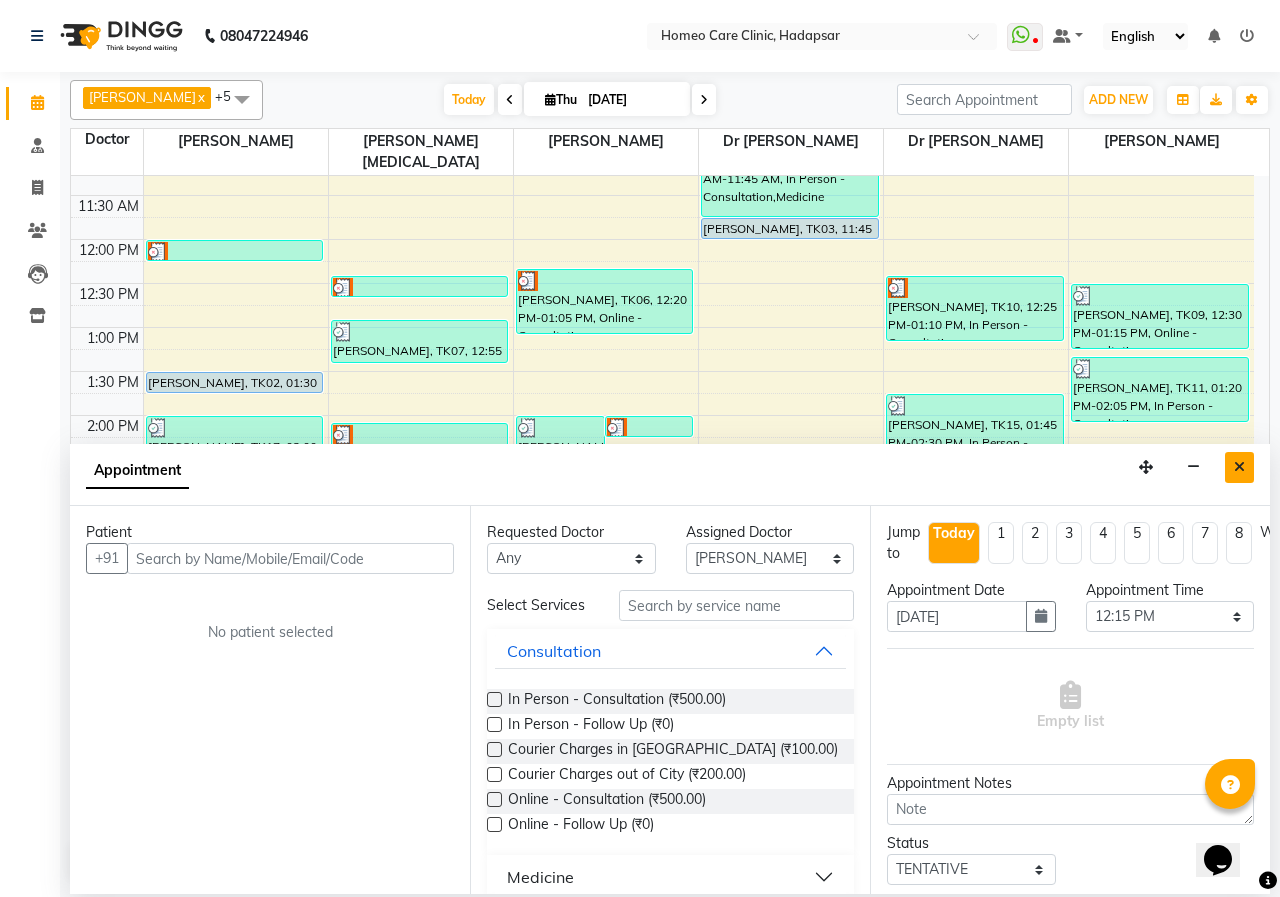 click at bounding box center (1239, 467) 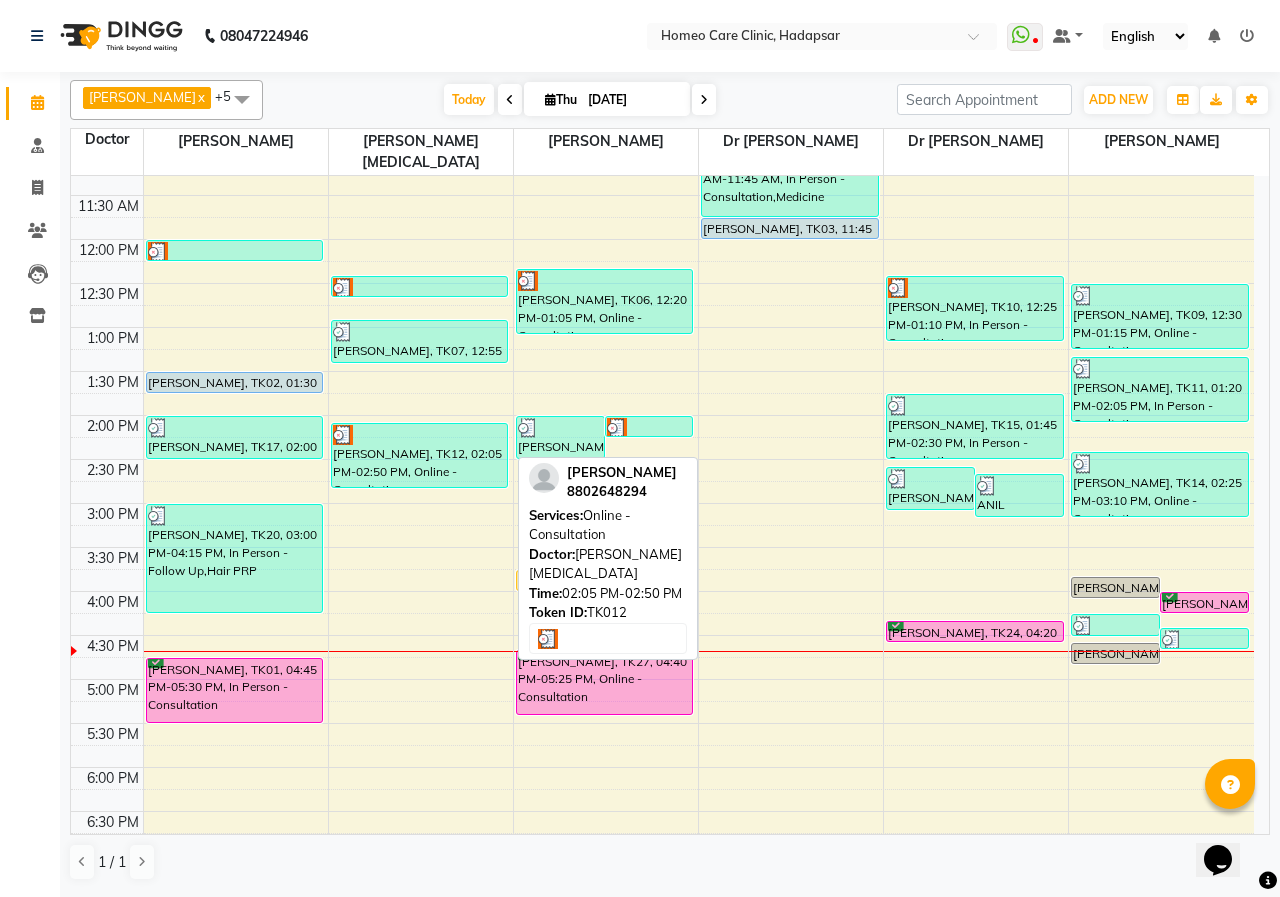 click on "[PERSON_NAME], TK12, 02:05 PM-02:50 PM, Online - Consultation" at bounding box center (420, 455) 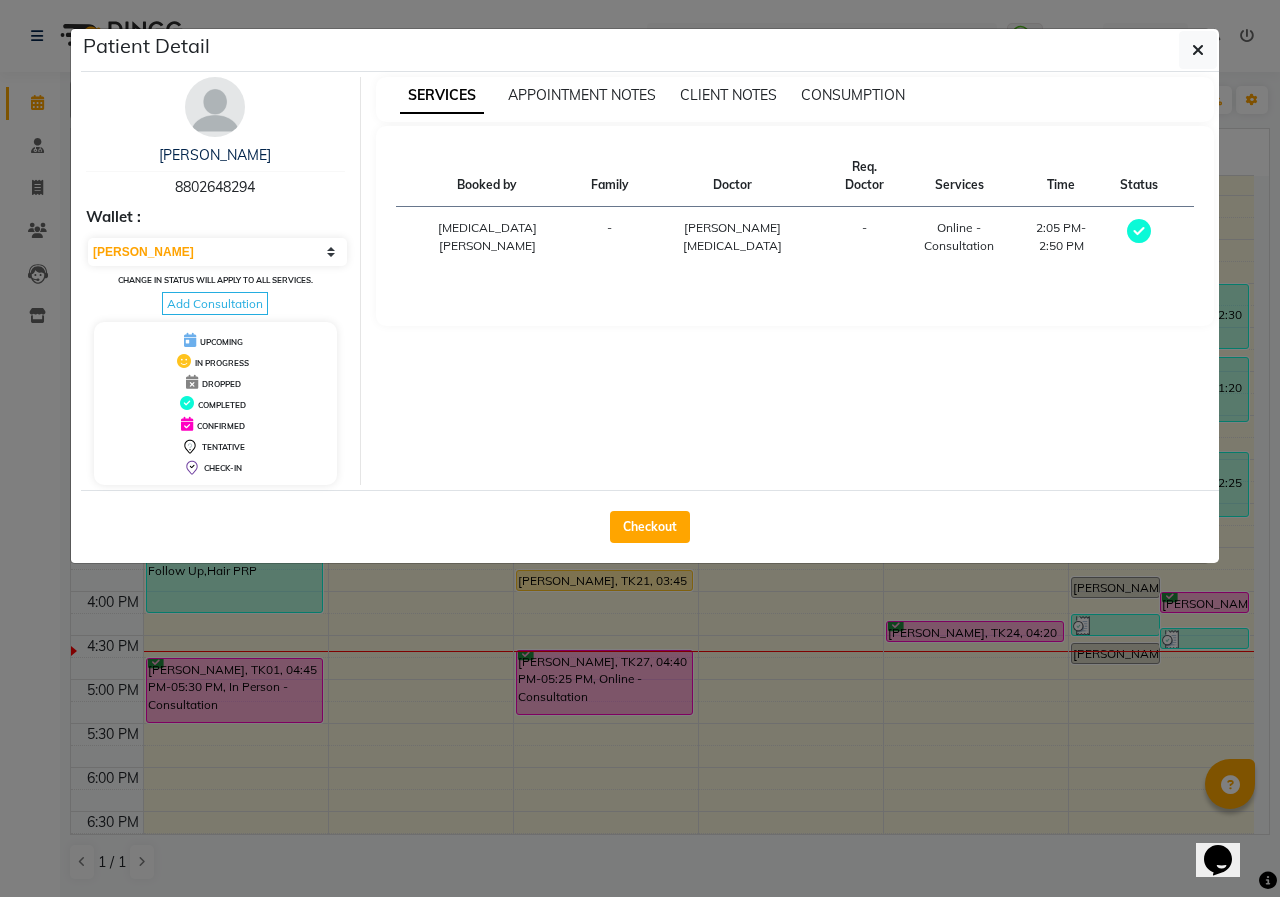 drag, startPoint x: 1202, startPoint y: 49, endPoint x: 1166, endPoint y: 88, distance: 53.075417 